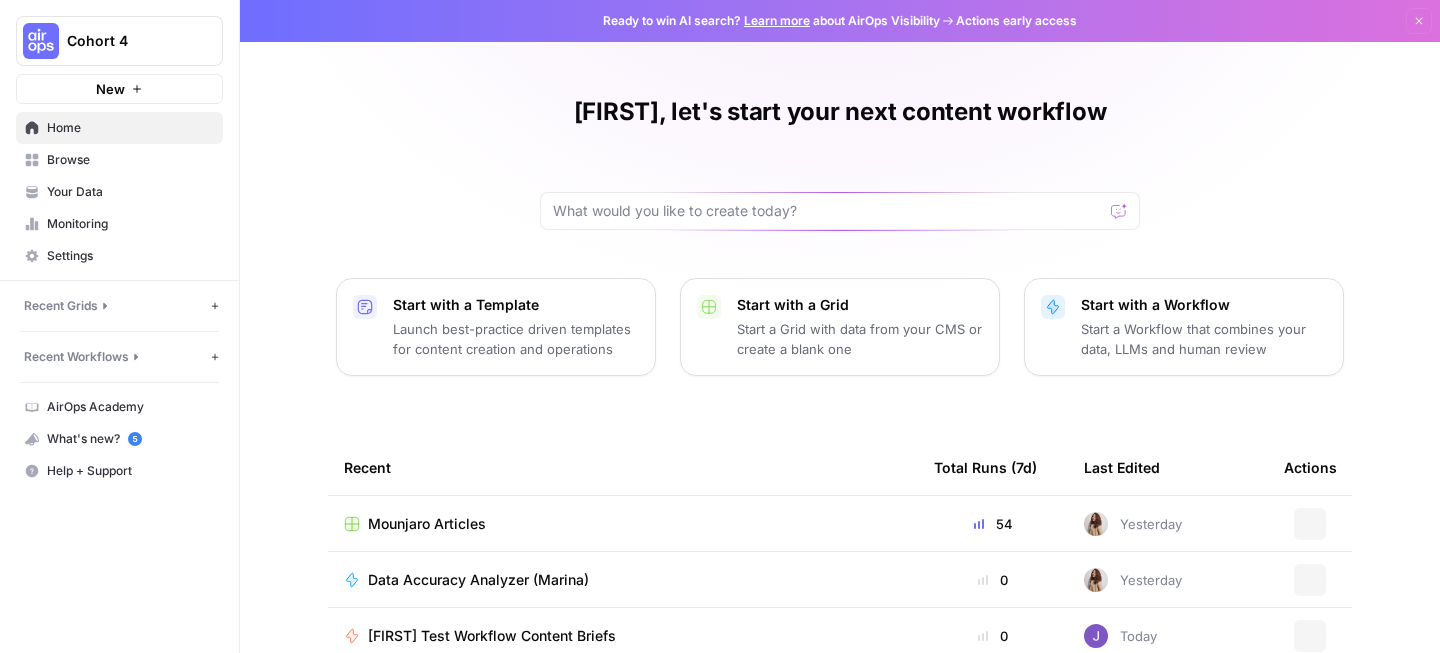 scroll, scrollTop: 0, scrollLeft: 0, axis: both 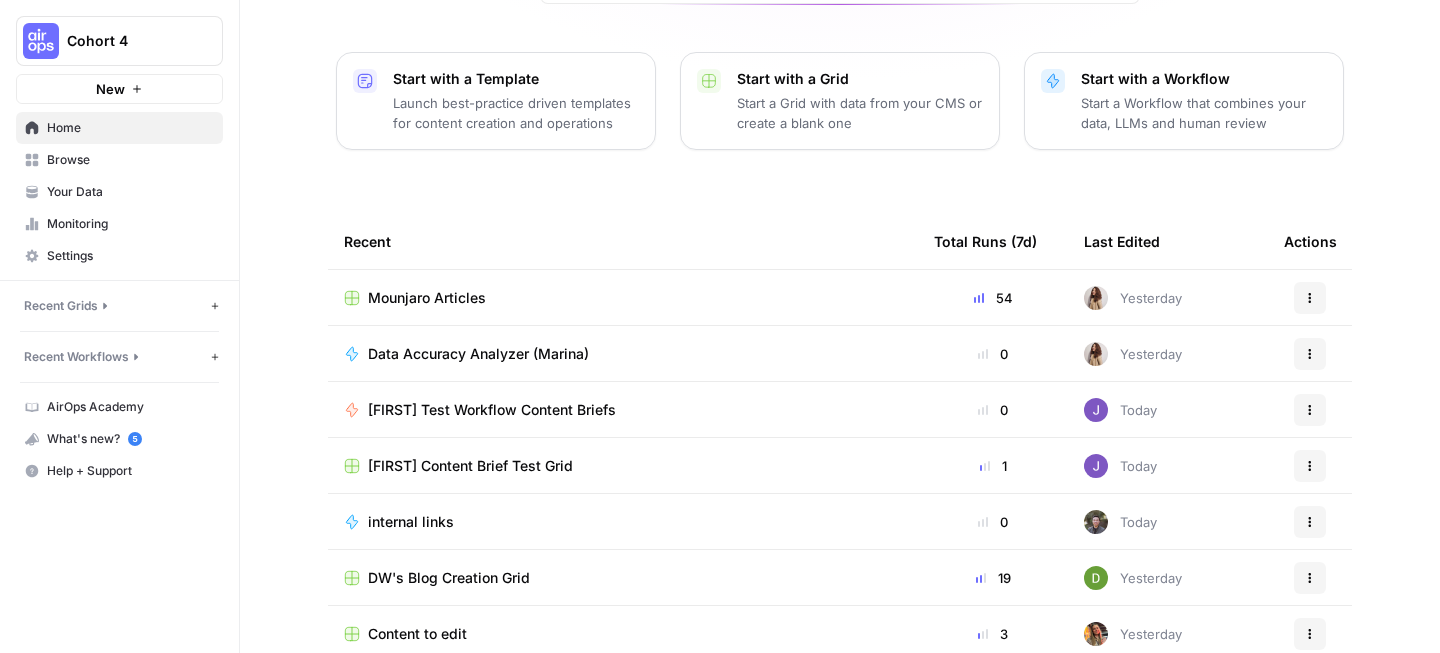 click on "[FIRST] Content Brief Test Grid" at bounding box center [470, 466] 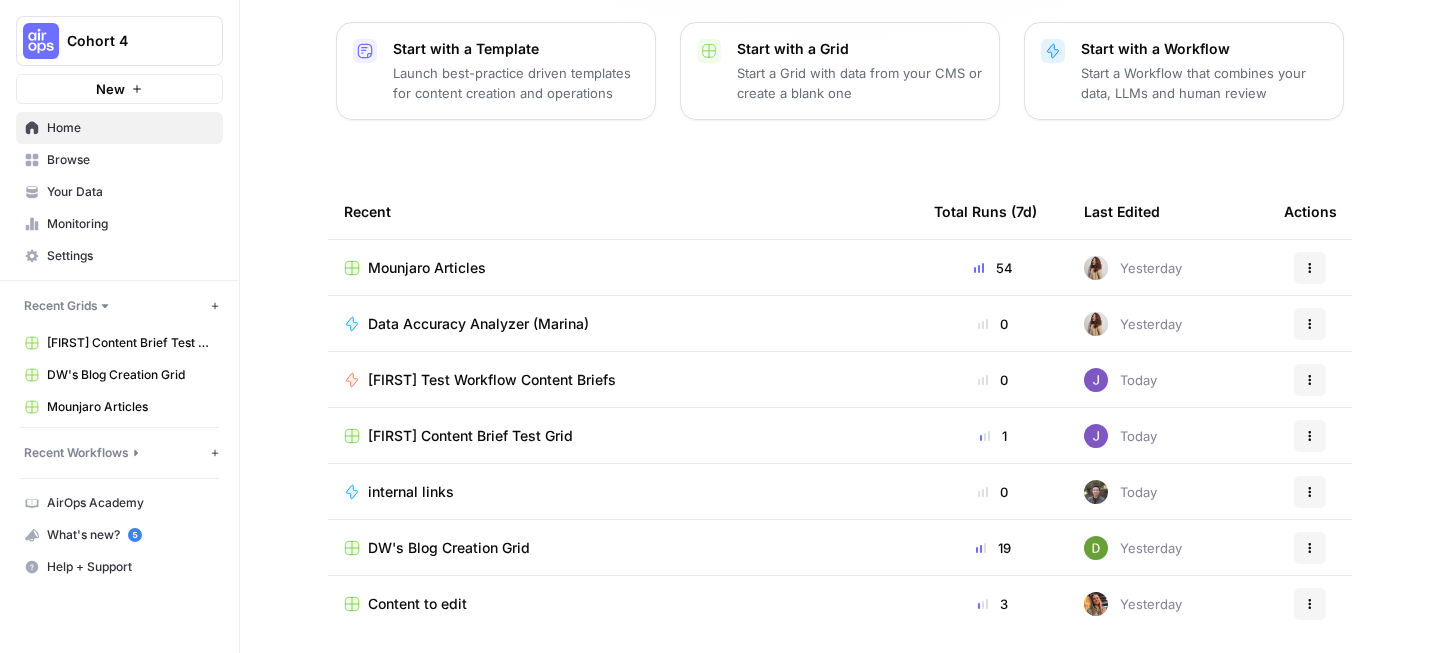 scroll, scrollTop: 259, scrollLeft: 0, axis: vertical 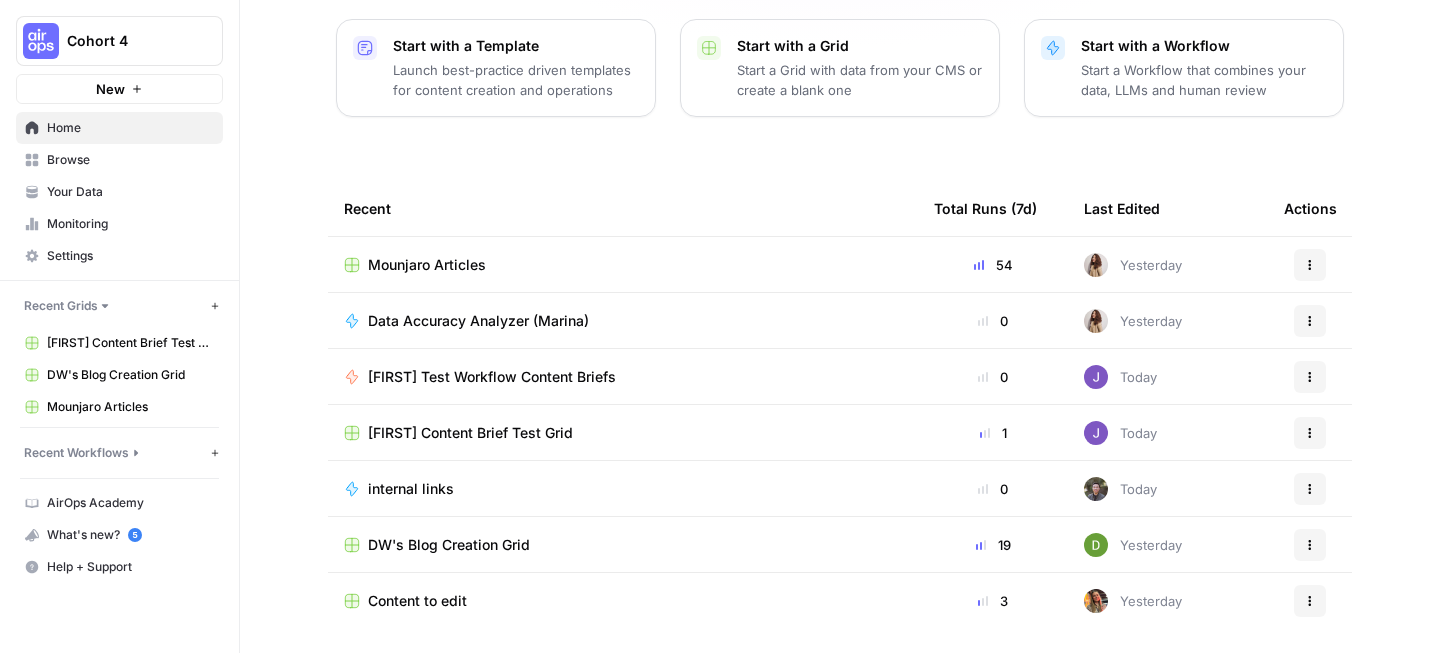 click on "Mounjaro Articles" at bounding box center (427, 265) 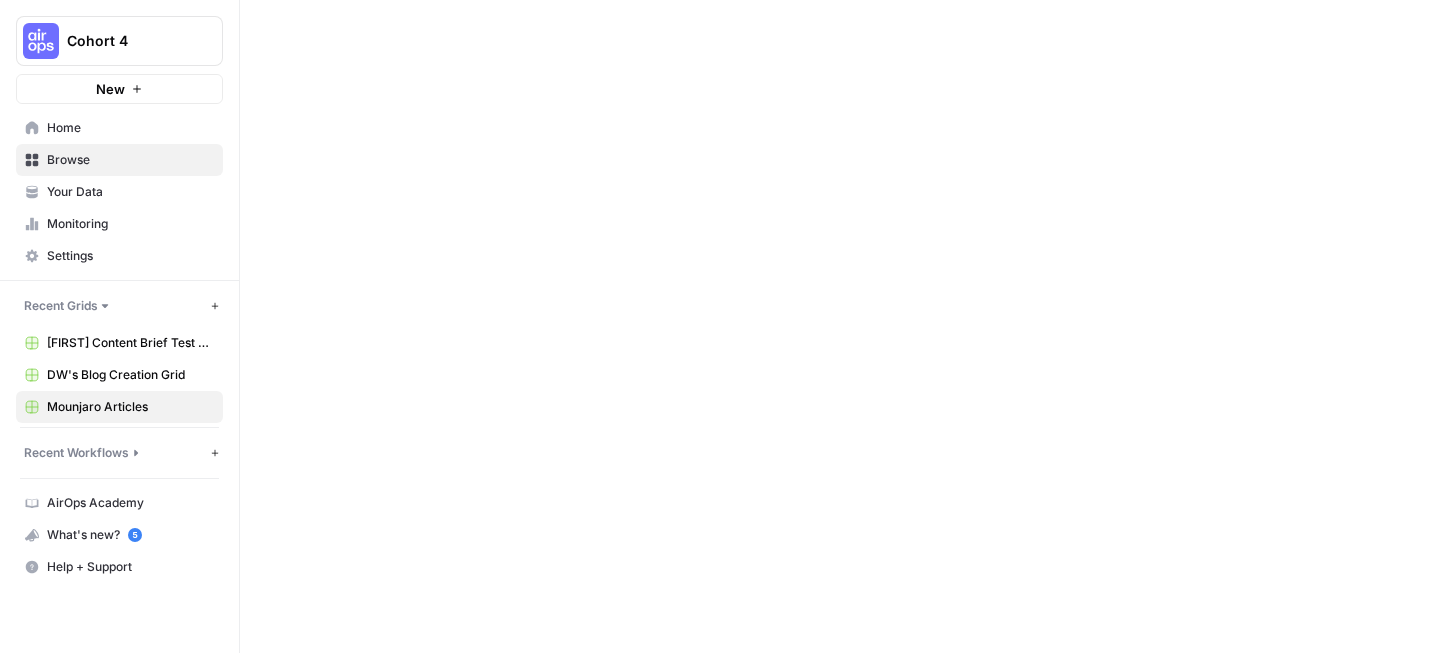 scroll, scrollTop: 0, scrollLeft: 0, axis: both 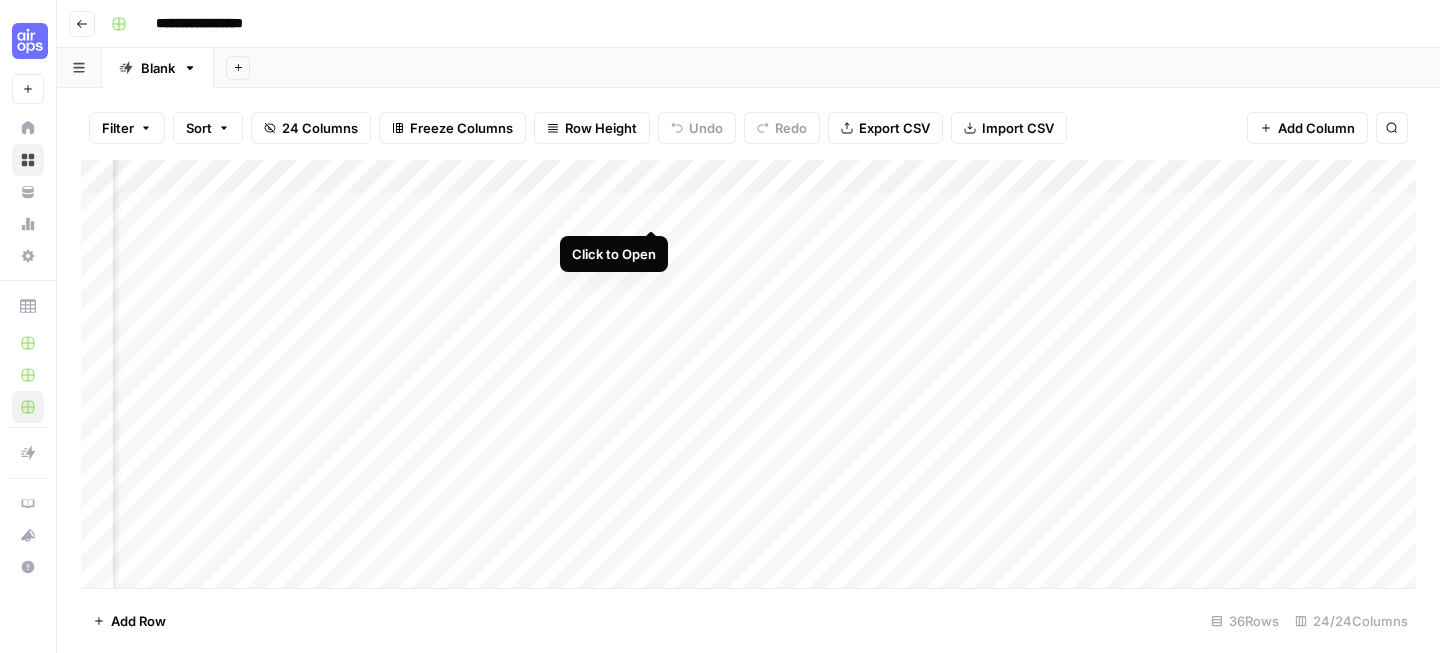 click on "Add Column" at bounding box center (748, 374) 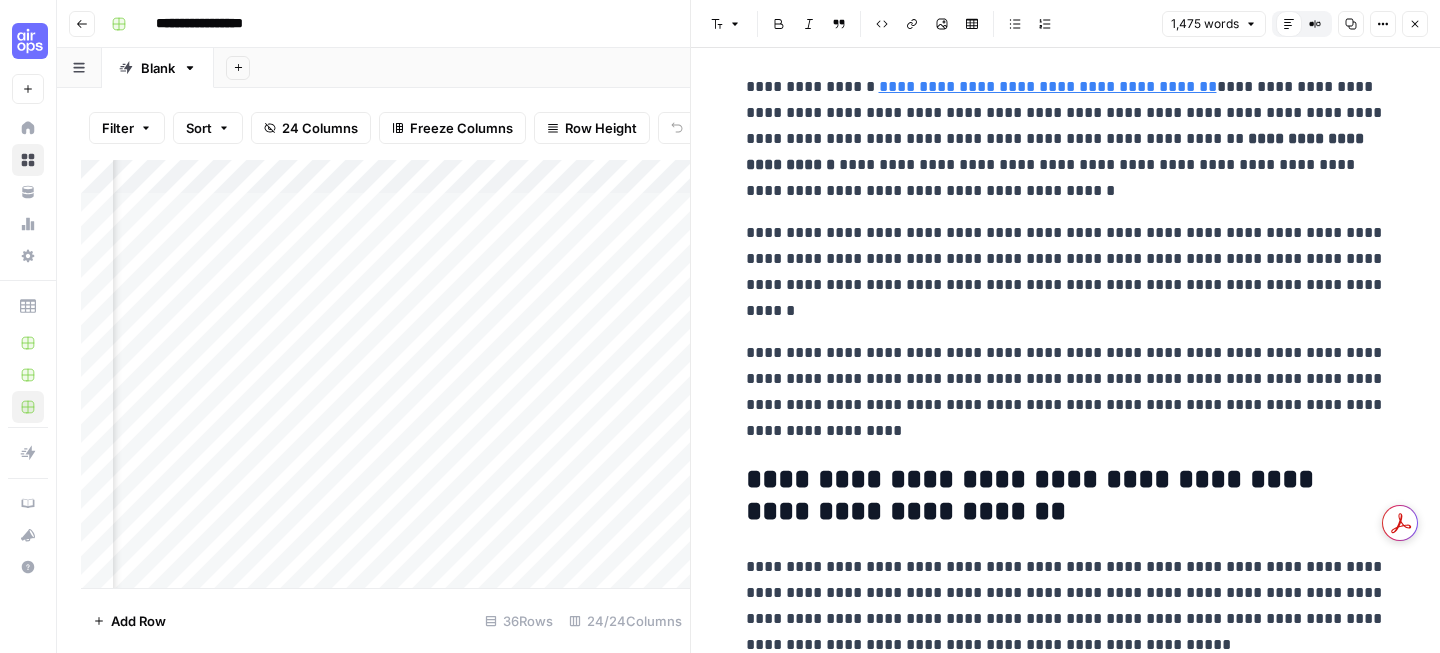 scroll, scrollTop: 184, scrollLeft: 0, axis: vertical 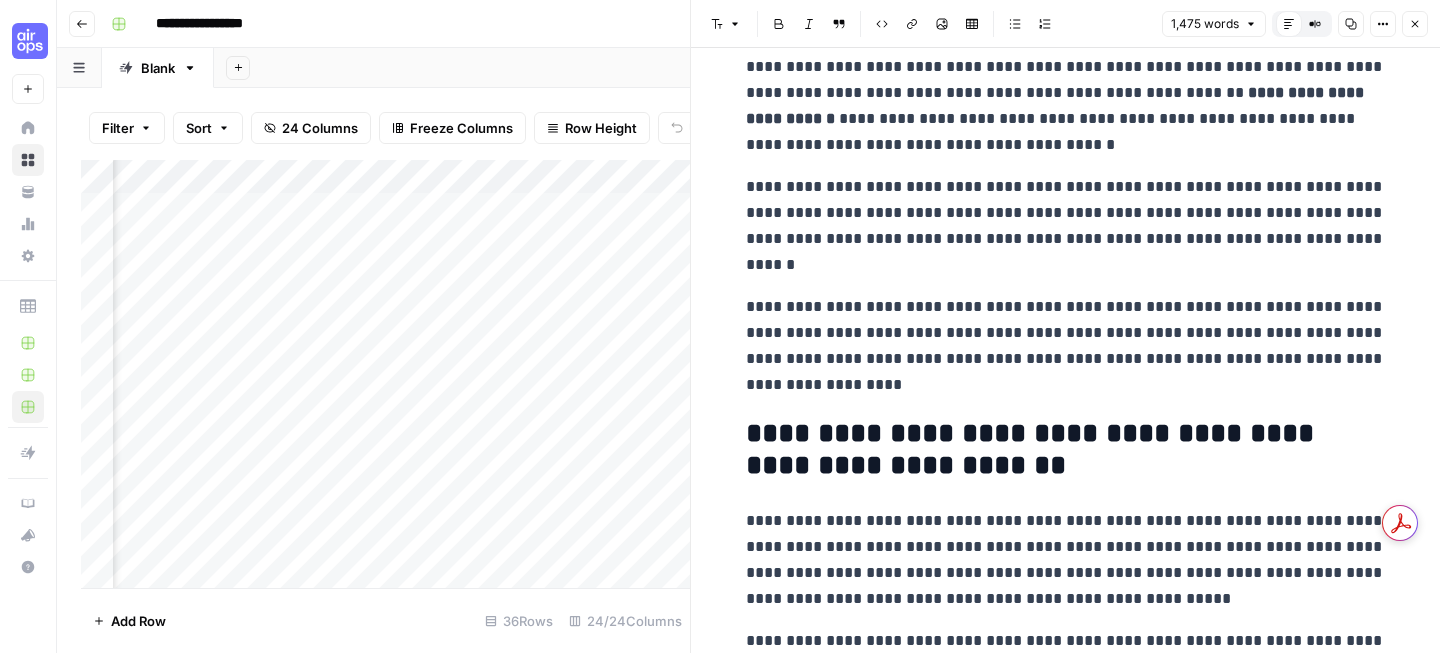 click on "Close" at bounding box center [1415, 24] 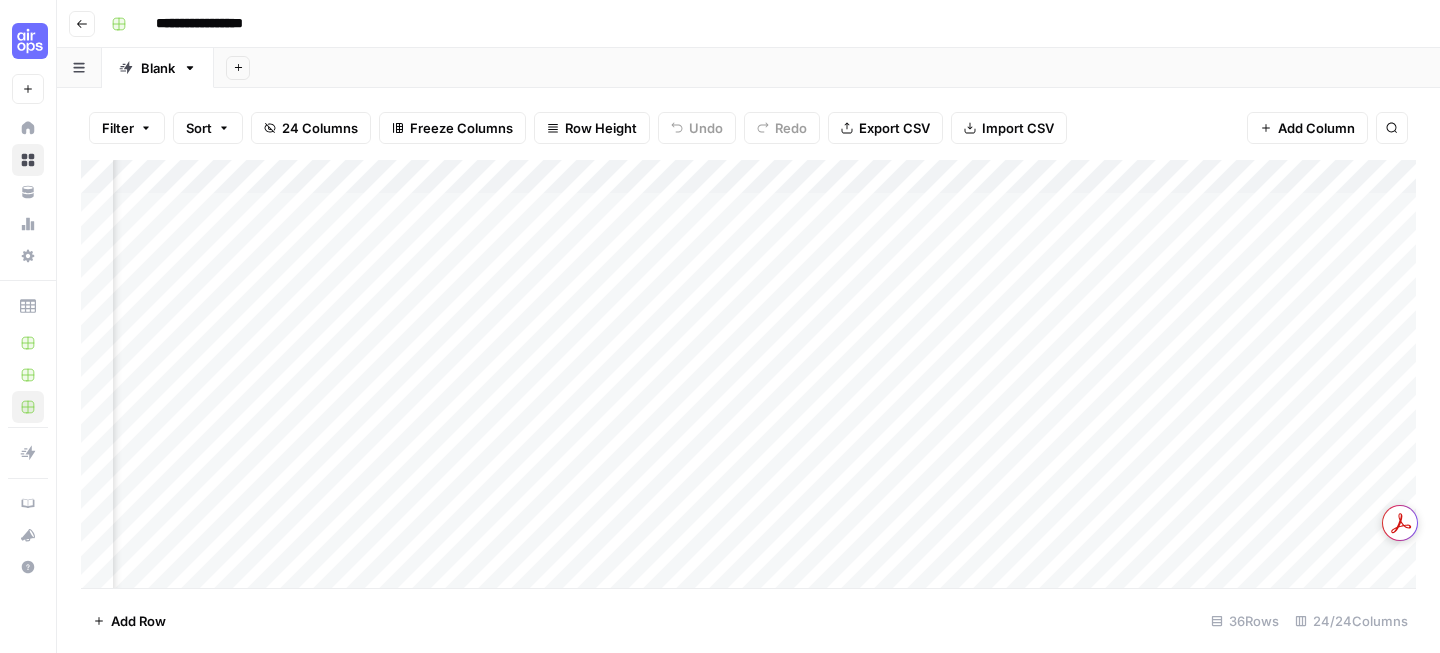 scroll, scrollTop: 0, scrollLeft: 1986, axis: horizontal 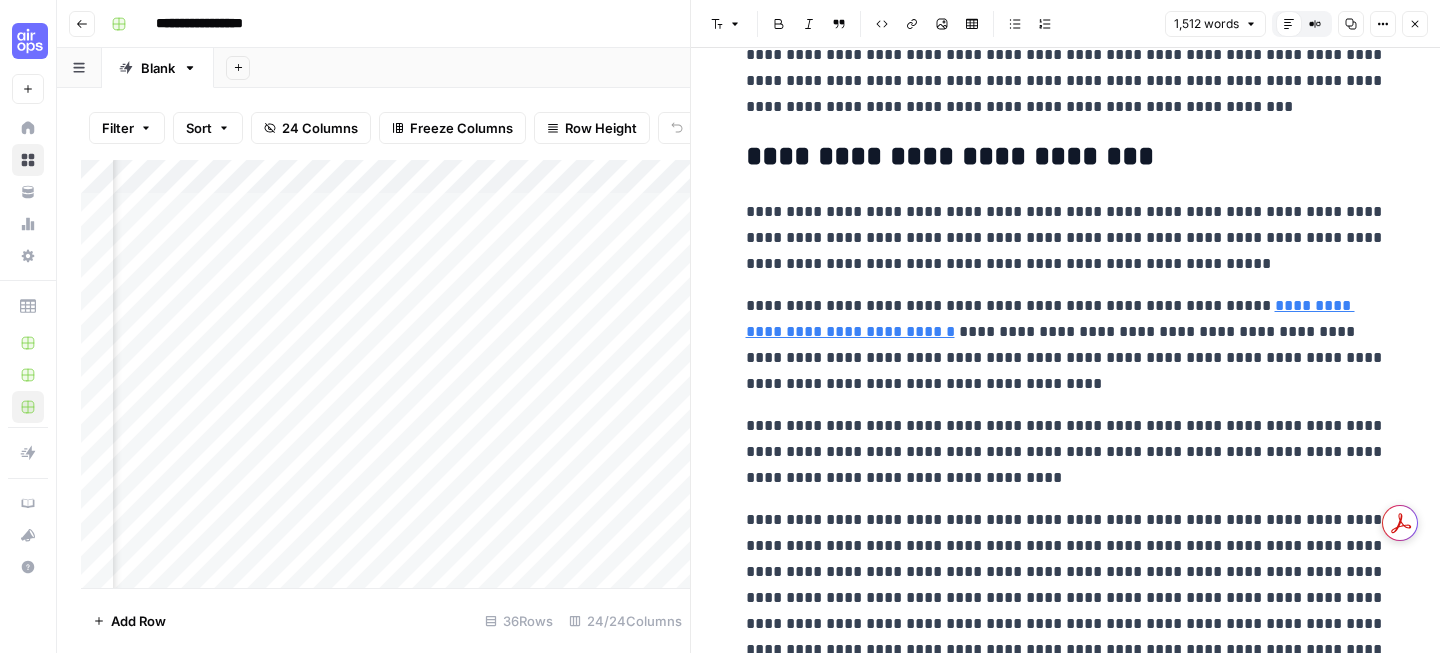 click on "Close" at bounding box center [1415, 24] 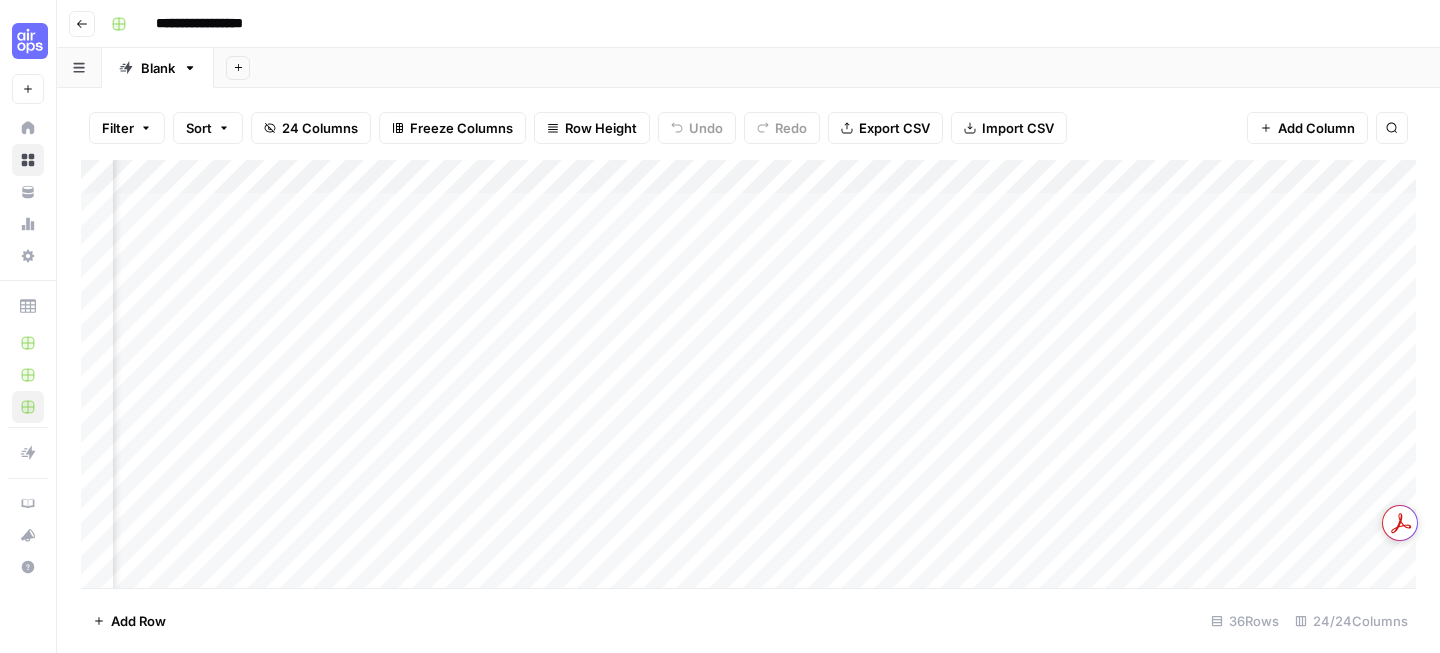 scroll, scrollTop: 0, scrollLeft: 1021, axis: horizontal 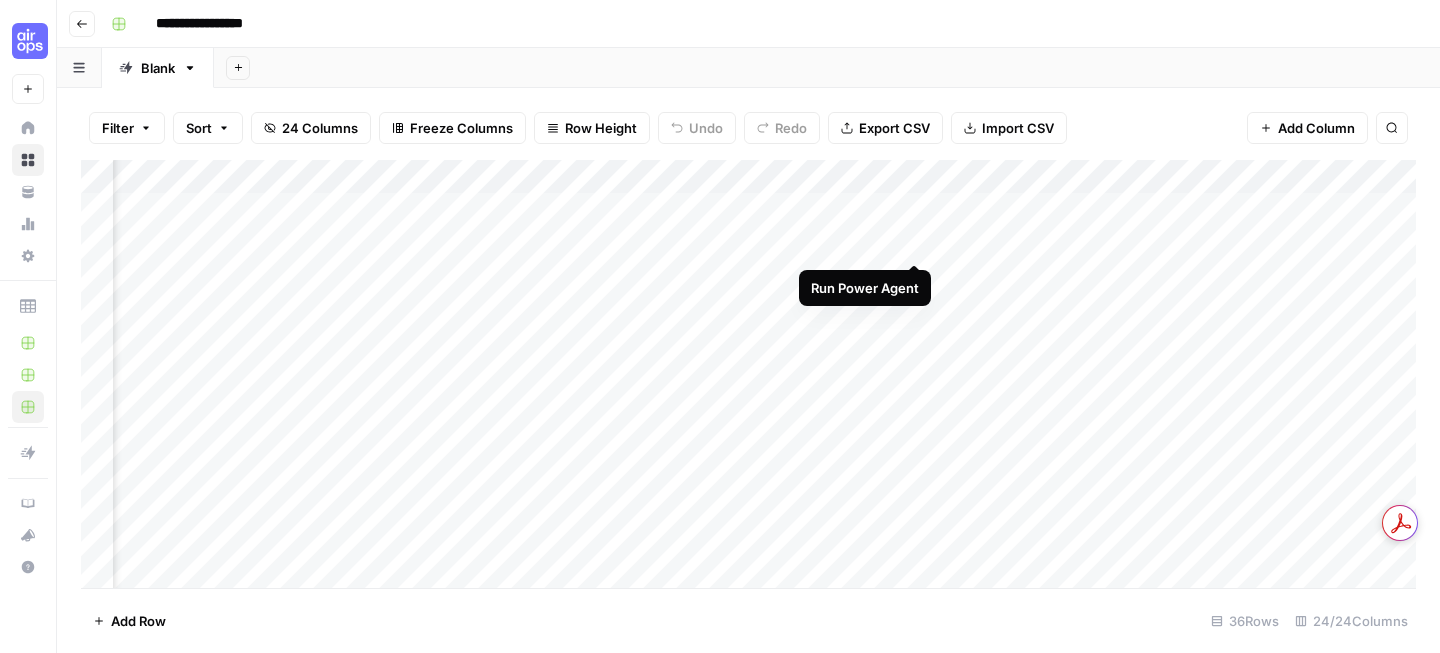 click on "Add Column" at bounding box center (748, 374) 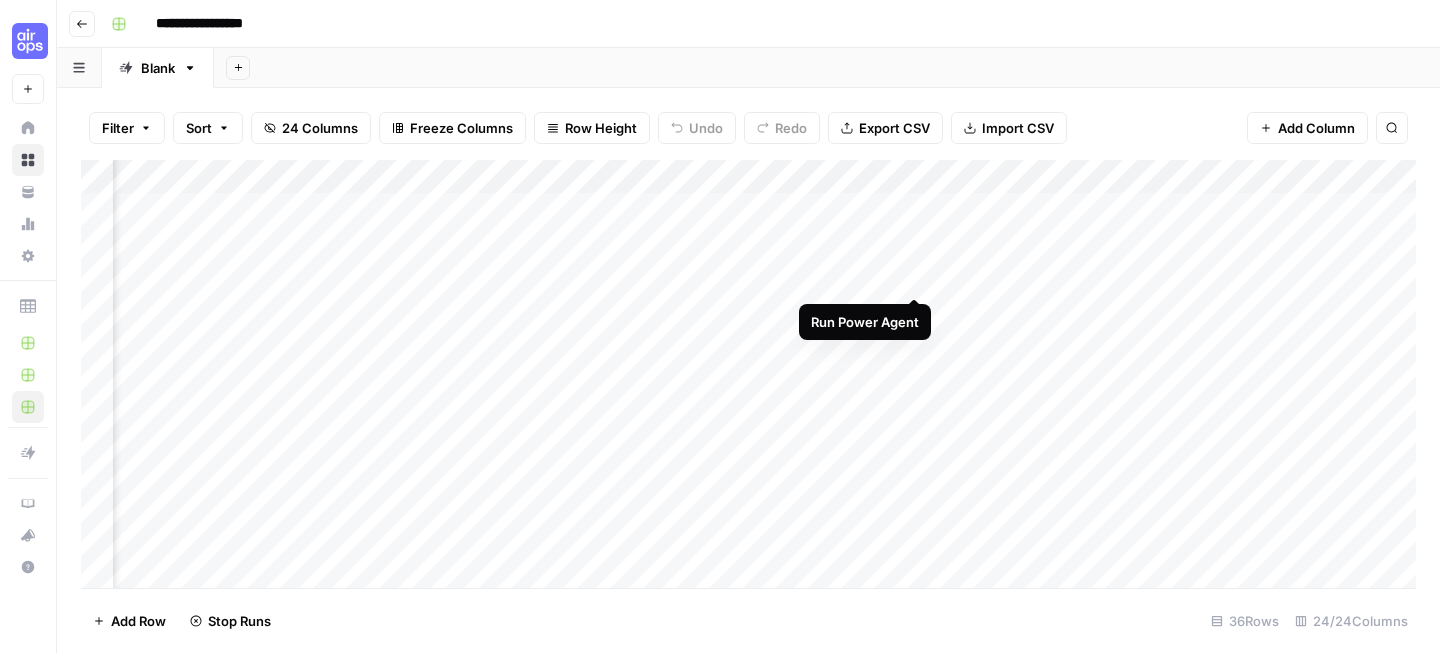 click on "Add Column" at bounding box center (748, 374) 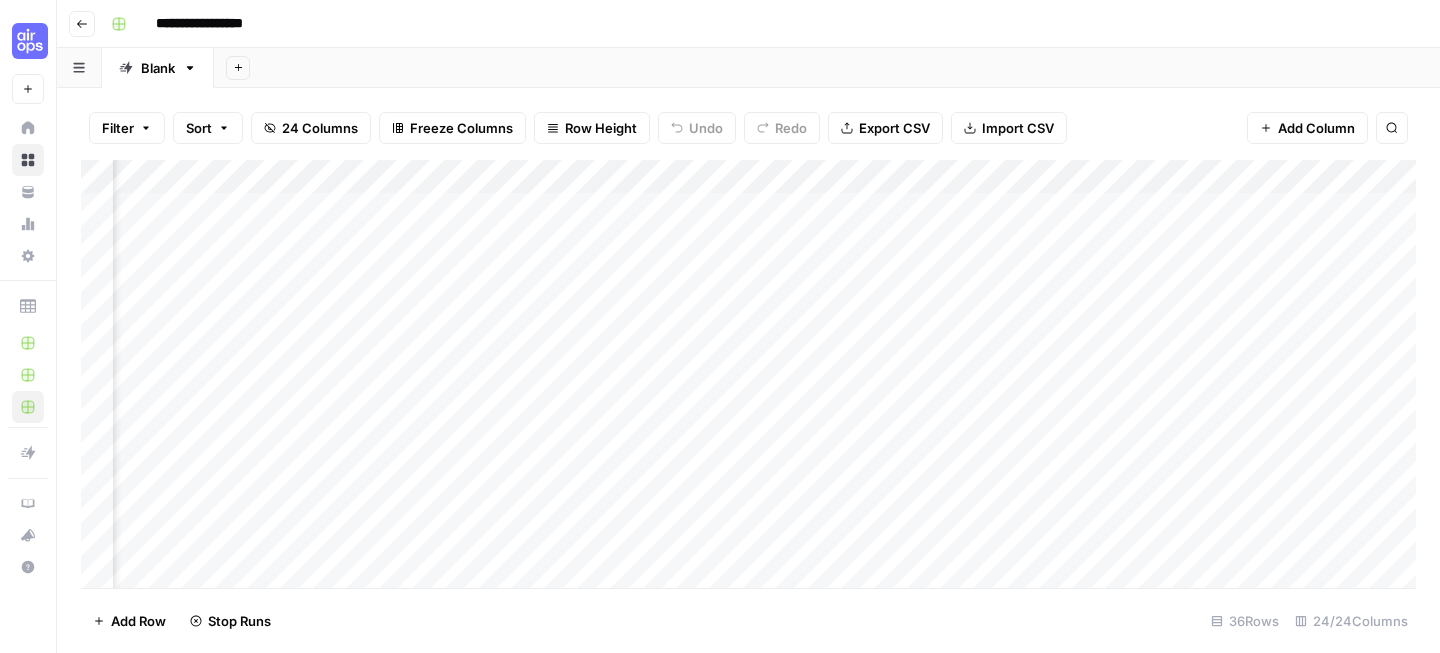 scroll, scrollTop: 0, scrollLeft: 1585, axis: horizontal 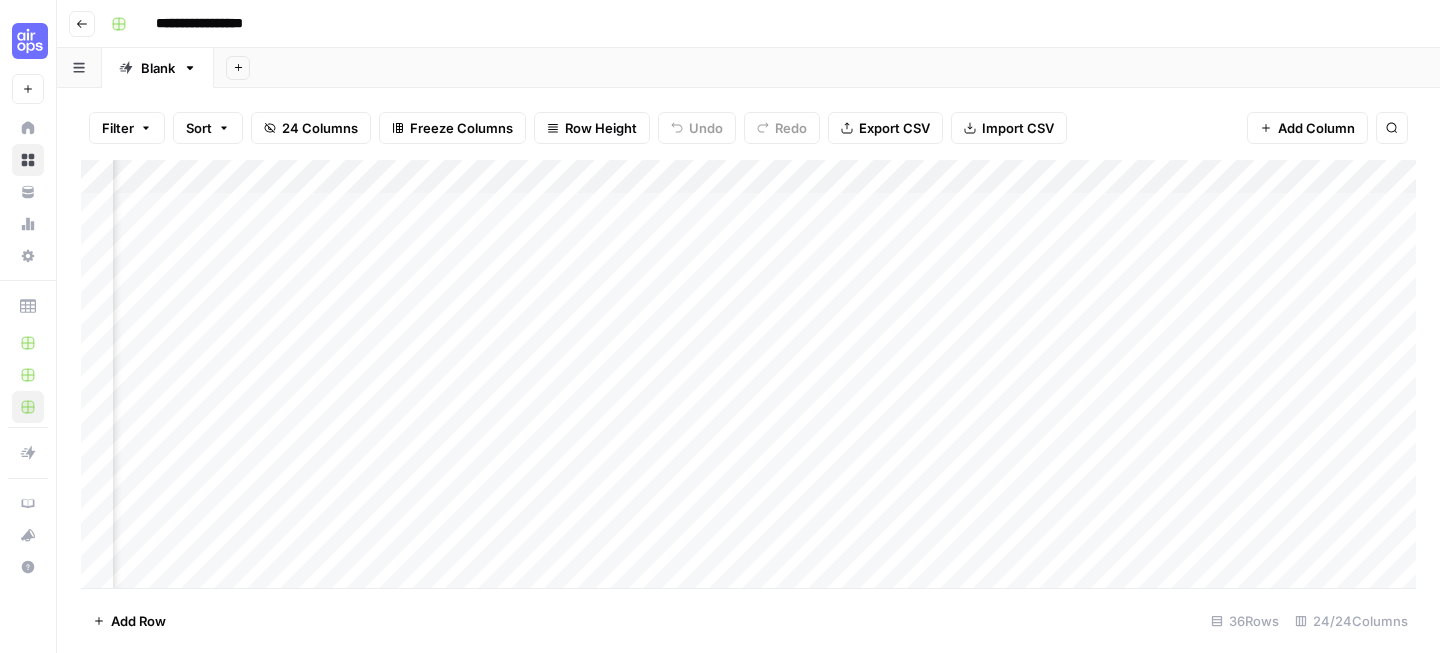 drag, startPoint x: 847, startPoint y: 250, endPoint x: 1439, endPoint y: 278, distance: 592.6618 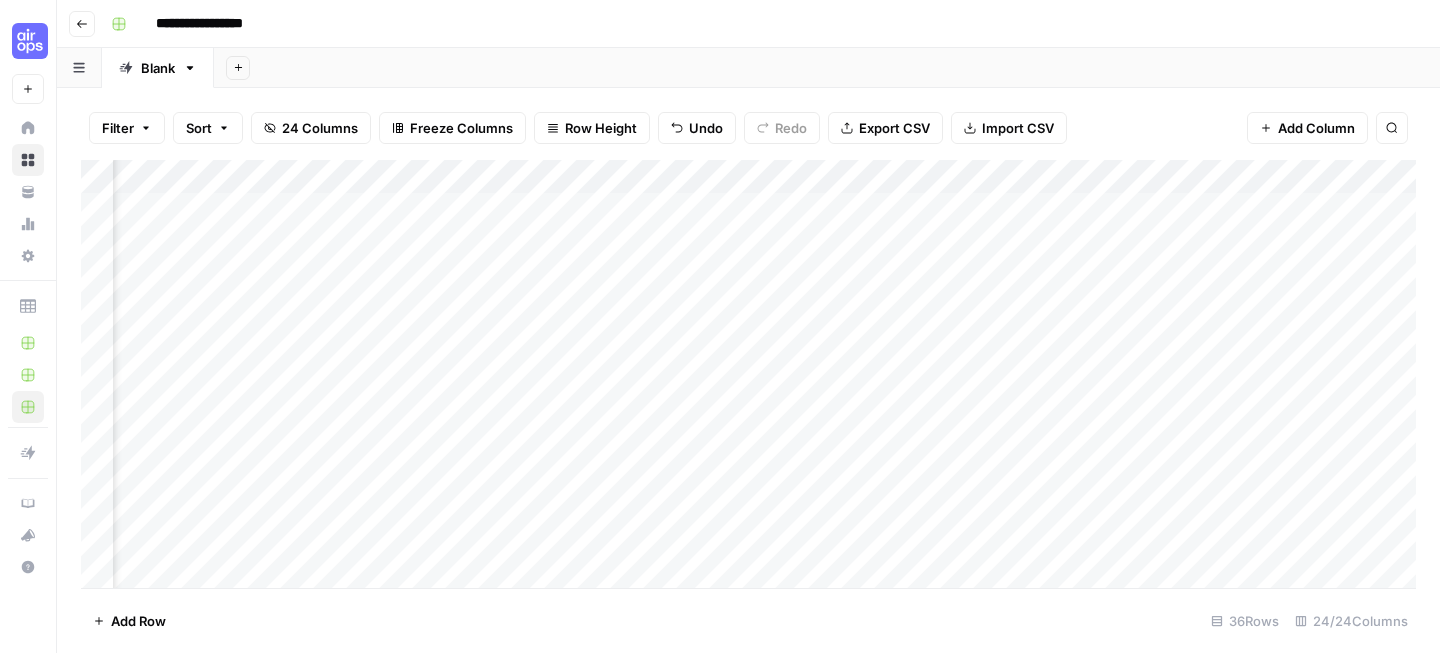 click on "Add Column" at bounding box center (748, 374) 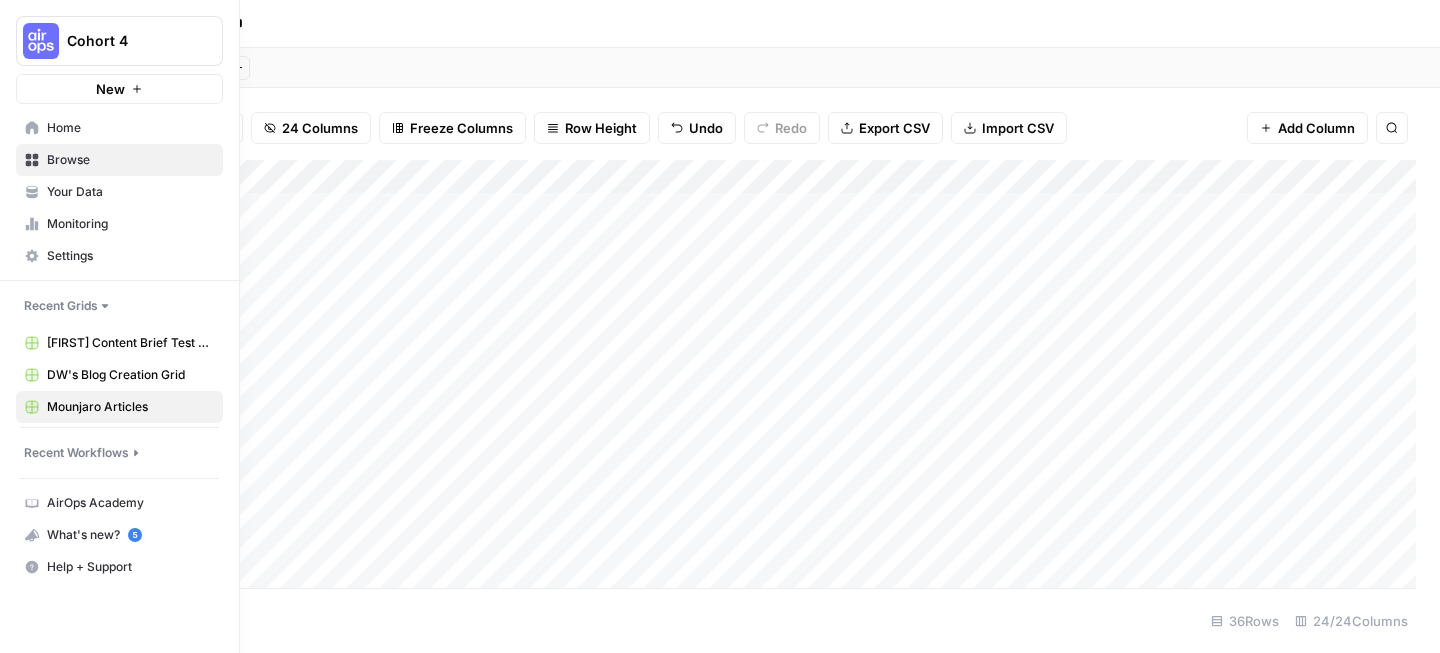 click 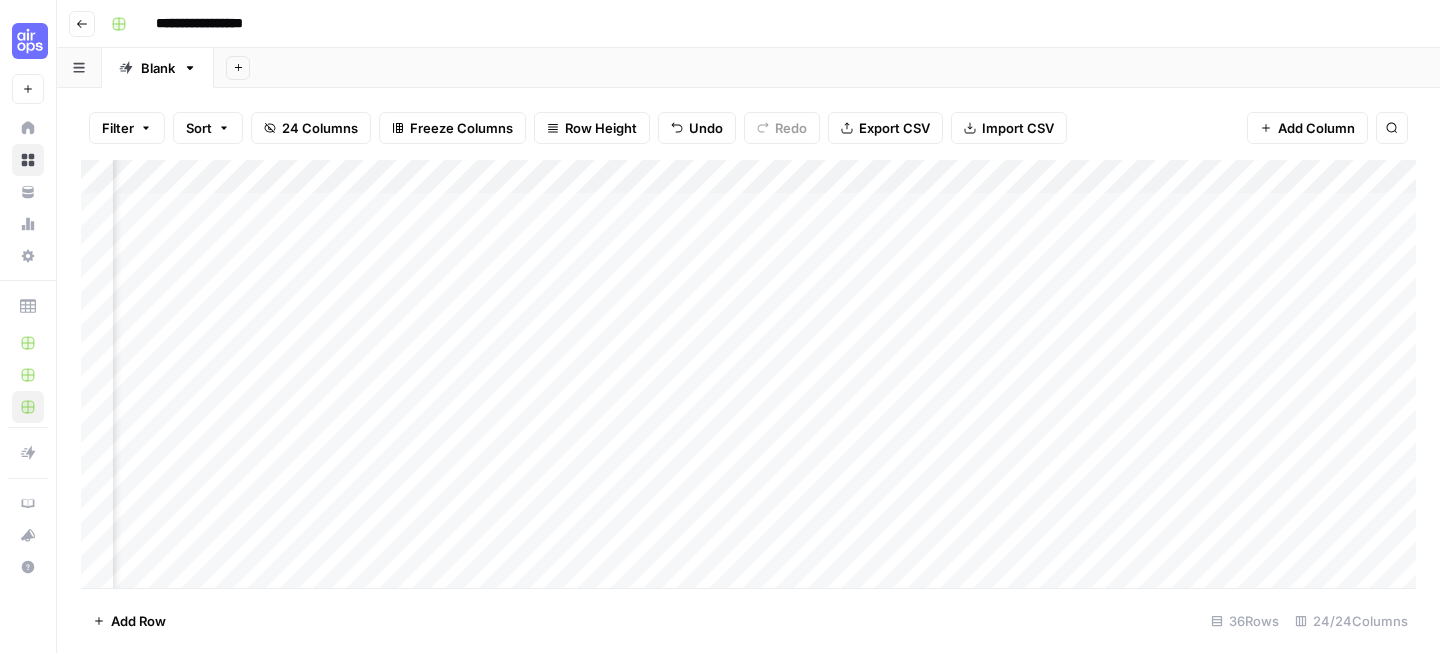 click on "Add Column" at bounding box center (748, 374) 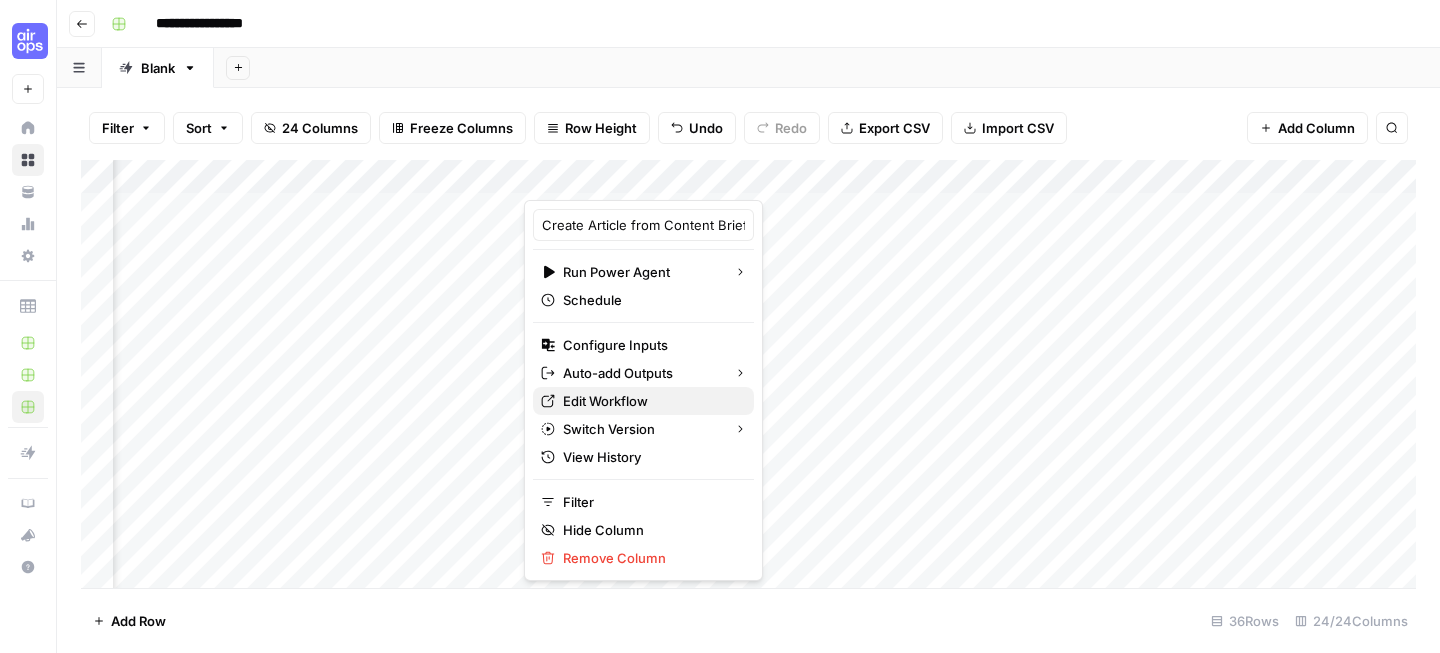 click on "Edit Workflow" at bounding box center (650, 401) 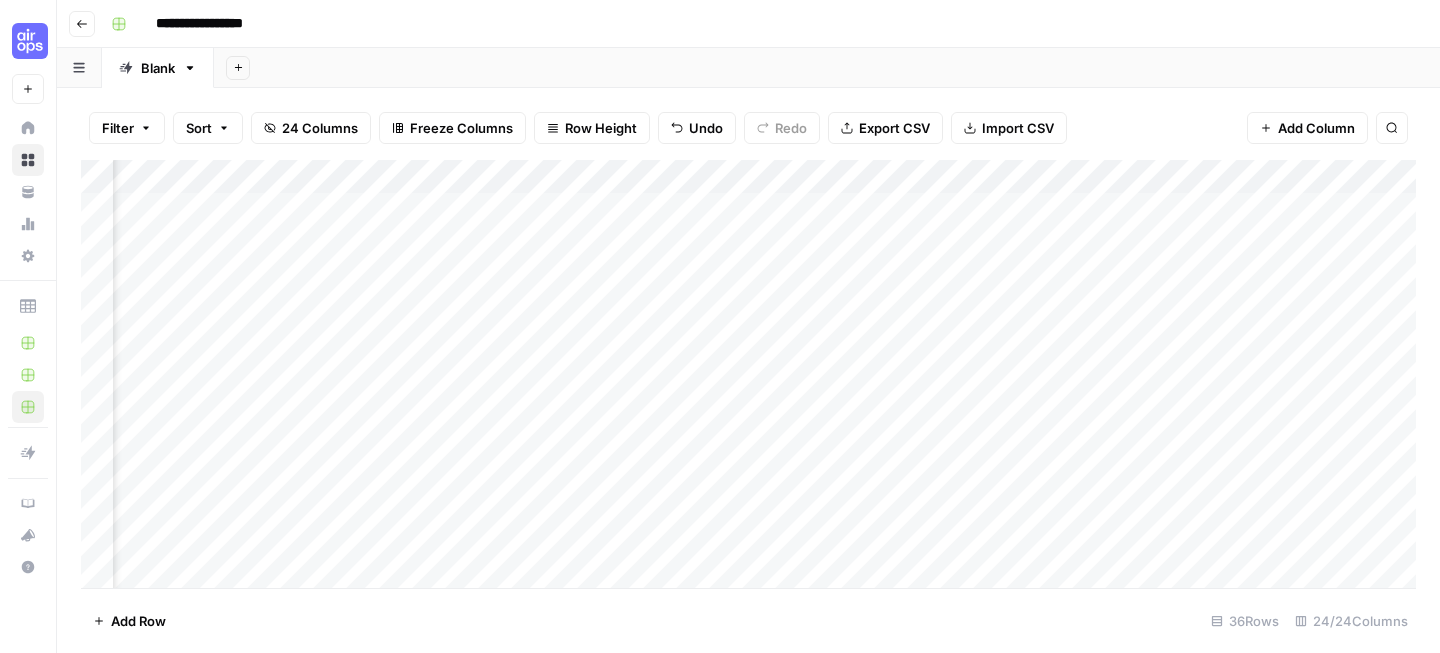 click on "Add Column" at bounding box center (748, 374) 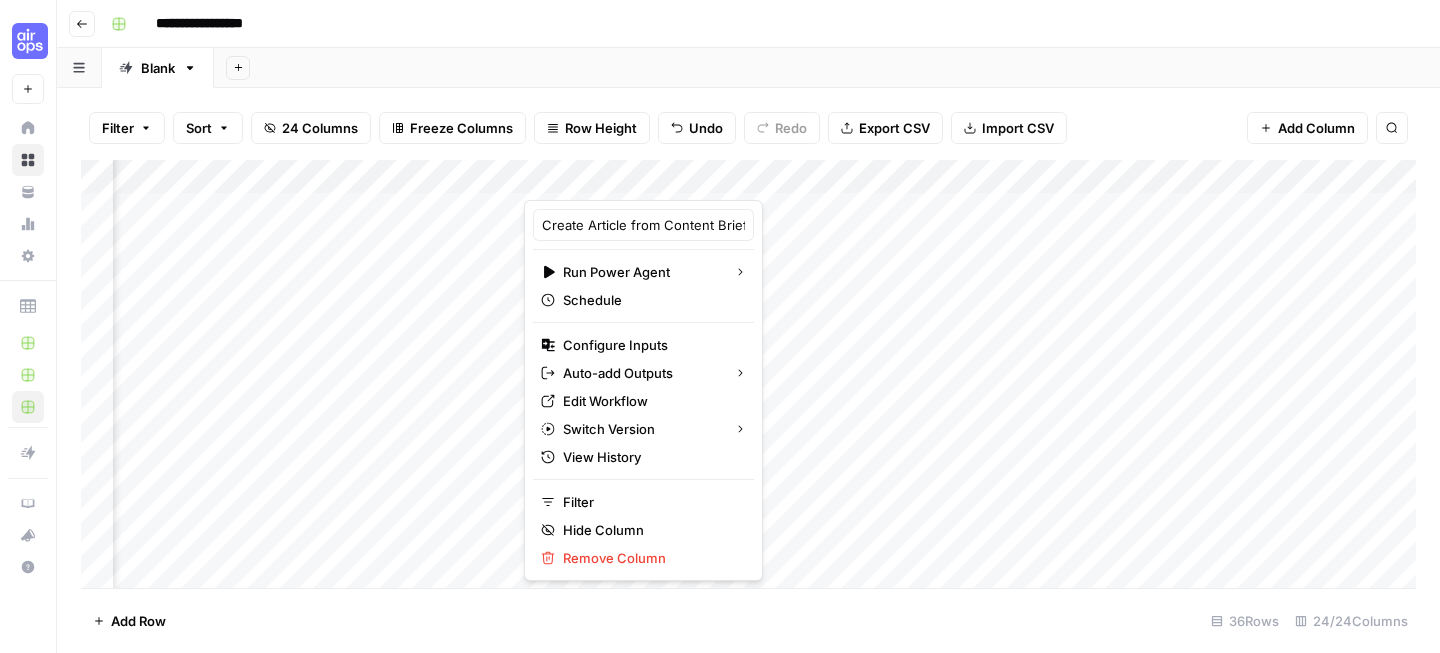 click on "Filter Sort 24 Columns Freeze Columns Row Height Undo Redo Export CSV Import CSV Add Column Search Add Column Add Row 36  Rows 24/24  Columns" at bounding box center (748, 370) 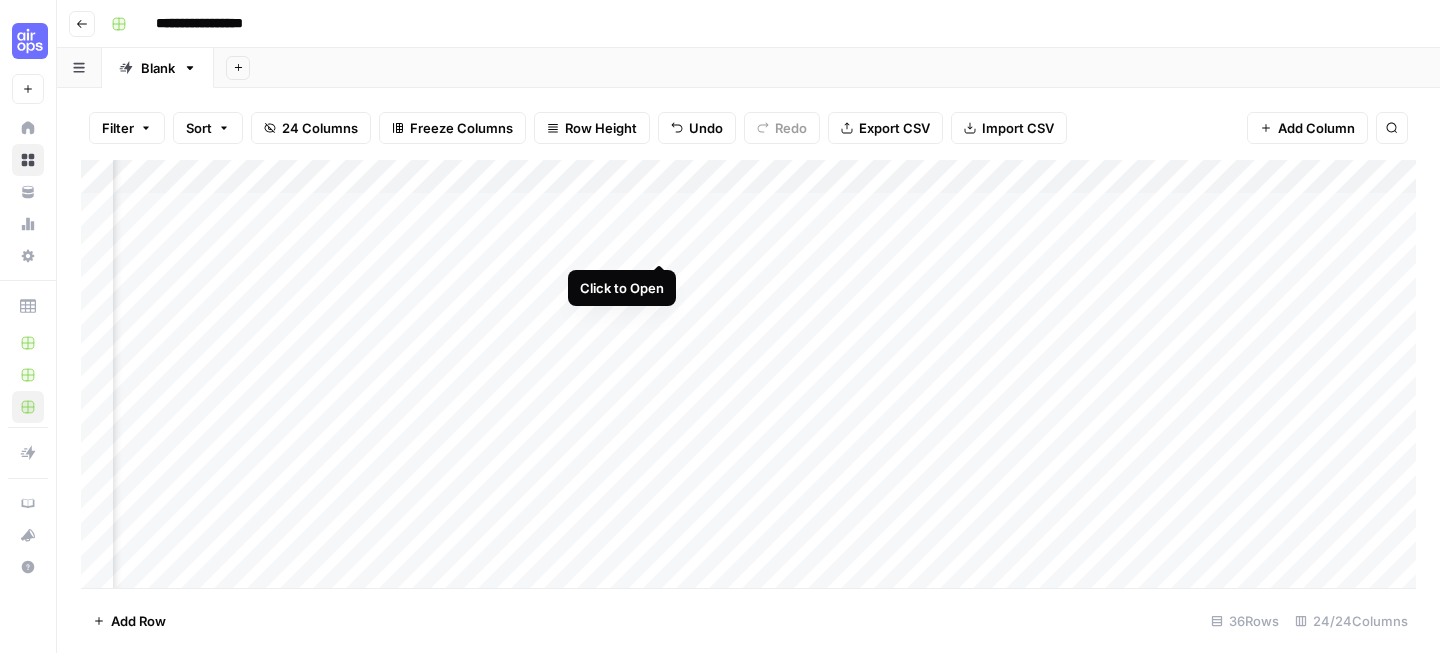 click on "Add Column" at bounding box center (748, 374) 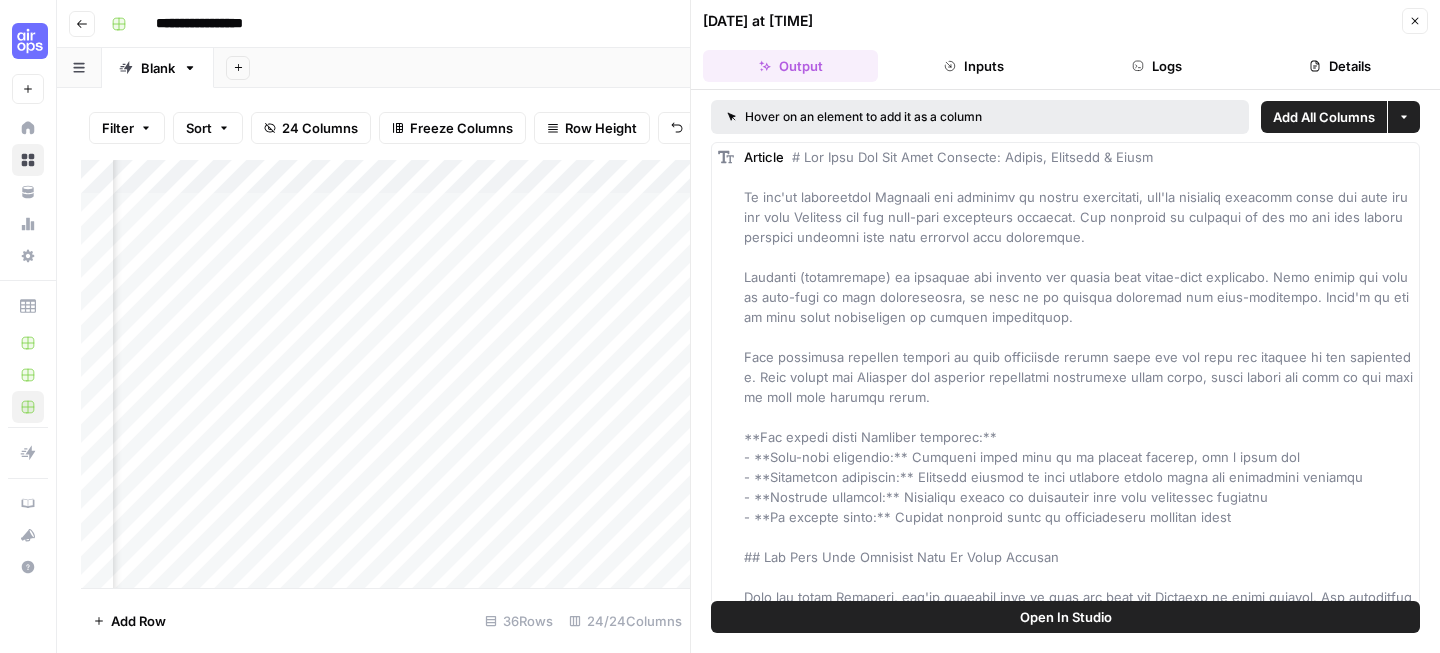 click on "Inputs" at bounding box center (973, 66) 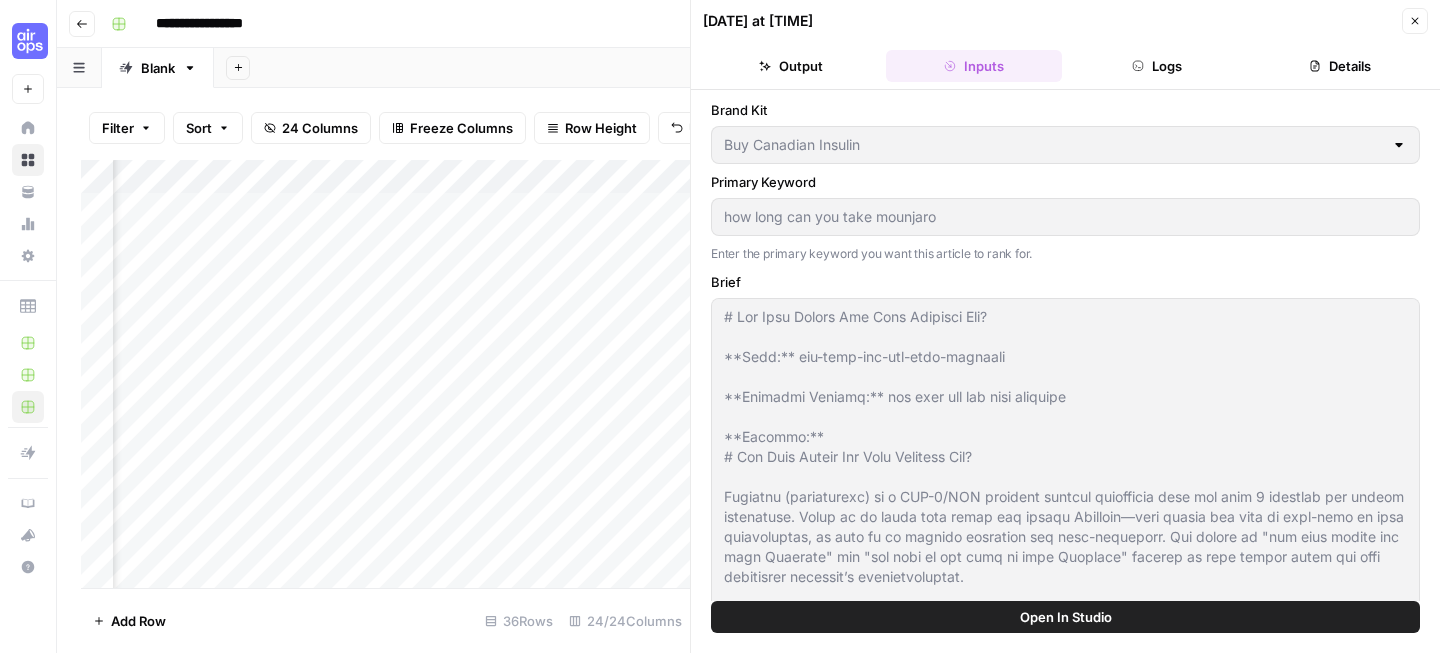 type on "Buy Canadian Insulin" 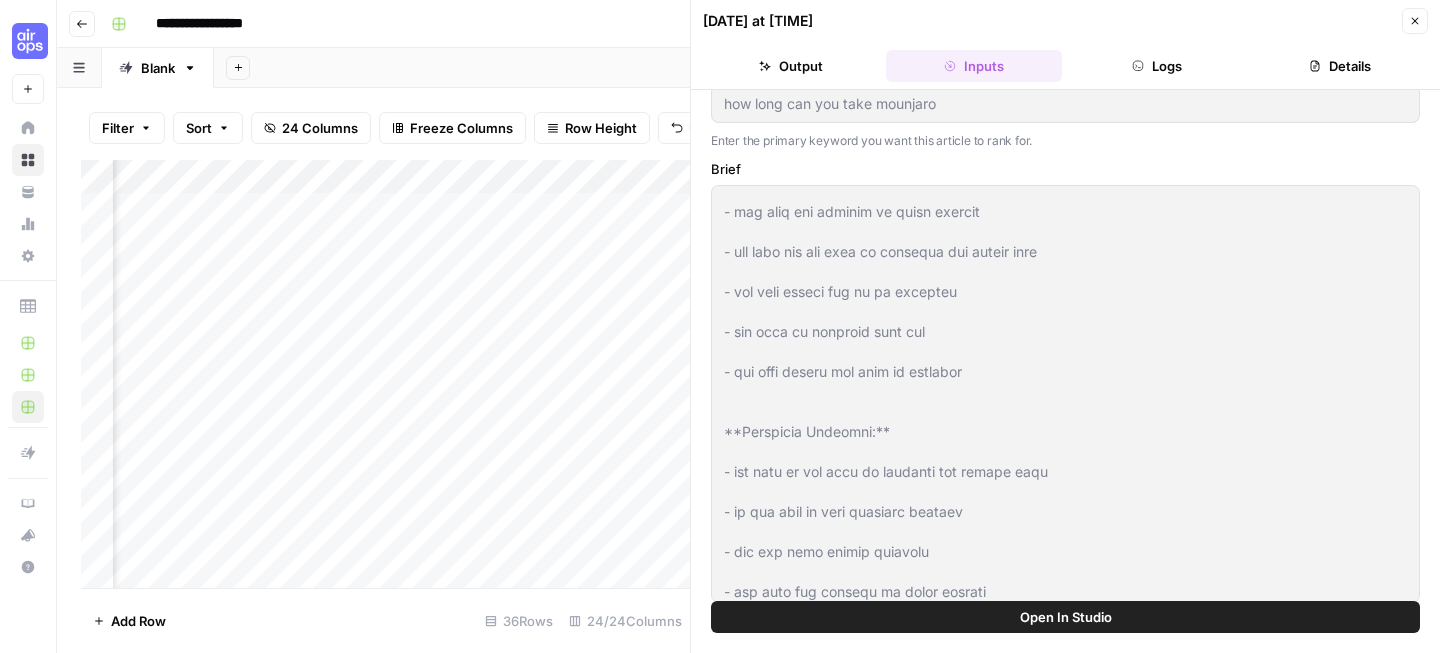 scroll, scrollTop: 3940, scrollLeft: 0, axis: vertical 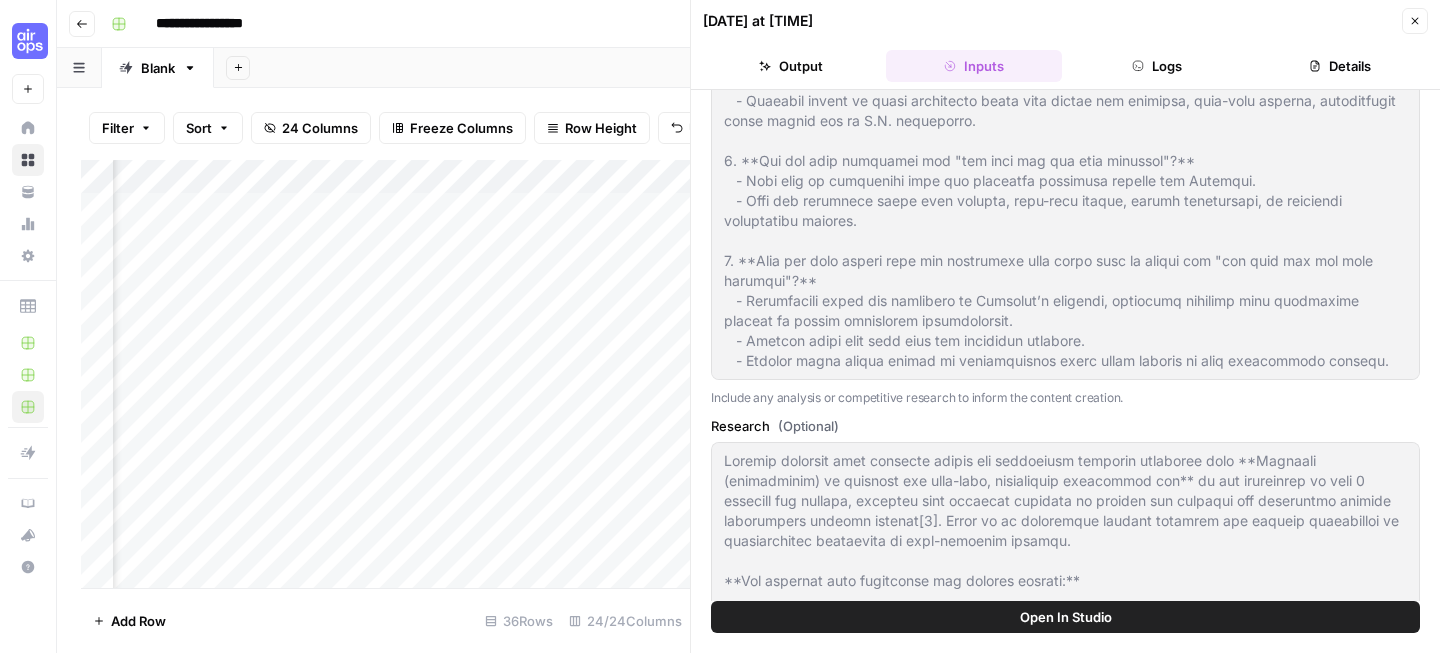 drag, startPoint x: 716, startPoint y: 313, endPoint x: 1439, endPoint y: 389, distance: 726.9835 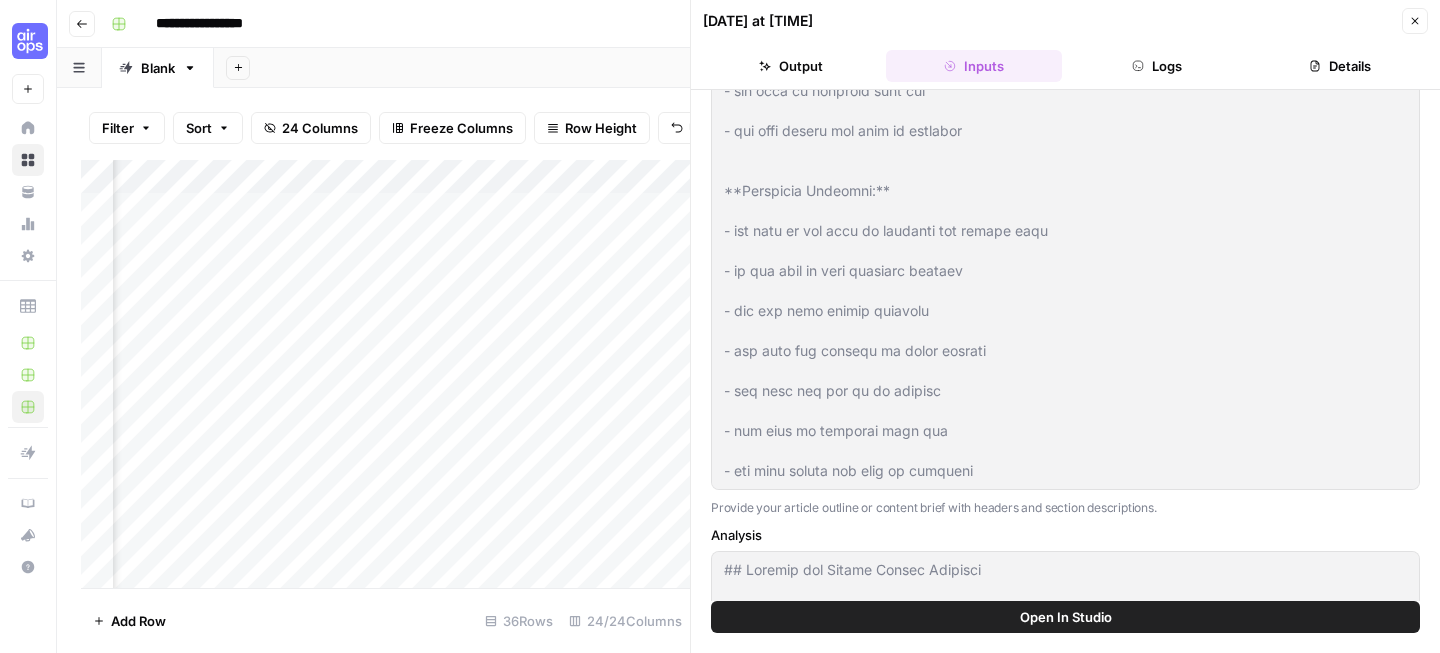 scroll, scrollTop: 0, scrollLeft: 0, axis: both 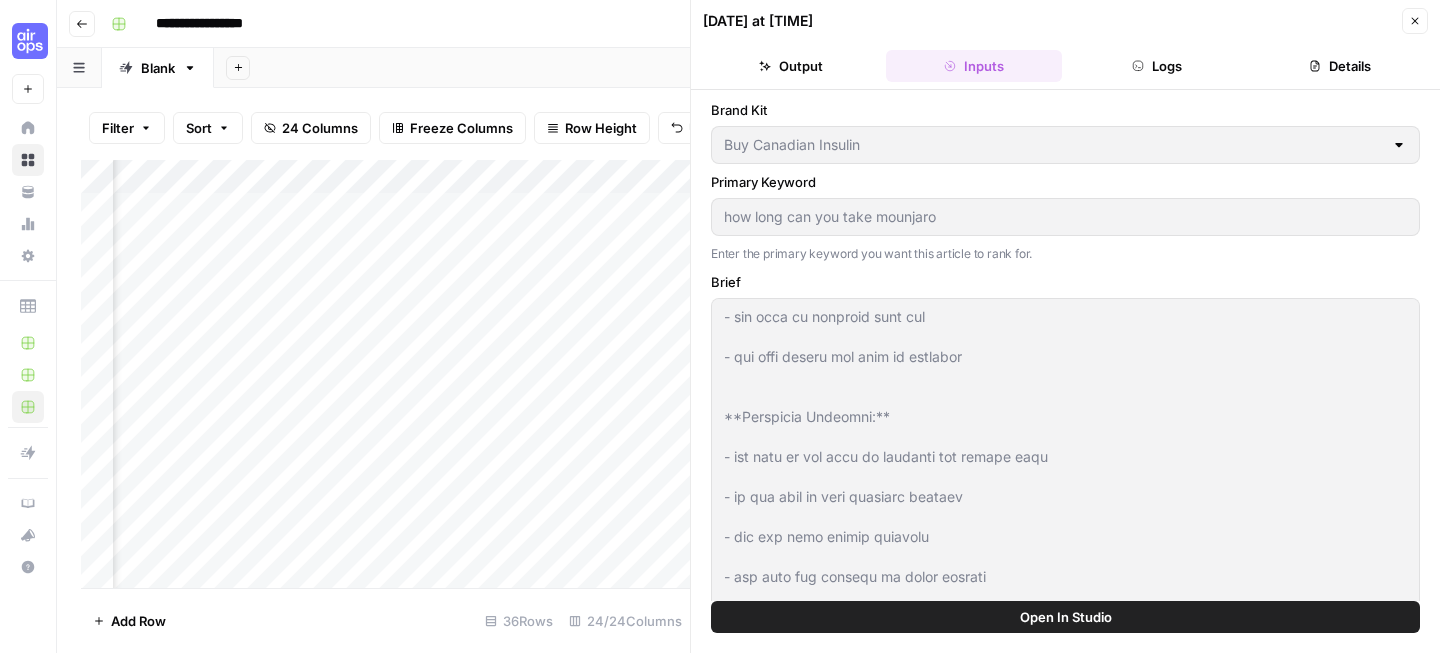 click on "Brand Kit Buy Canadian Insulin Primary Keyword how long can you take mounjaro Enter the primary keyword you want this article to rank for. Brief Provide your article outline or content brief with headers and section descriptions. Analysis Include any analysis or competitive research to inform the content creation. Research   (Optional) Add supplementary research like Perplexity results to enhance content depth and accuracy." at bounding box center [1065, 901] 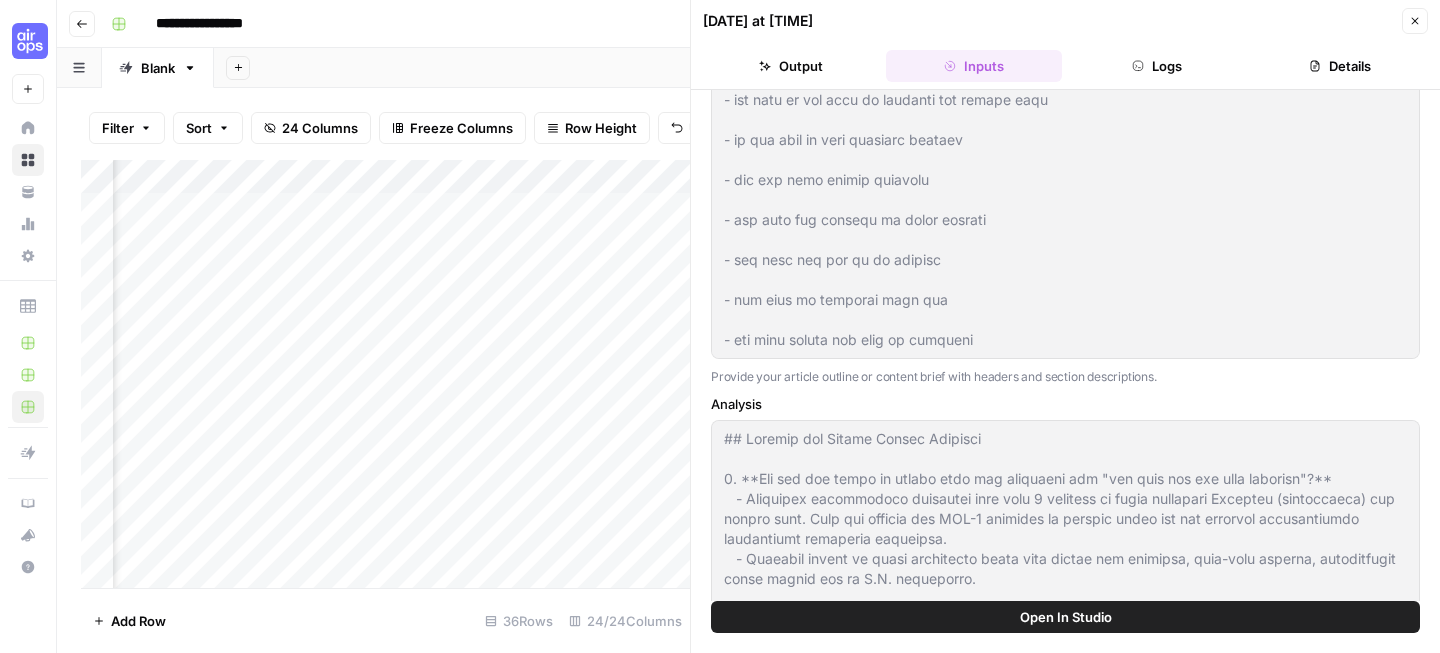 scroll, scrollTop: 269, scrollLeft: 0, axis: vertical 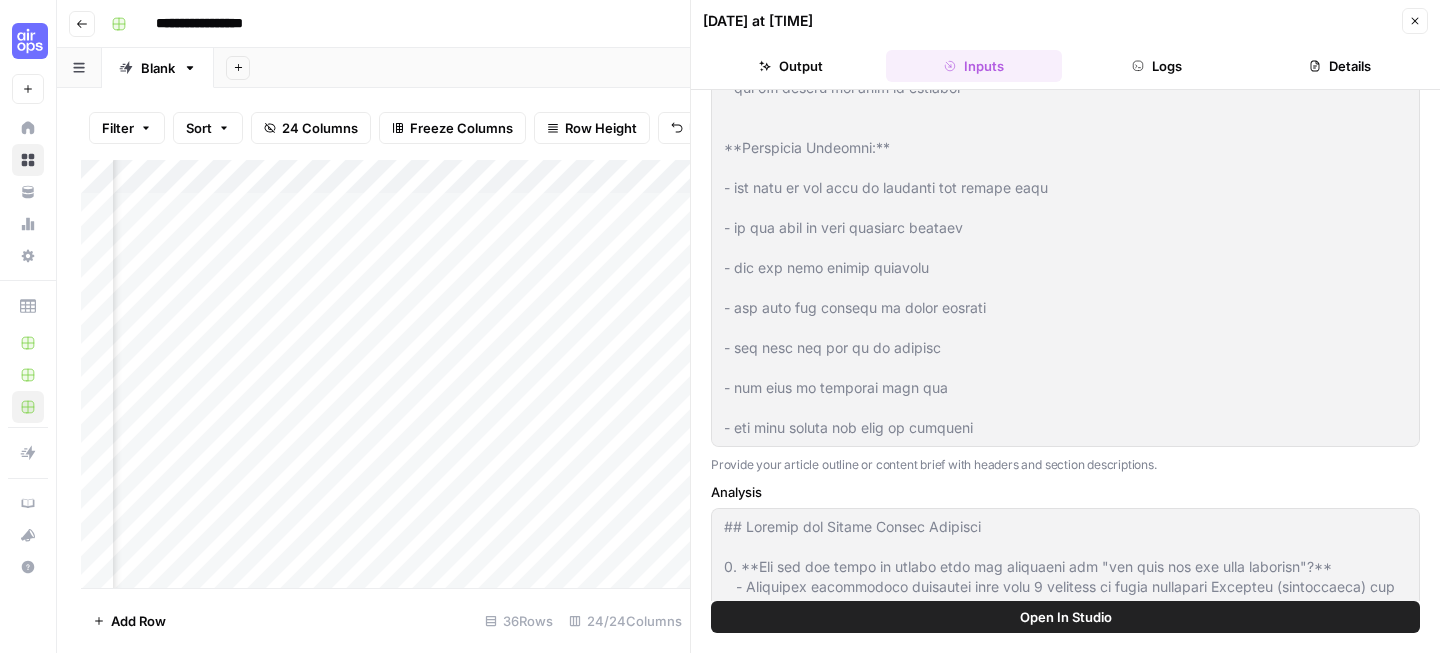 click at bounding box center (1065, 238) 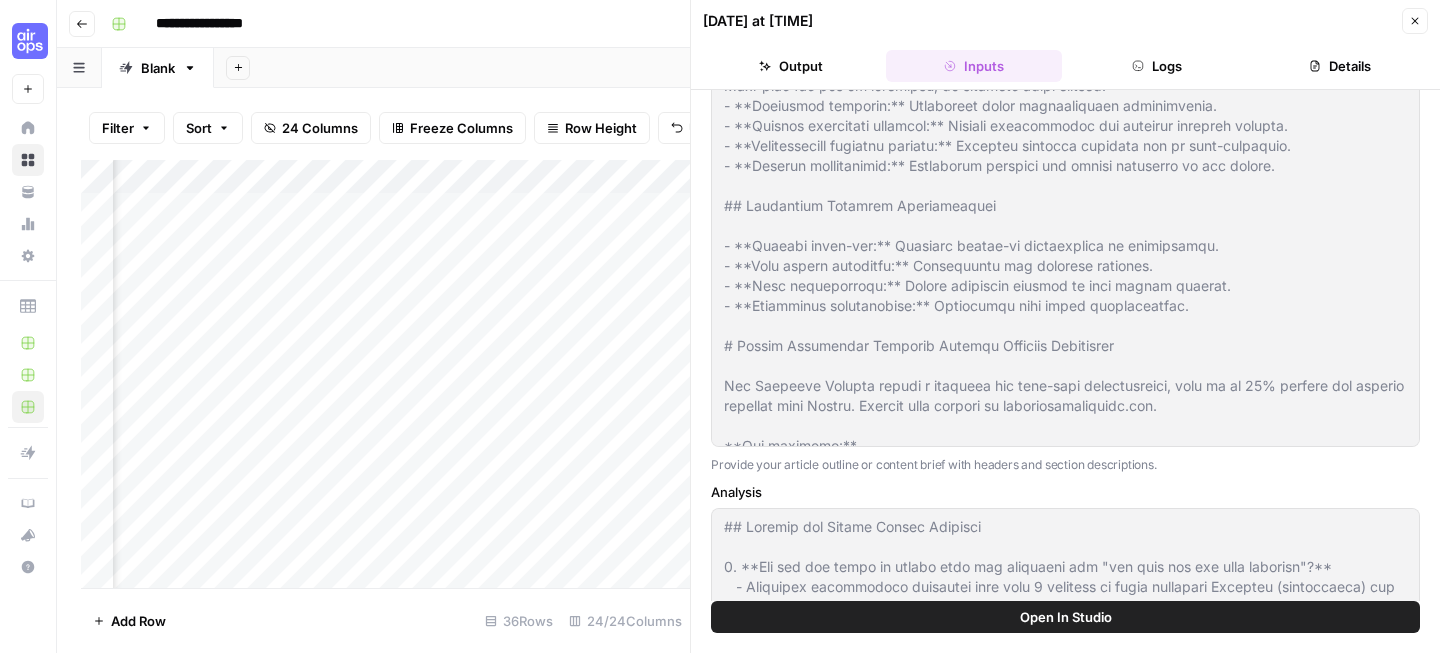 scroll, scrollTop: 3940, scrollLeft: 0, axis: vertical 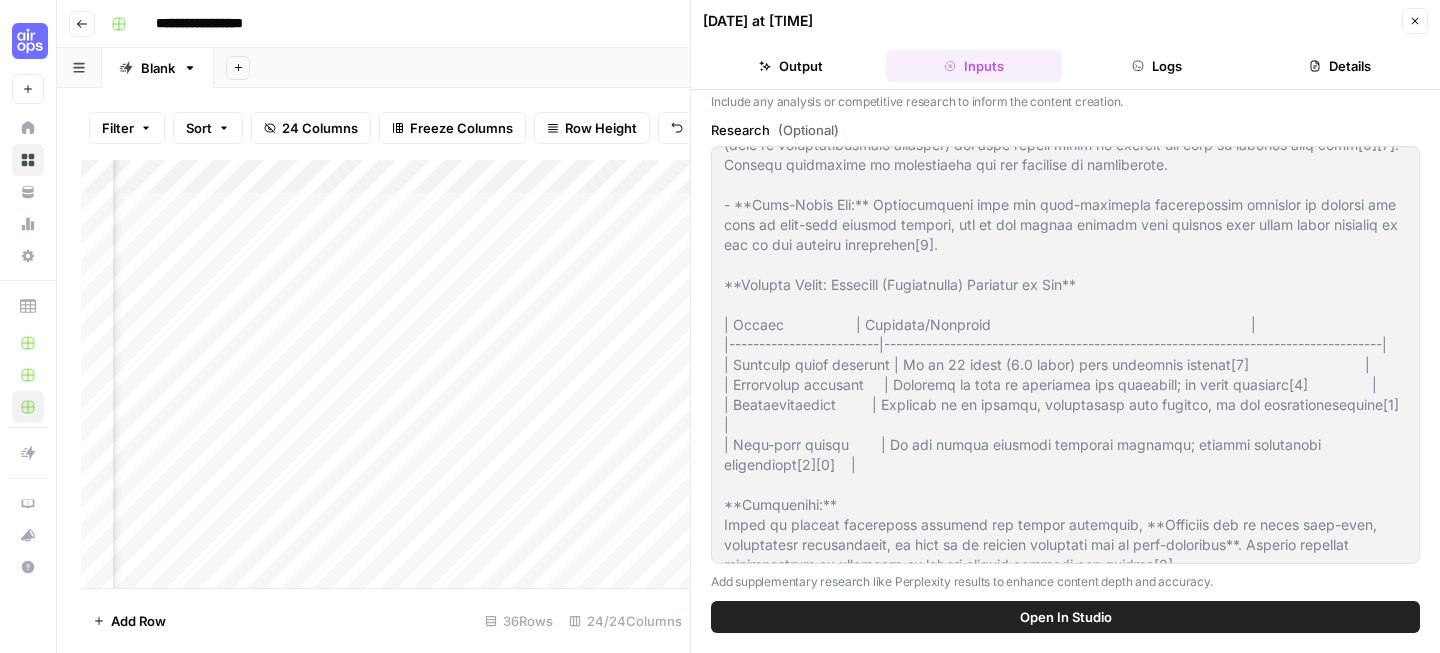 drag, startPoint x: 721, startPoint y: 449, endPoint x: 1243, endPoint y: 560, distance: 533.67126 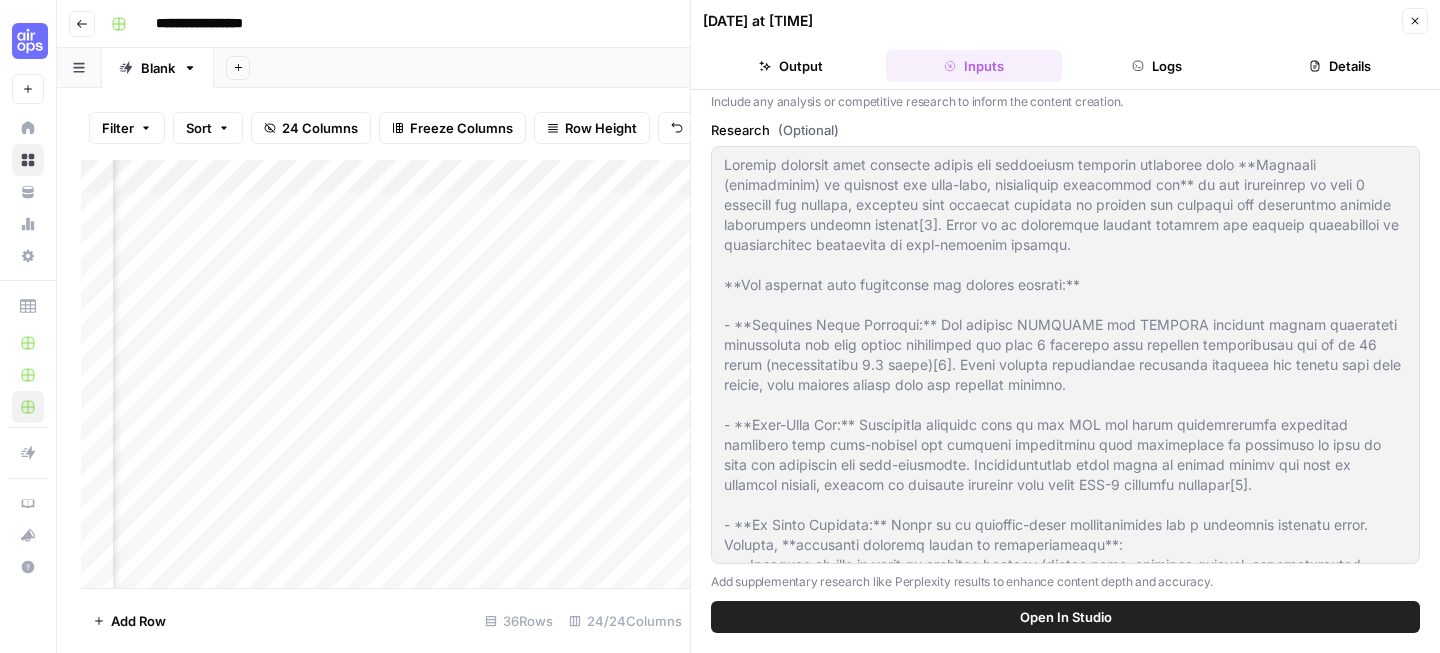 scroll, scrollTop: 560, scrollLeft: 0, axis: vertical 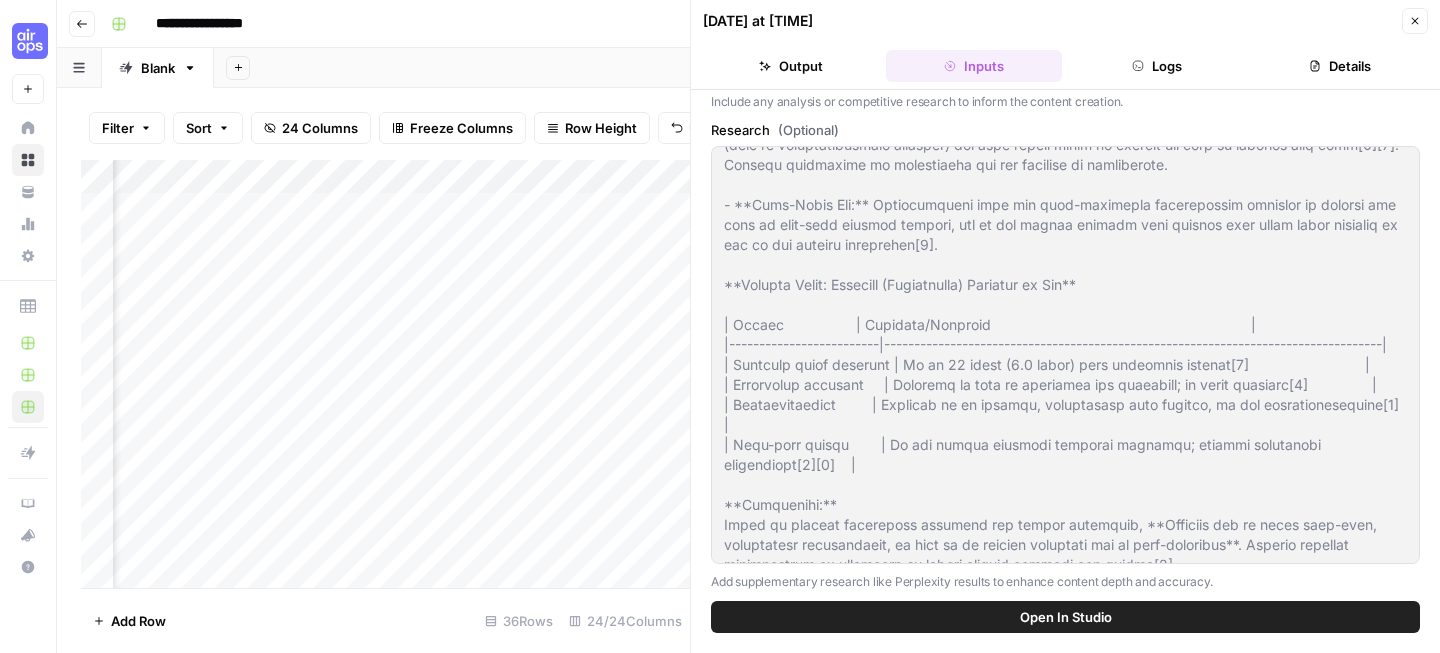 click 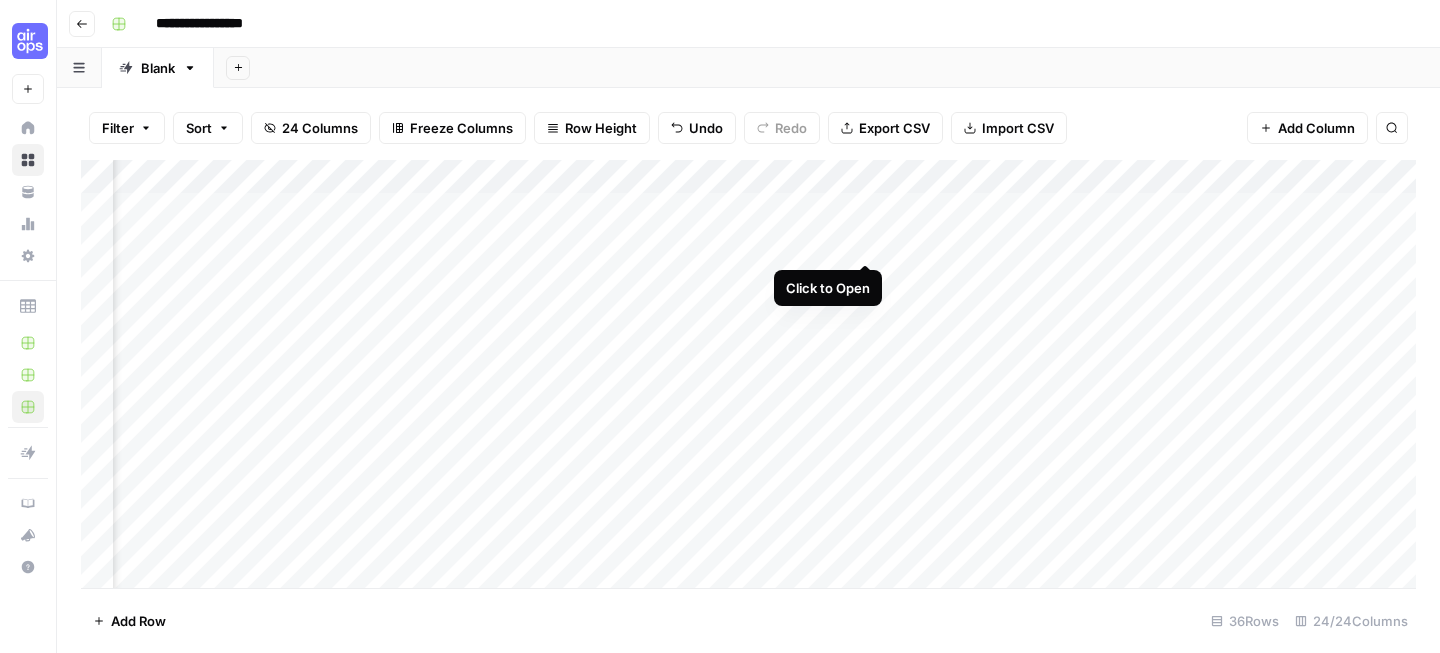 click on "Add Column" at bounding box center [748, 374] 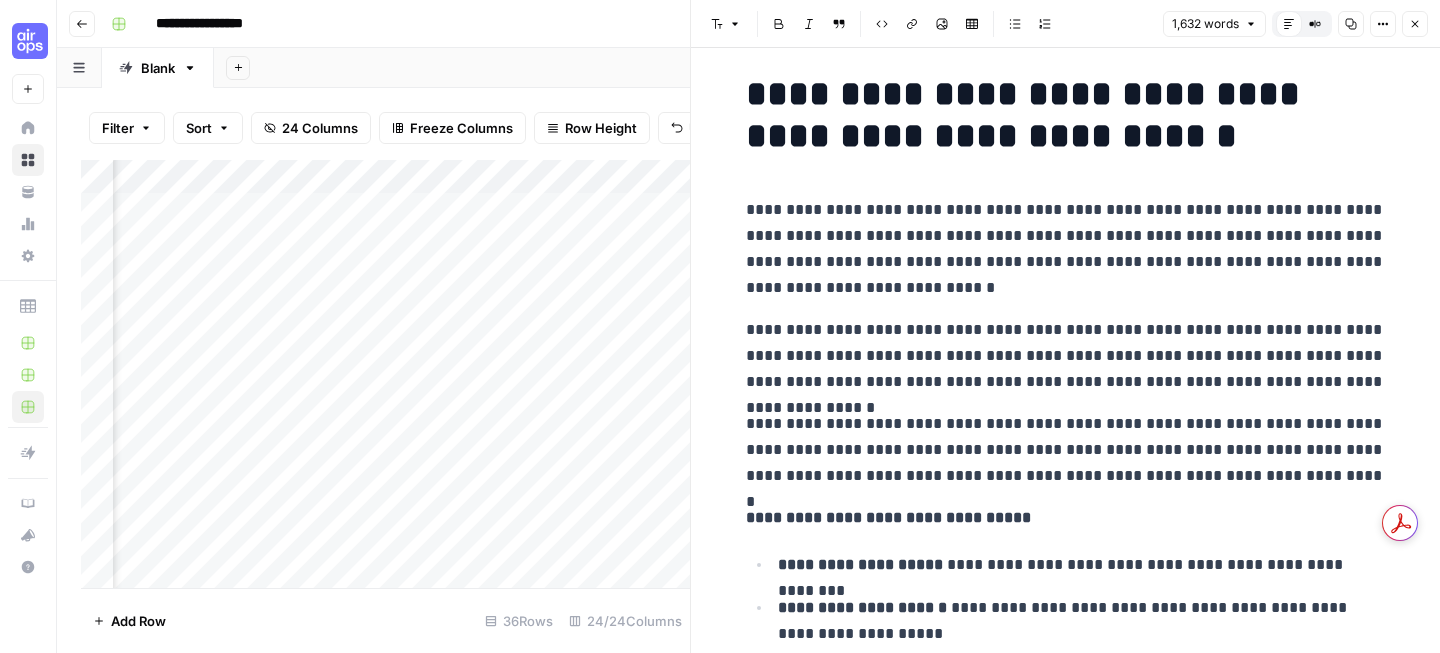 scroll, scrollTop: 0, scrollLeft: 0, axis: both 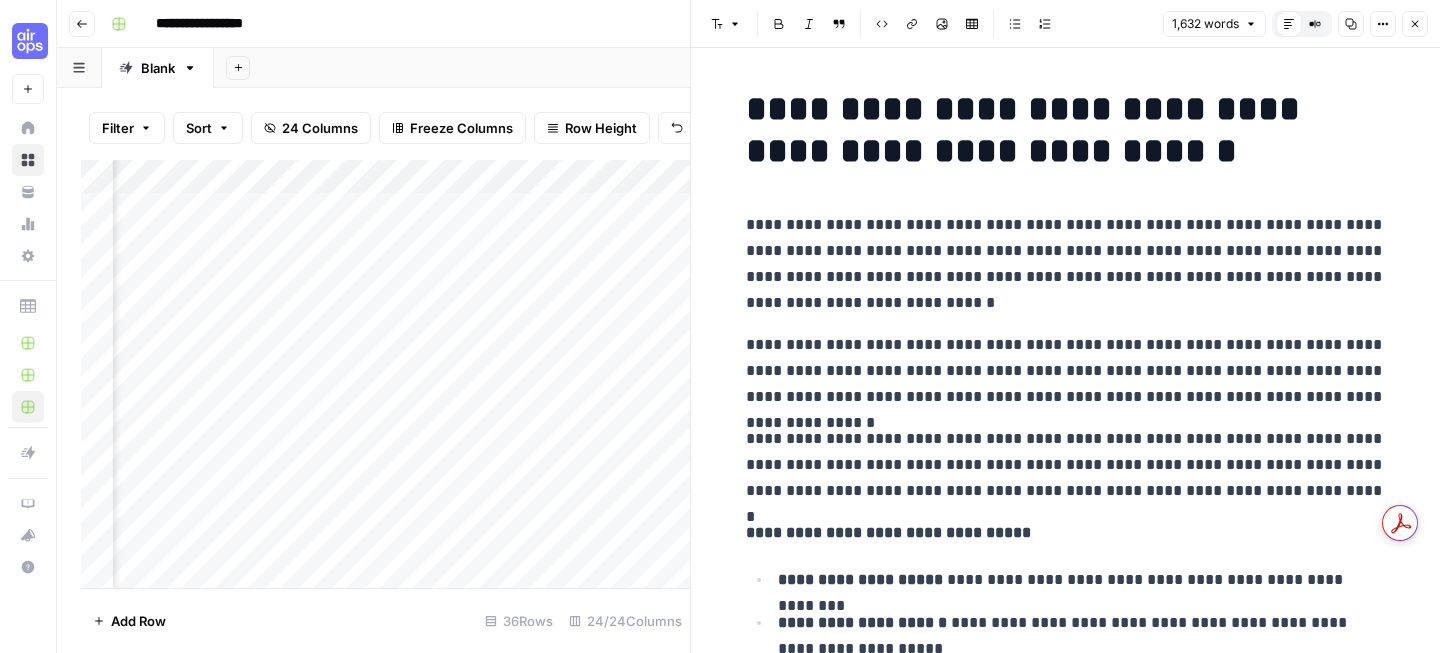 click 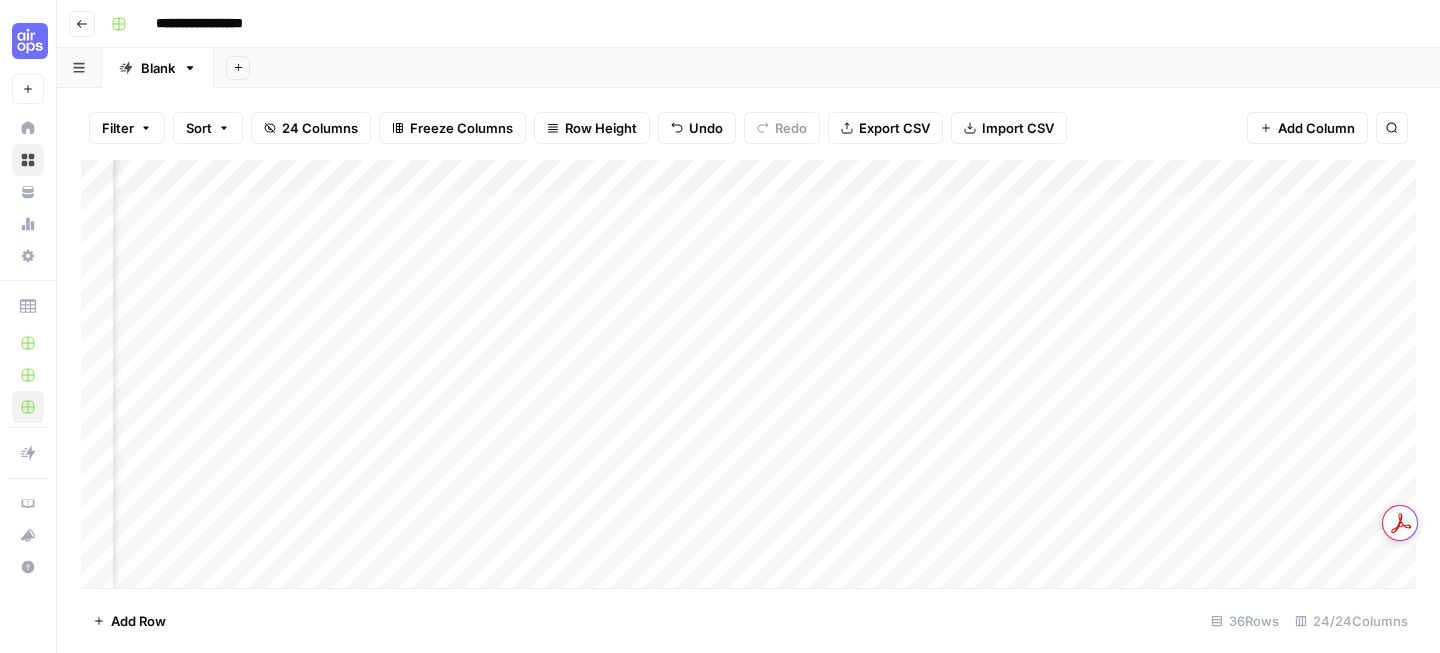 scroll, scrollTop: 0, scrollLeft: 1762, axis: horizontal 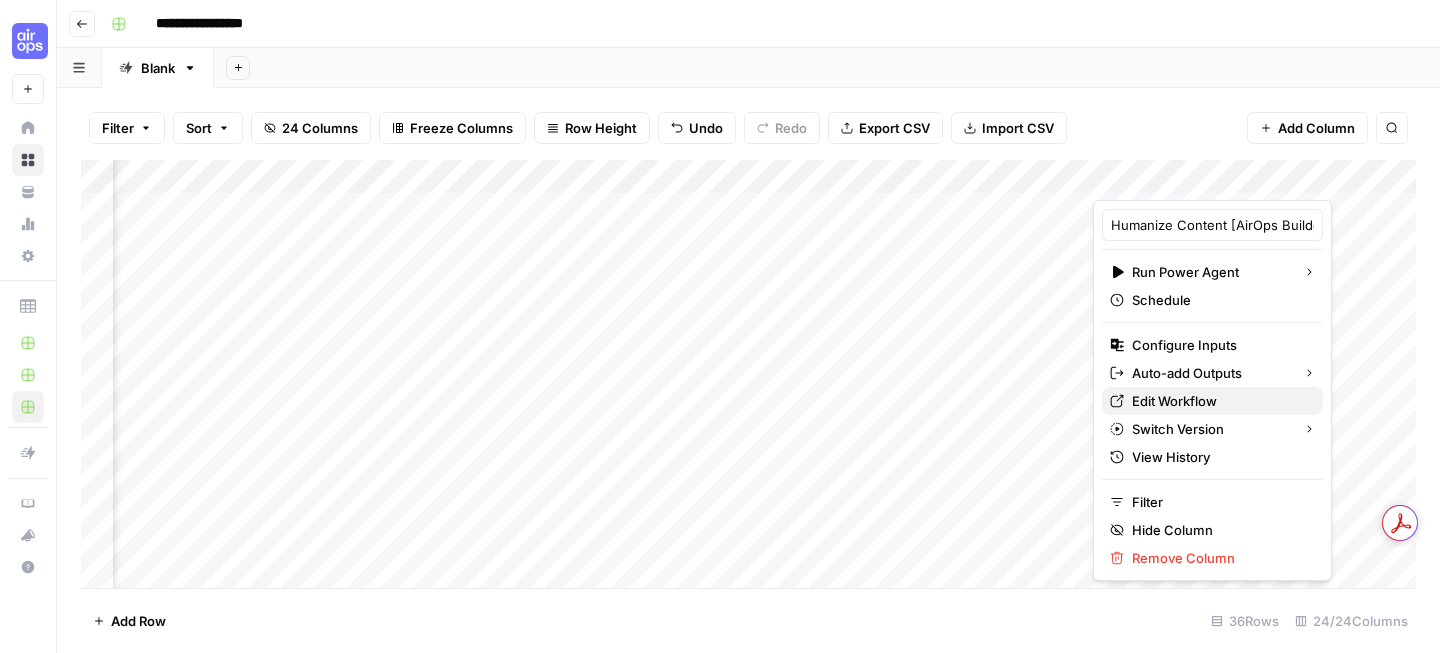 click on "Edit Workflow" at bounding box center [1219, 401] 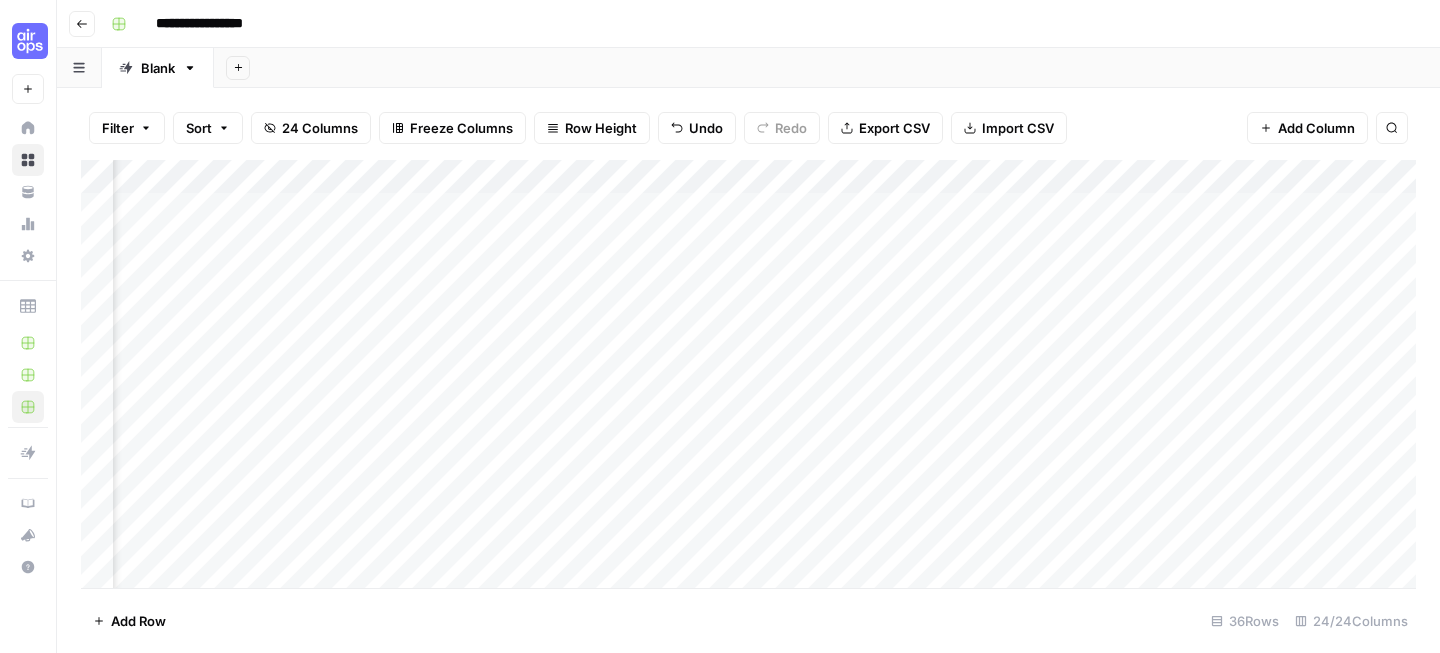 scroll, scrollTop: 0, scrollLeft: 1234, axis: horizontal 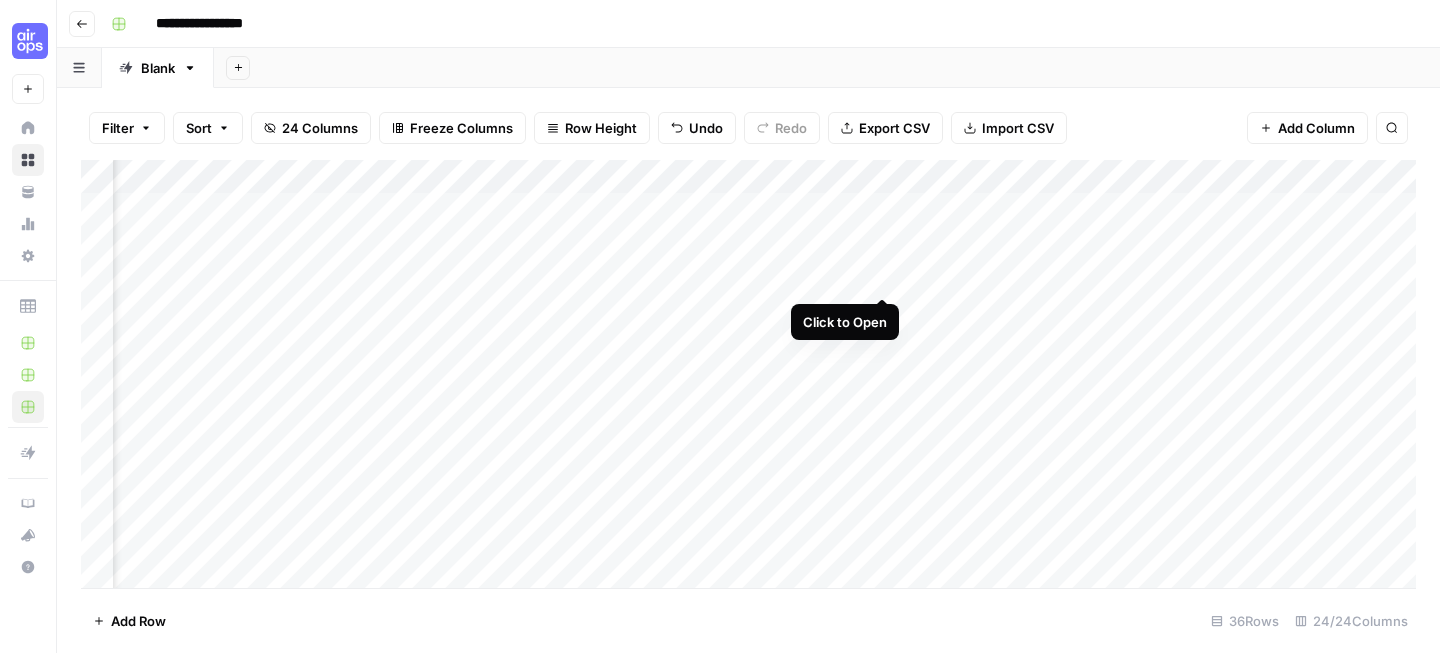 click on "Add Column" at bounding box center [748, 374] 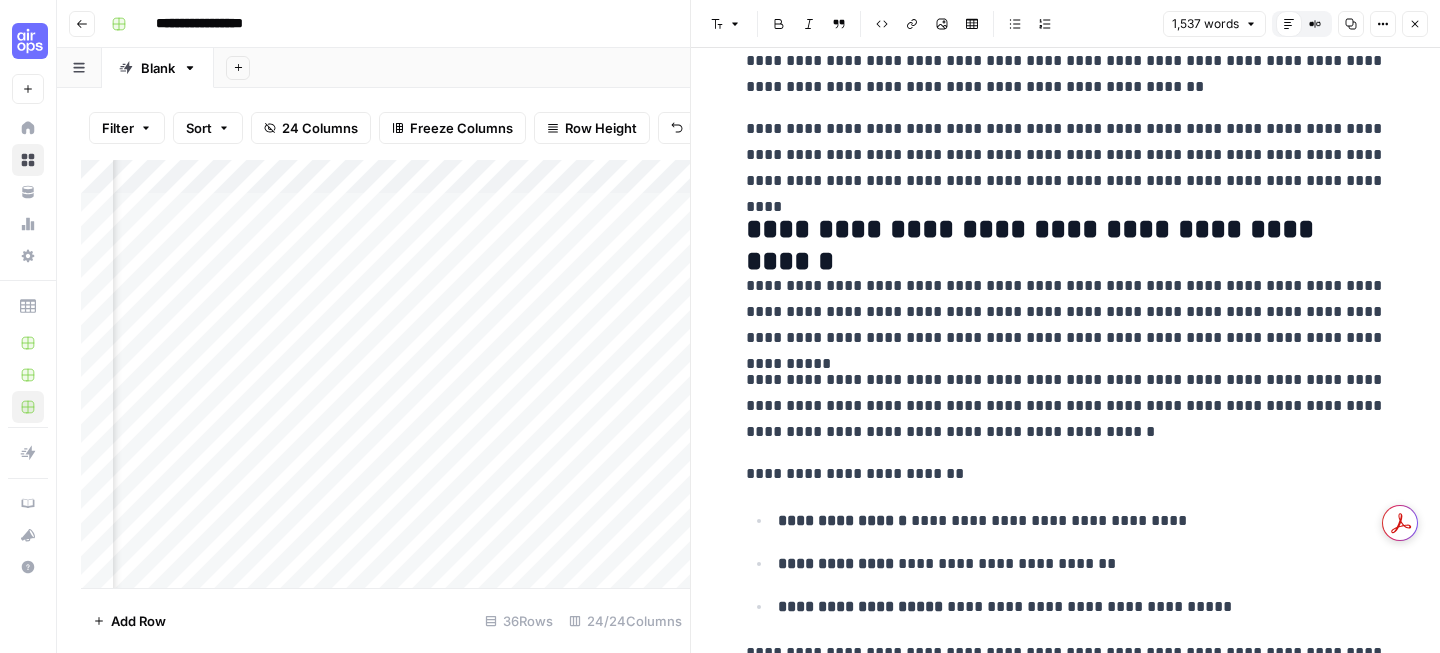 scroll, scrollTop: 0, scrollLeft: 0, axis: both 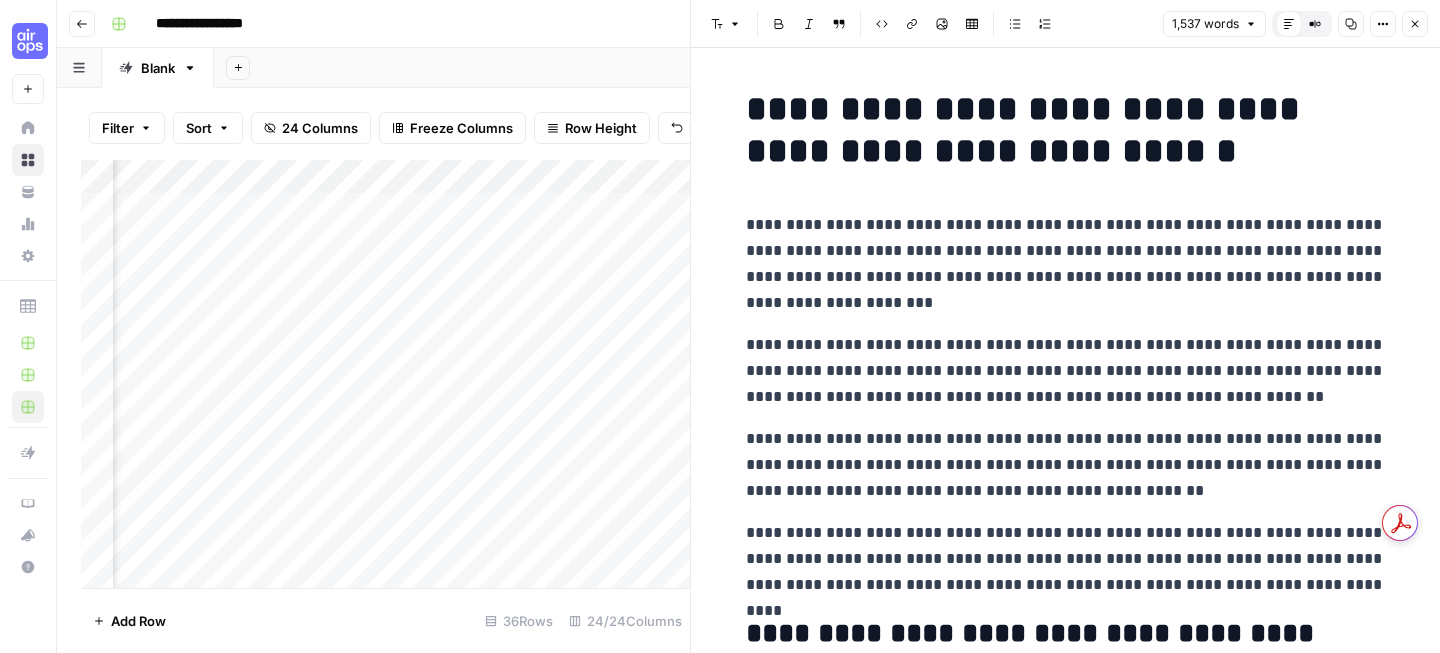 click 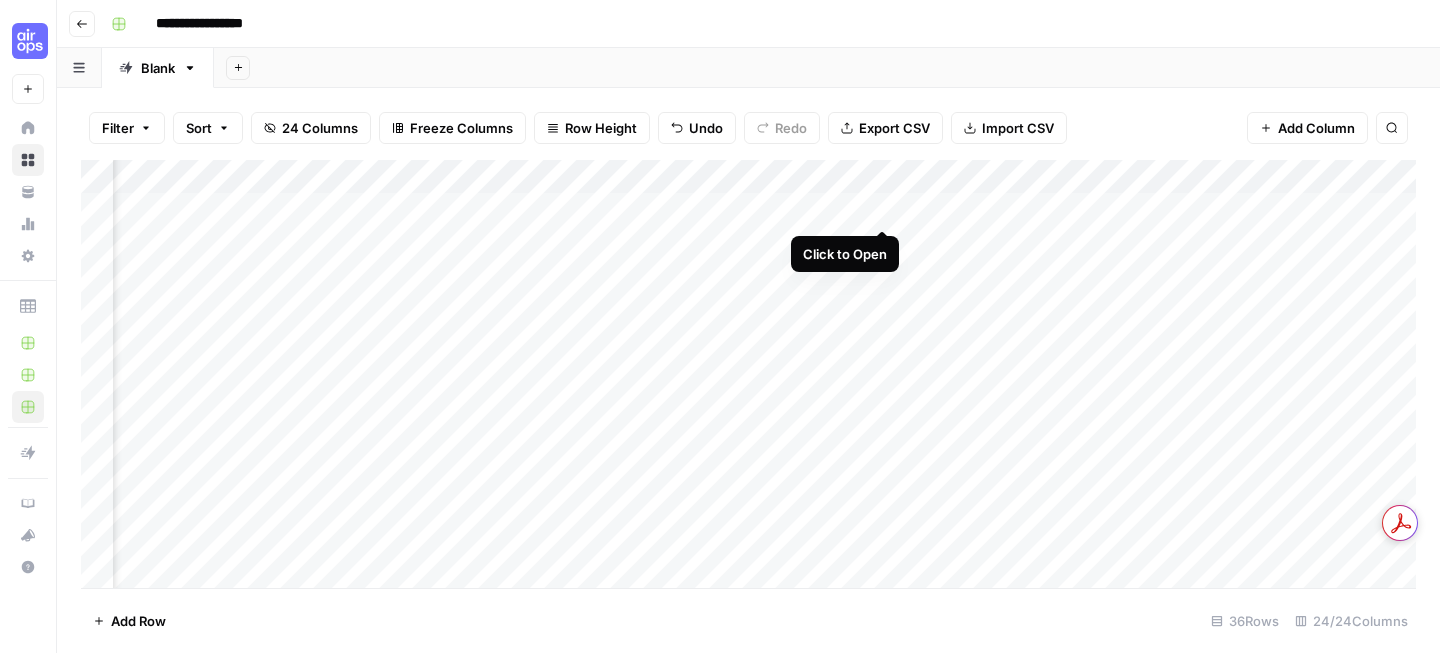 click on "Add Column" at bounding box center [748, 374] 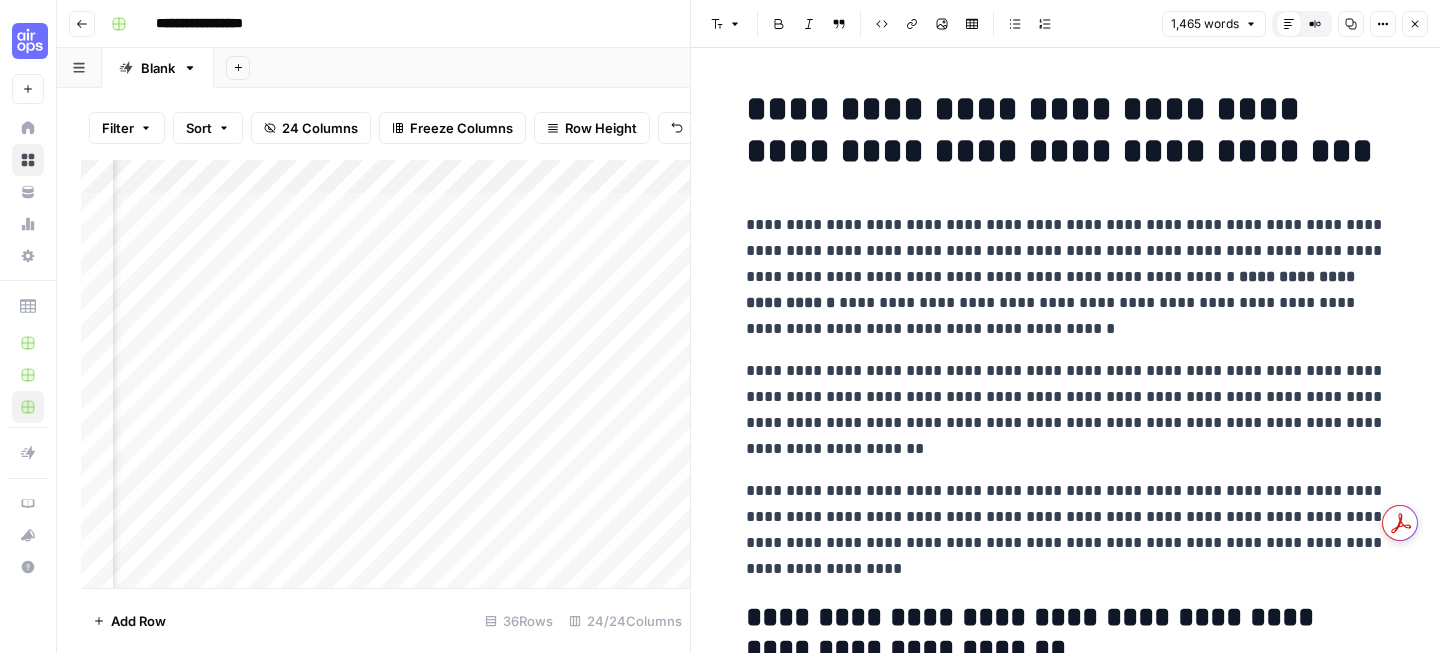 click on "Close" at bounding box center [1415, 24] 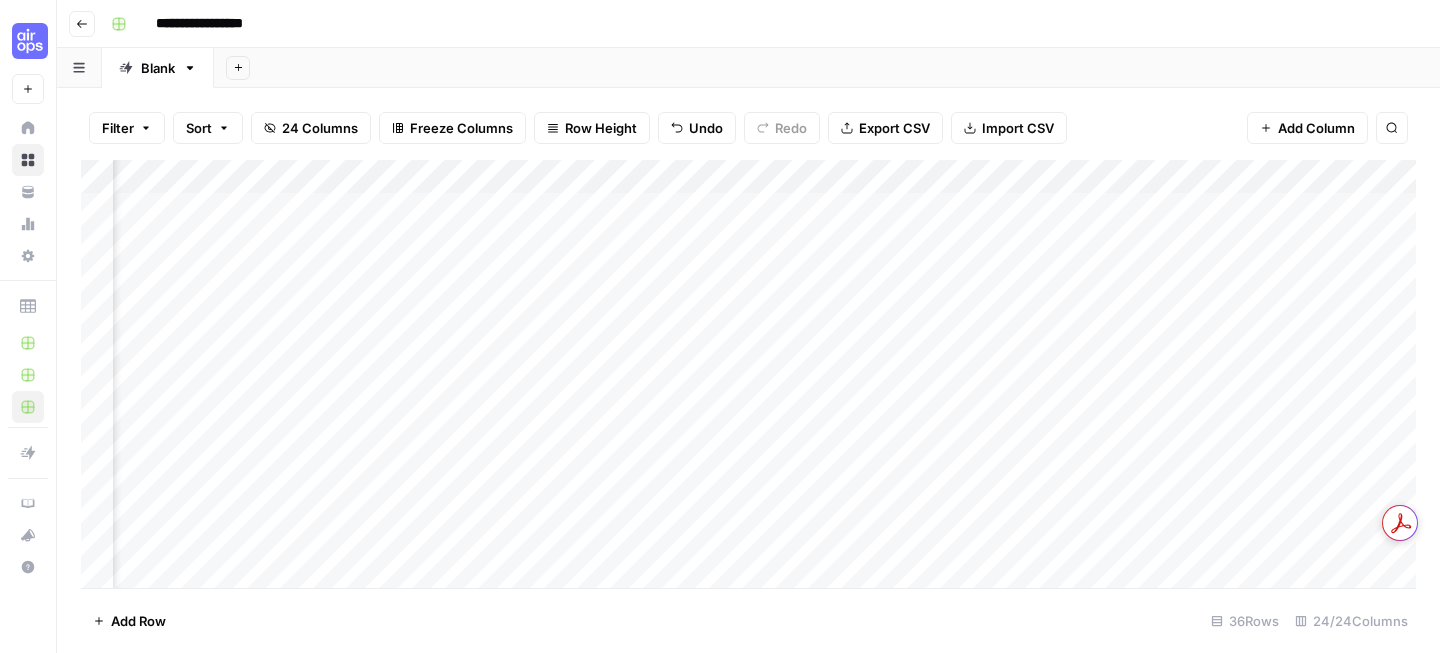 scroll, scrollTop: 0, scrollLeft: 0, axis: both 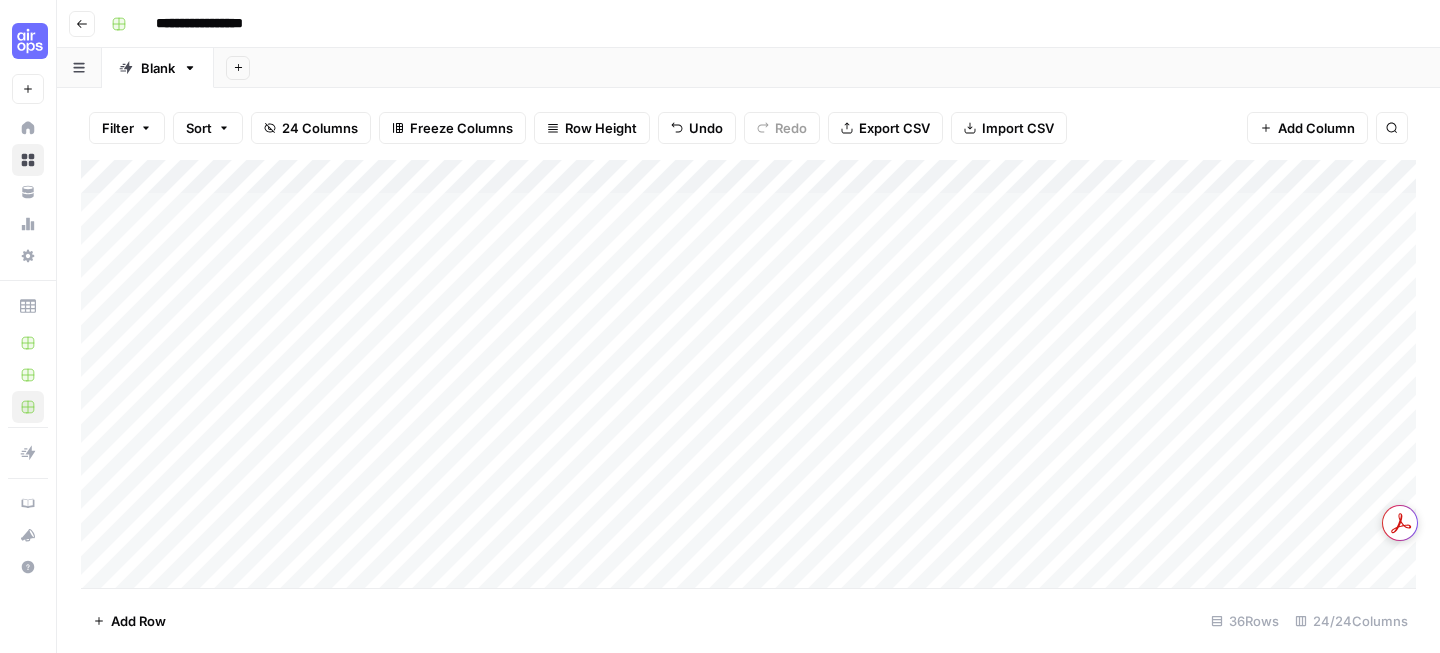 click on "Add Column" at bounding box center [748, 374] 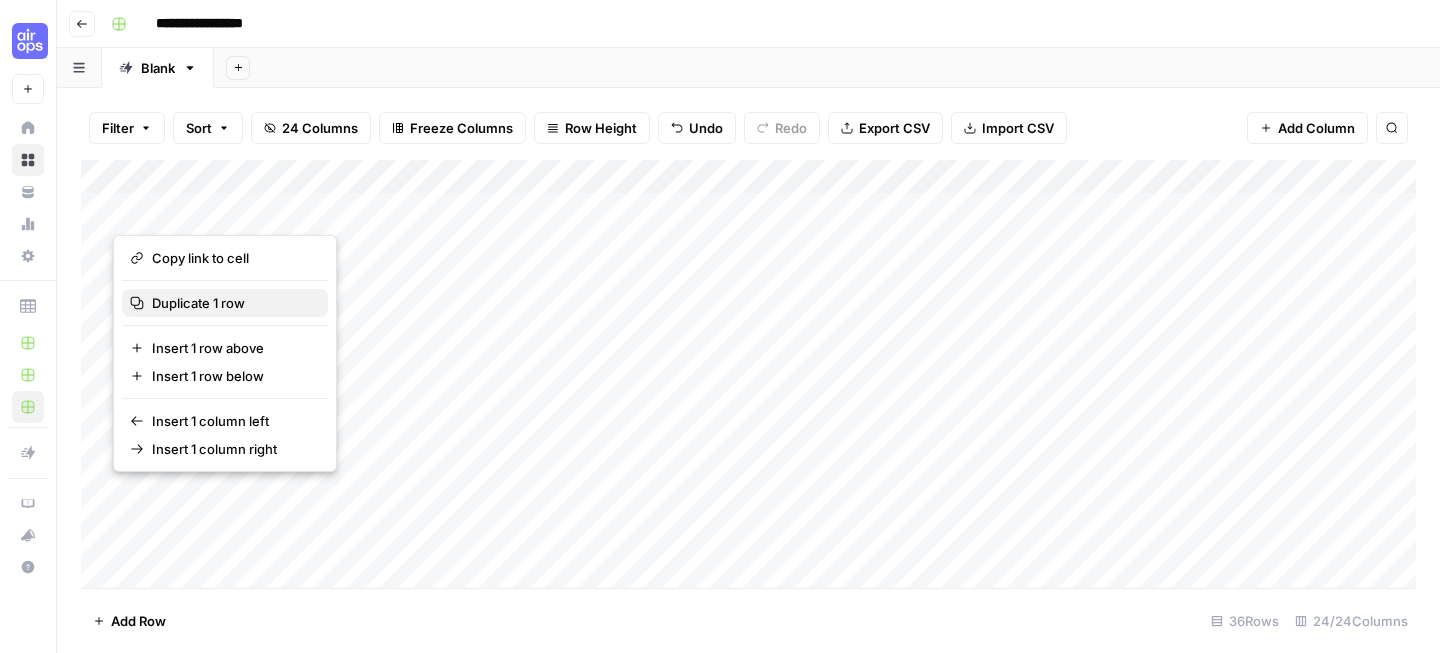 click on "Duplicate 1 row" at bounding box center (232, 303) 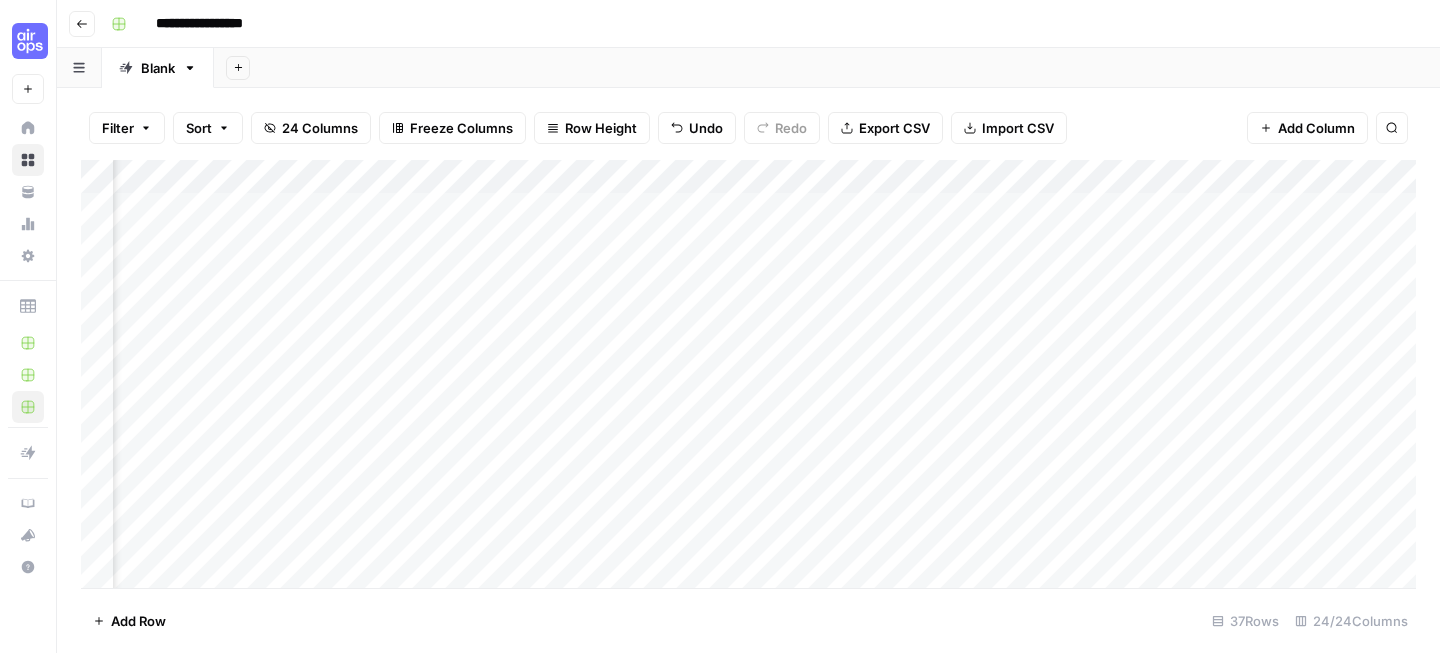 scroll, scrollTop: 0, scrollLeft: 543, axis: horizontal 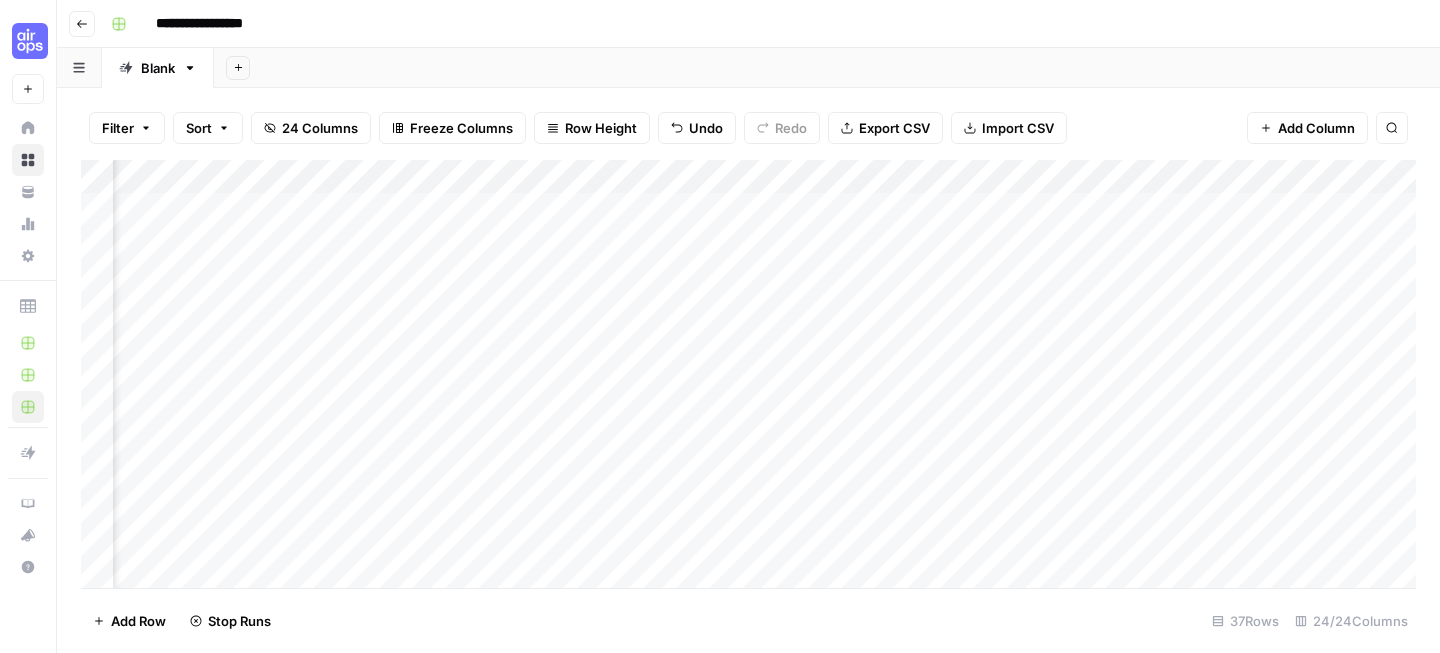 click on "Add Column" at bounding box center (748, 374) 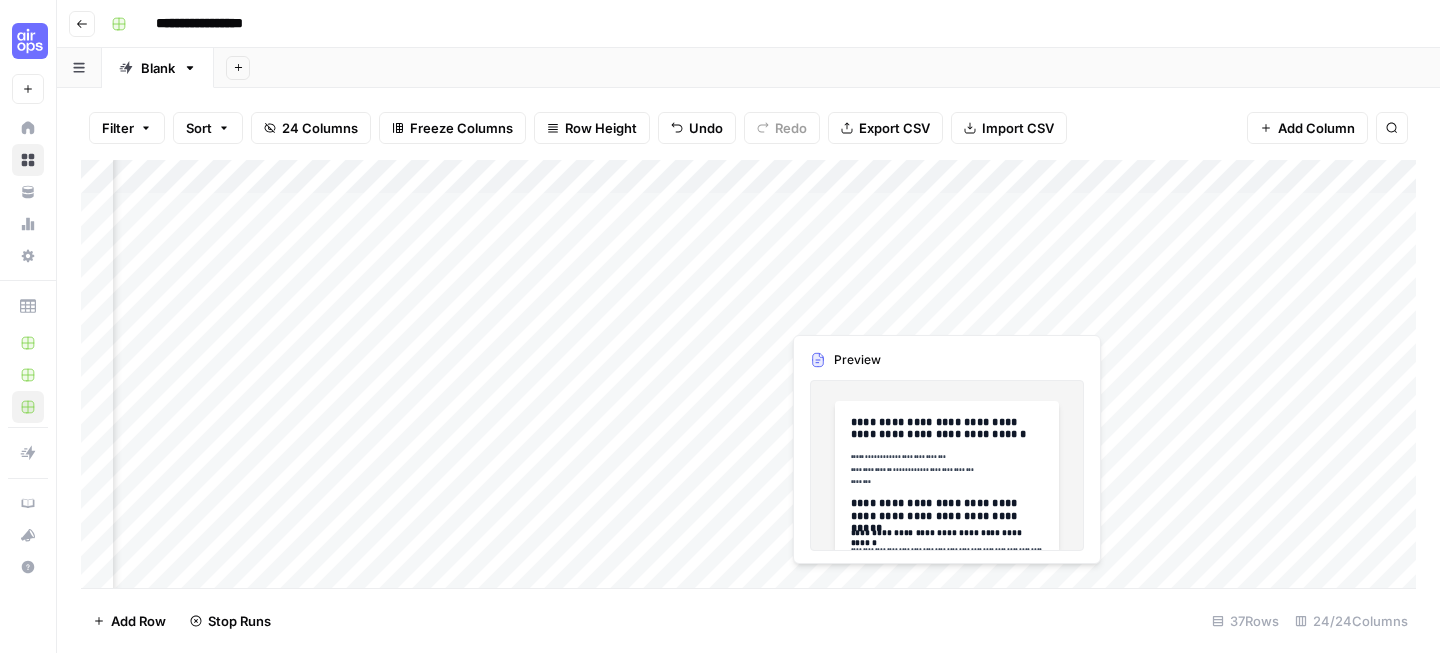 scroll, scrollTop: 0, scrollLeft: 1132, axis: horizontal 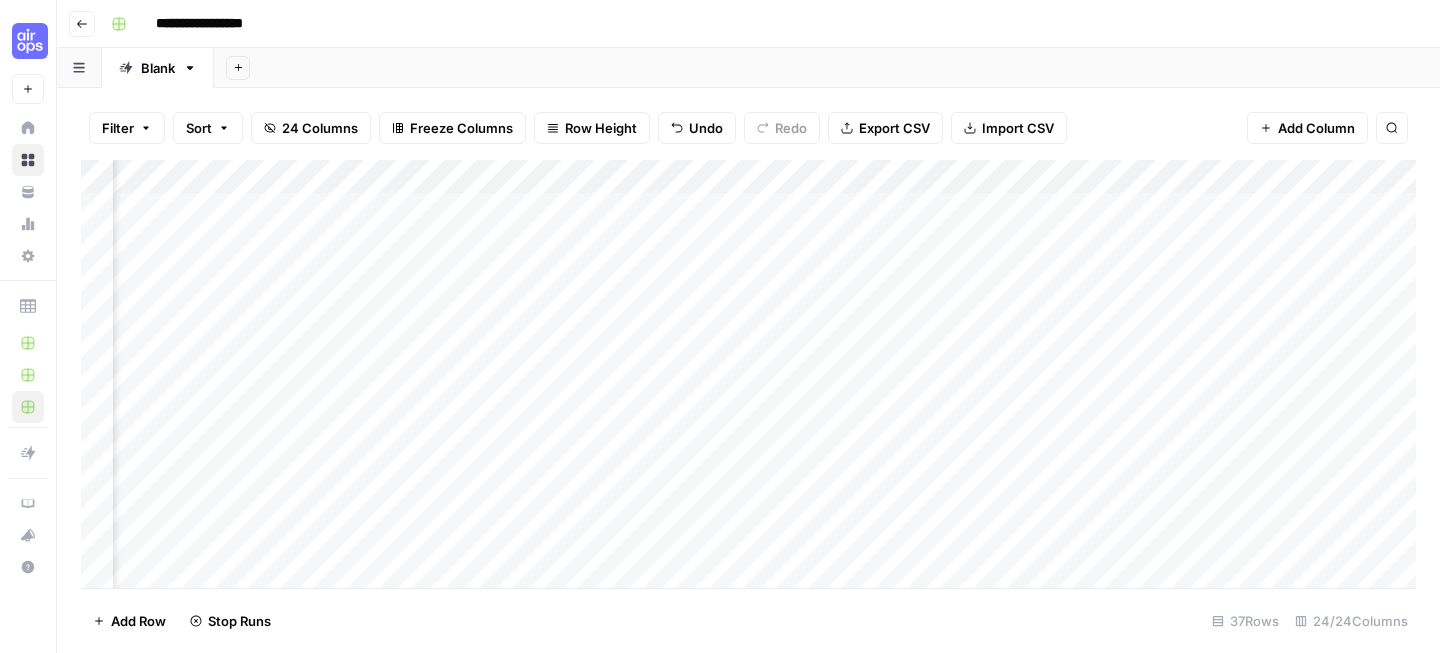 click on "Add Column" at bounding box center [748, 374] 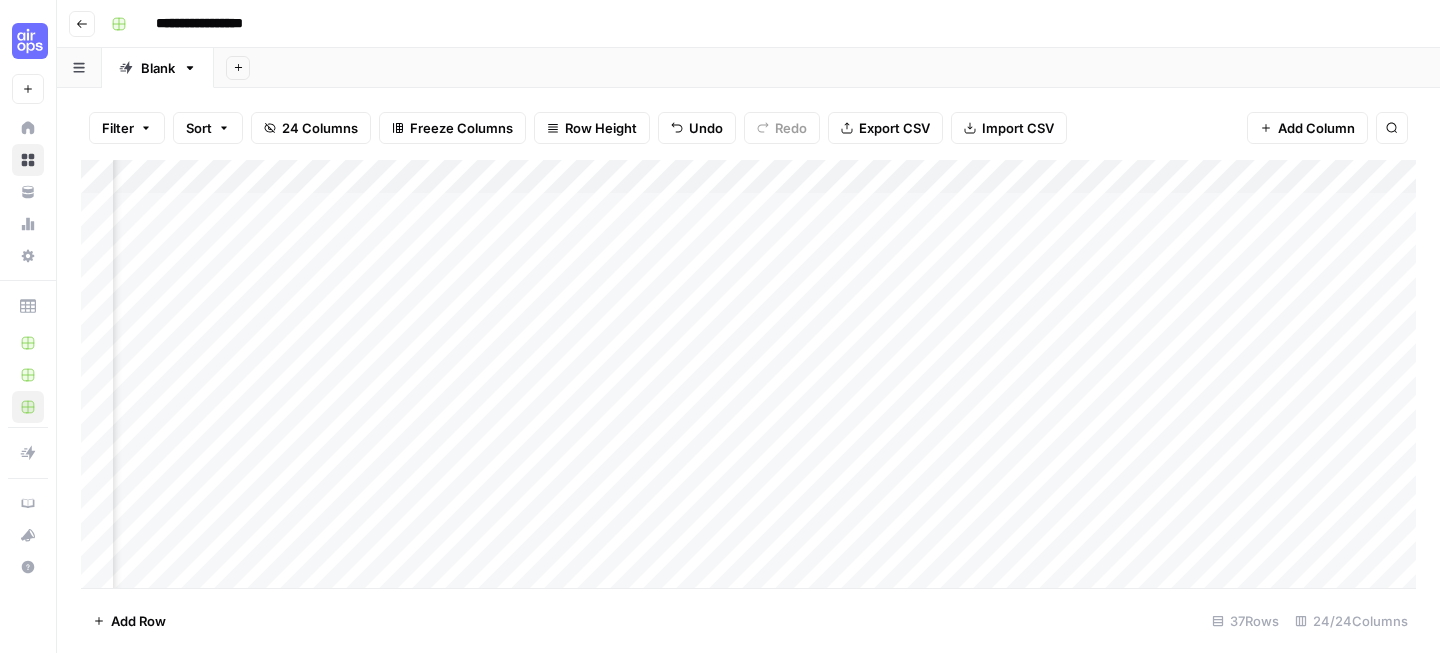 scroll, scrollTop: 0, scrollLeft: 1290, axis: horizontal 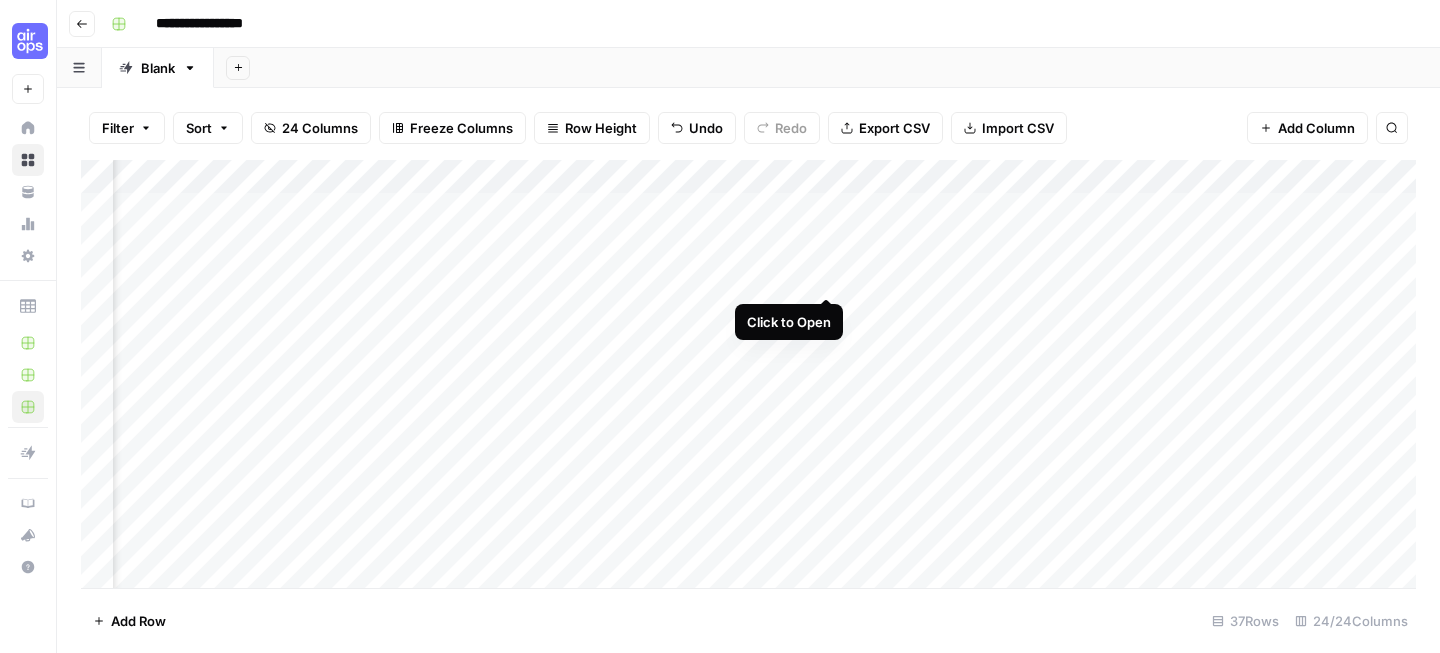 click on "Add Column" at bounding box center [748, 374] 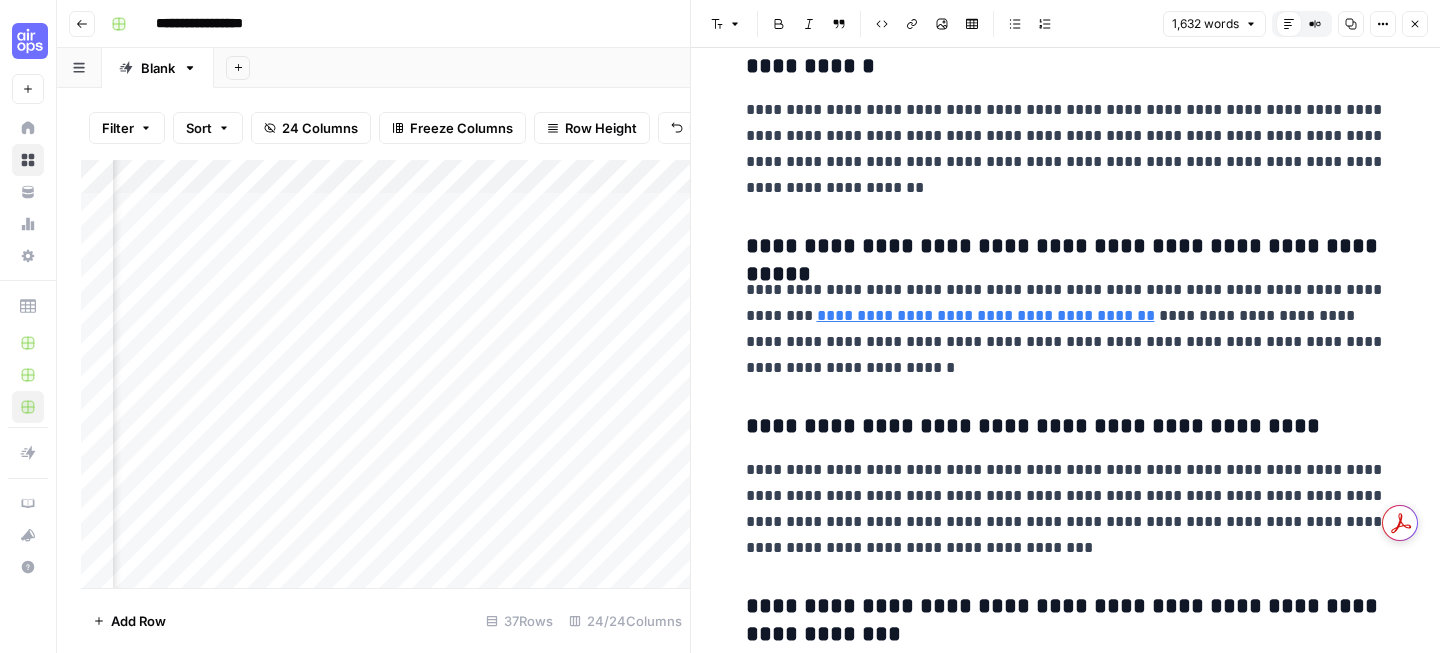 scroll, scrollTop: 6086, scrollLeft: 0, axis: vertical 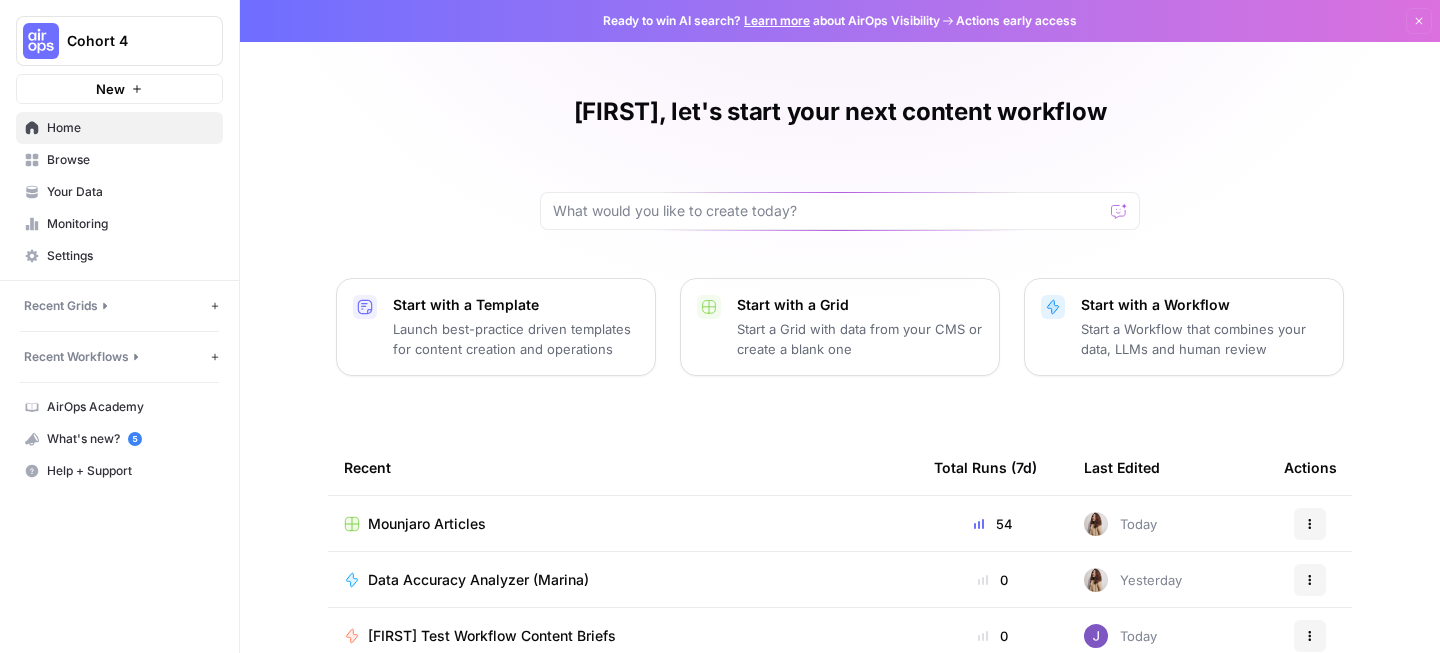 click on "Browse" at bounding box center (130, 160) 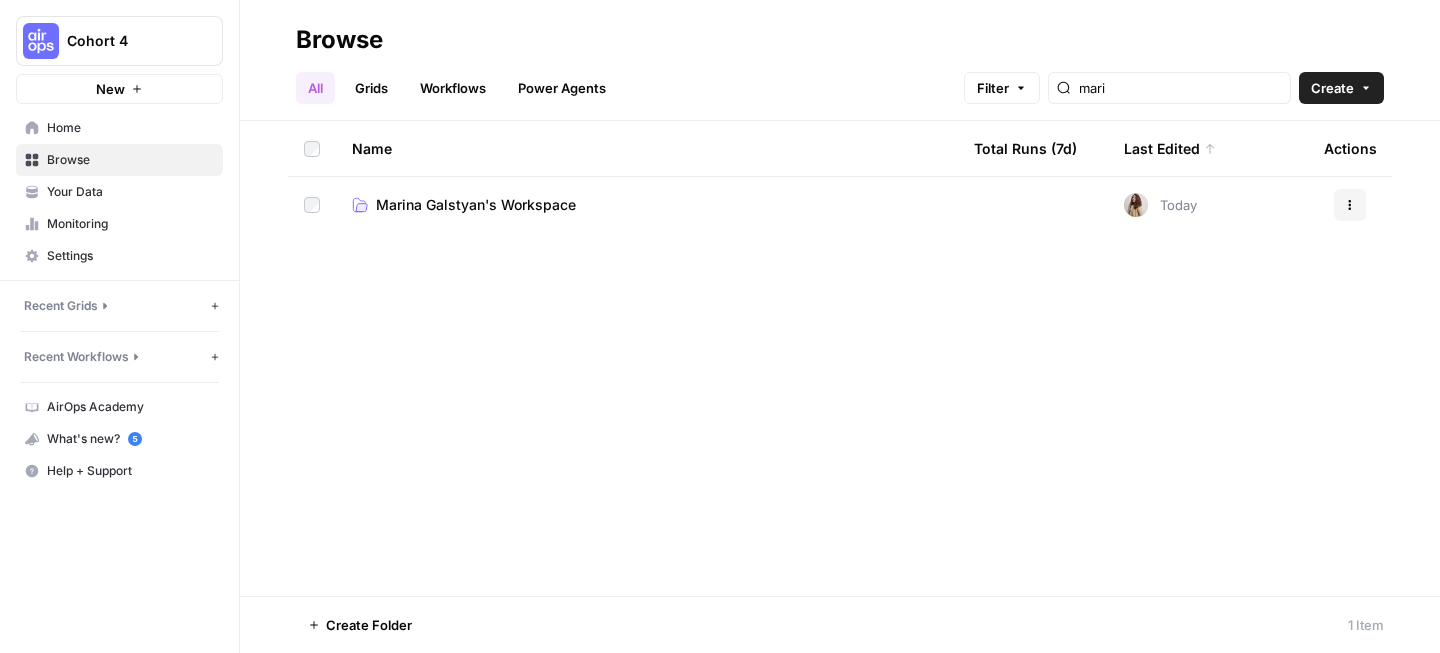 click on "Grids" at bounding box center (371, 88) 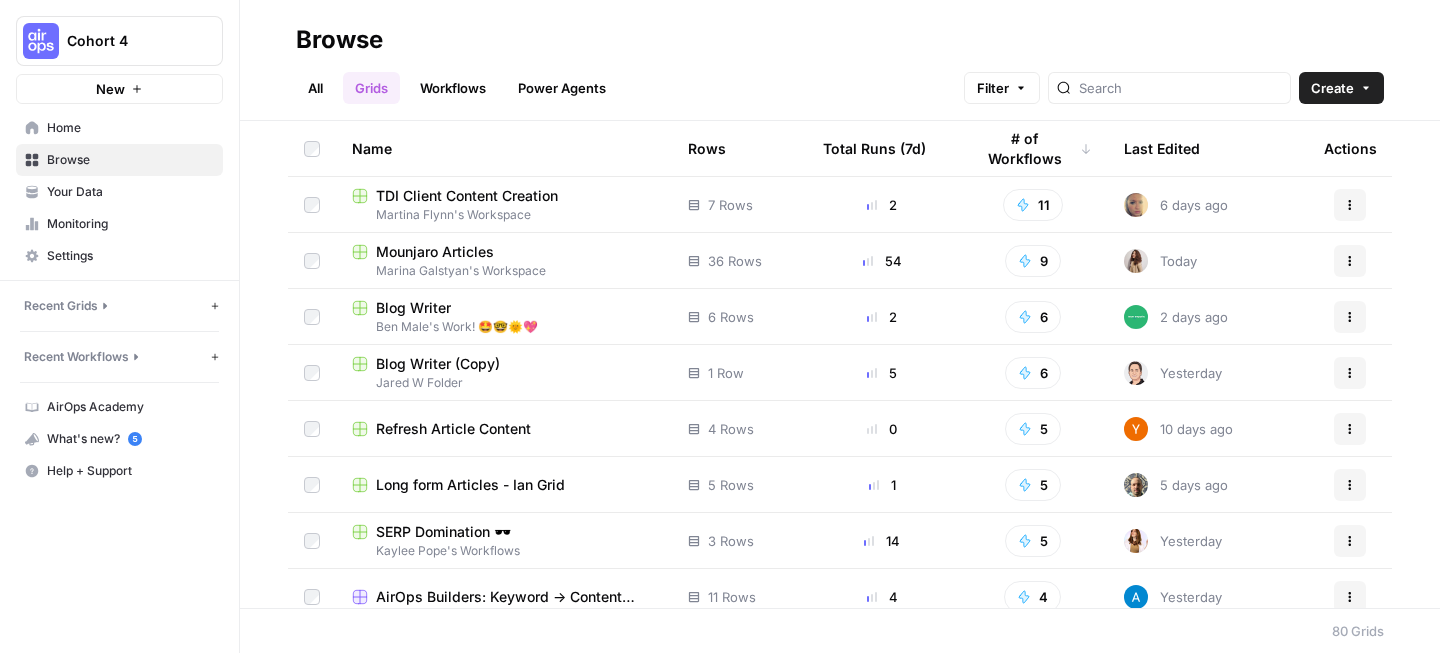 click on "Martina Flynn's Workspace" at bounding box center (504, 215) 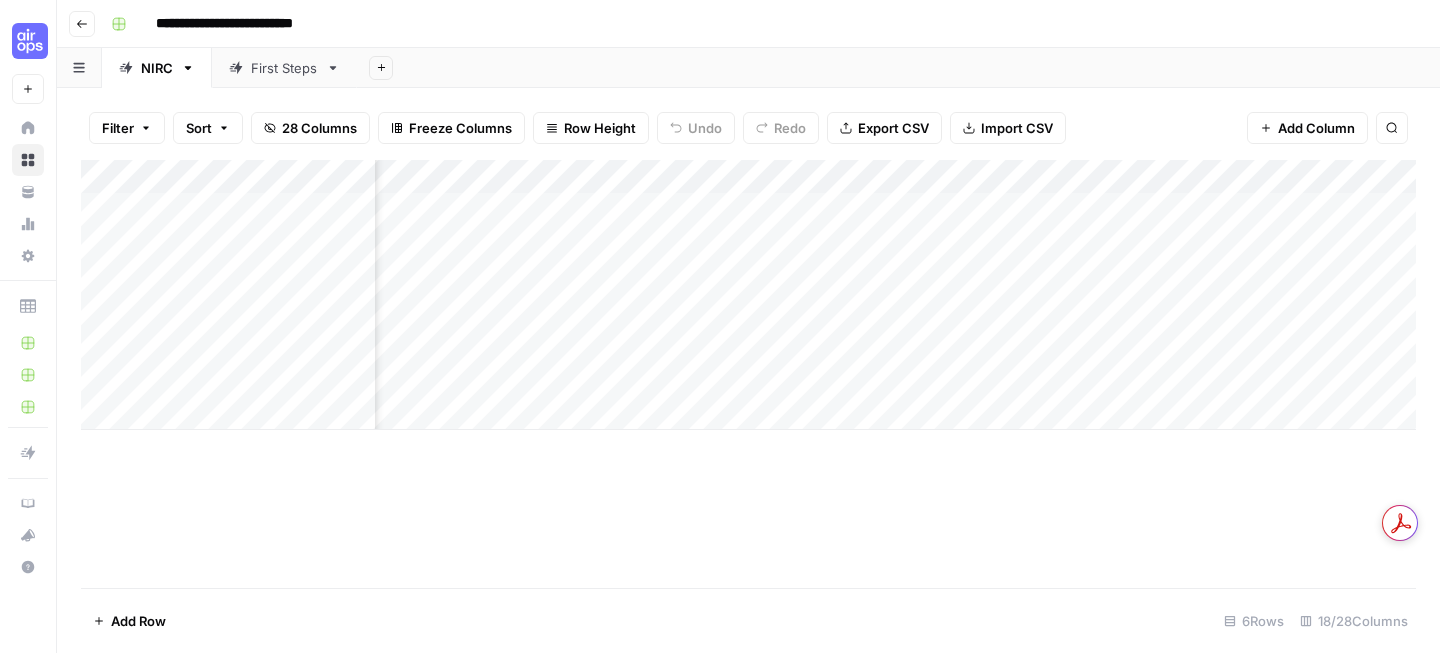 scroll, scrollTop: 0, scrollLeft: 2710, axis: horizontal 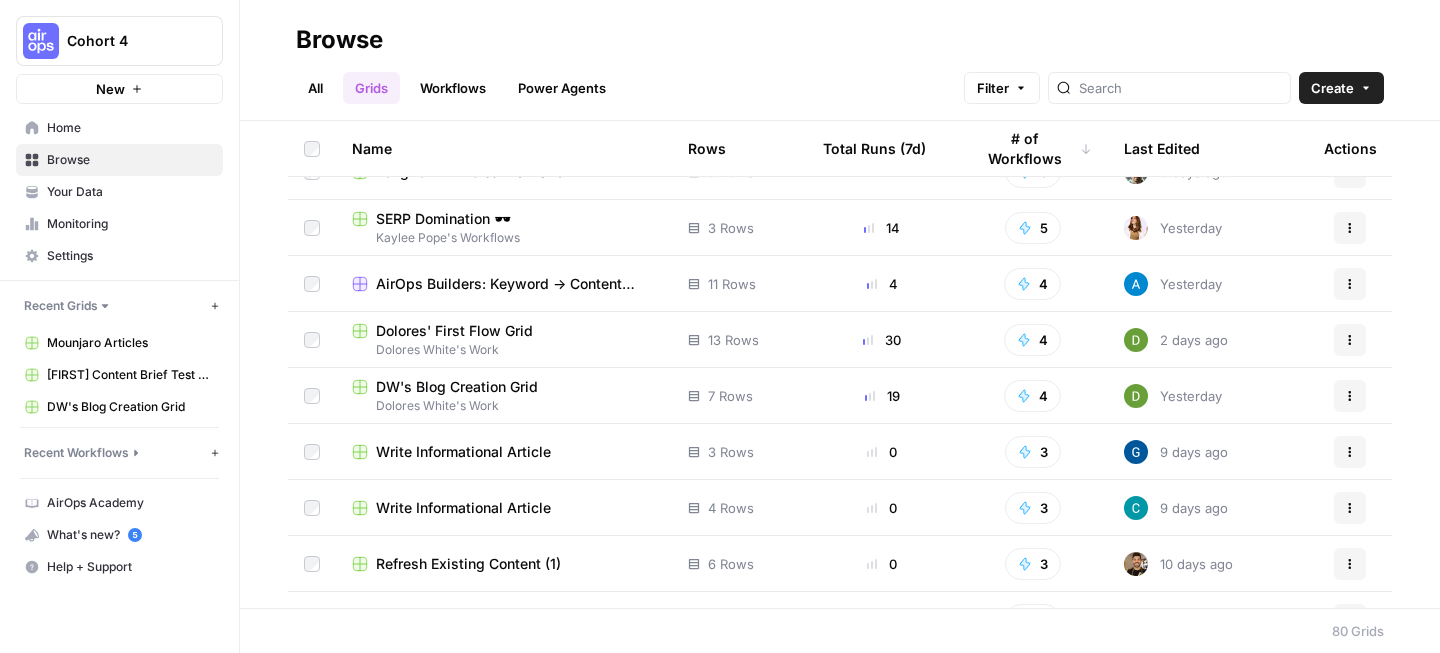click on "AirOps Builders: Keyword -> Content Brief -> Article" at bounding box center (516, 284) 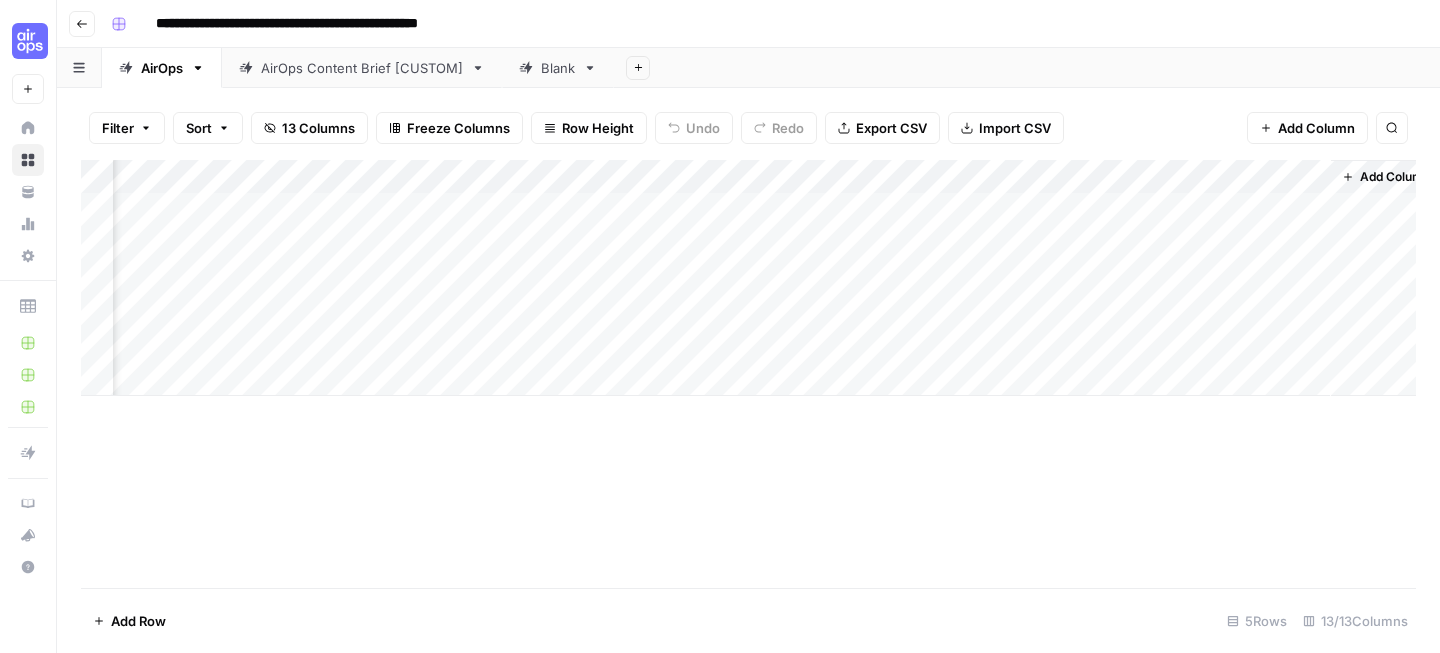 scroll, scrollTop: 0, scrollLeft: 1360, axis: horizontal 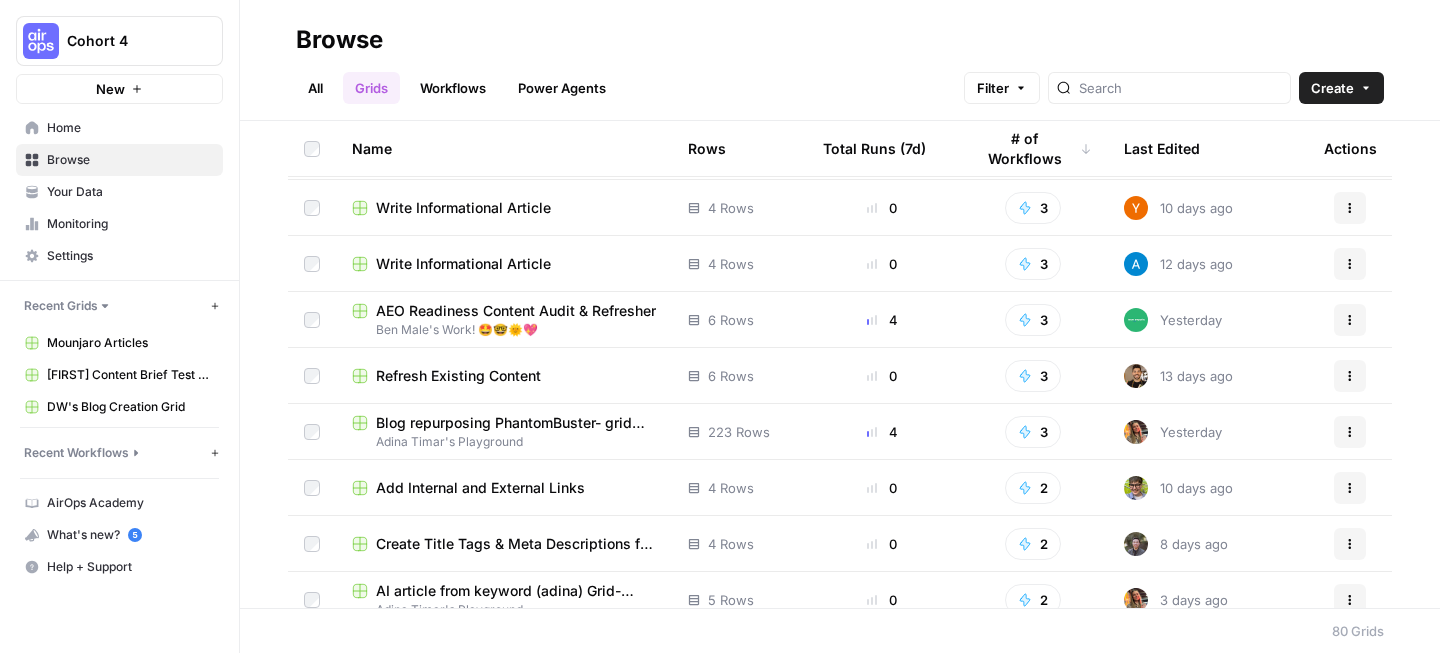 click on "Write Informational Article" at bounding box center [504, 263] 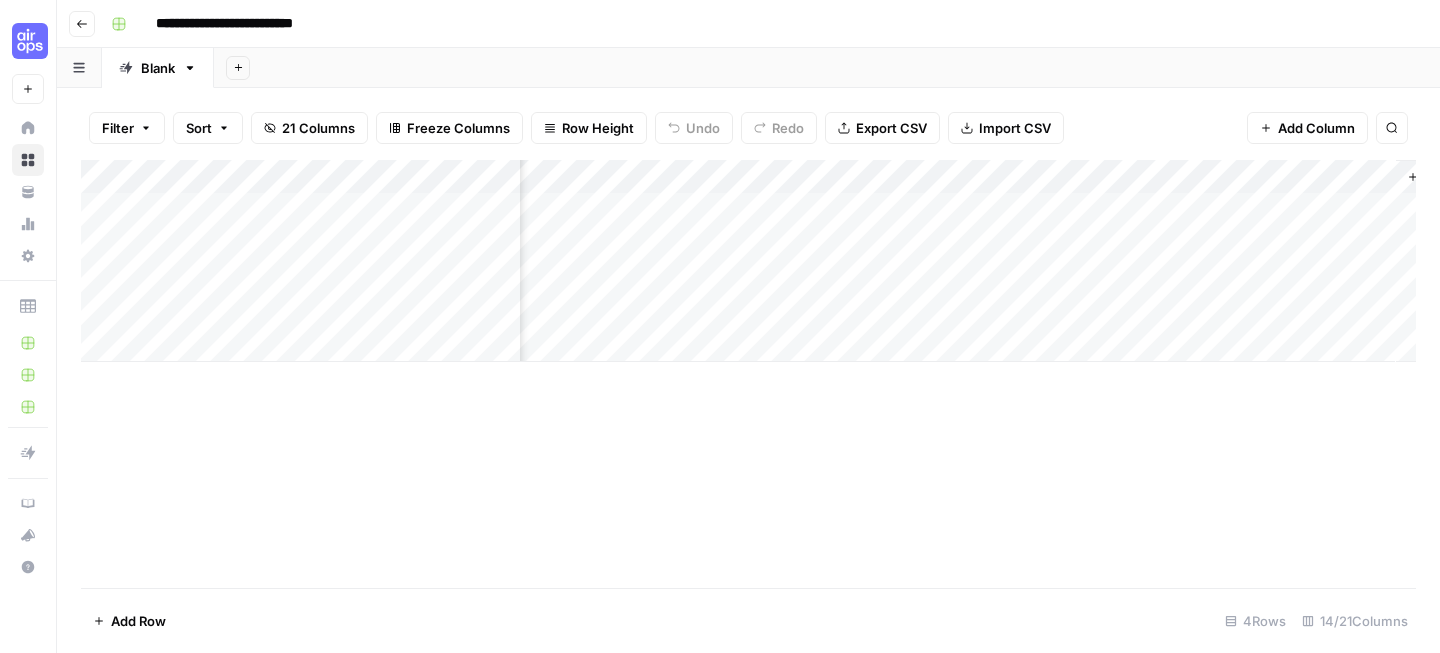 scroll, scrollTop: 0, scrollLeft: 1882, axis: horizontal 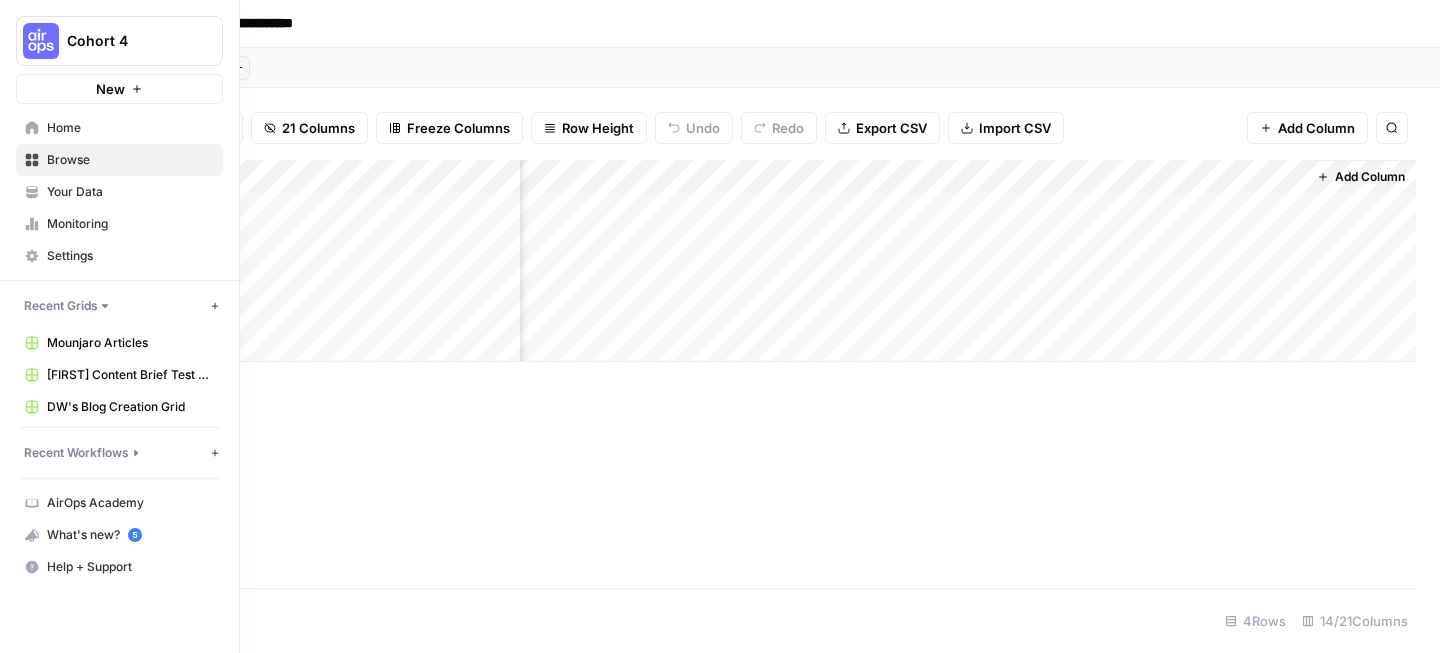 click on "Browse" at bounding box center (119, 160) 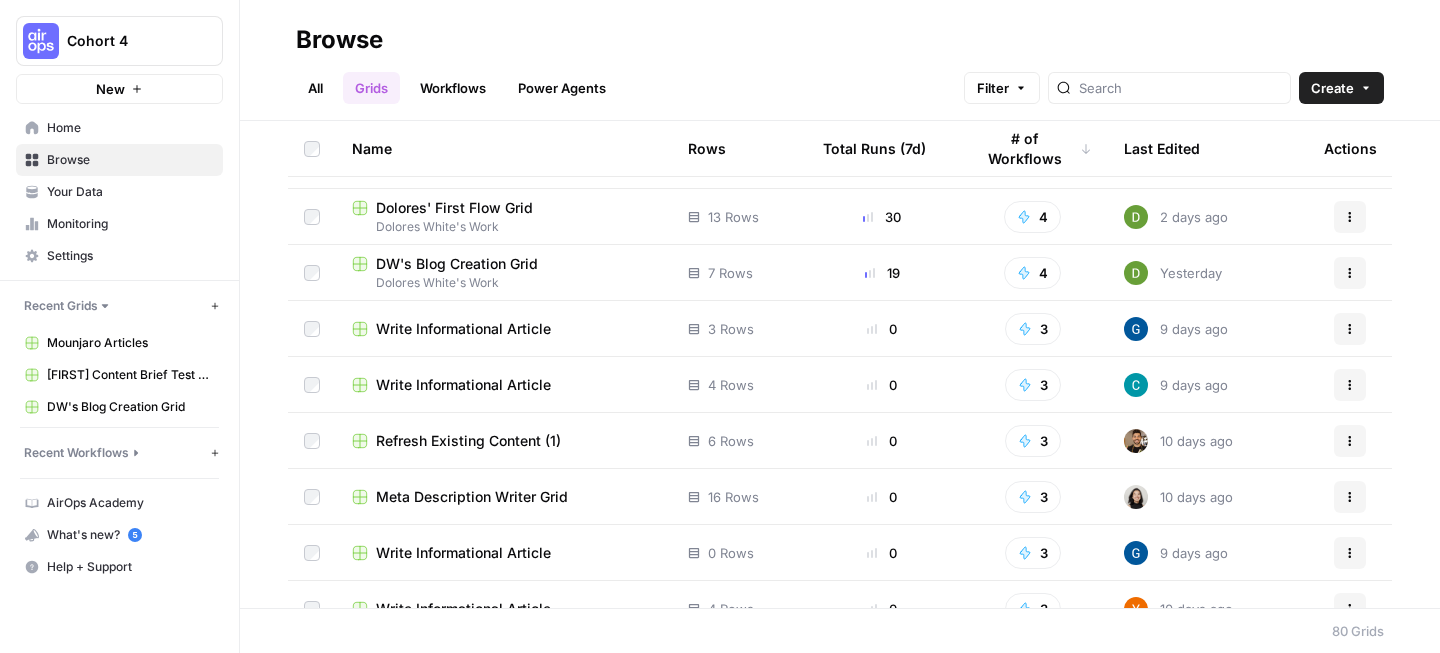 scroll, scrollTop: 0, scrollLeft: 0, axis: both 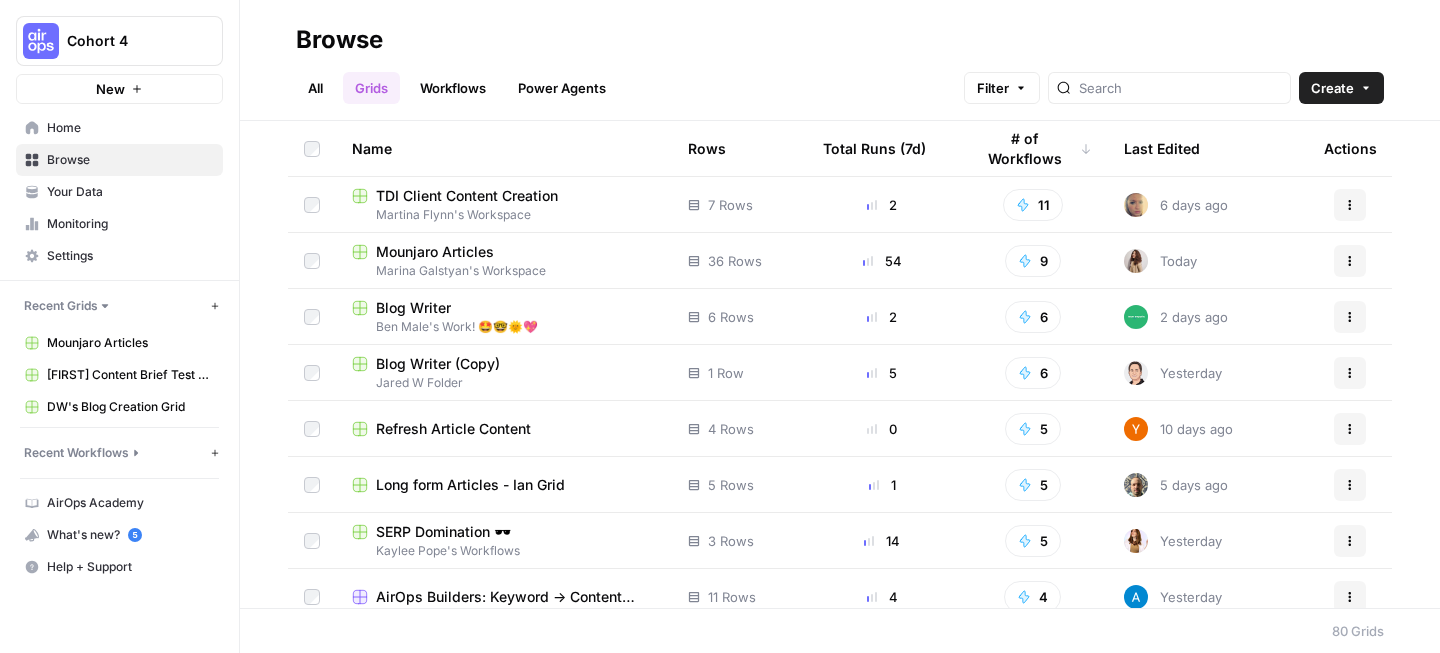 click on "Mounjaro Articles" at bounding box center (504, 252) 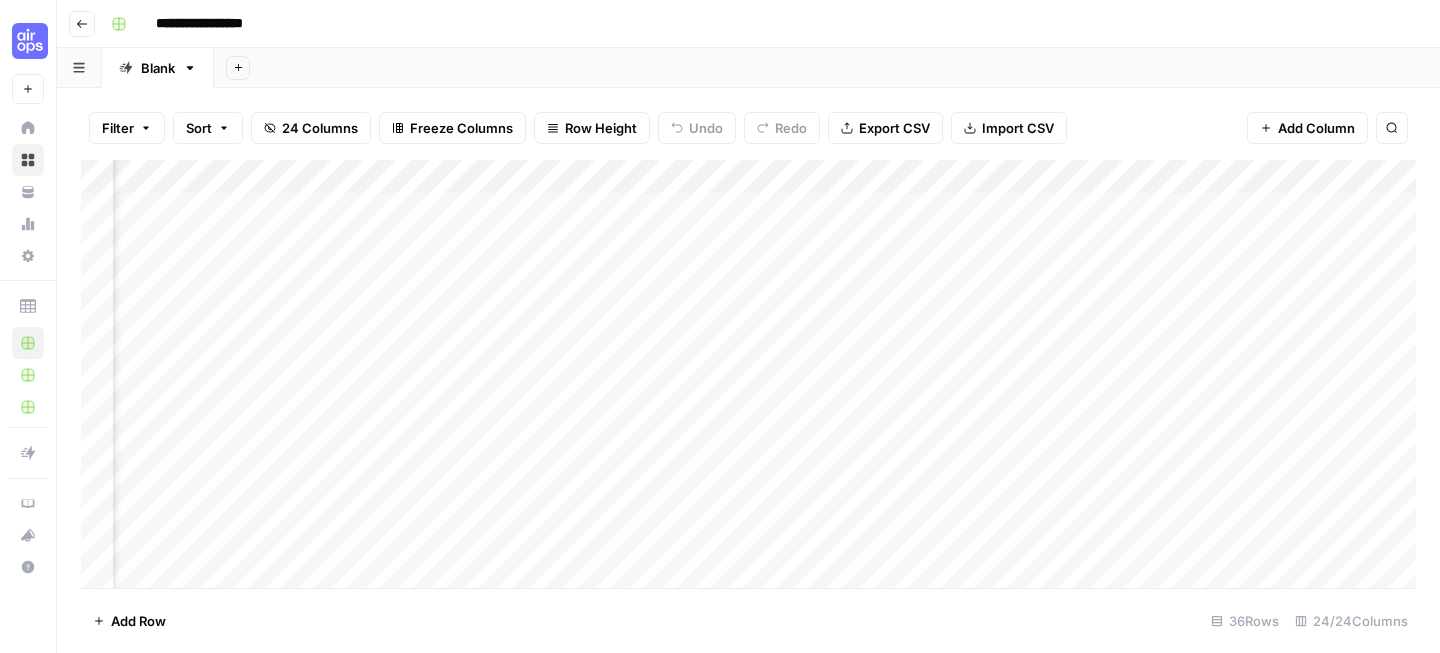scroll, scrollTop: 0, scrollLeft: 1689, axis: horizontal 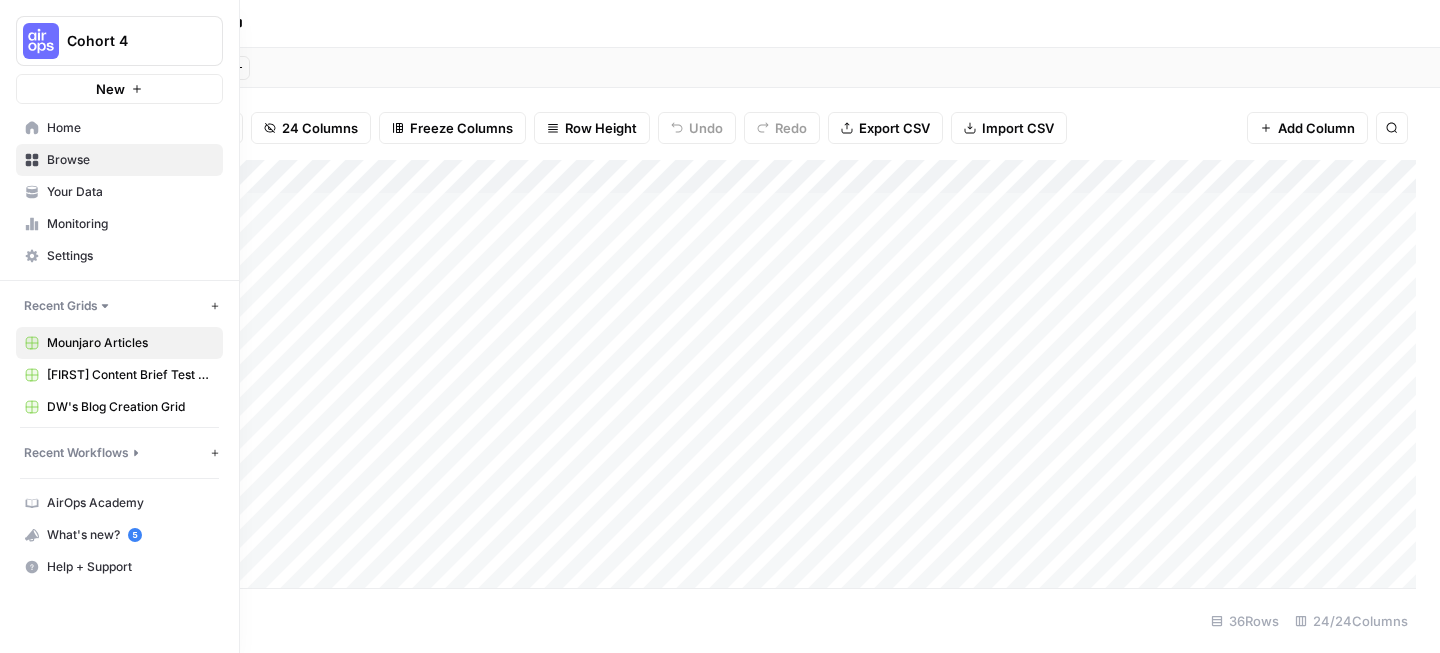 click 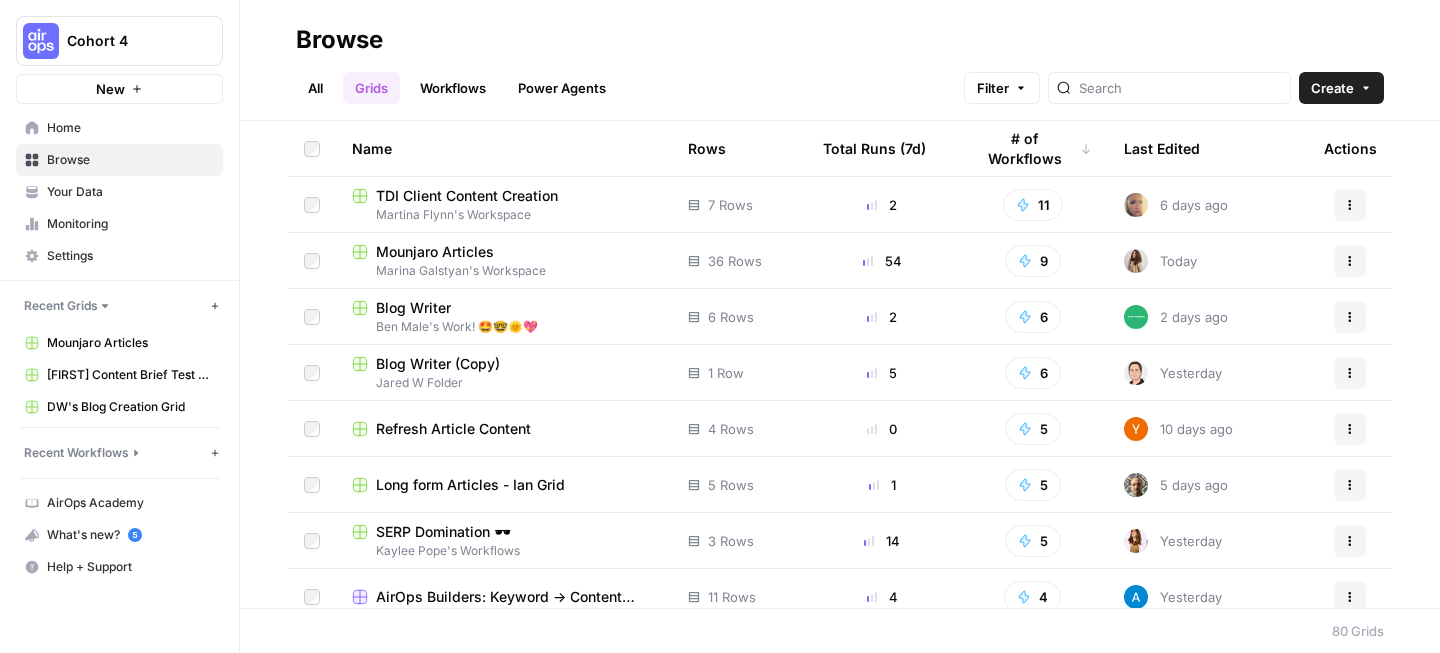 click on "Workflows" at bounding box center [453, 88] 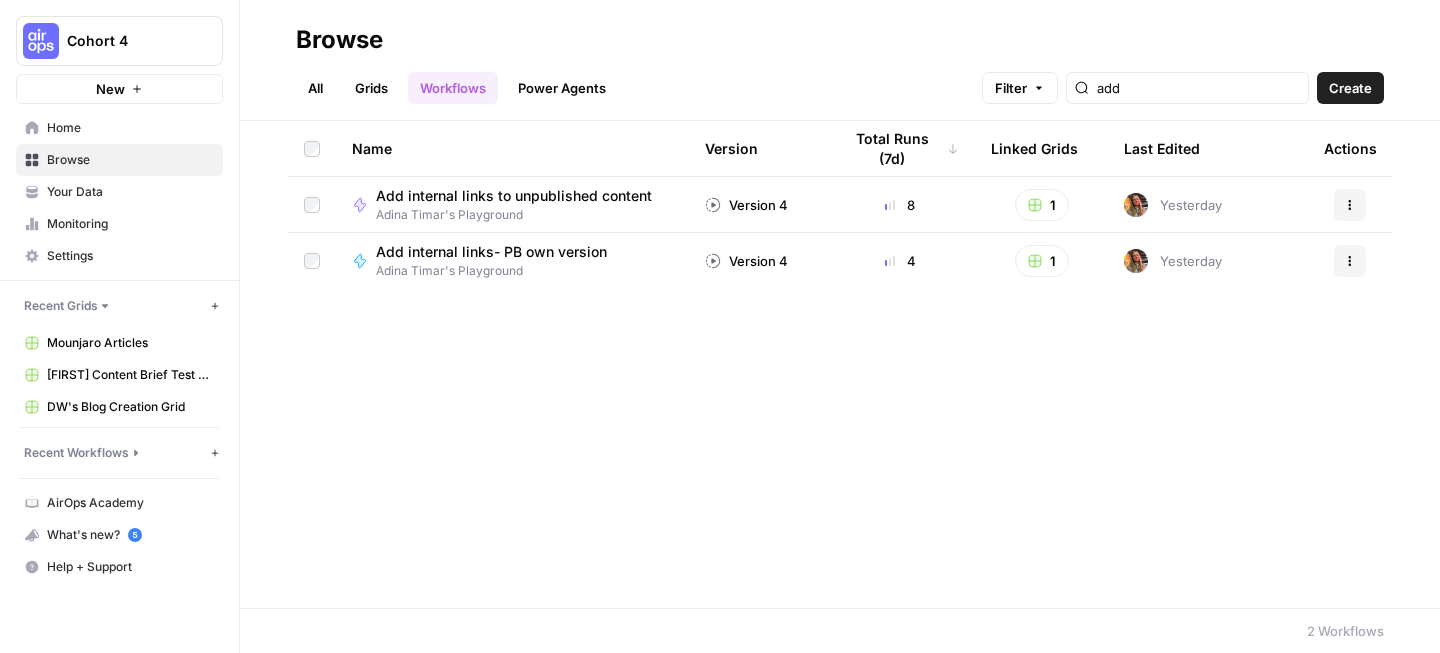 click on "Grids" at bounding box center [371, 88] 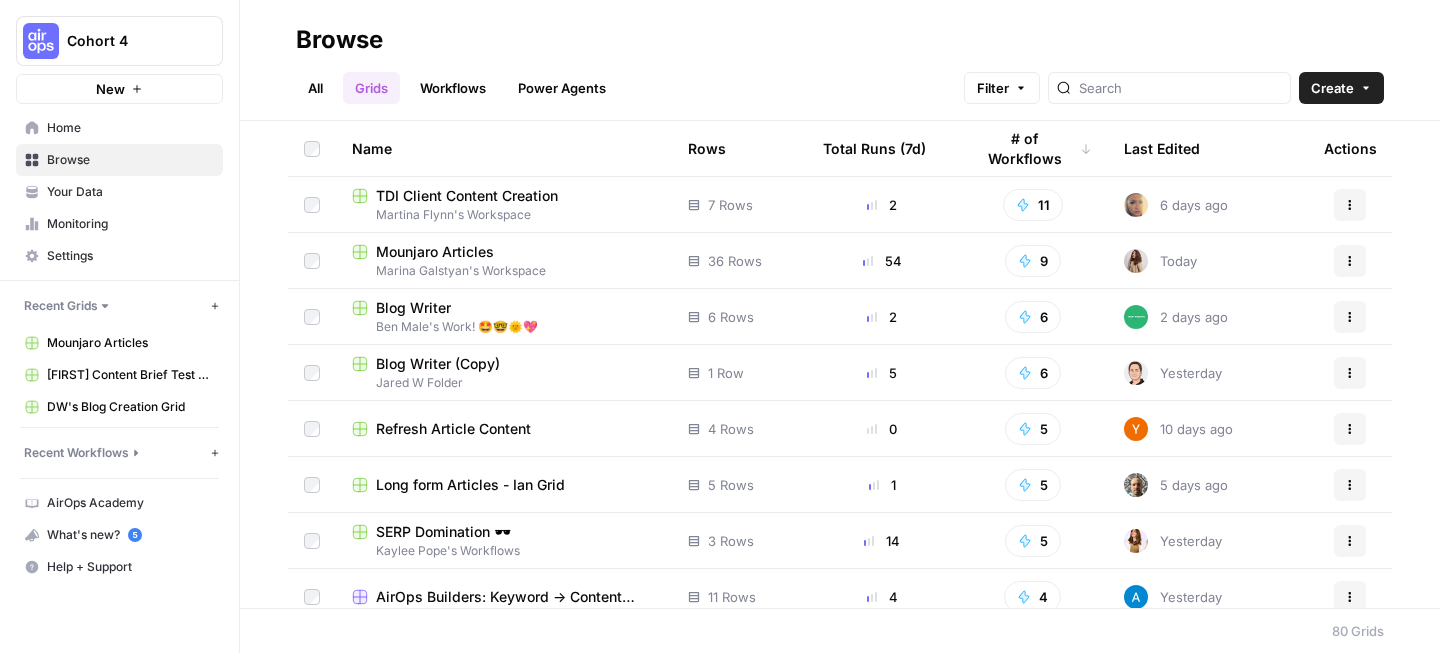 click on "All" at bounding box center [315, 88] 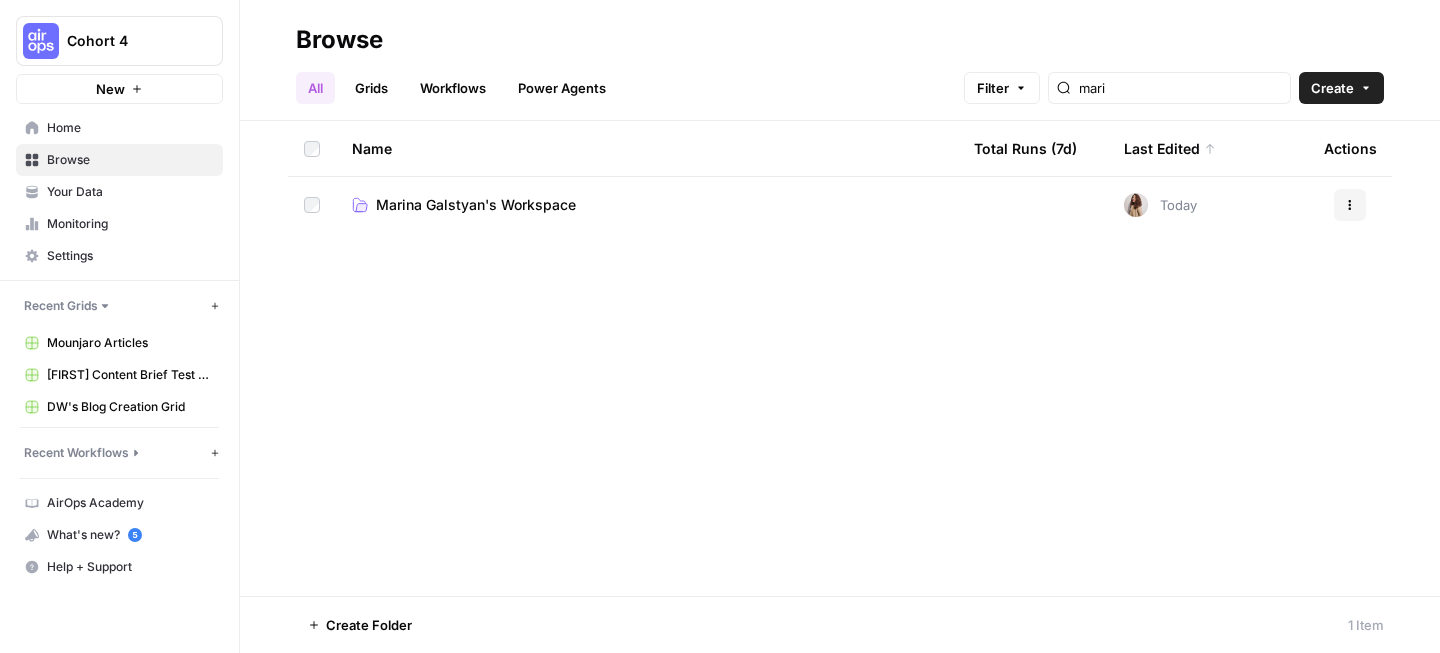 click on "Marina Galstyan's Workspace" at bounding box center [647, 205] 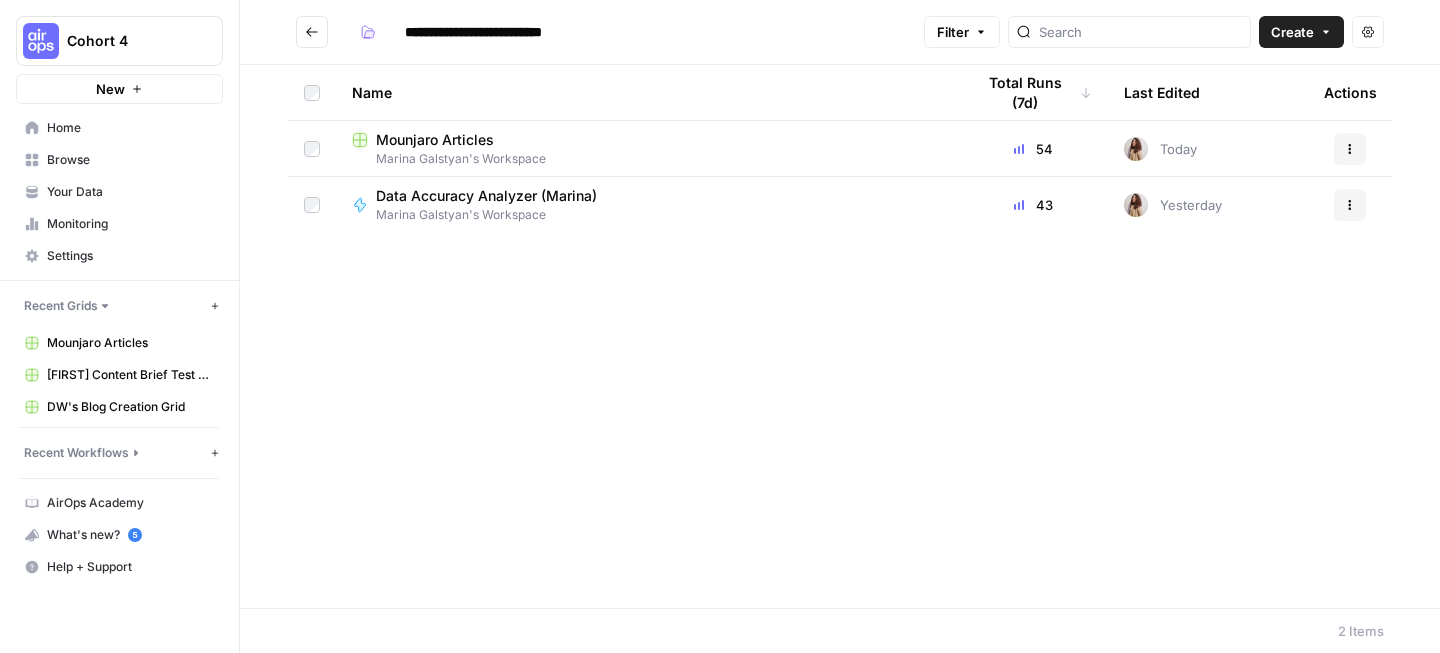 click on "Create" at bounding box center (1292, 32) 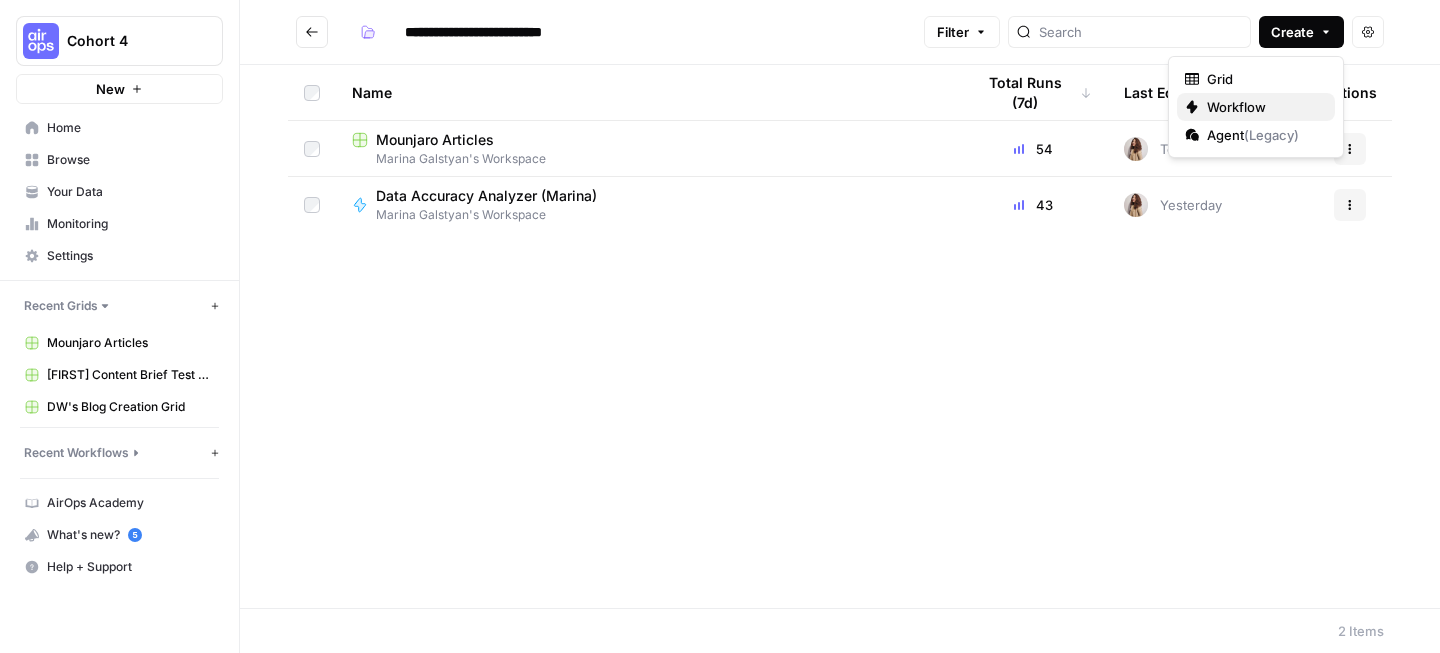 click on "Workflow" at bounding box center [1263, 107] 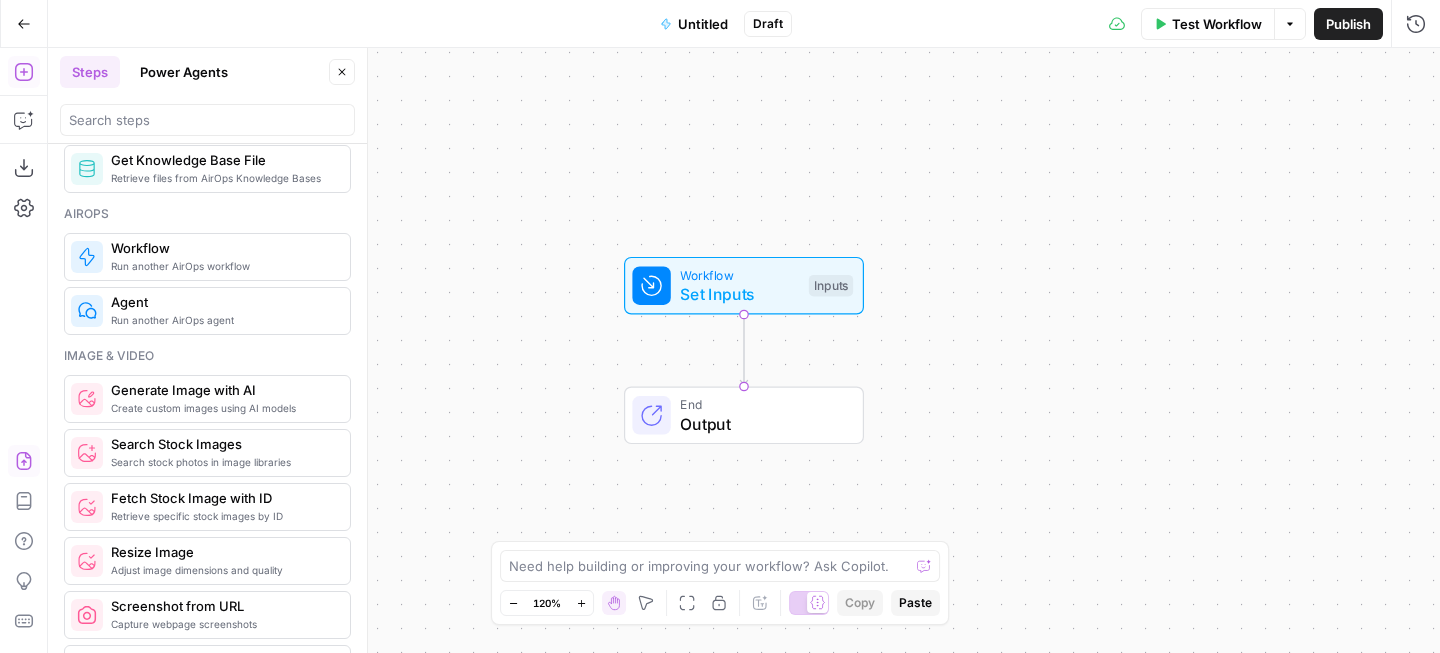 scroll, scrollTop: 1211, scrollLeft: 0, axis: vertical 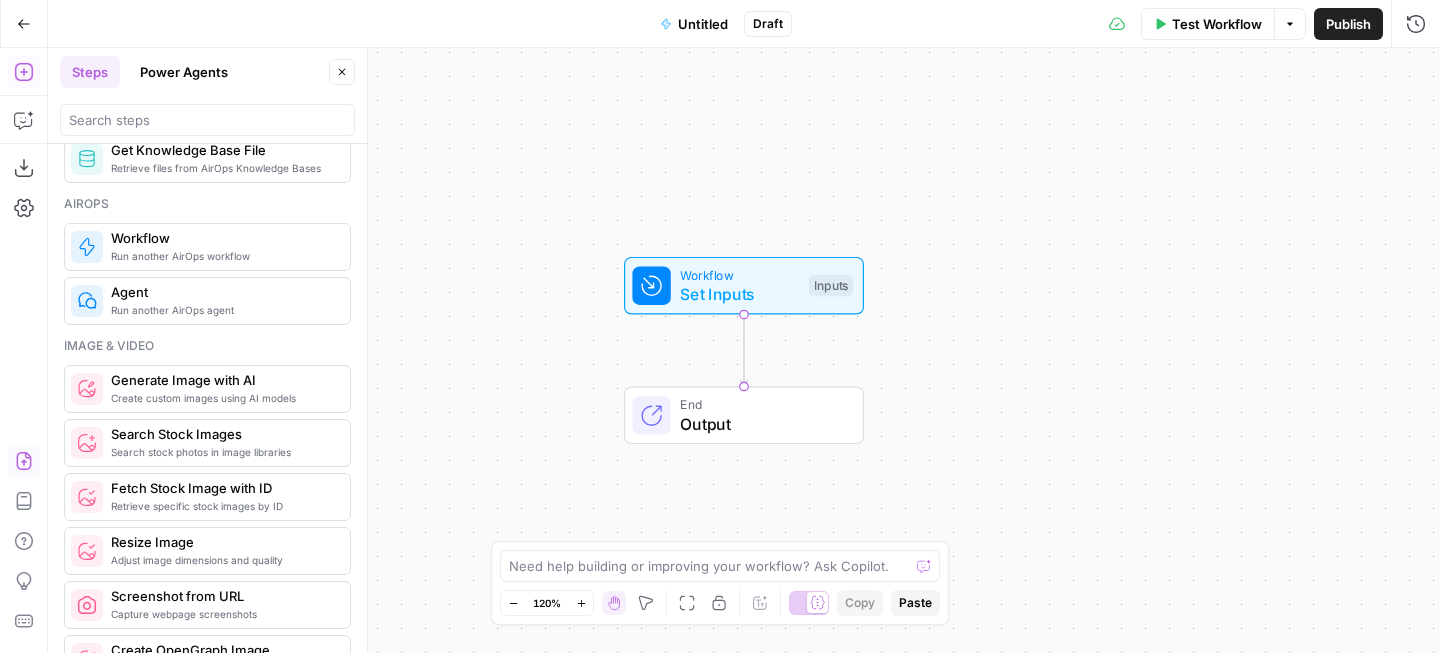 click on "Run another AirOps agent" at bounding box center (222, 310) 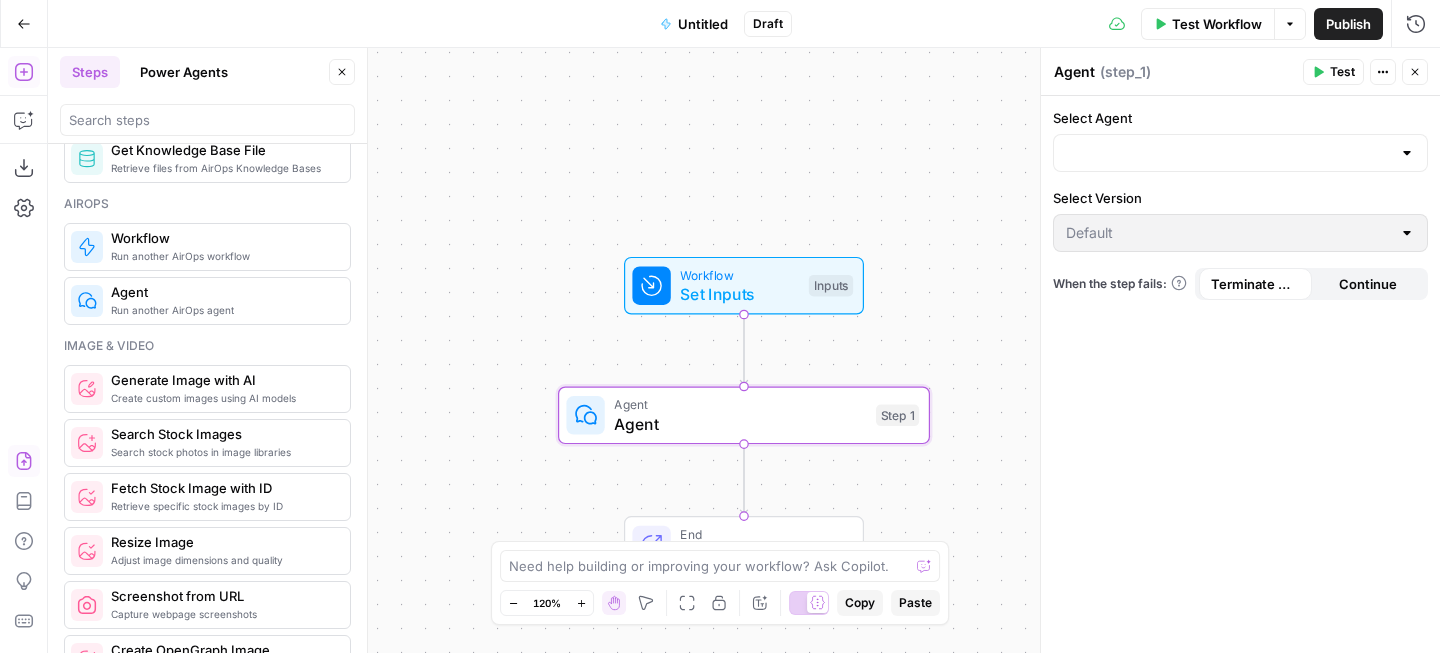 click at bounding box center [1240, 153] 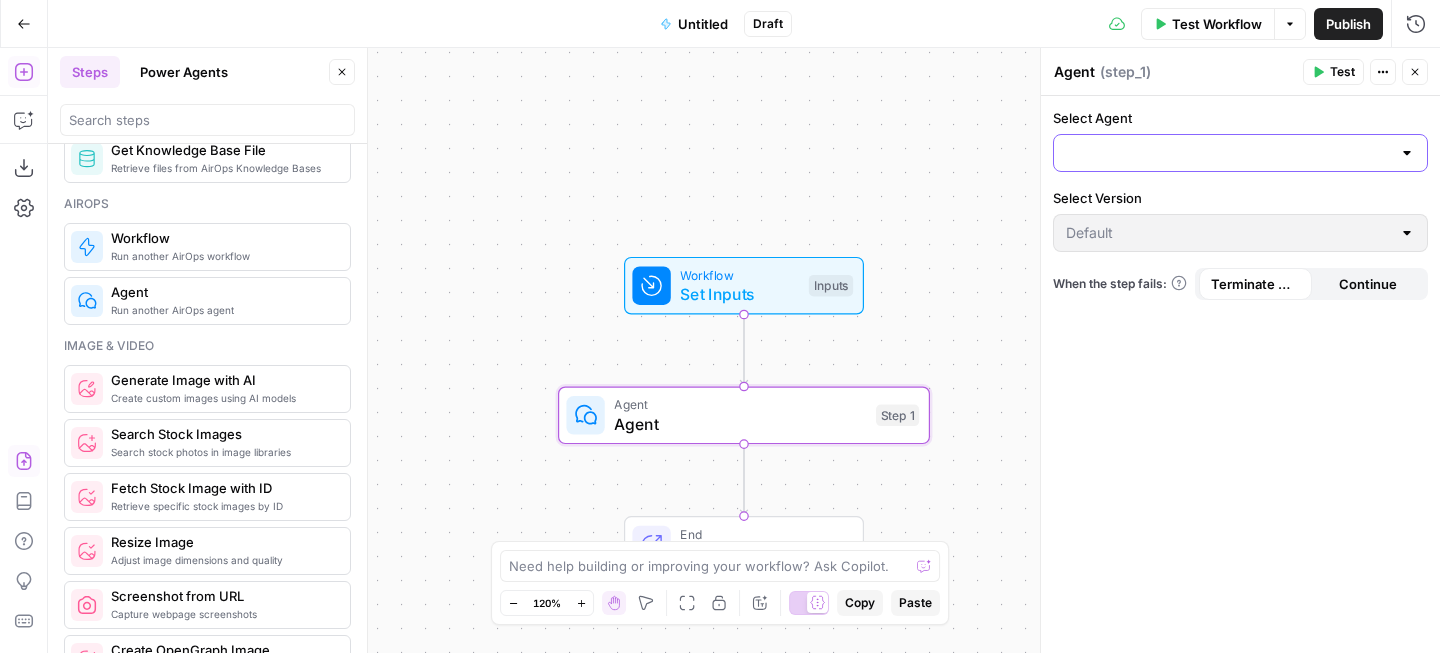 click on "Select Agent" at bounding box center (1228, 153) 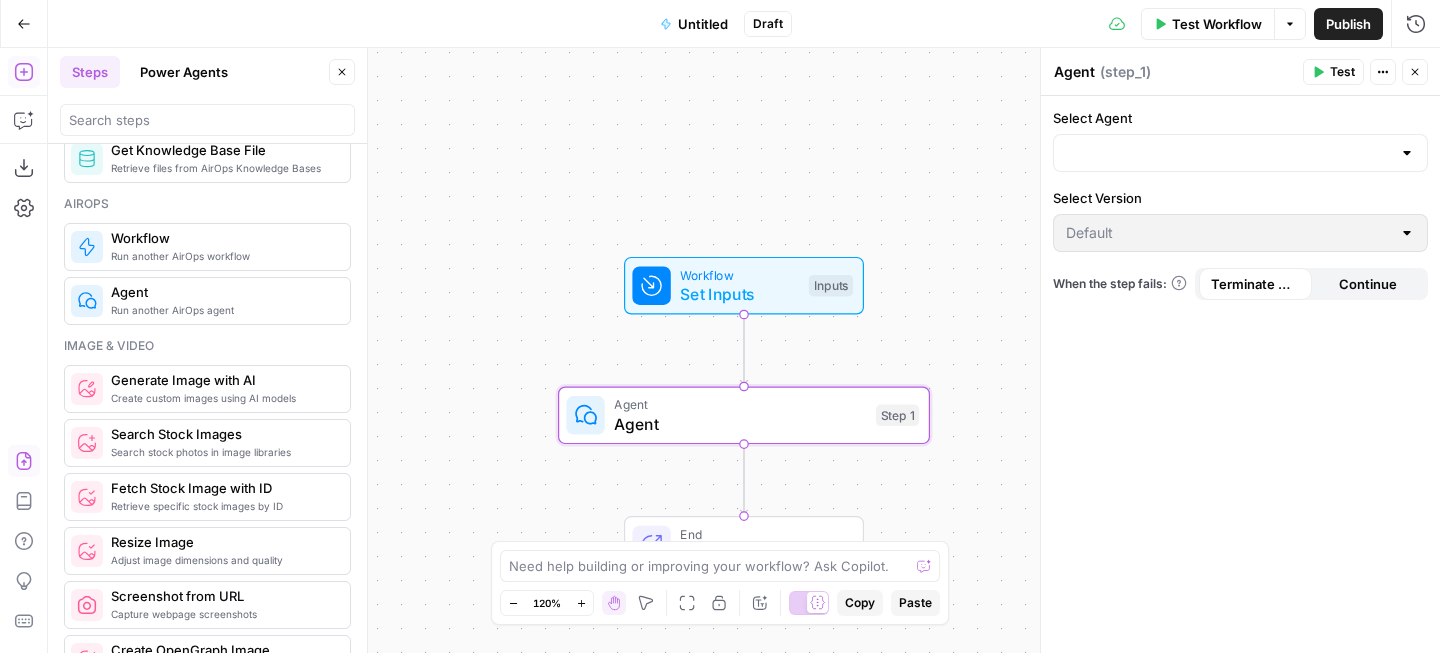 click on "Select Agent" at bounding box center (1240, 140) 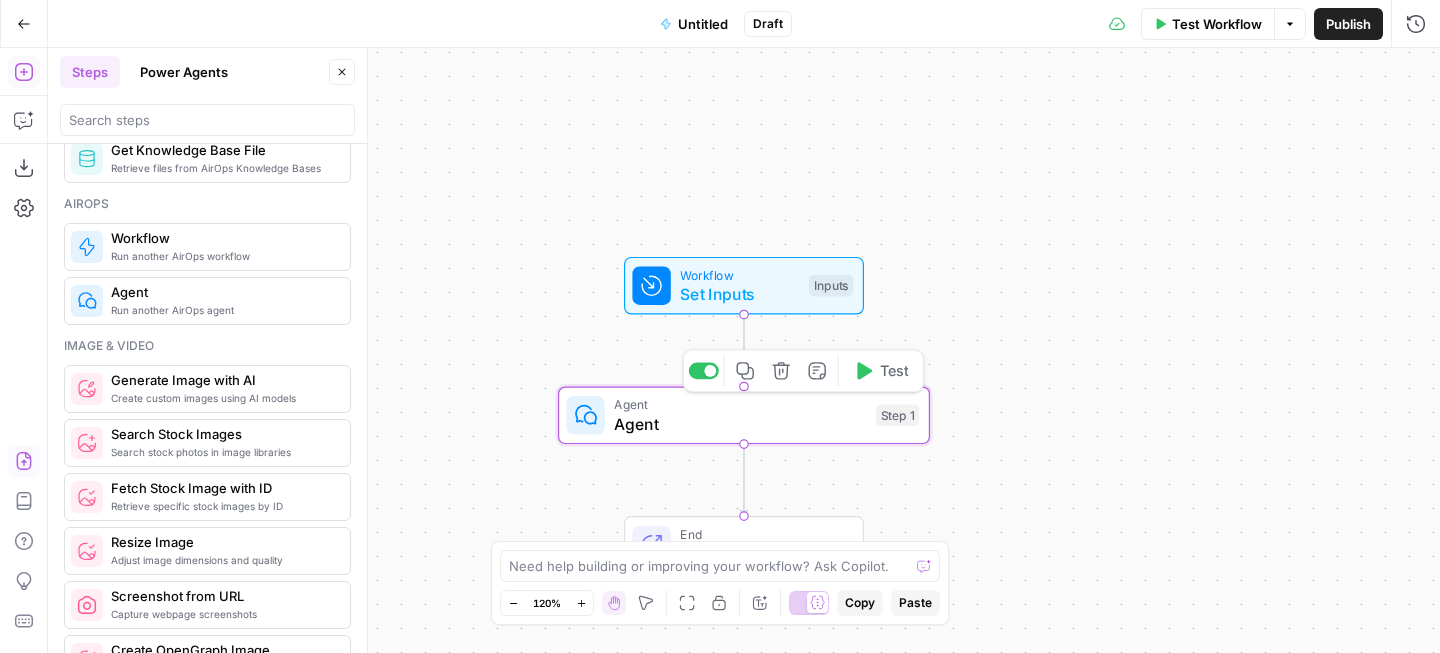 click on "Agent" at bounding box center (740, 404) 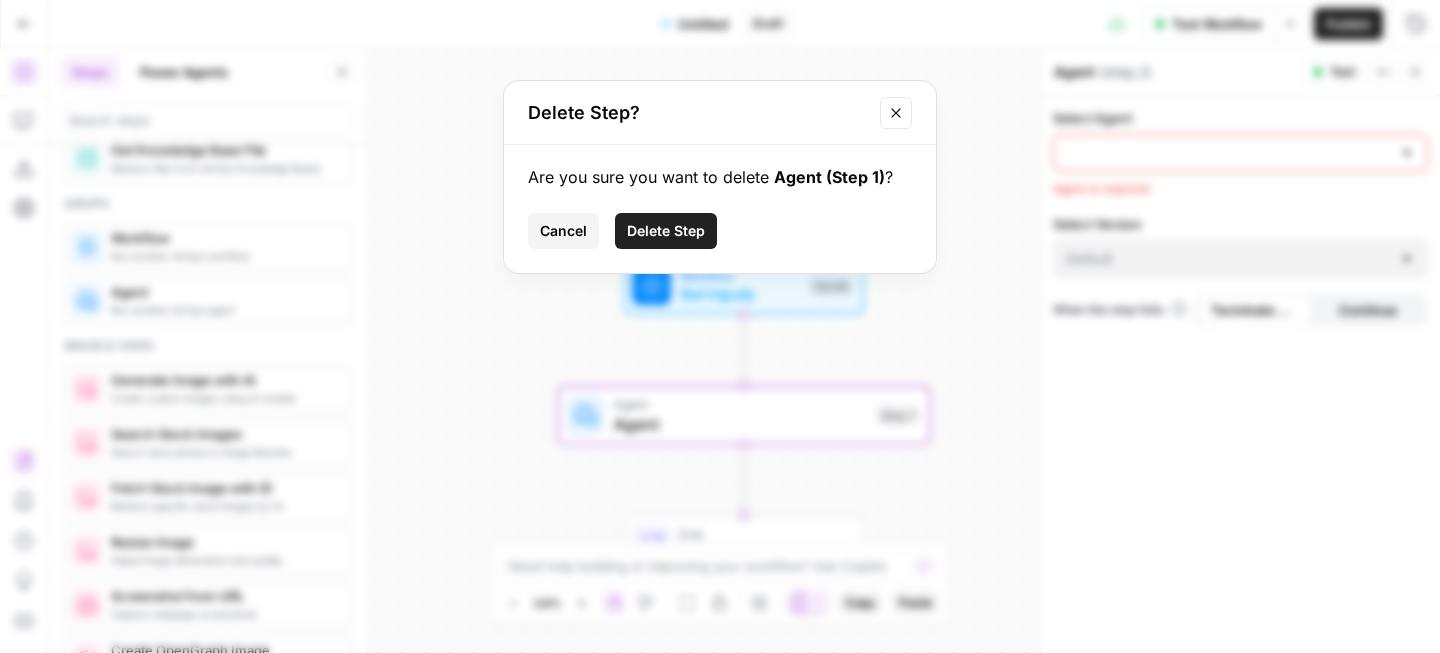 click on "Delete Step" at bounding box center (666, 231) 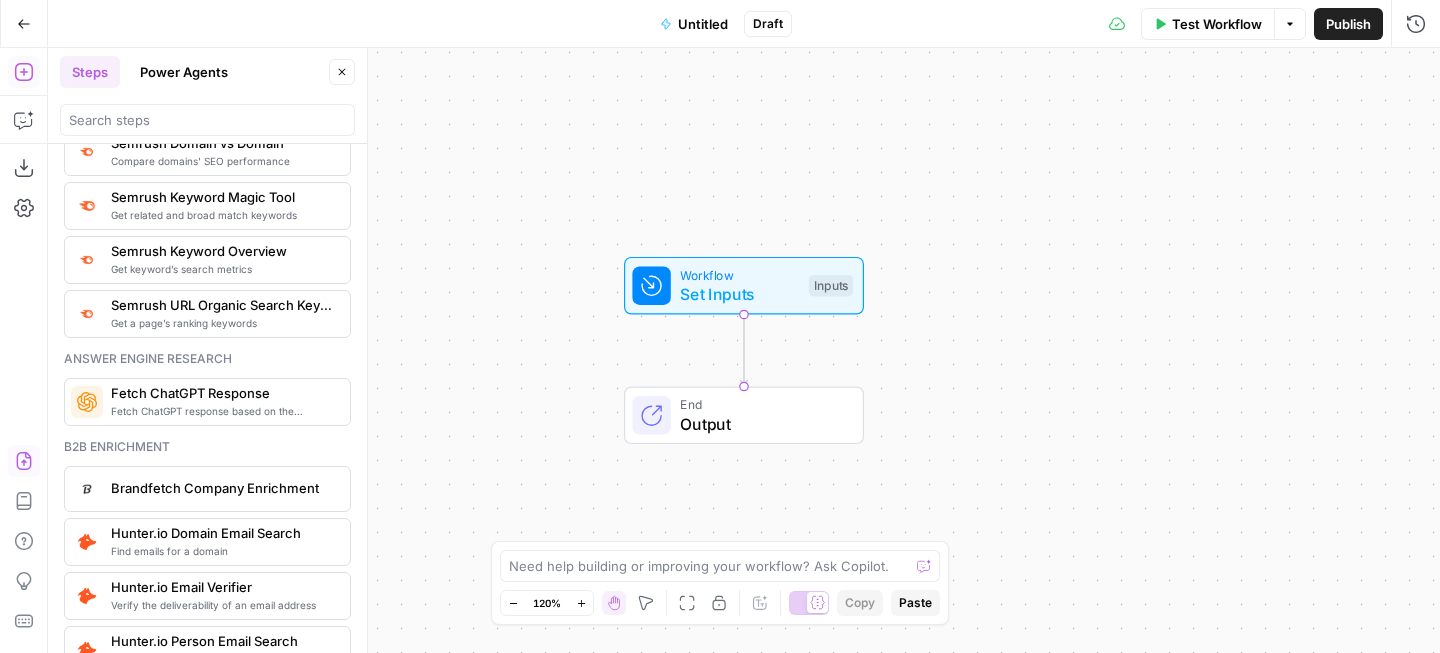 scroll, scrollTop: 2469, scrollLeft: 0, axis: vertical 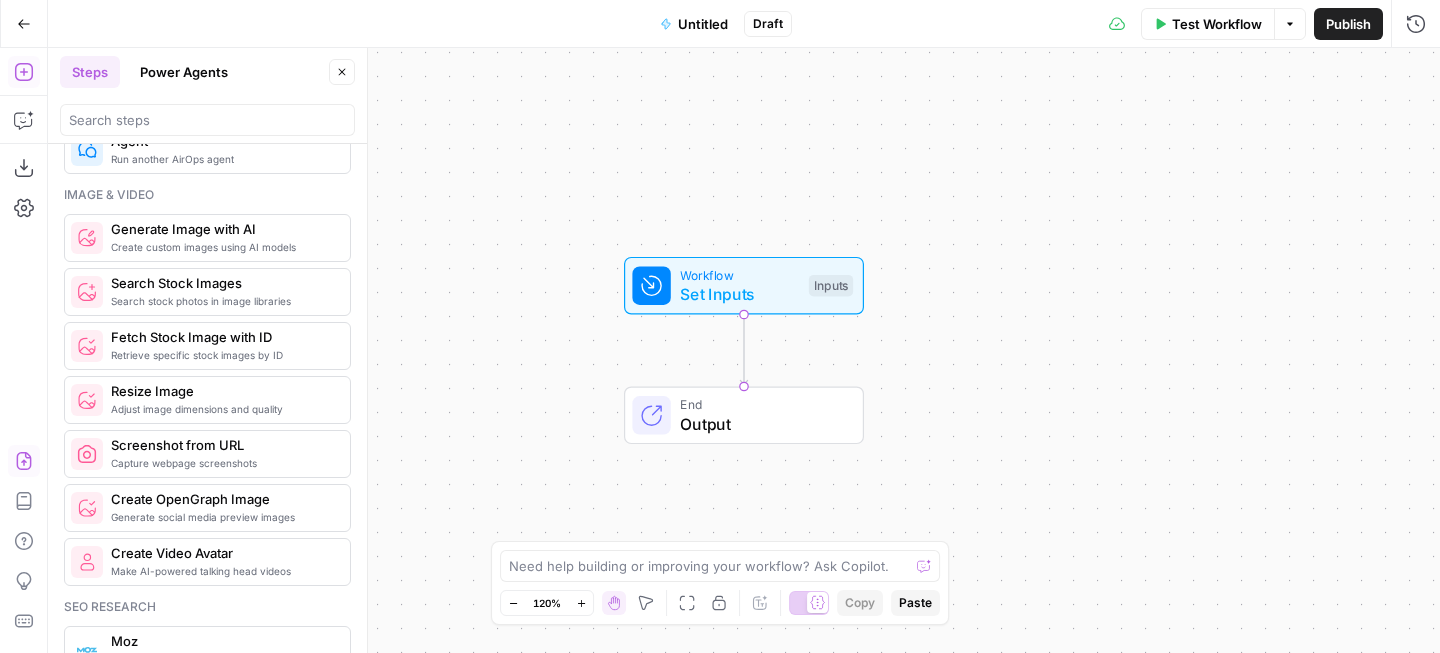 click on "Ai Prompt LLMs to create or analyze content Prompt LLM  Convert audio/video to text Transcribe Audio  Web research Search and retrieve Google results Google Search  Extract content from web pages Web Page Scrape  Conduct comprehensive, in-depth research Perplexity Deep Research  Code Run Python or JavaScript code blocks Run Code  Make HTTP requests to external services Call API  Create a valid, structured JSON object Format JSON  Query databases with SQL Run SQL Query  Process text using Liquid templating syntax Write Liquid Text  Flow Create conditional logic branches Condition  Loop through data sets and steps Iteration  Pause for manual review and approval Human Review  Handle and process workflow errors Error  Compare HTML content for differences Content Comparison  Data Import data from AirOps Grid Read from Grid  Add new rows to AirOps Grid Add Row(s) in Grid  Find relevant info in AirOps Knowledge Bases Search Knowledge Base  Add data to AirOps Knowledge Bases Write to Knowledge Base  Airops Workflow" at bounding box center (207, 398) 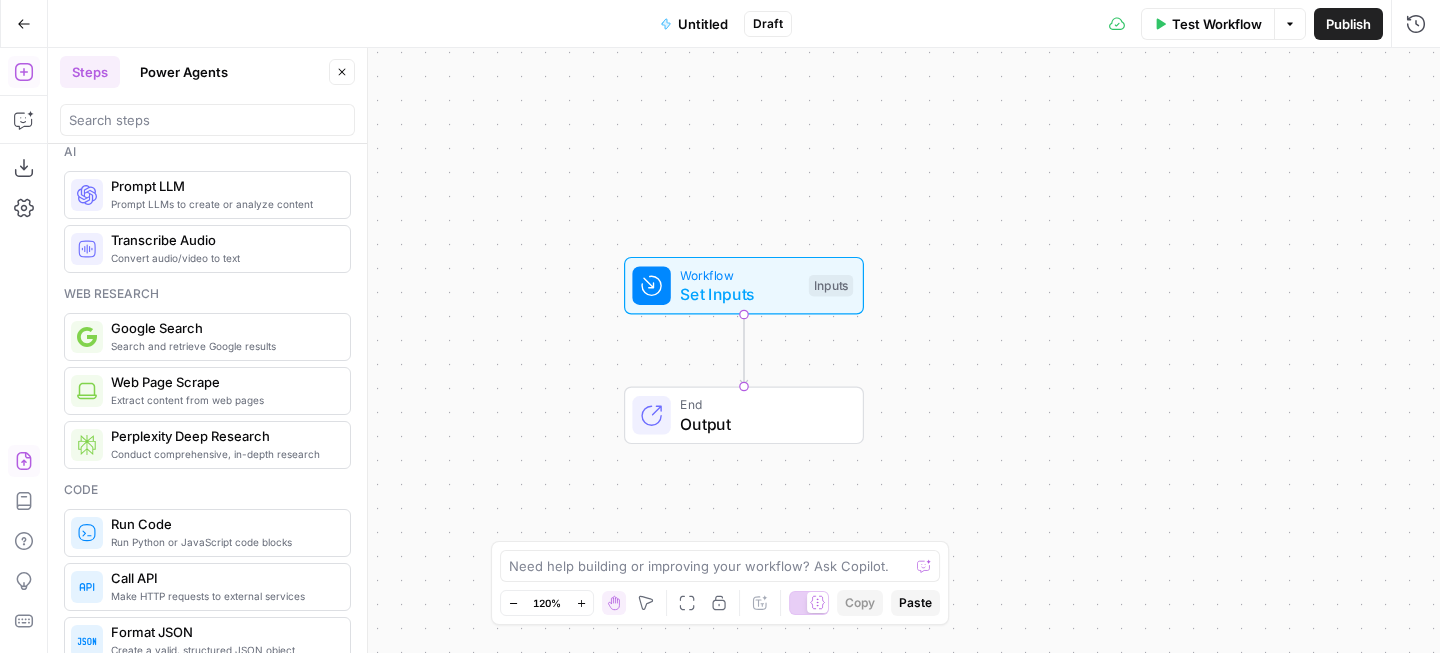 scroll, scrollTop: 0, scrollLeft: 0, axis: both 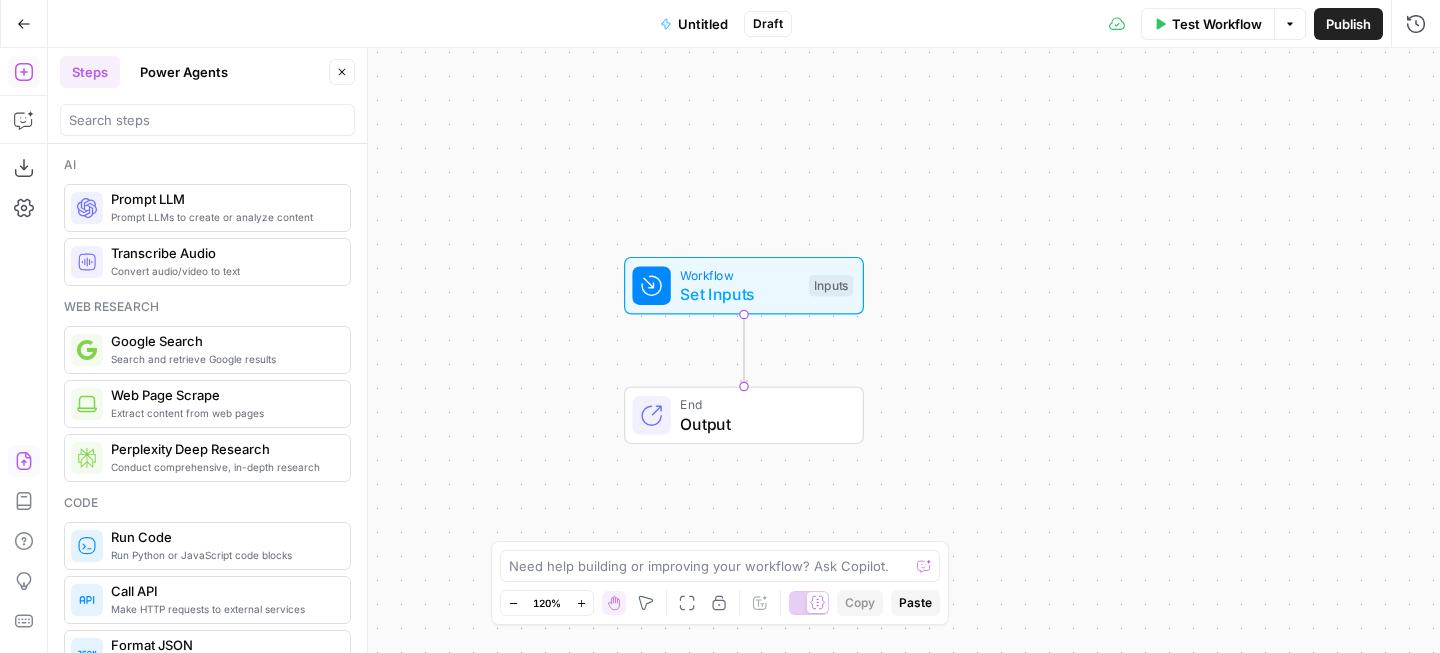 click on "Convert audio/video to text" at bounding box center [222, 271] 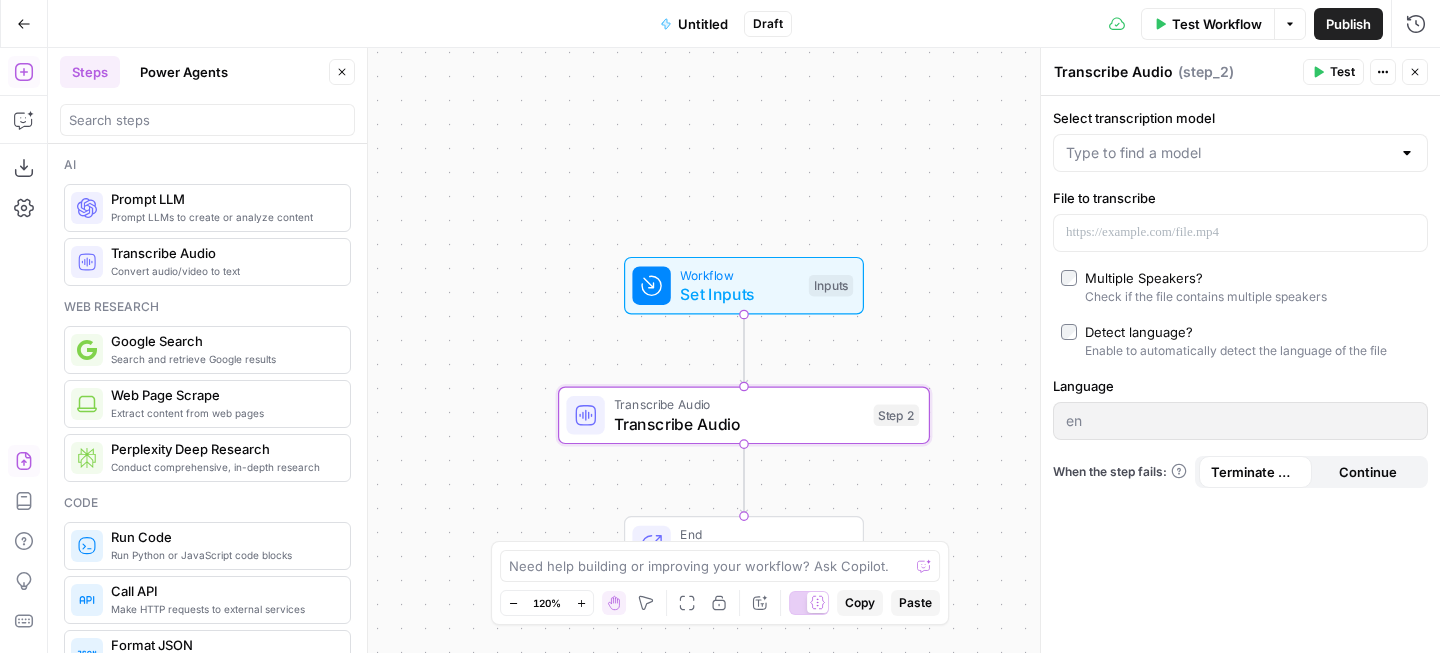 click at bounding box center [1240, 153] 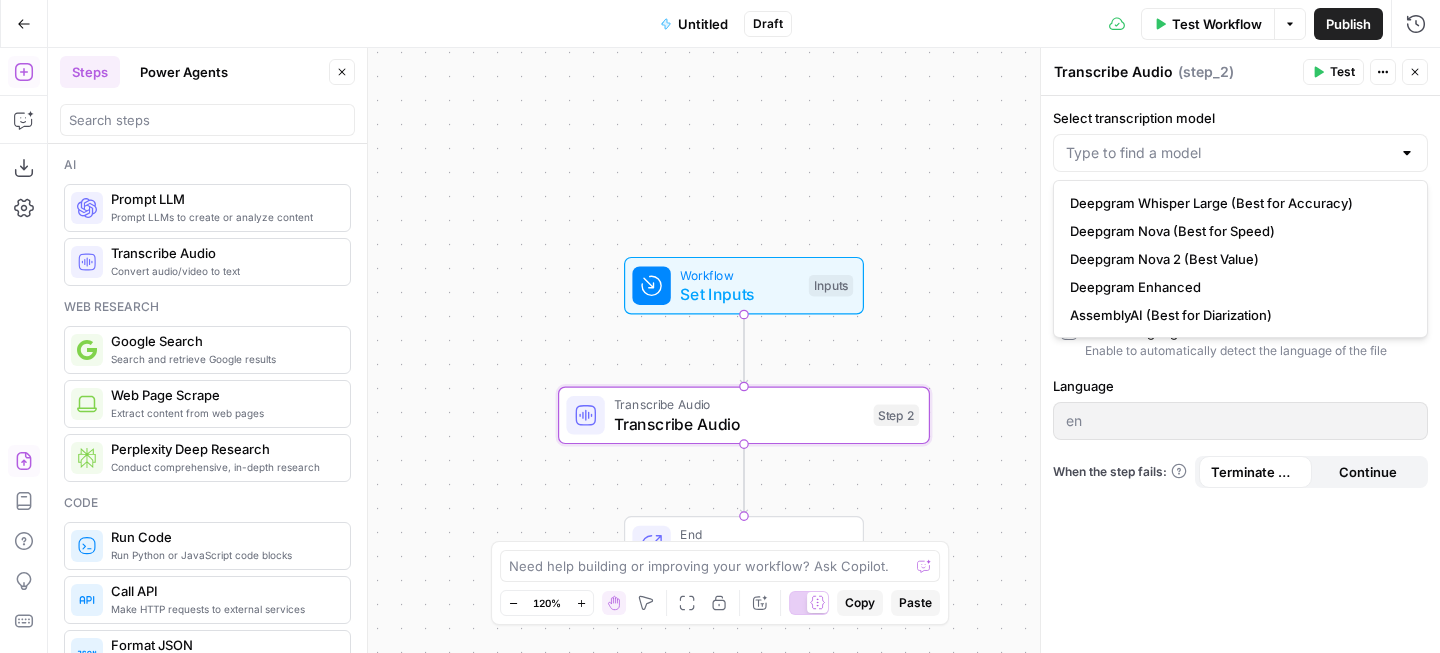 click on "Workflow Set Inputs Inputs Transcribe Audio  Transcribe Audio Step 2 End Output" at bounding box center [744, 350] 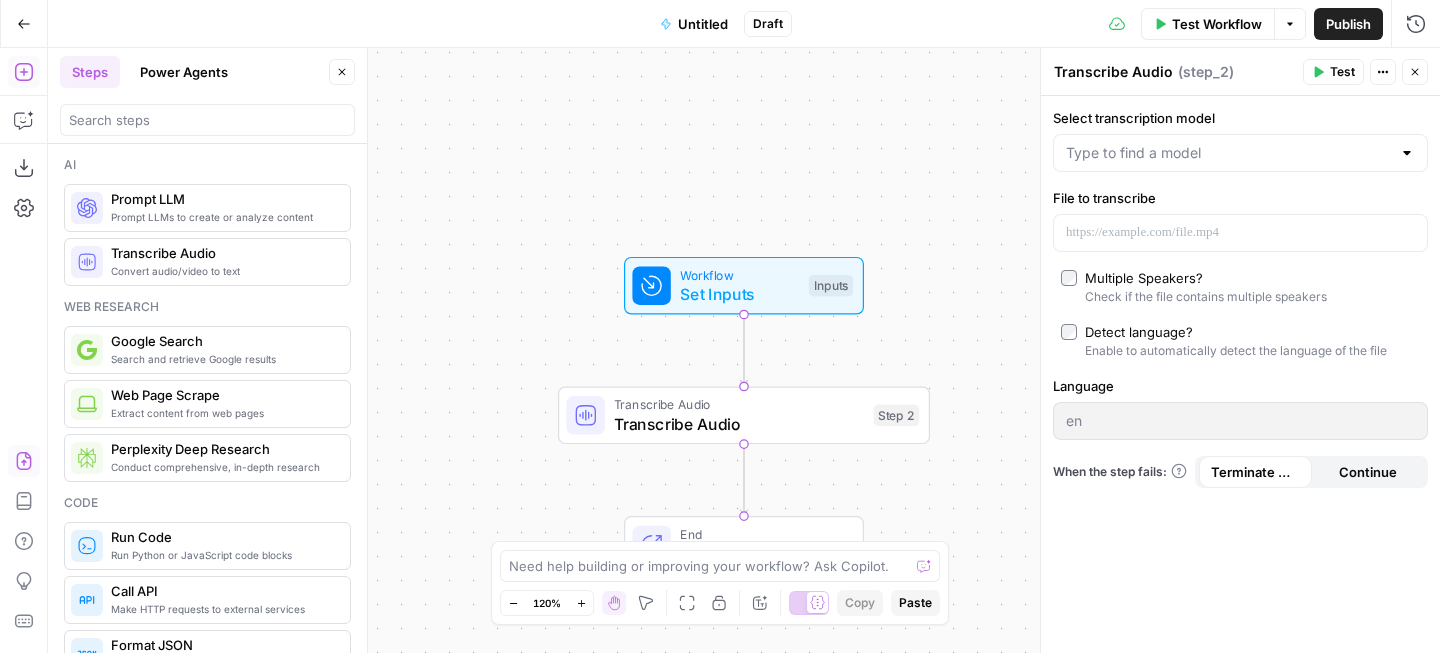 click on "Multiple Speakers?" at bounding box center [1144, 278] 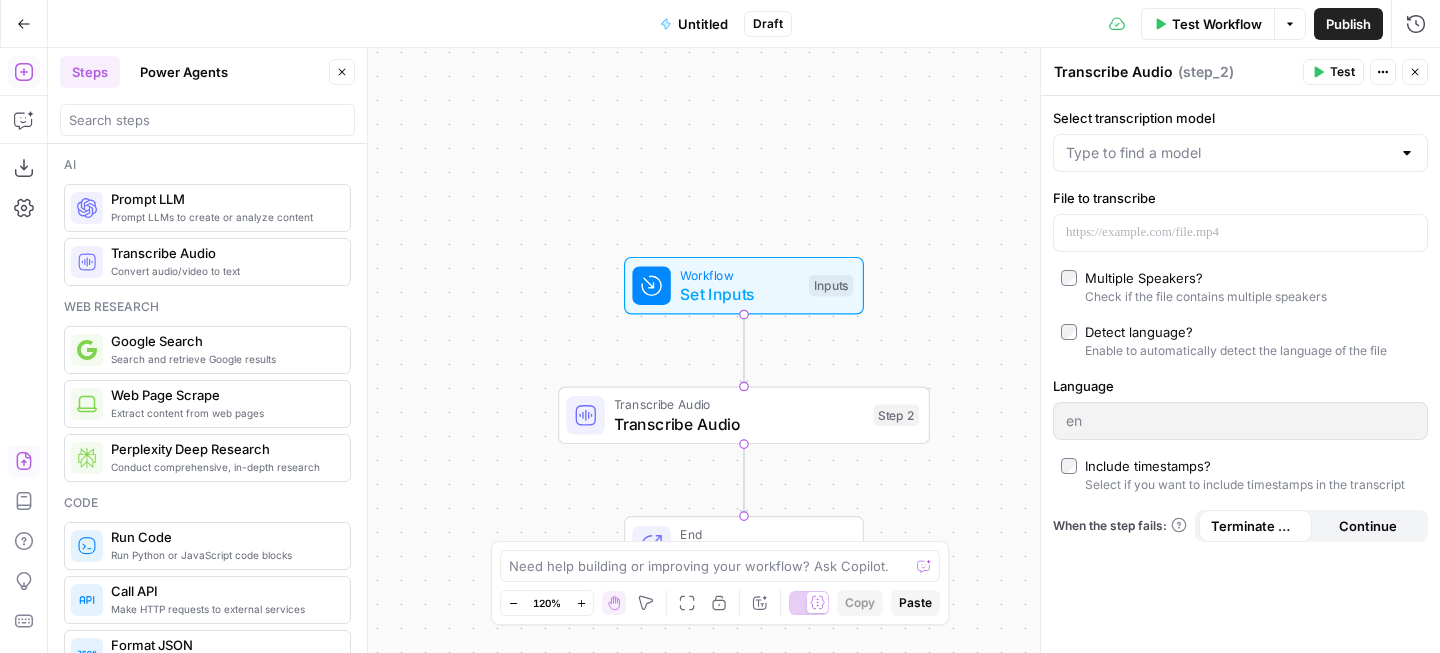 click on "Enable to automatically detect the language of the file" at bounding box center (1236, 351) 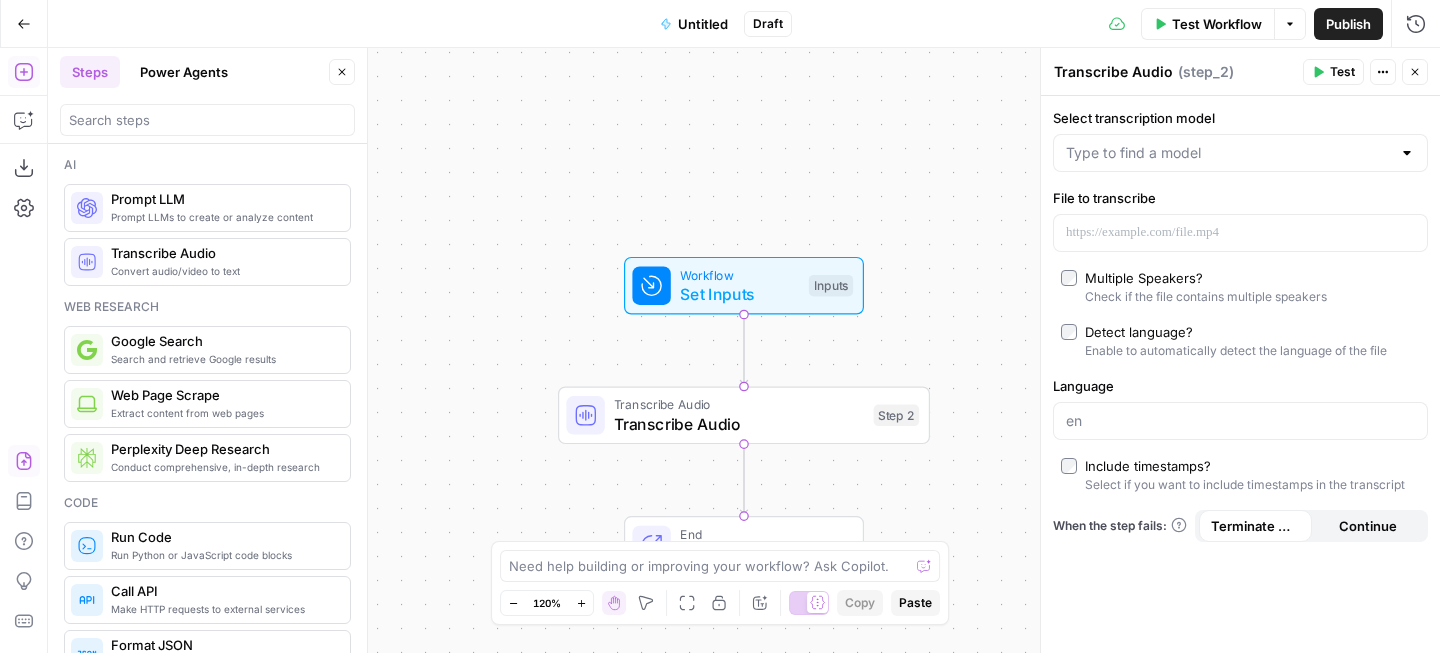 click at bounding box center (1240, 421) 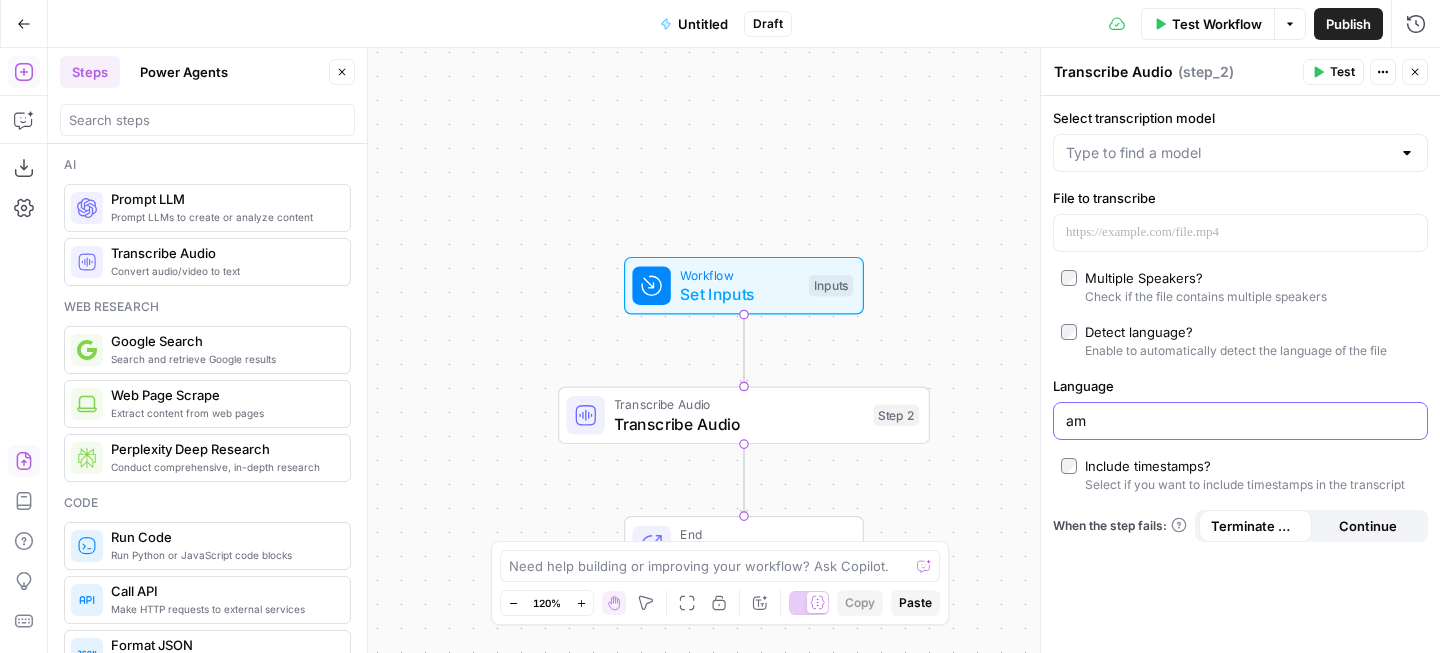 type on "am" 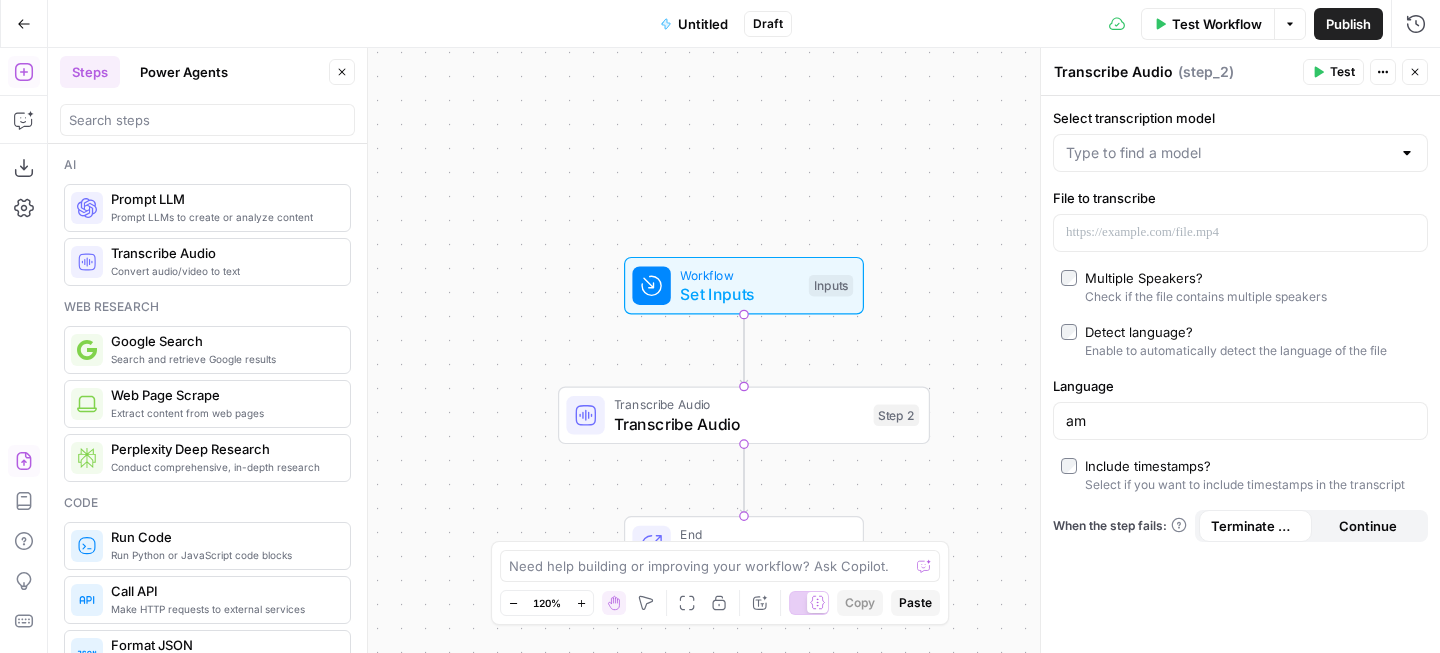 click on "Include timestamps?" at bounding box center (1148, 466) 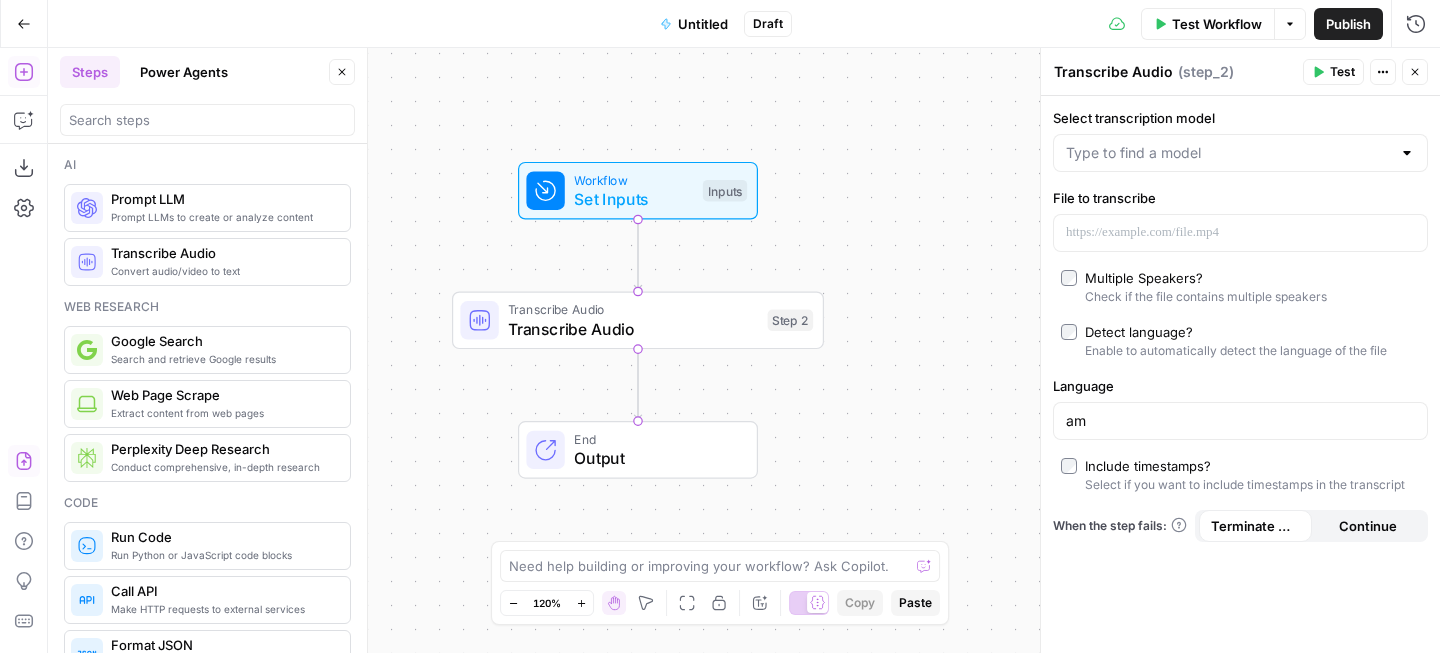 drag, startPoint x: 492, startPoint y: 284, endPoint x: 390, endPoint y: 203, distance: 130.24976 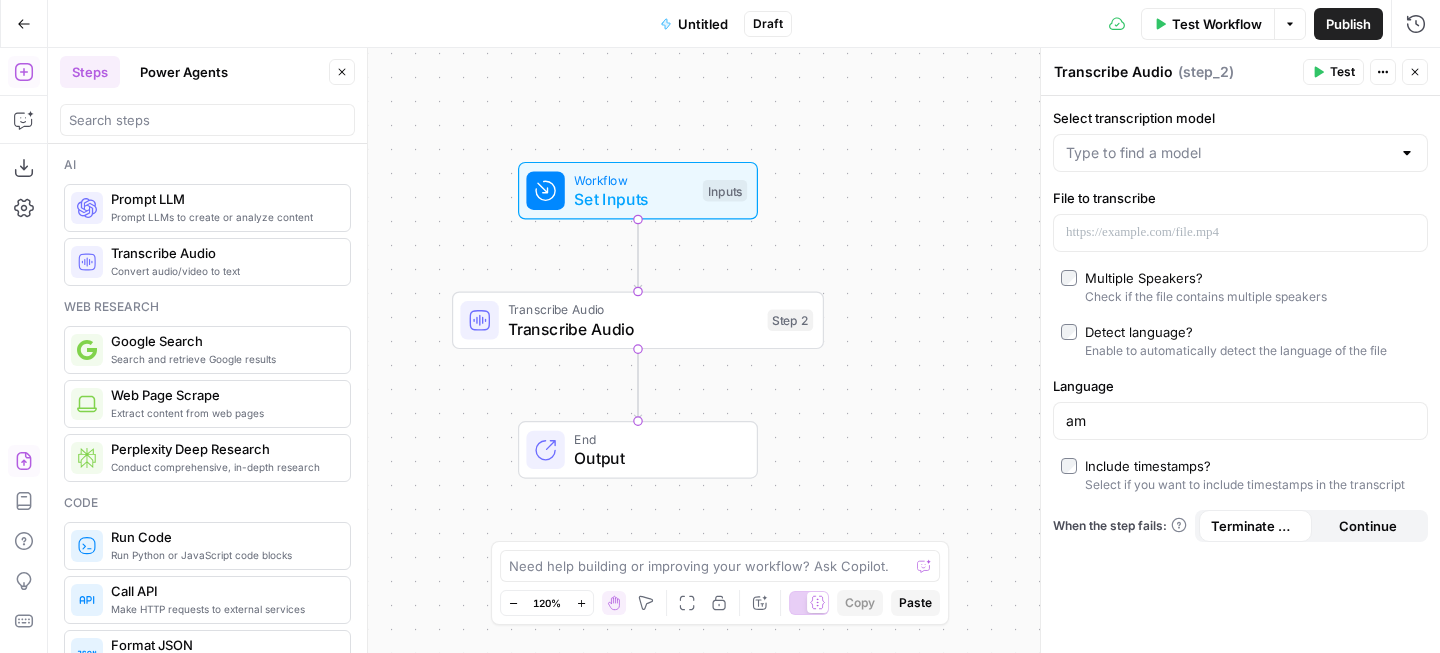 click on "Workflow Set Inputs Inputs Transcribe Audio  Transcribe Audio Step 2 End Output" at bounding box center (744, 350) 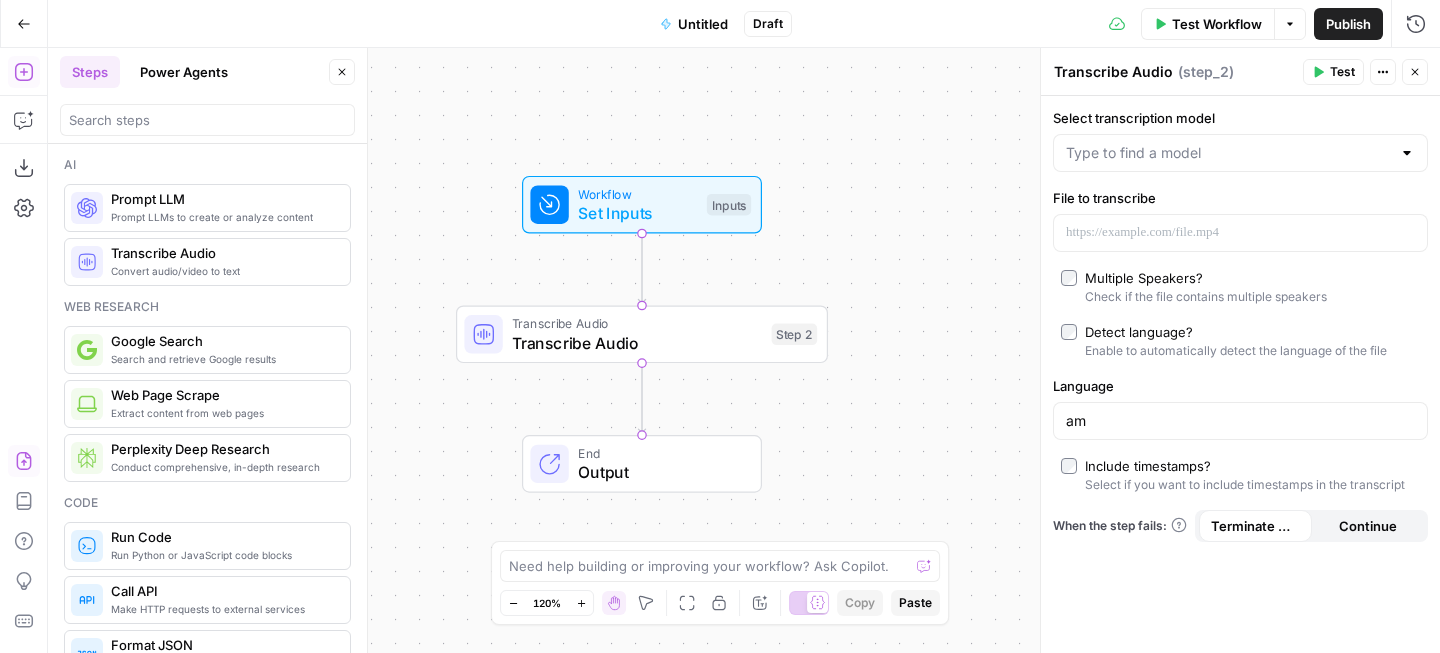 click on "Transcribe Audio" at bounding box center (637, 323) 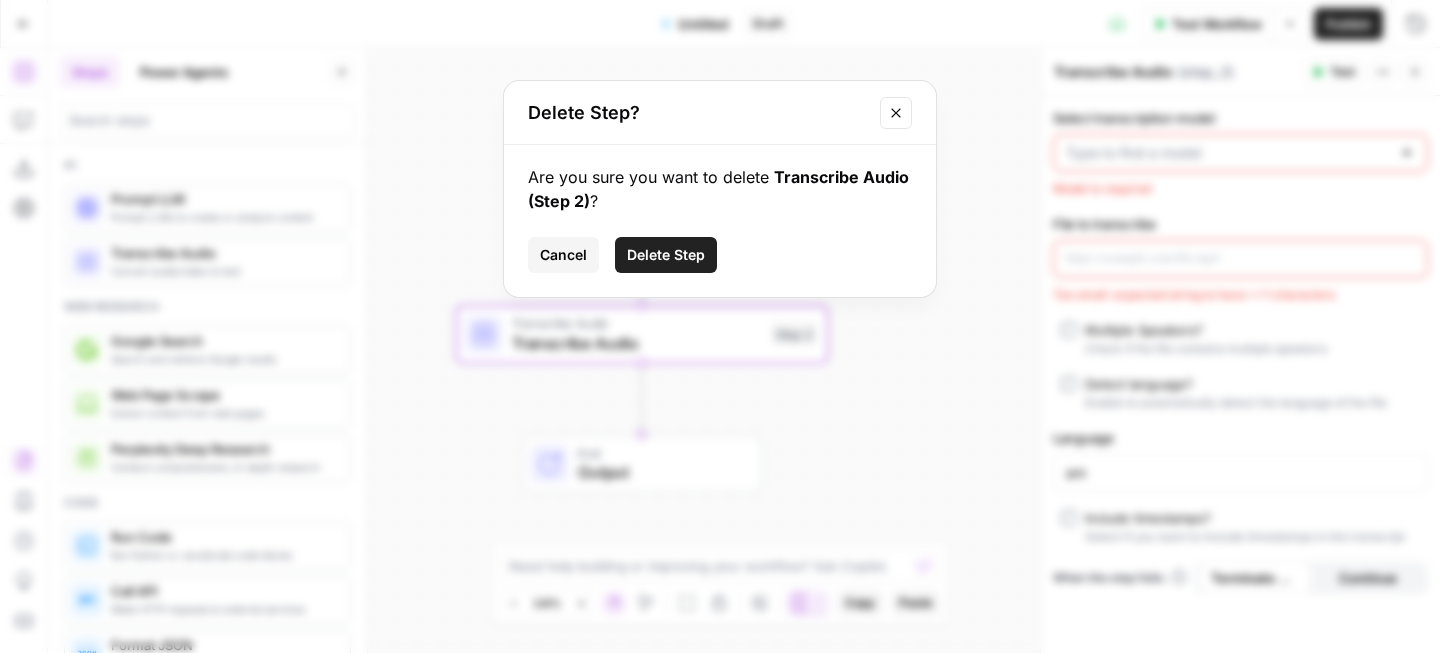 click on "Delete Step" at bounding box center (666, 255) 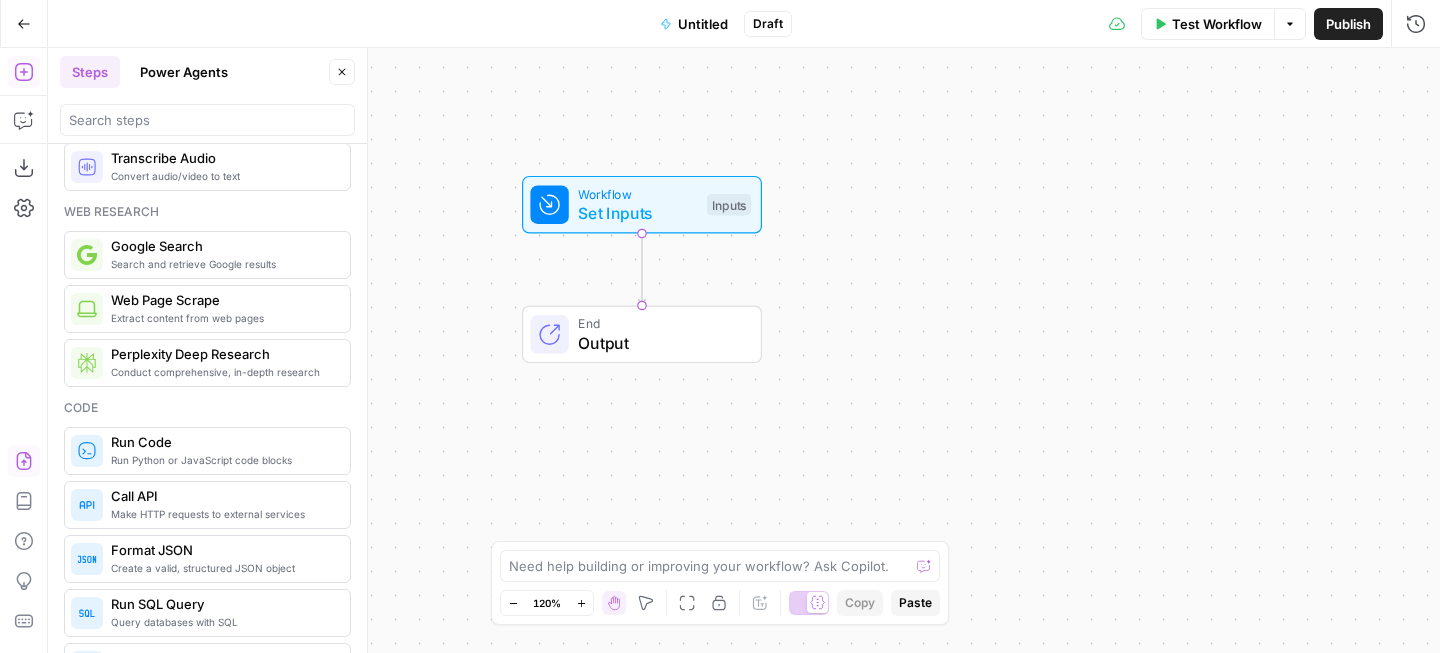 scroll, scrollTop: 0, scrollLeft: 0, axis: both 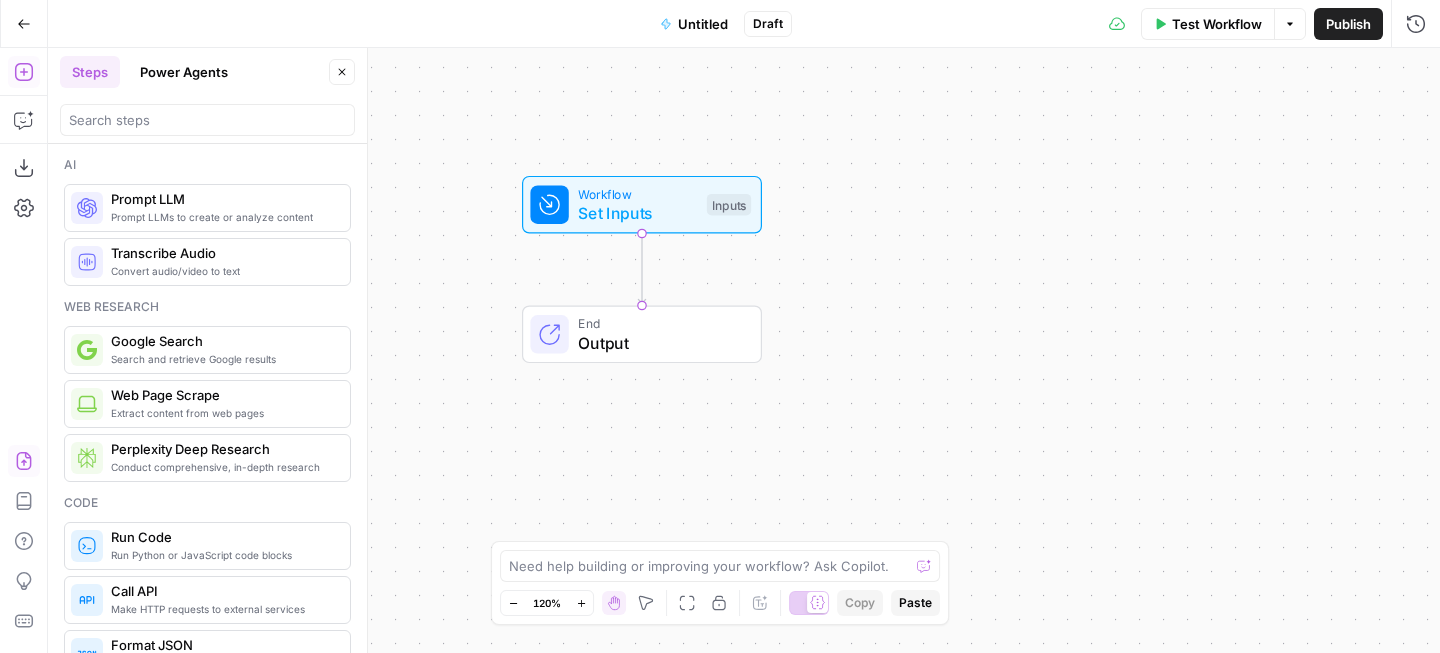 click on "Power Agents" at bounding box center (184, 72) 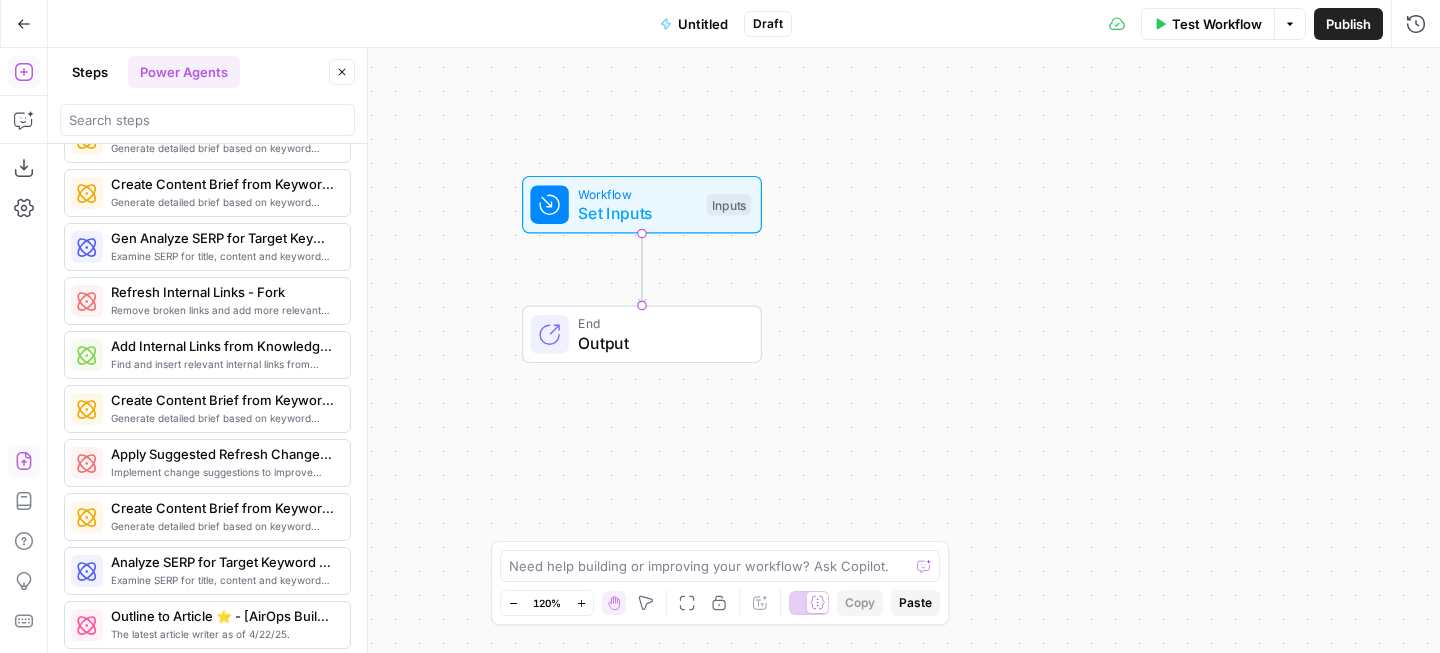 scroll, scrollTop: 3717, scrollLeft: 0, axis: vertical 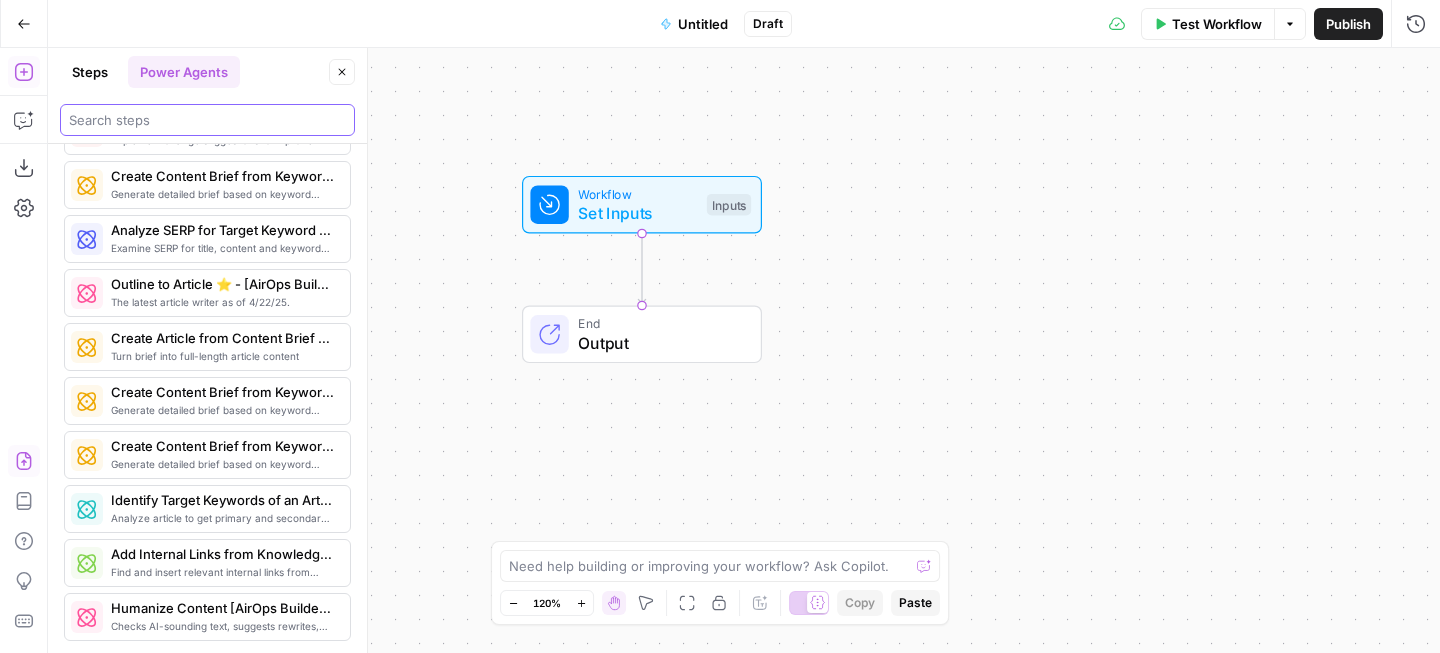click at bounding box center (207, 120) 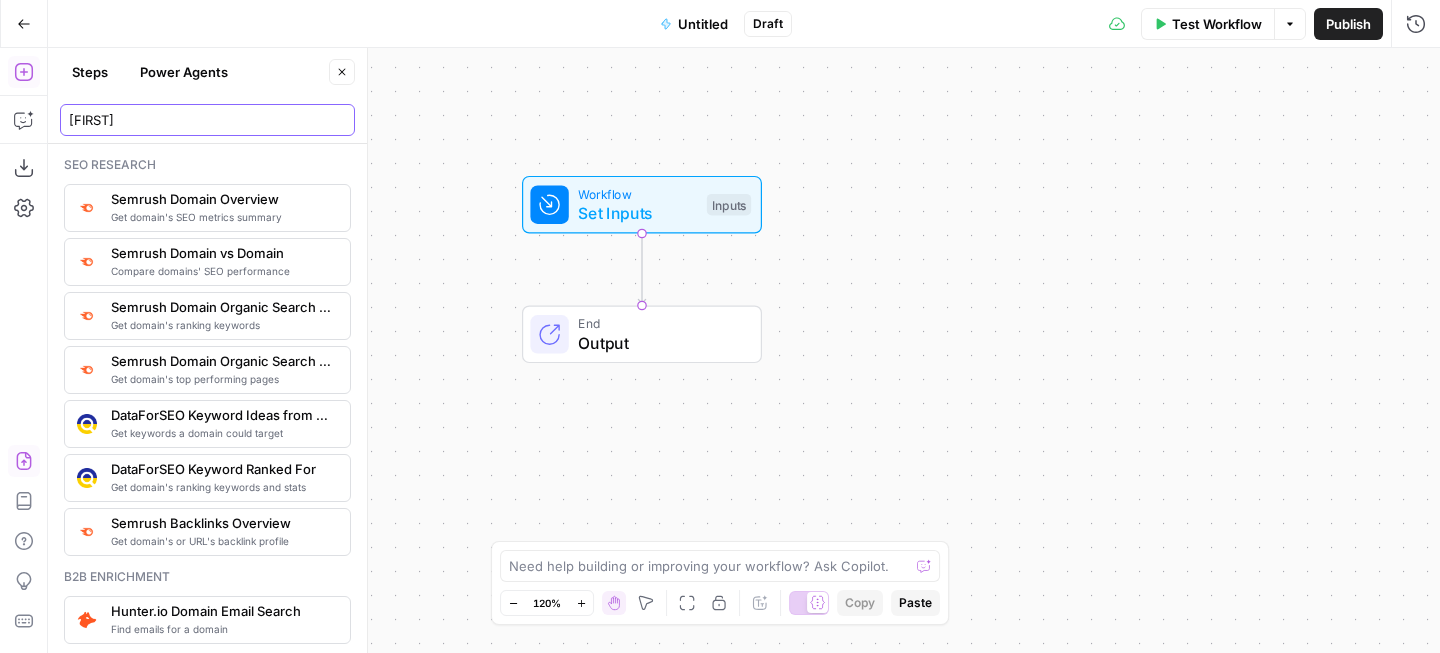 scroll, scrollTop: 557, scrollLeft: 0, axis: vertical 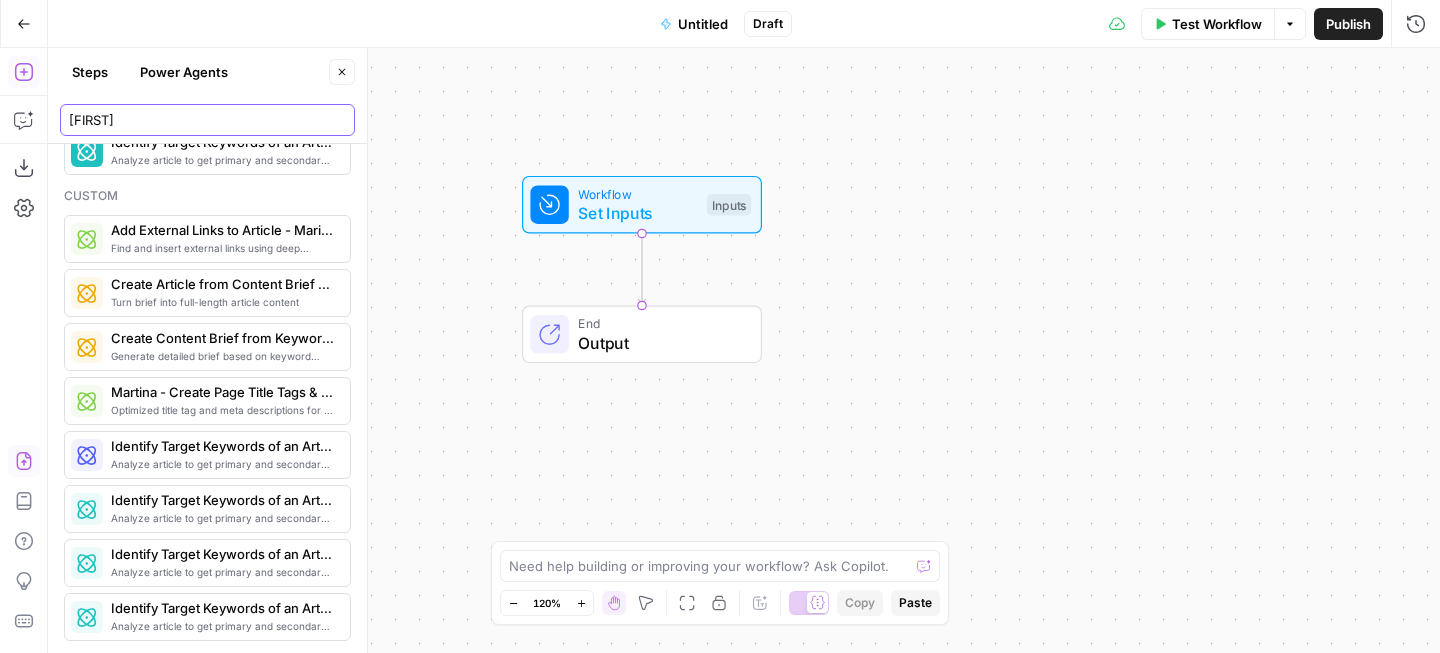 type on "marina" 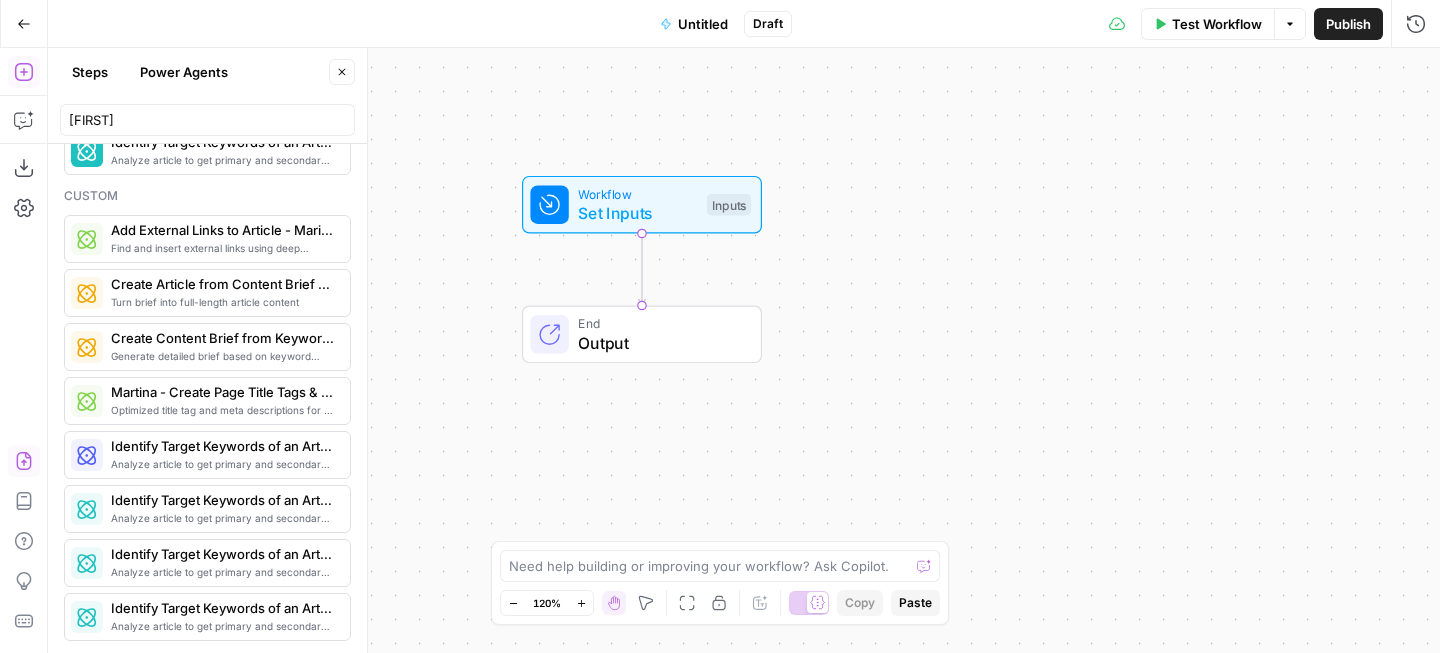 click 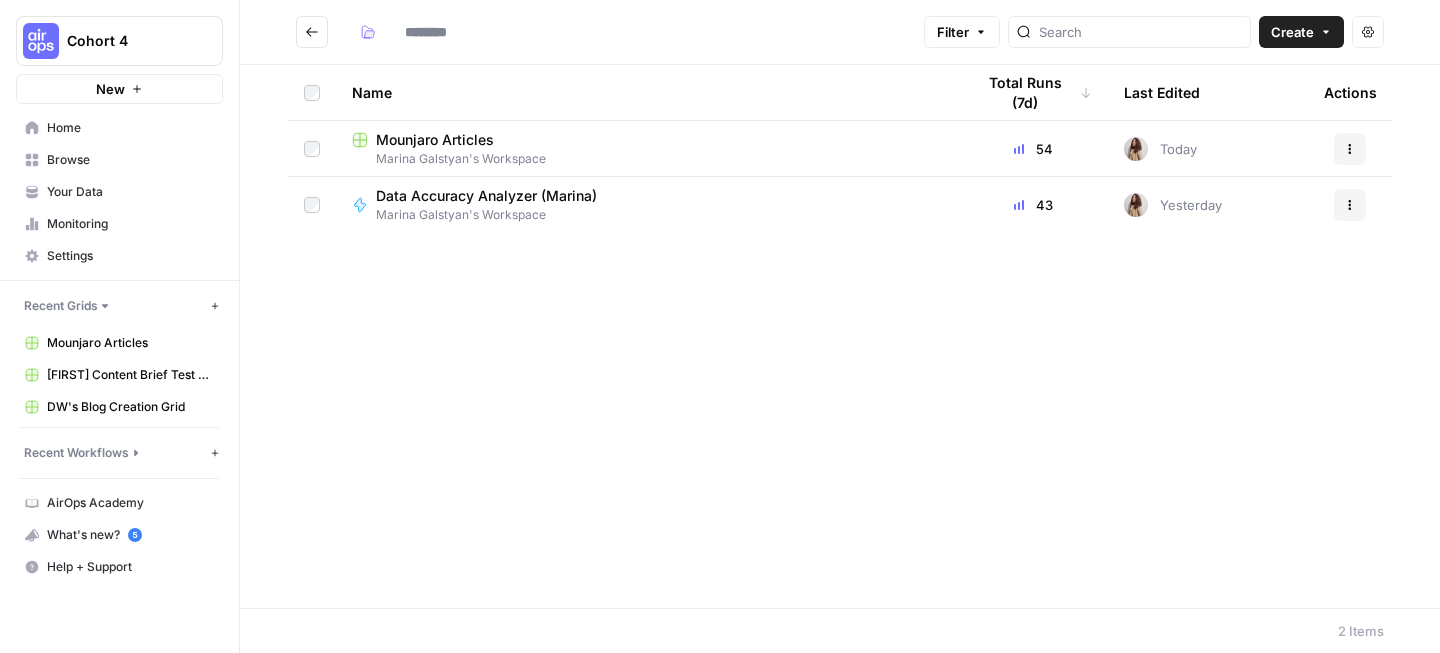 type on "**********" 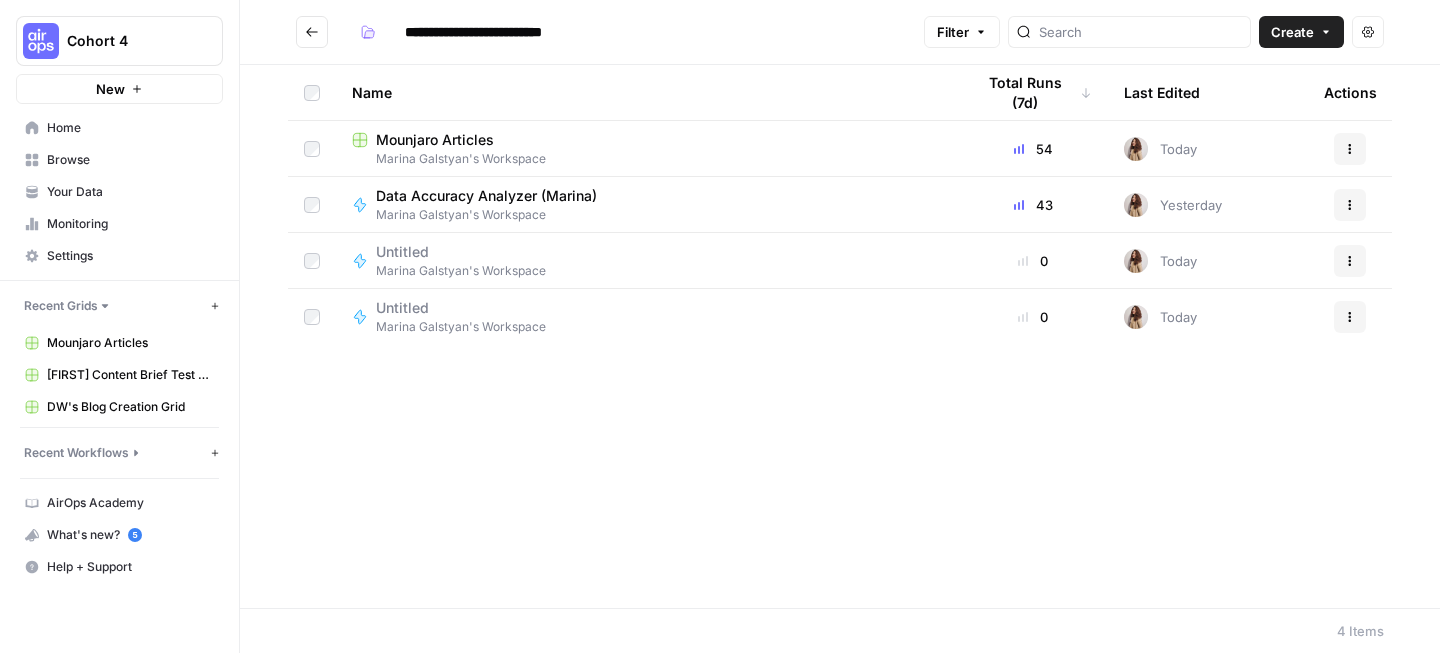 click on "Actions" at bounding box center [1350, 260] 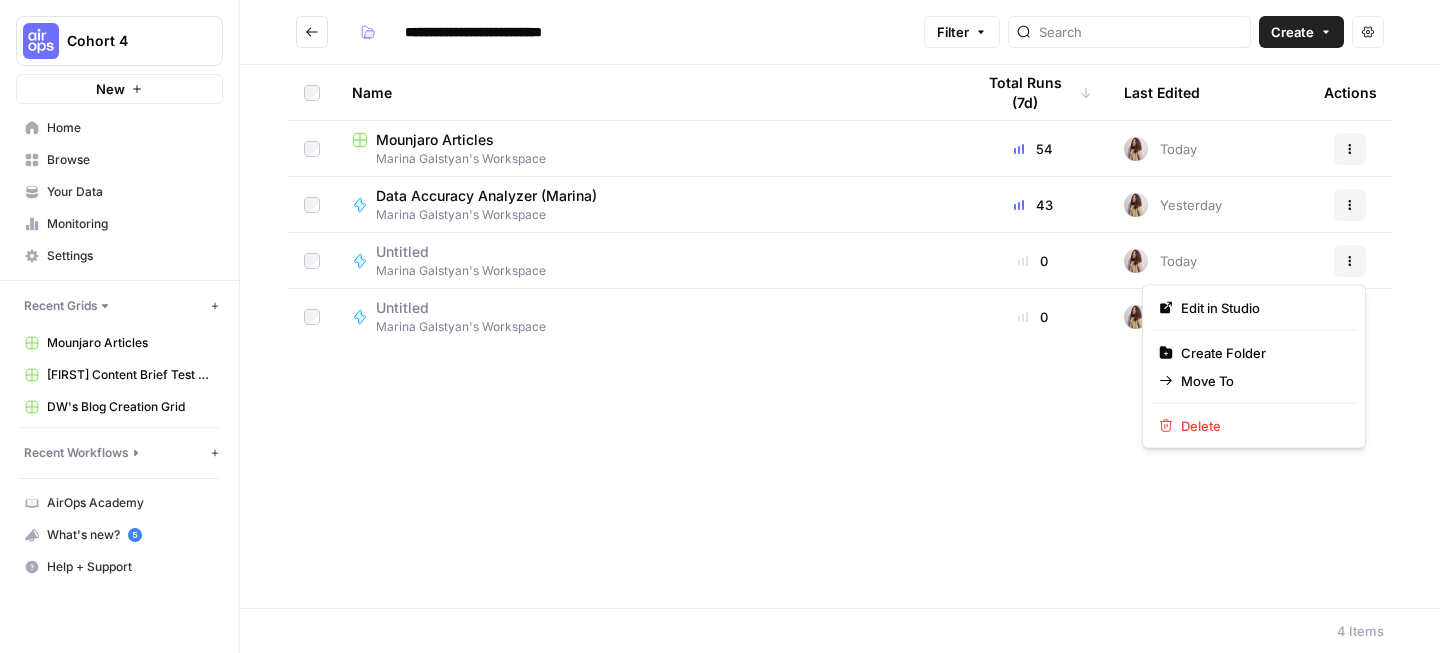 click 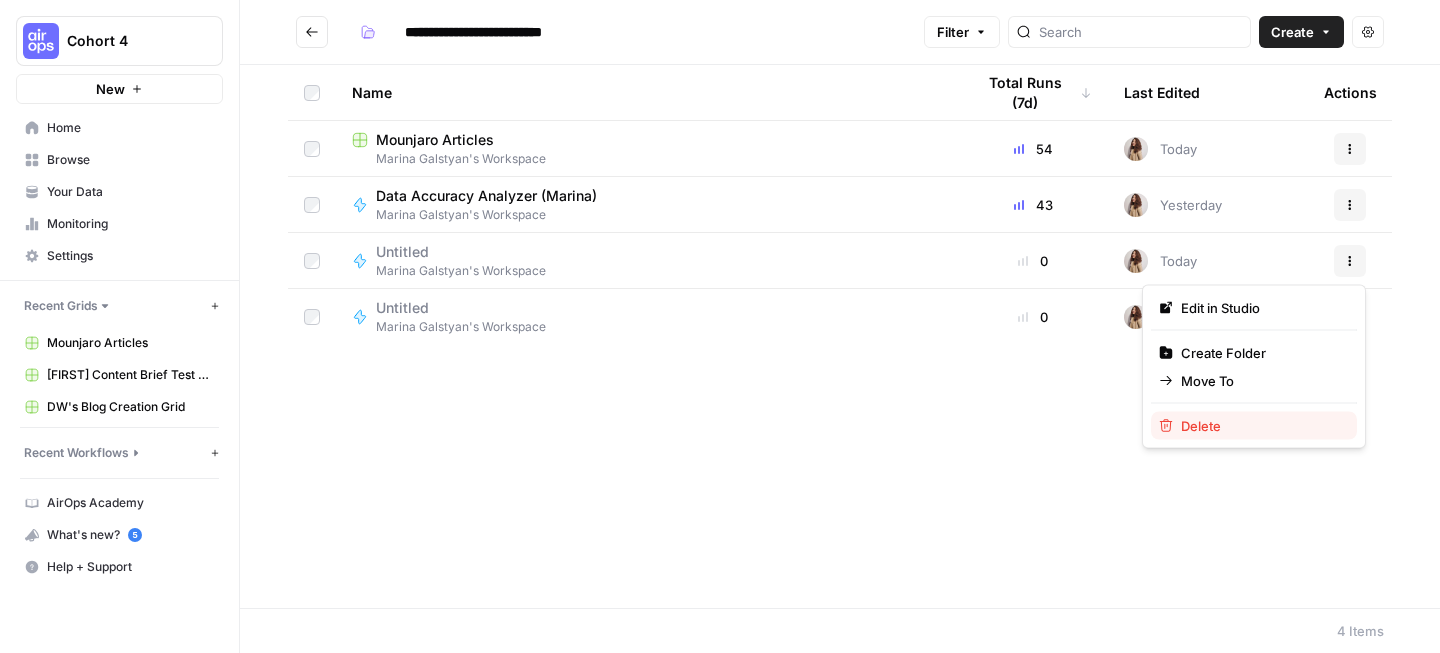 click on "Delete" at bounding box center (1261, 426) 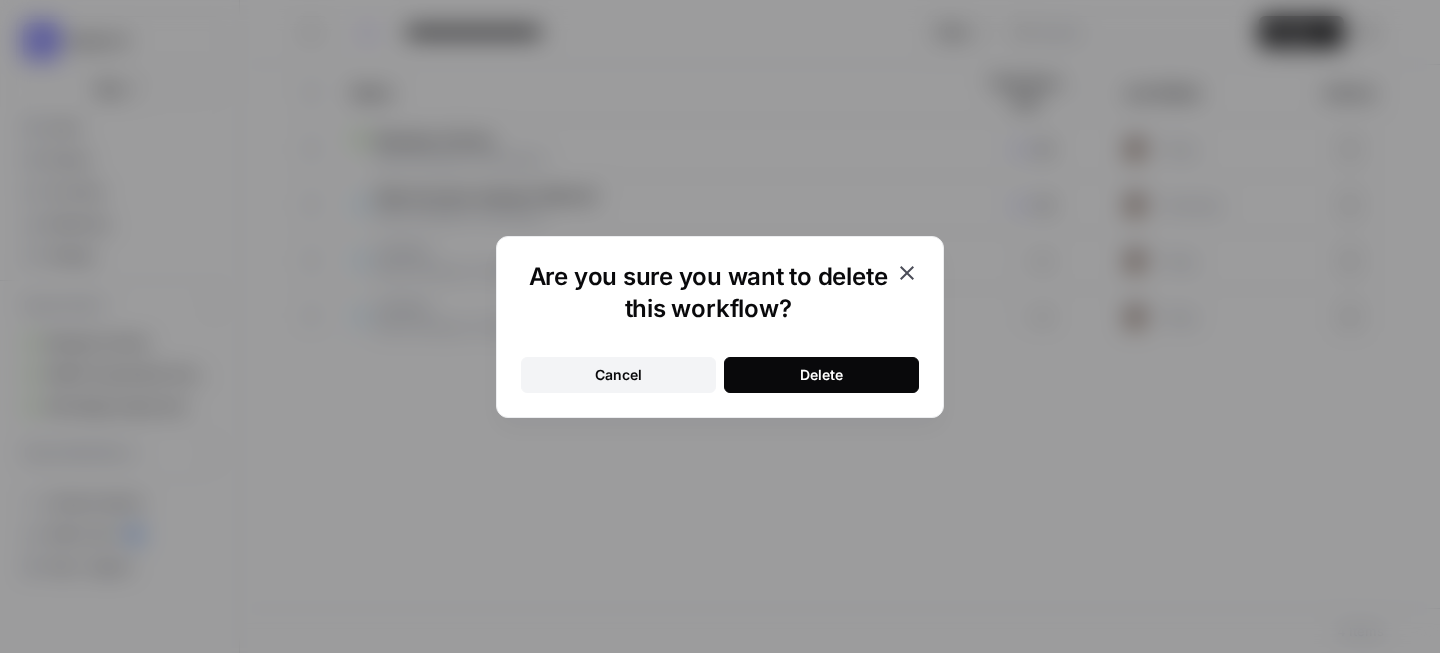 click on "Delete" at bounding box center [821, 375] 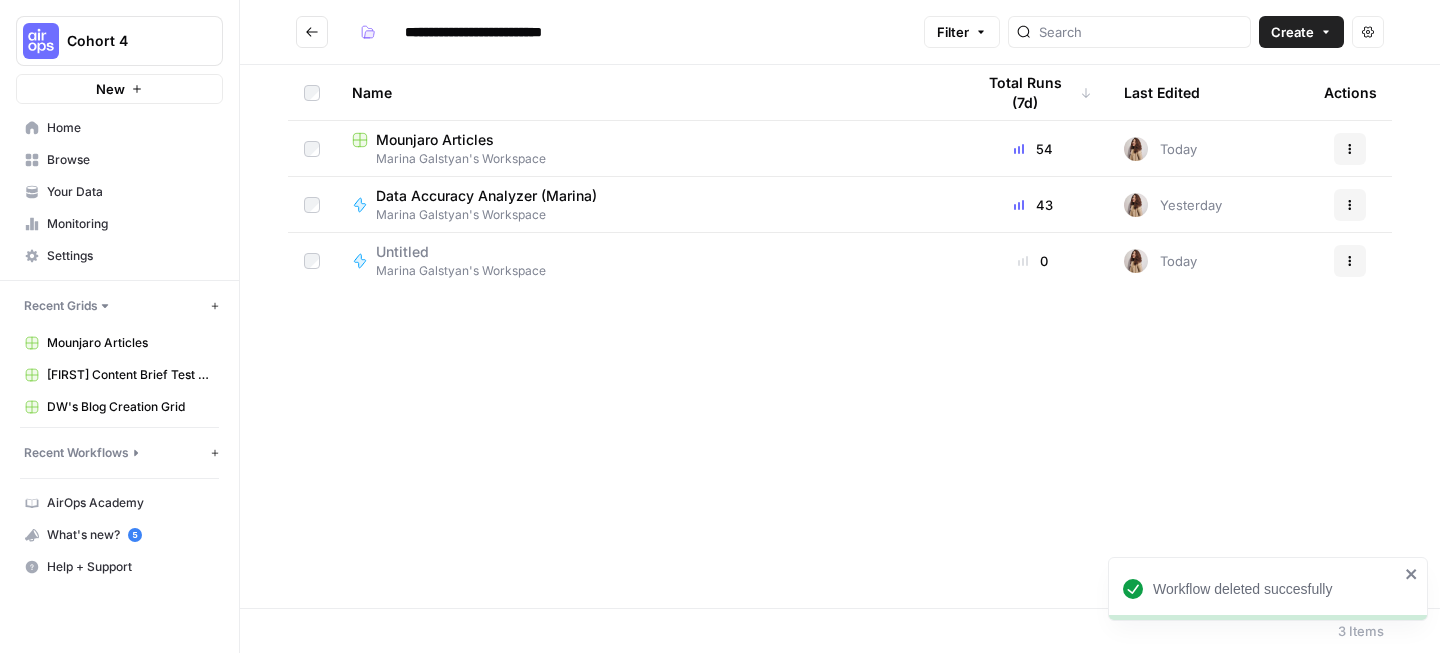 click 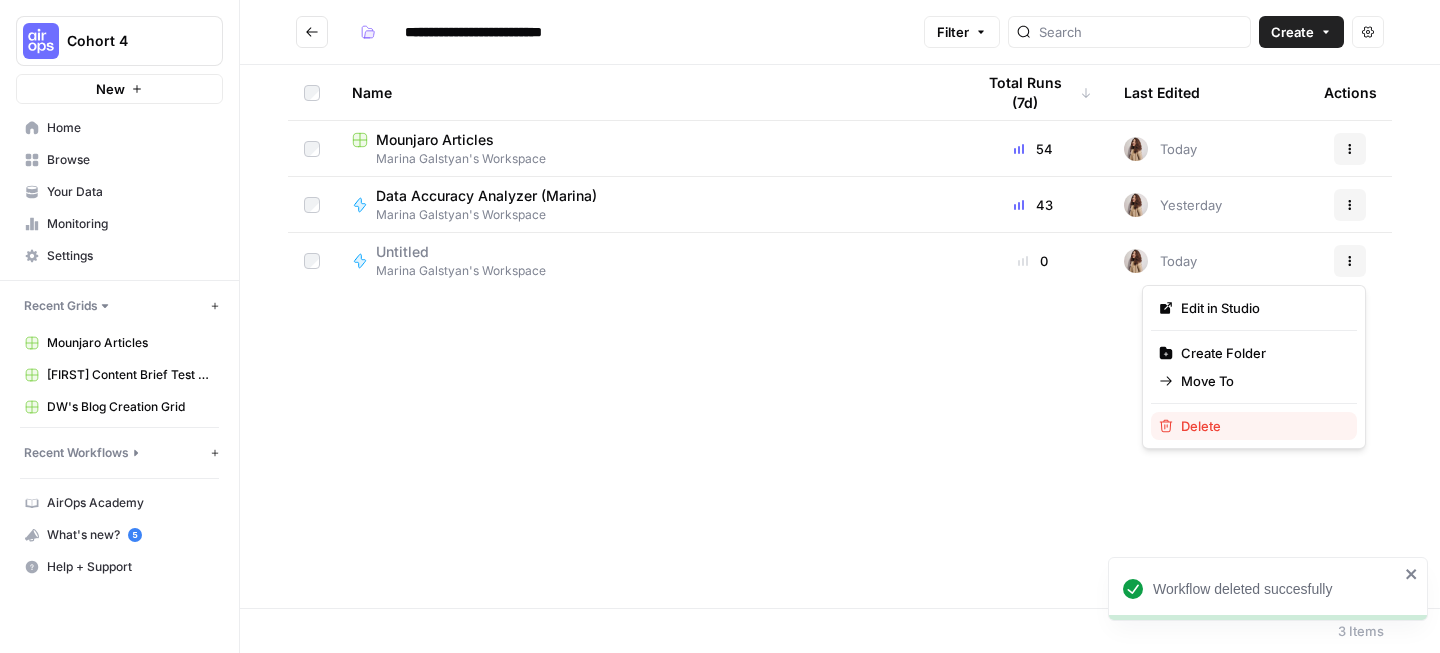 click on "Delete" at bounding box center (1261, 426) 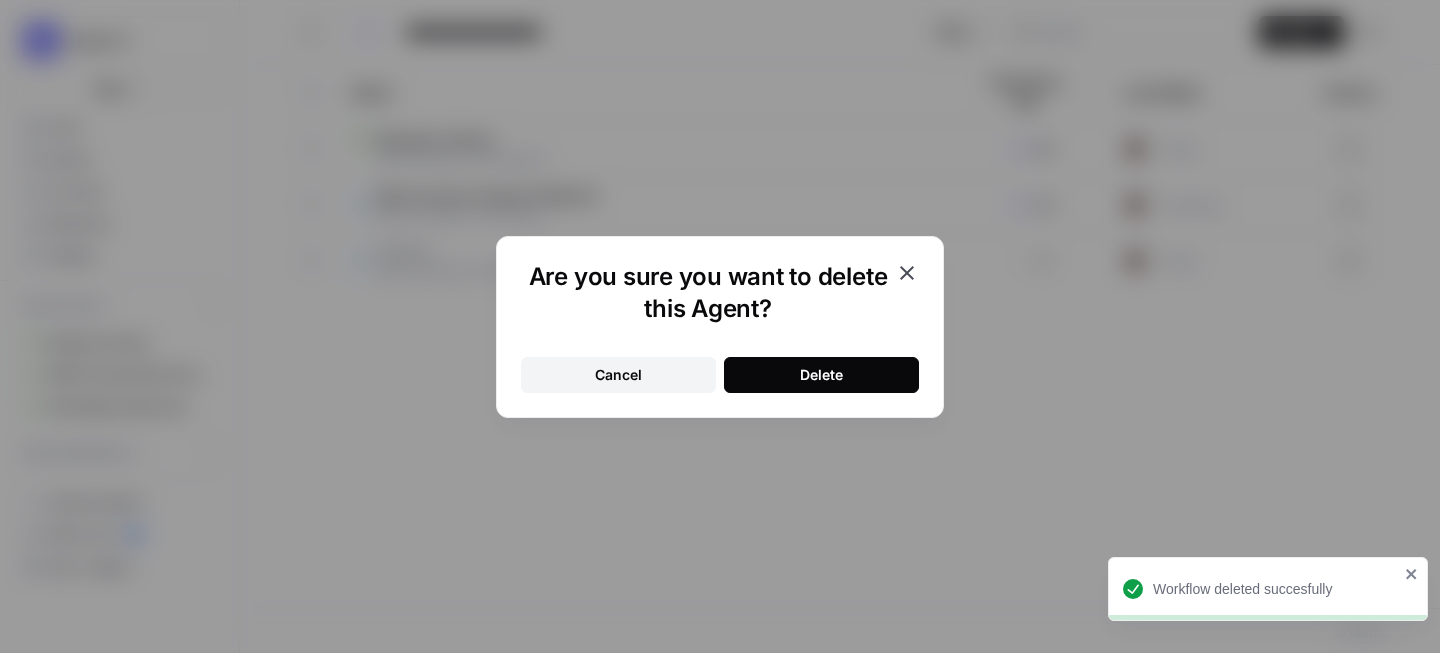 click 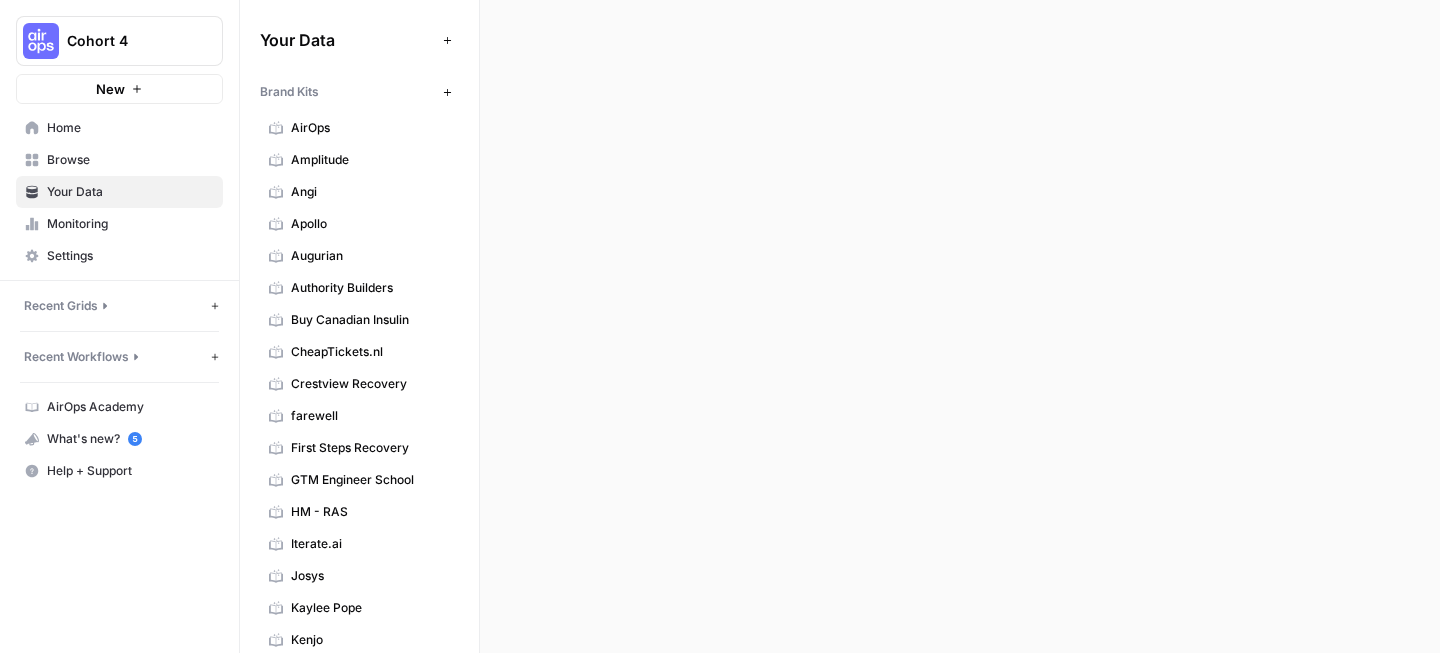 scroll, scrollTop: 0, scrollLeft: 0, axis: both 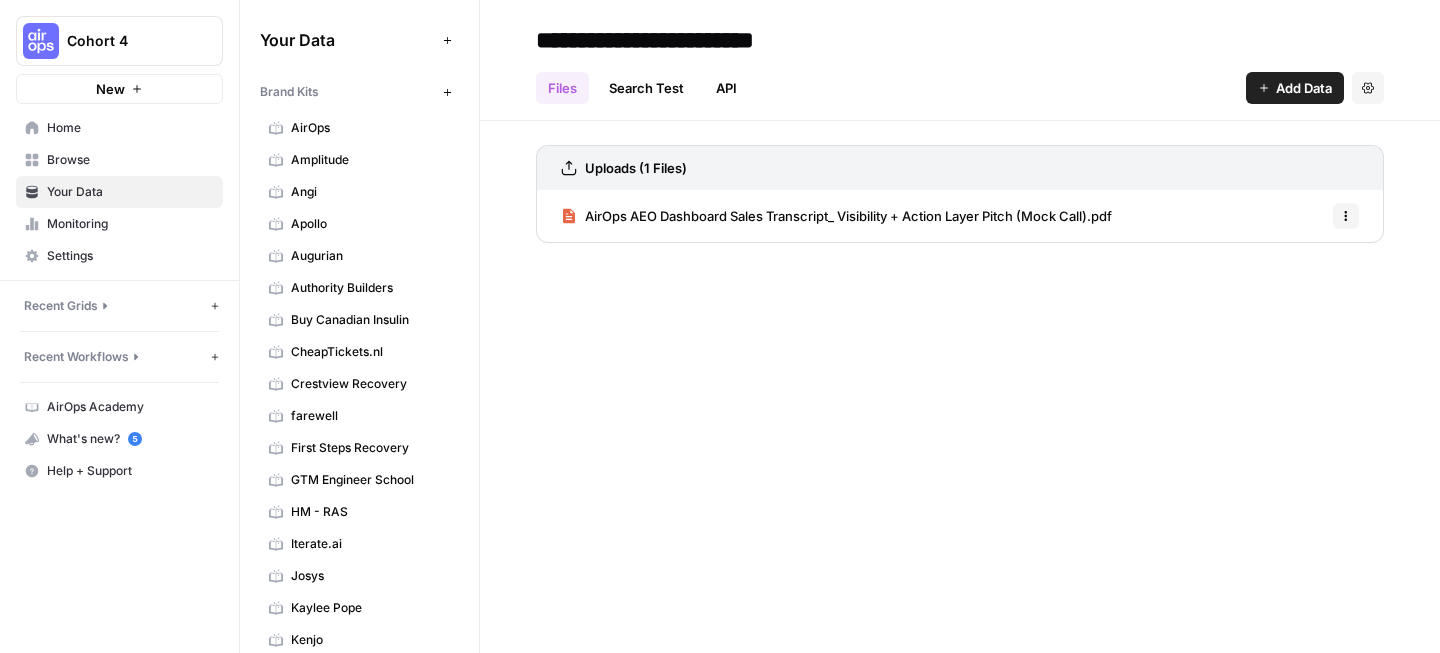 click on "Browse" at bounding box center [130, 160] 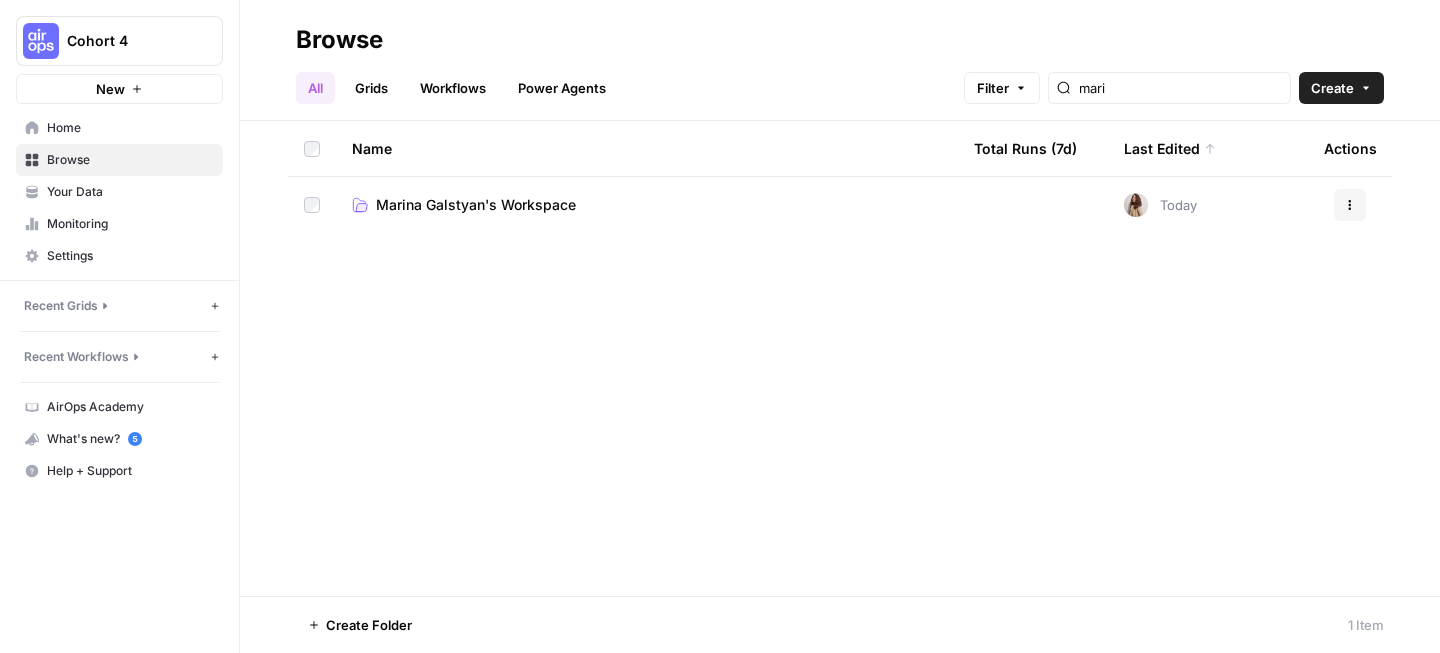 click on "Marina Galstyan's Workspace" at bounding box center [647, 205] 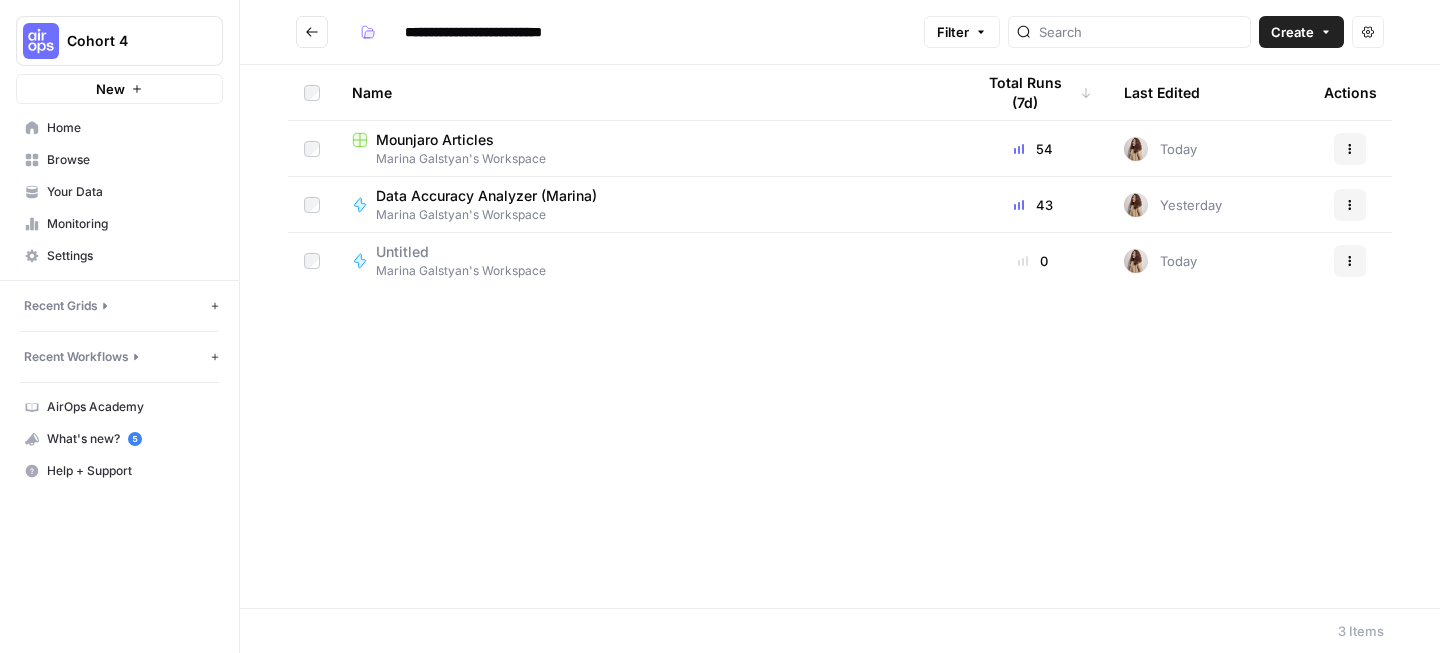click on "Create" at bounding box center (1301, 32) 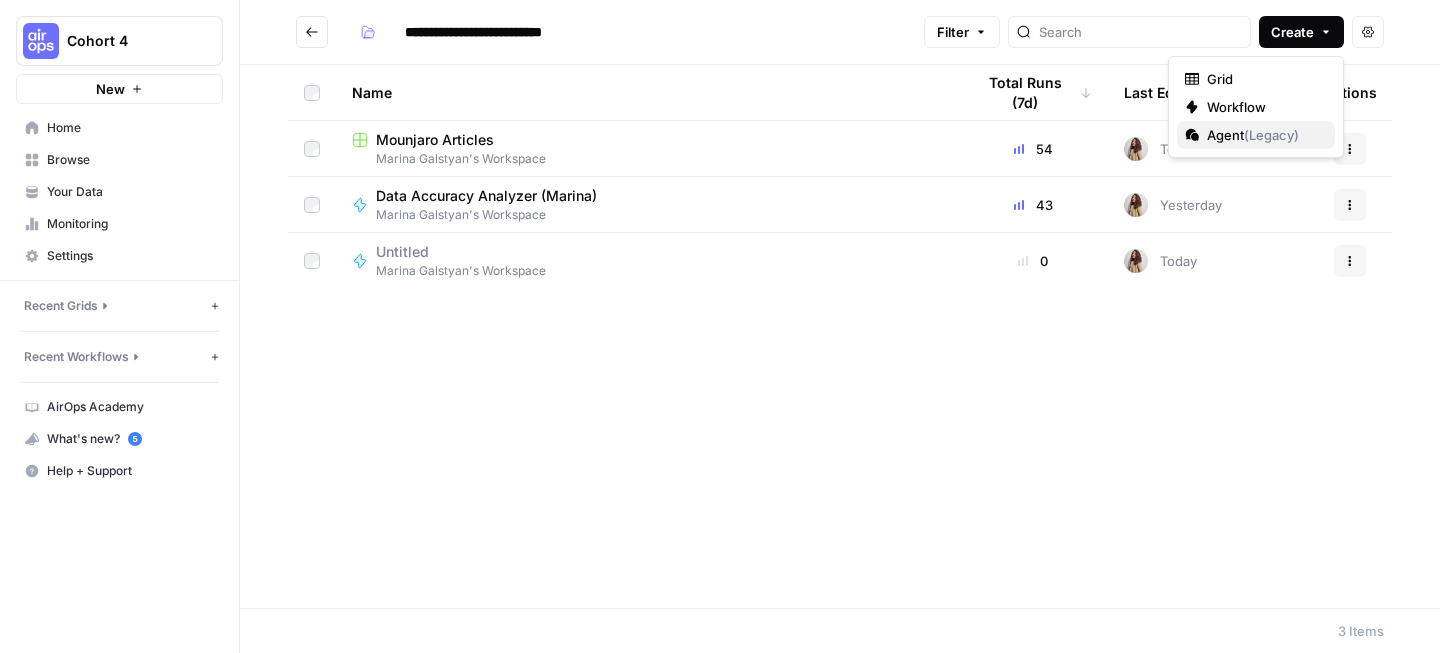 click on "Agent  ( Legacy )" at bounding box center [1263, 135] 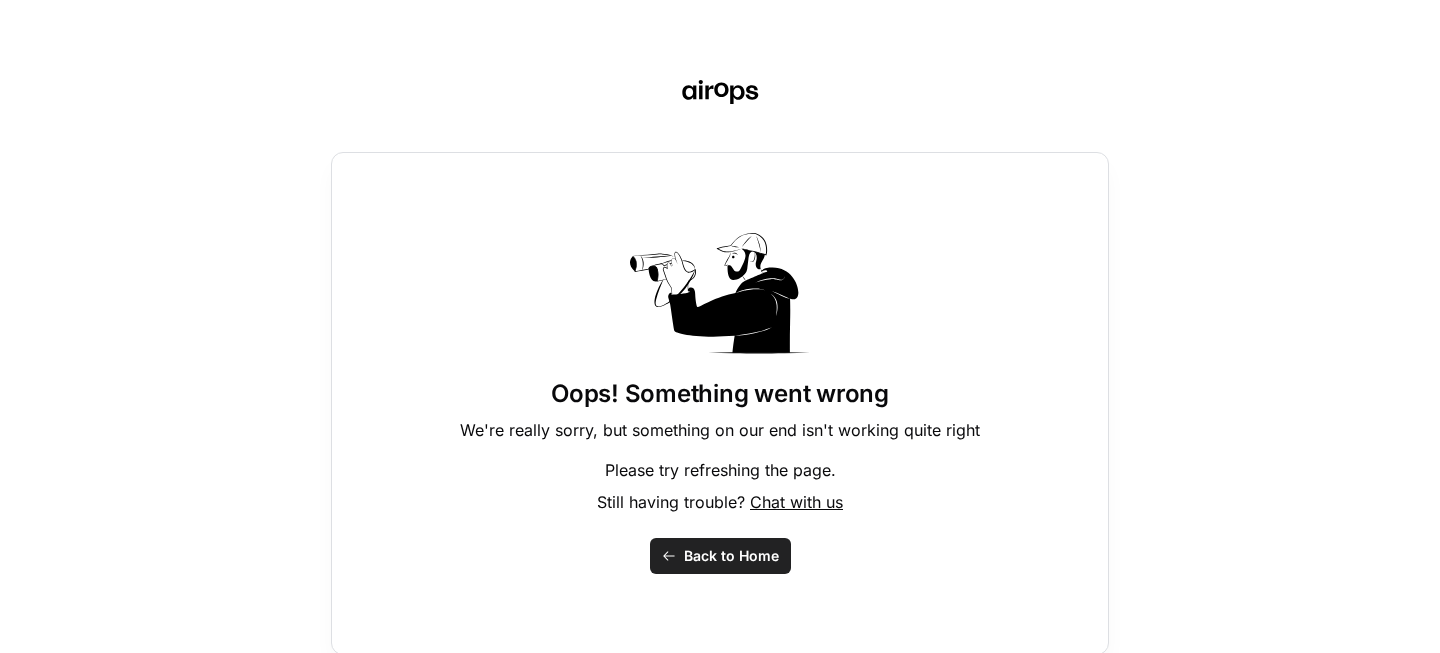 click on "Back to Home" at bounding box center (731, 556) 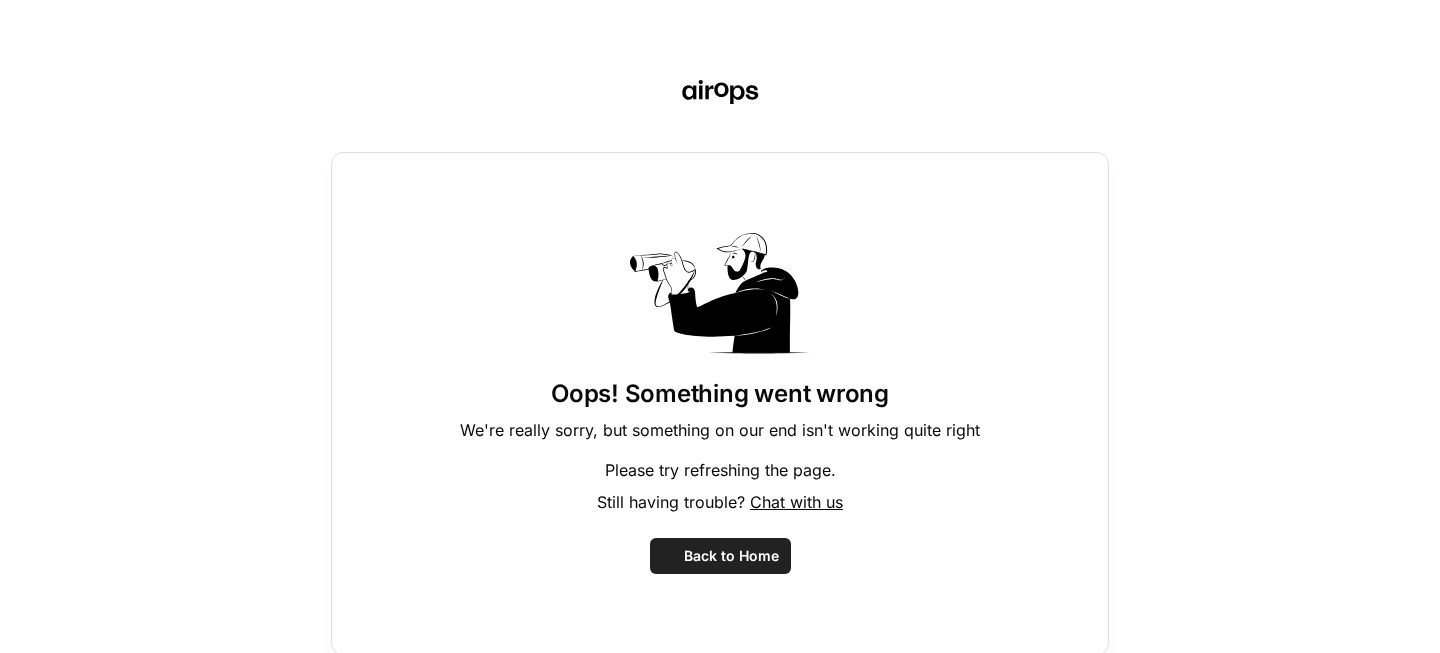 scroll, scrollTop: 0, scrollLeft: 0, axis: both 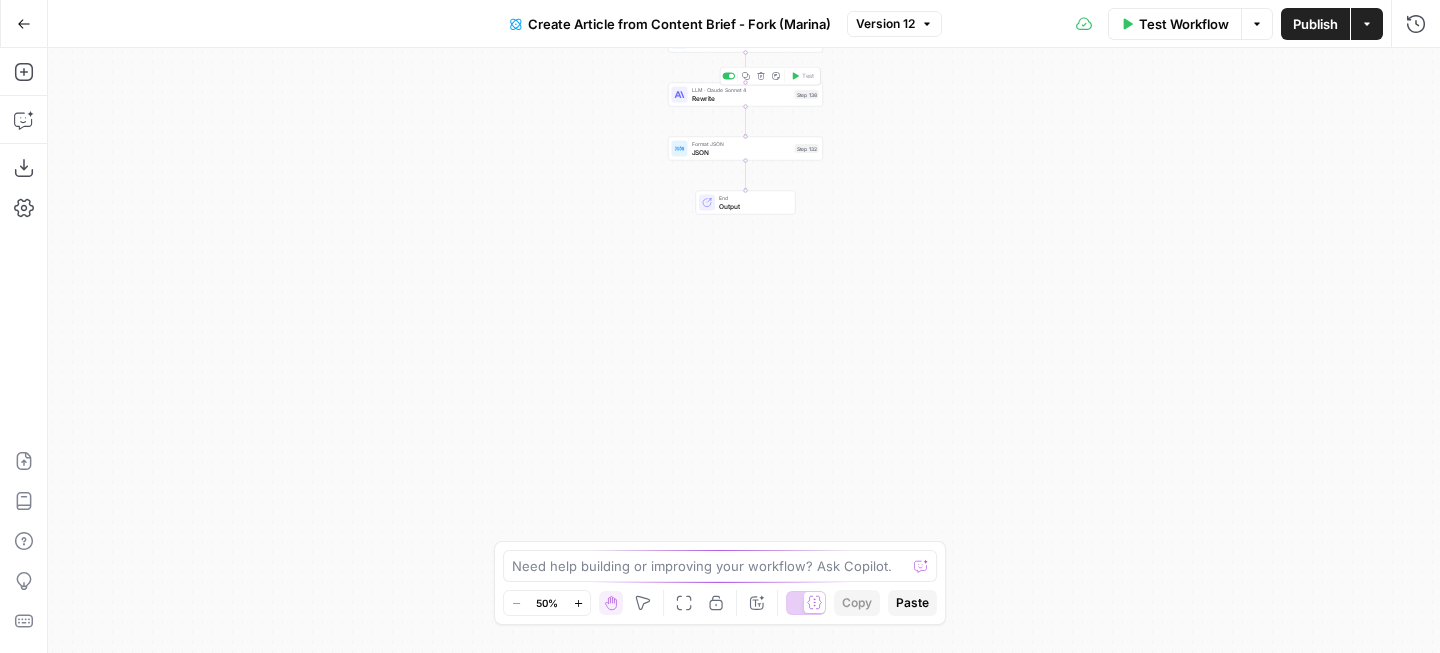 click on "Rewrite" at bounding box center (741, 98) 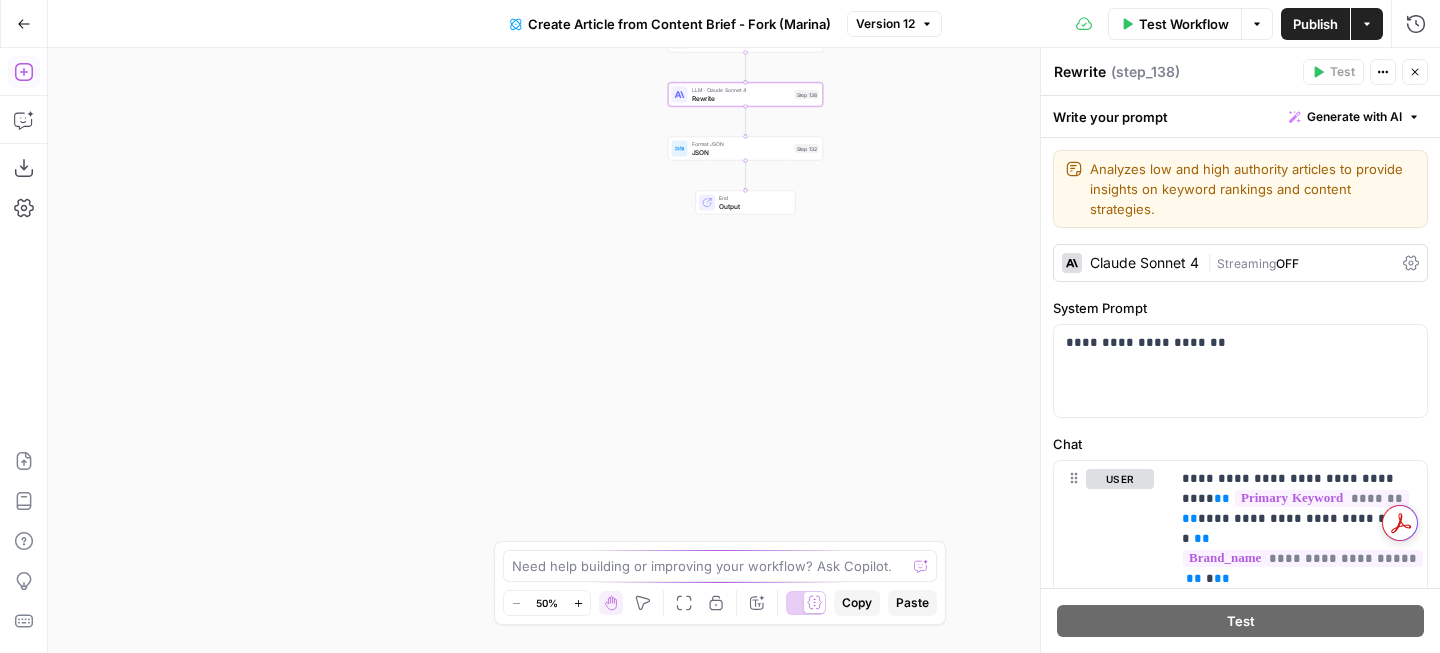 click 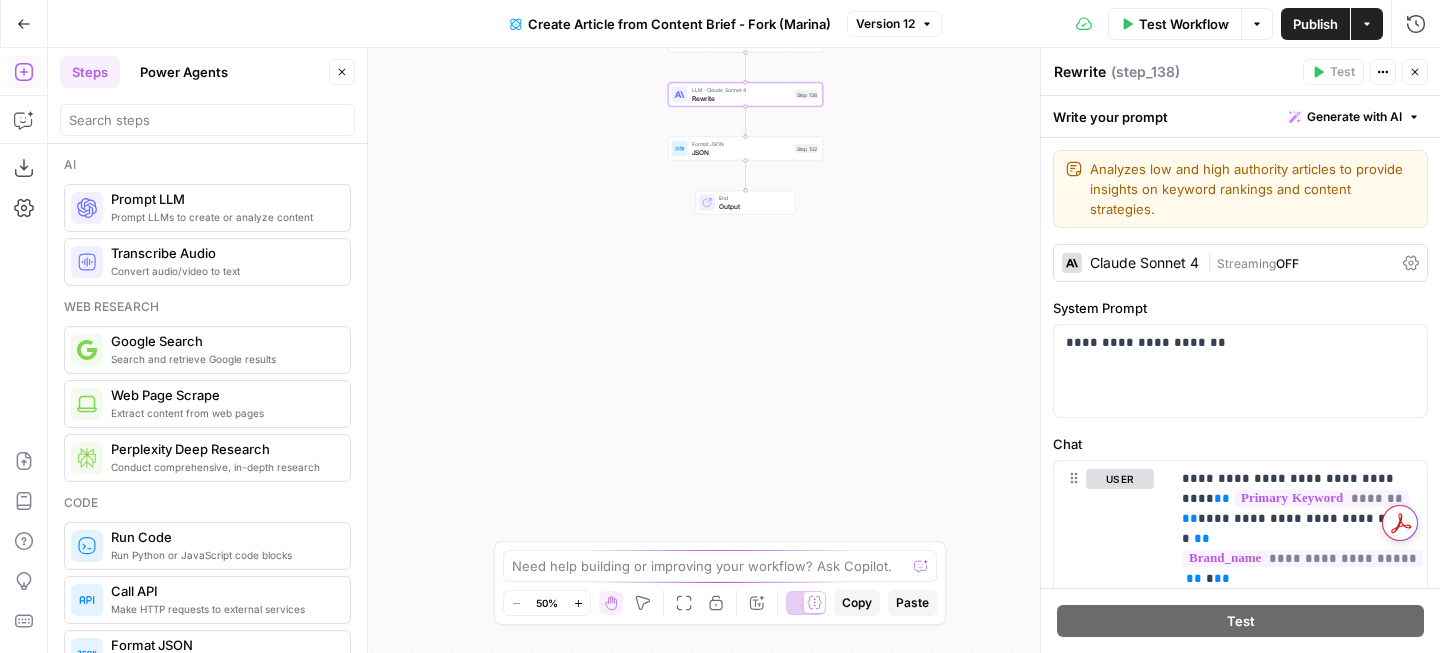click at bounding box center (207, 120) 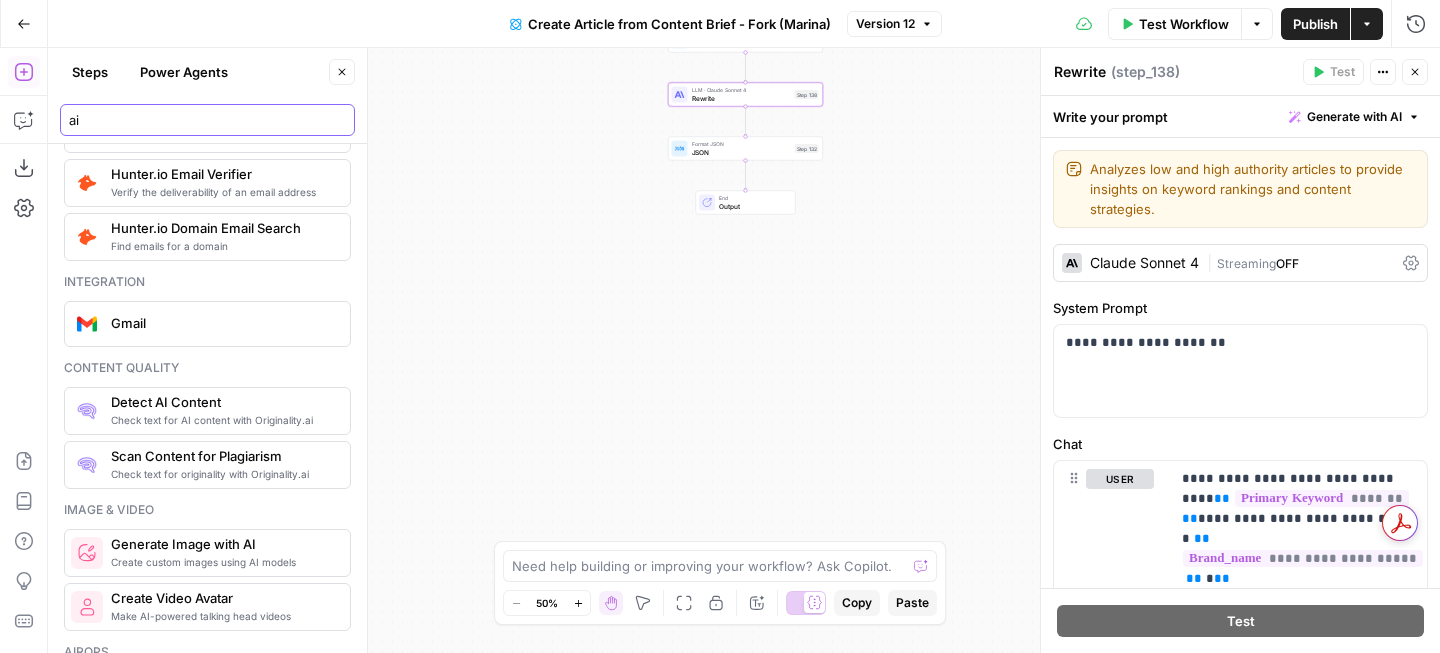 scroll, scrollTop: 553, scrollLeft: 0, axis: vertical 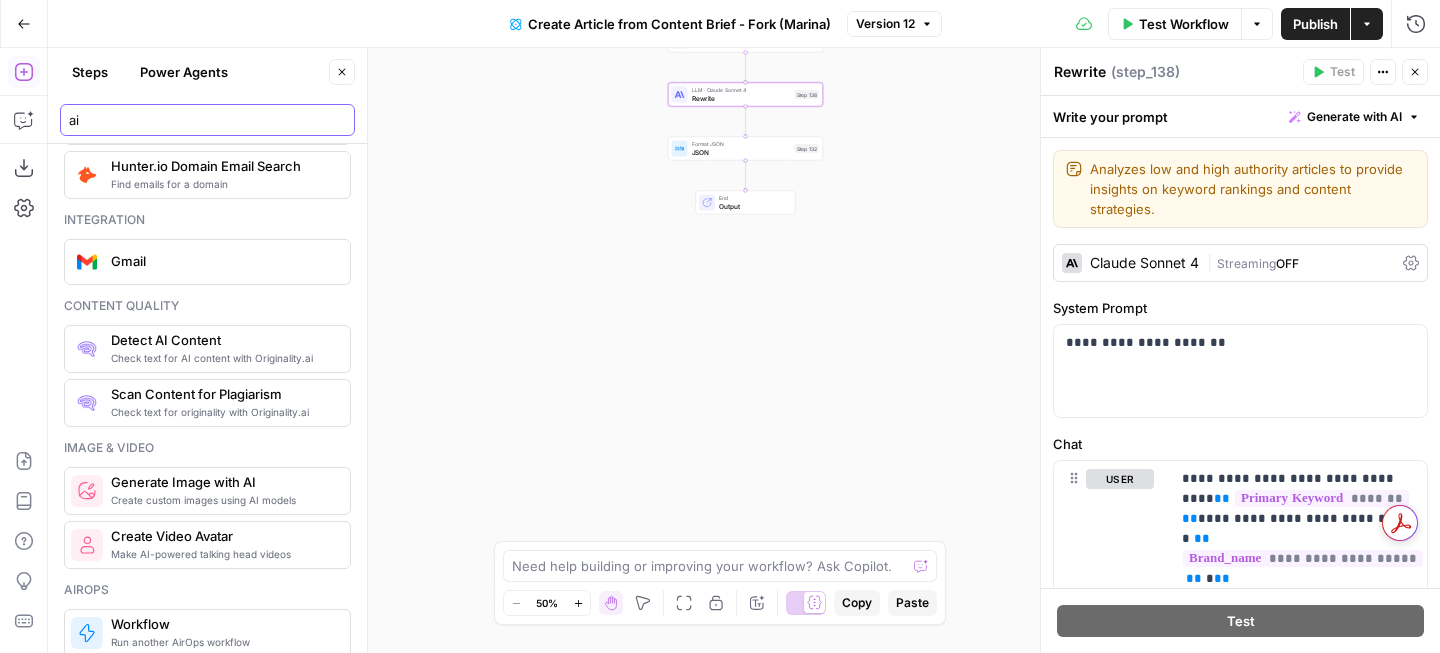type on "ai" 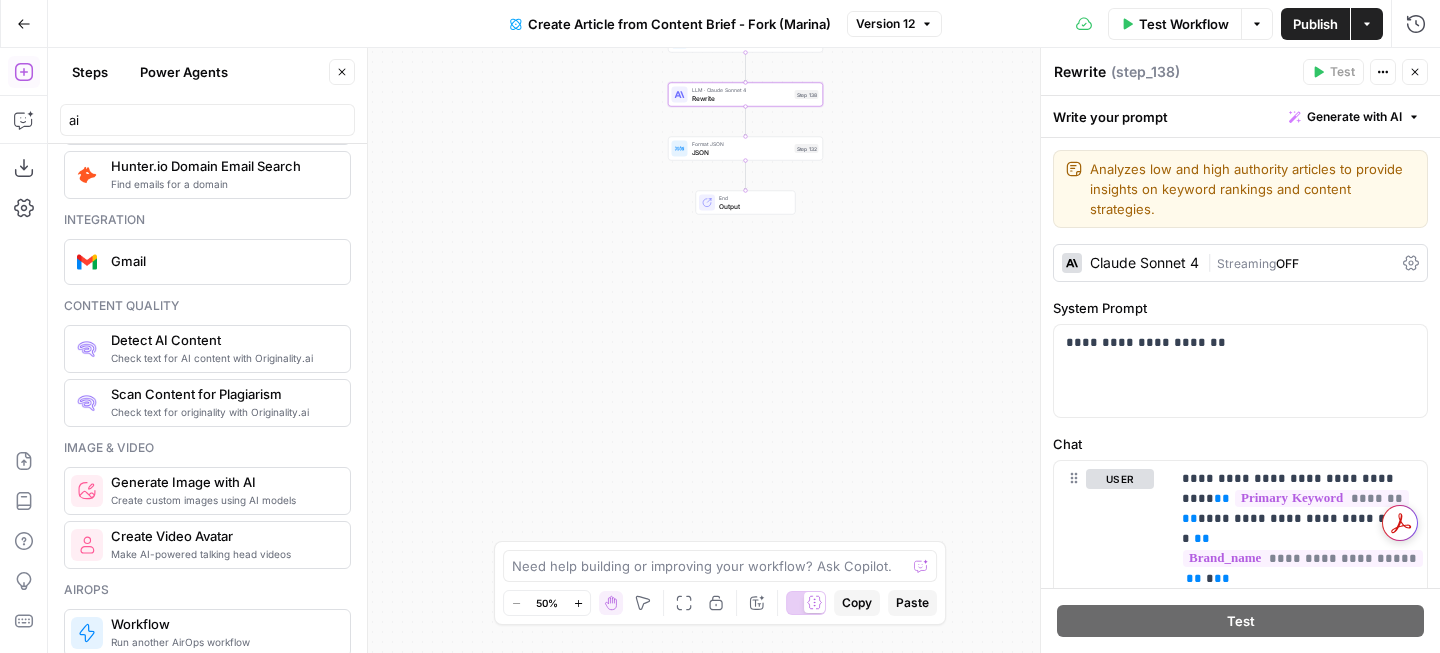 click on "Check text for AI content with Originality.ai" at bounding box center [222, 358] 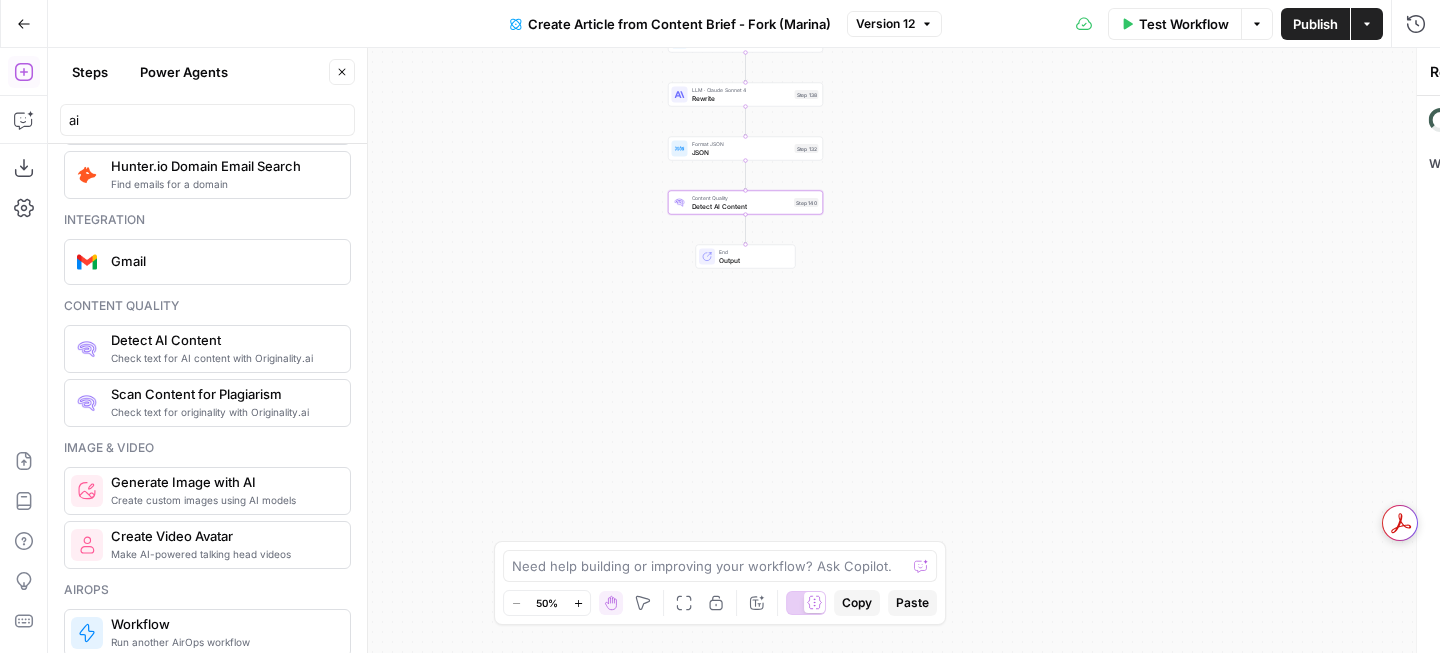 type on "Detect AI Content" 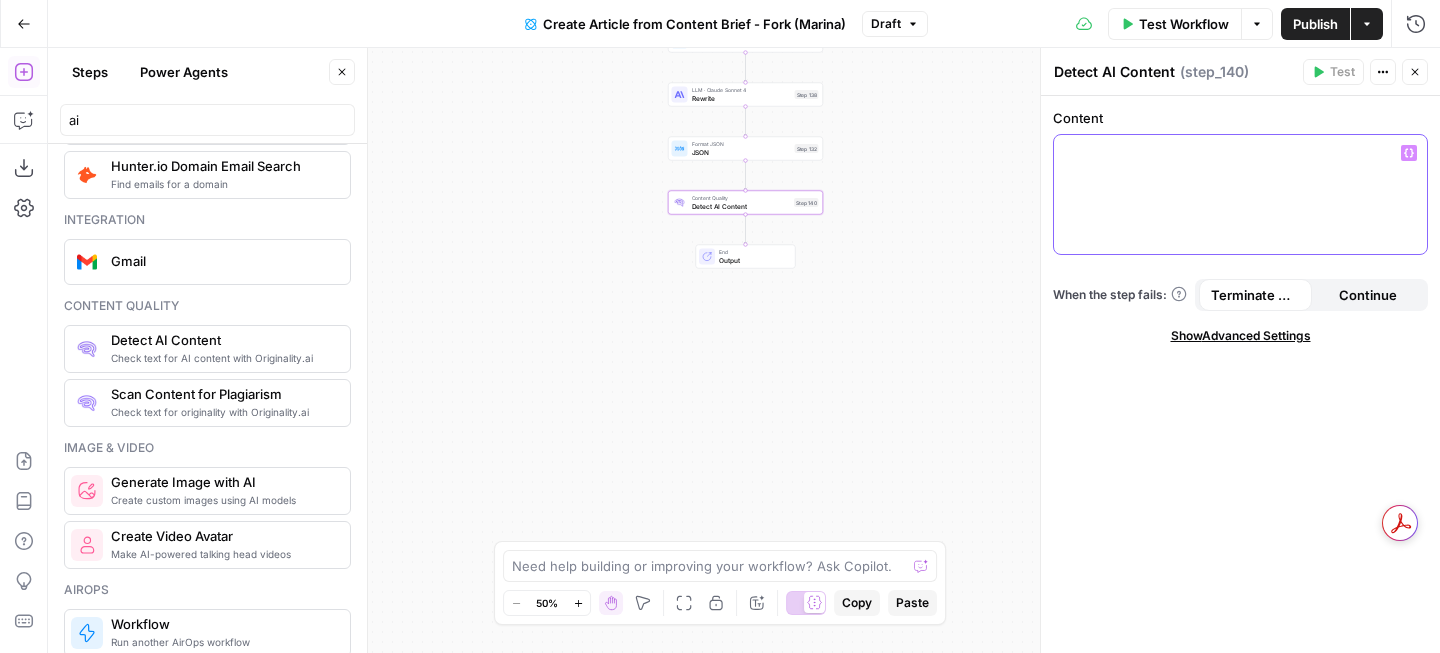 click at bounding box center (1240, 153) 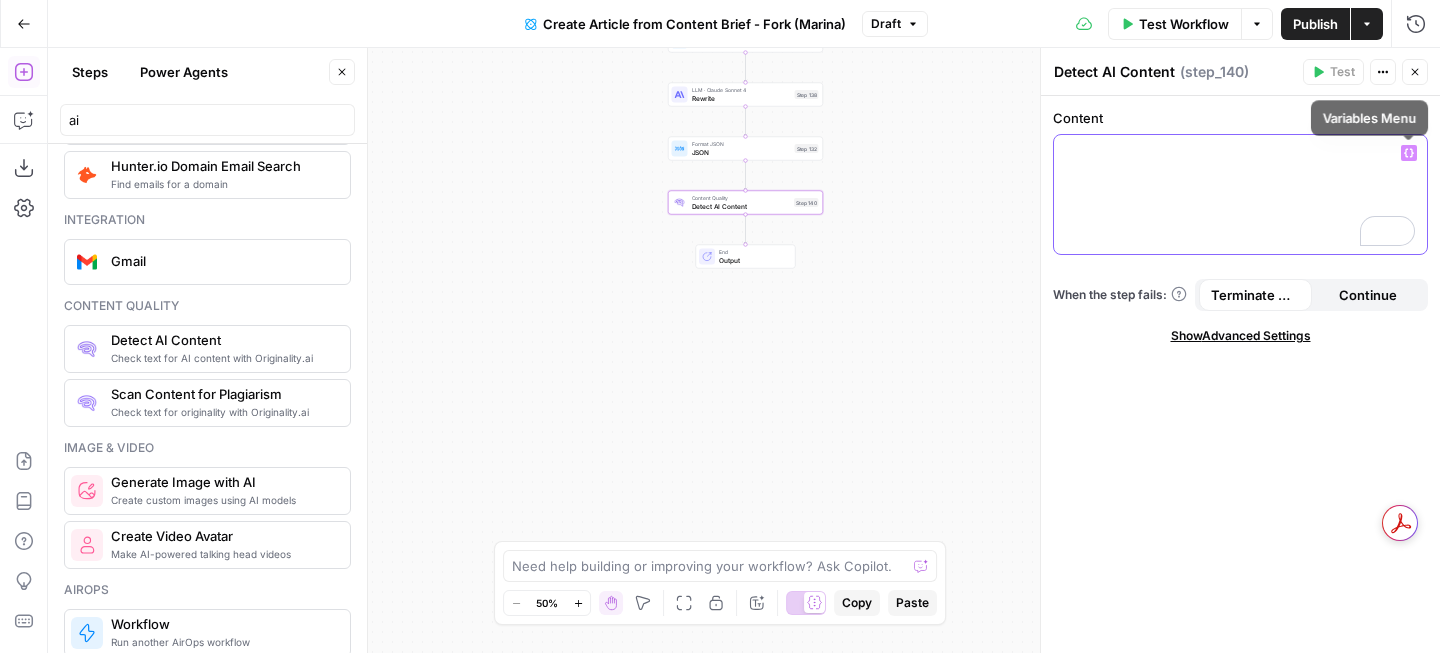 click 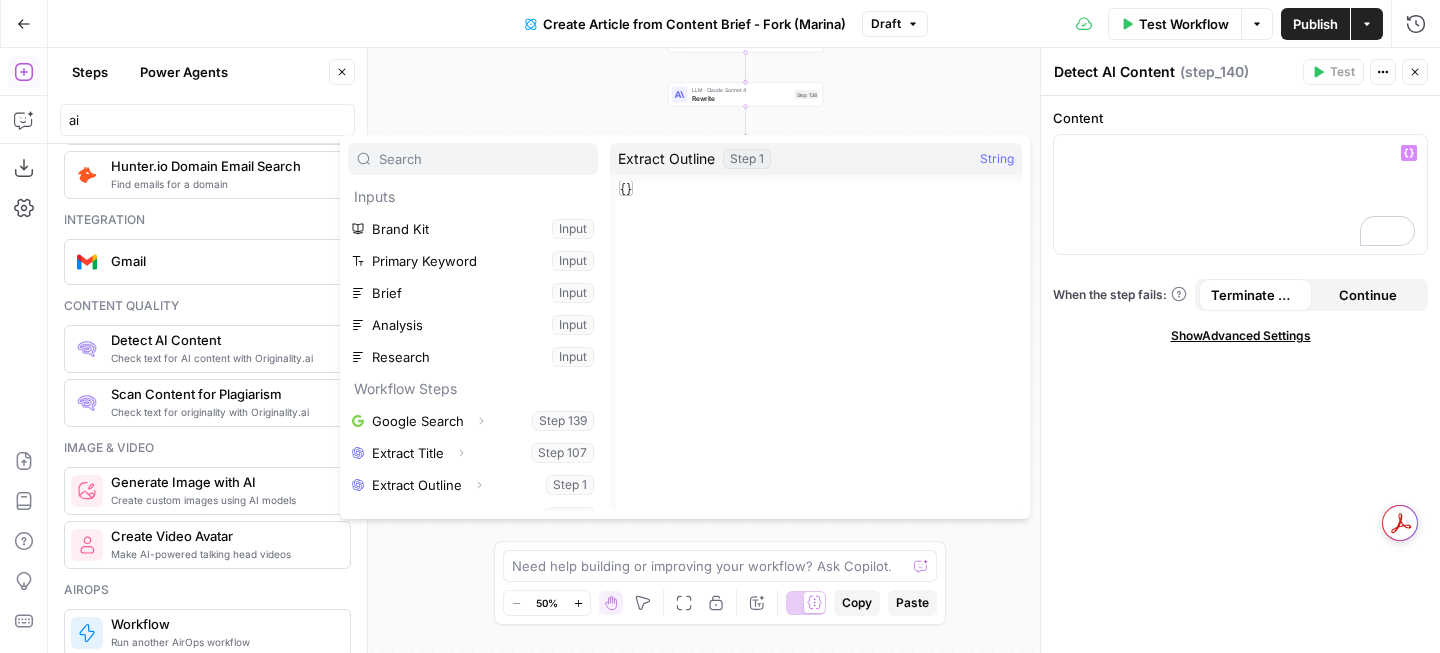 scroll, scrollTop: 118, scrollLeft: 0, axis: vertical 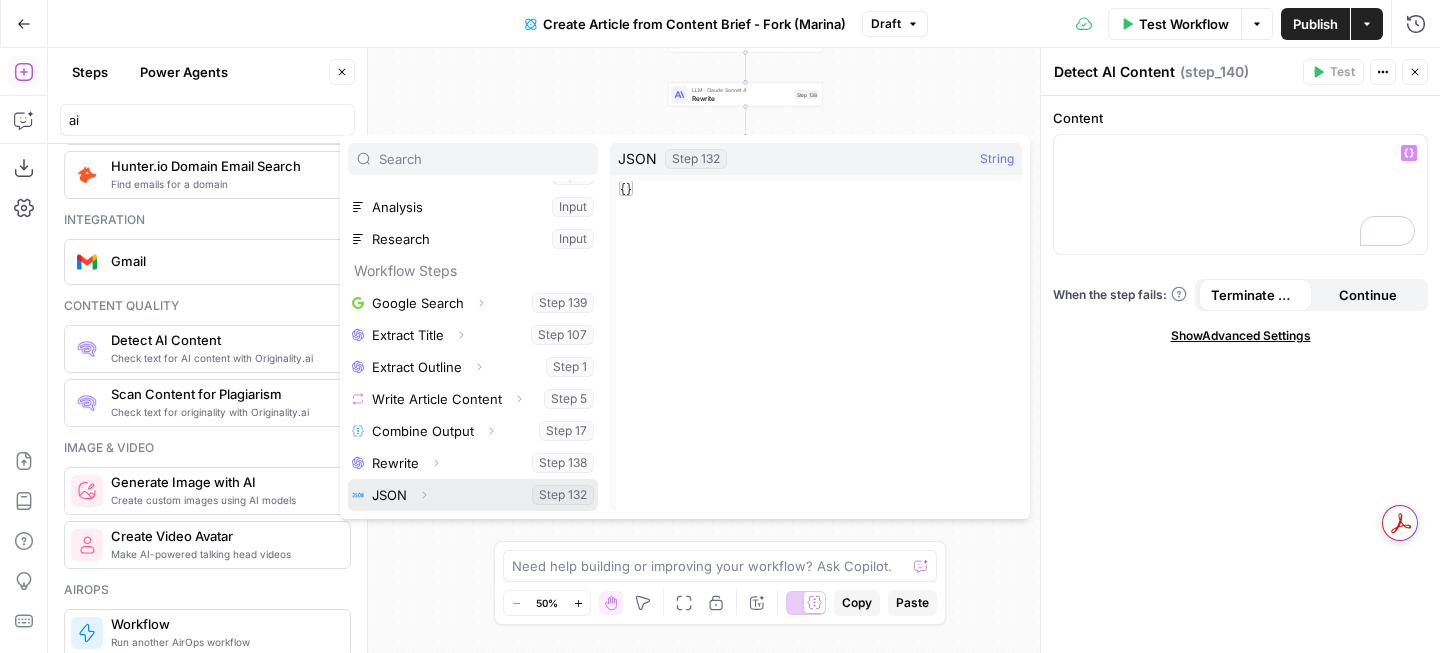click at bounding box center [473, 495] 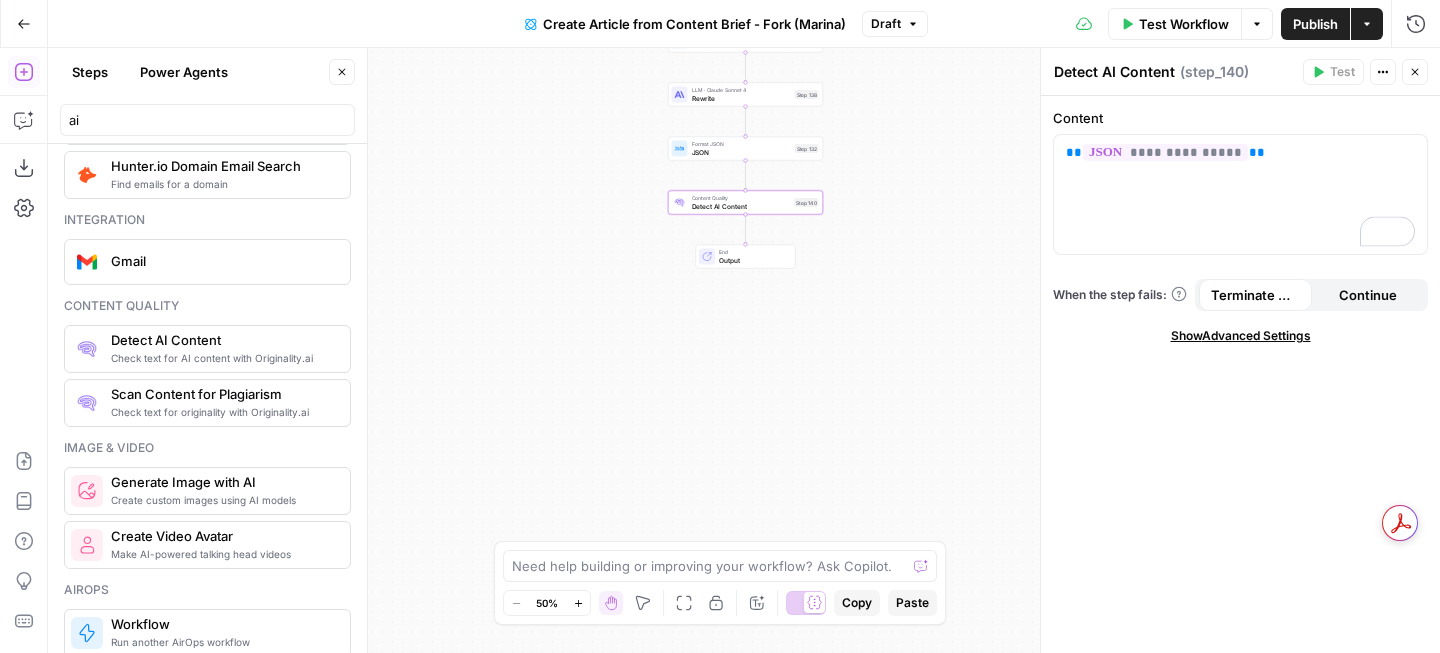 click on "Test Workflow" at bounding box center (1184, 24) 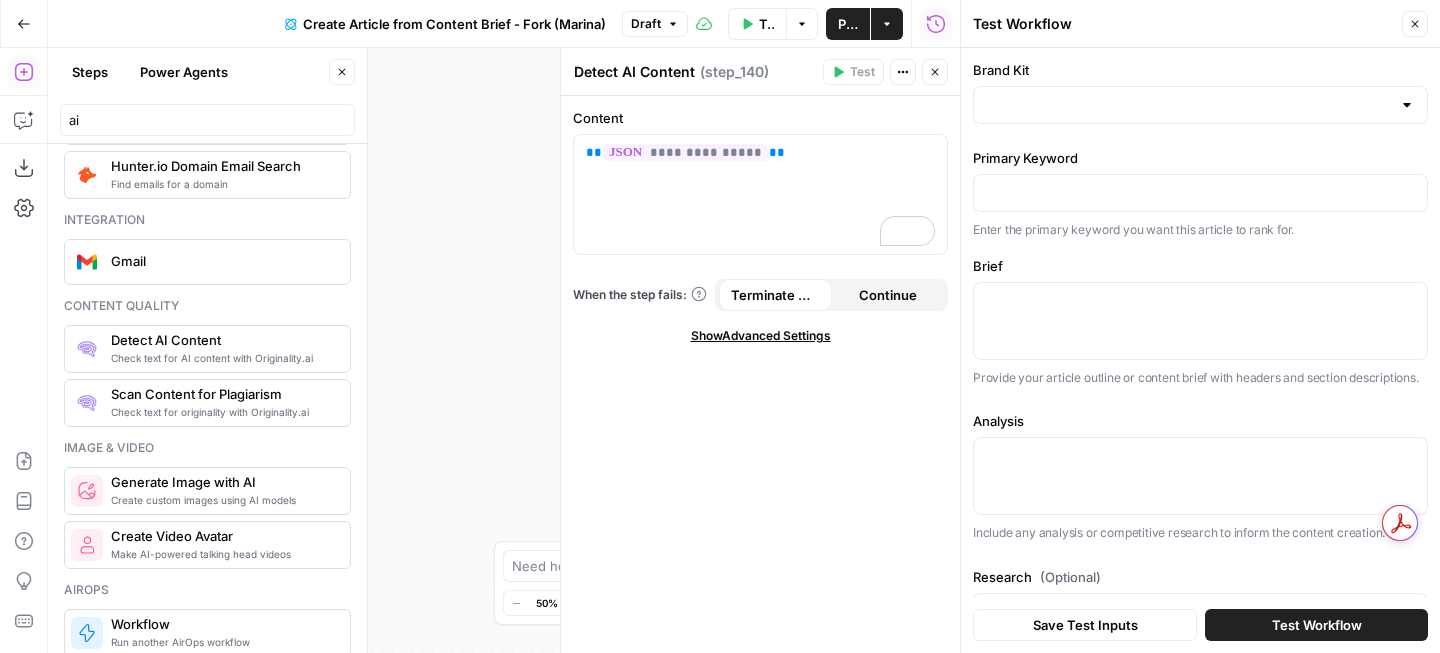 click on "Test Workflow" at bounding box center [1317, 625] 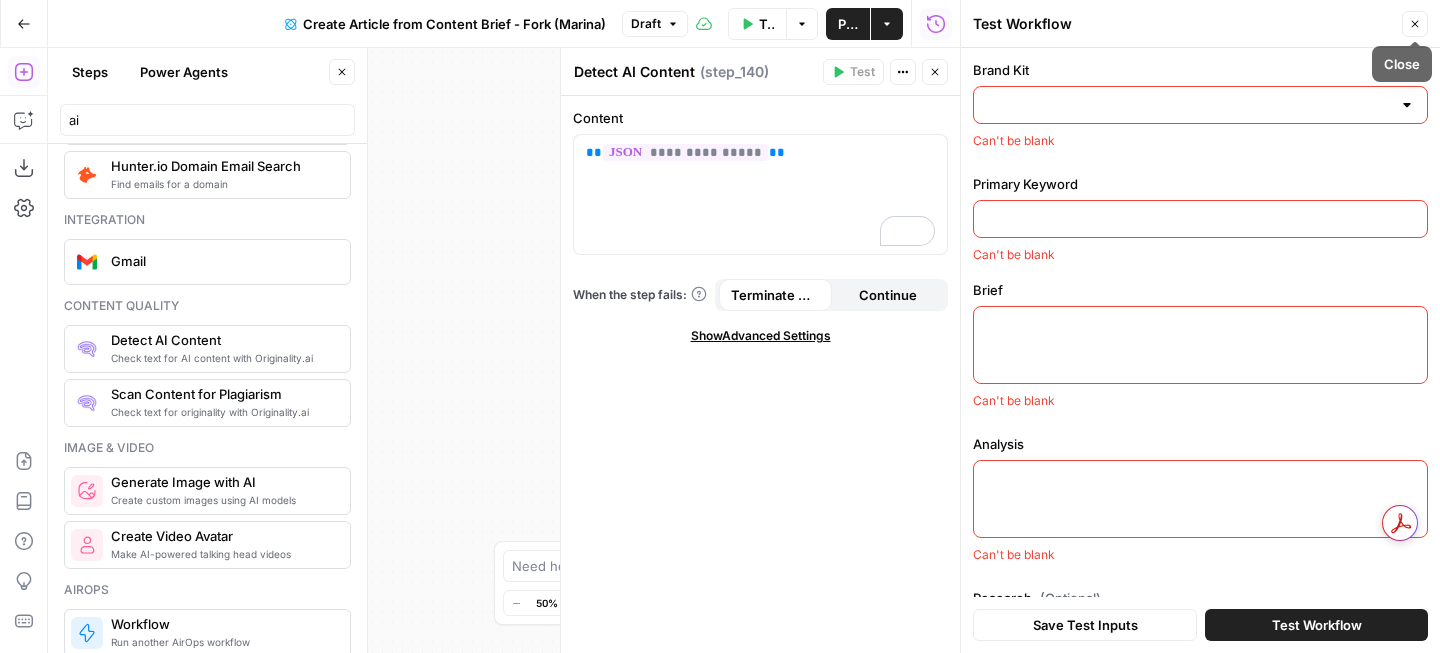 click on "Brand Kit Can't be blank" at bounding box center [1200, 105] 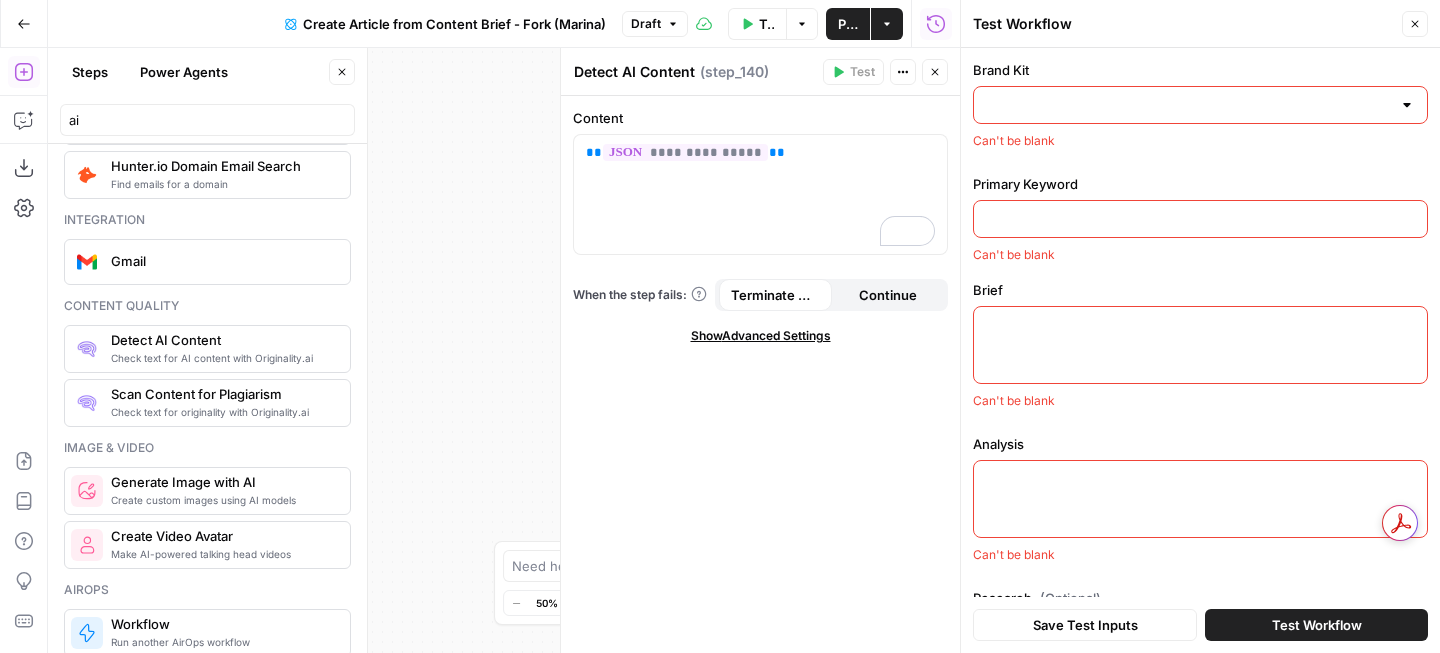 click at bounding box center (1200, 105) 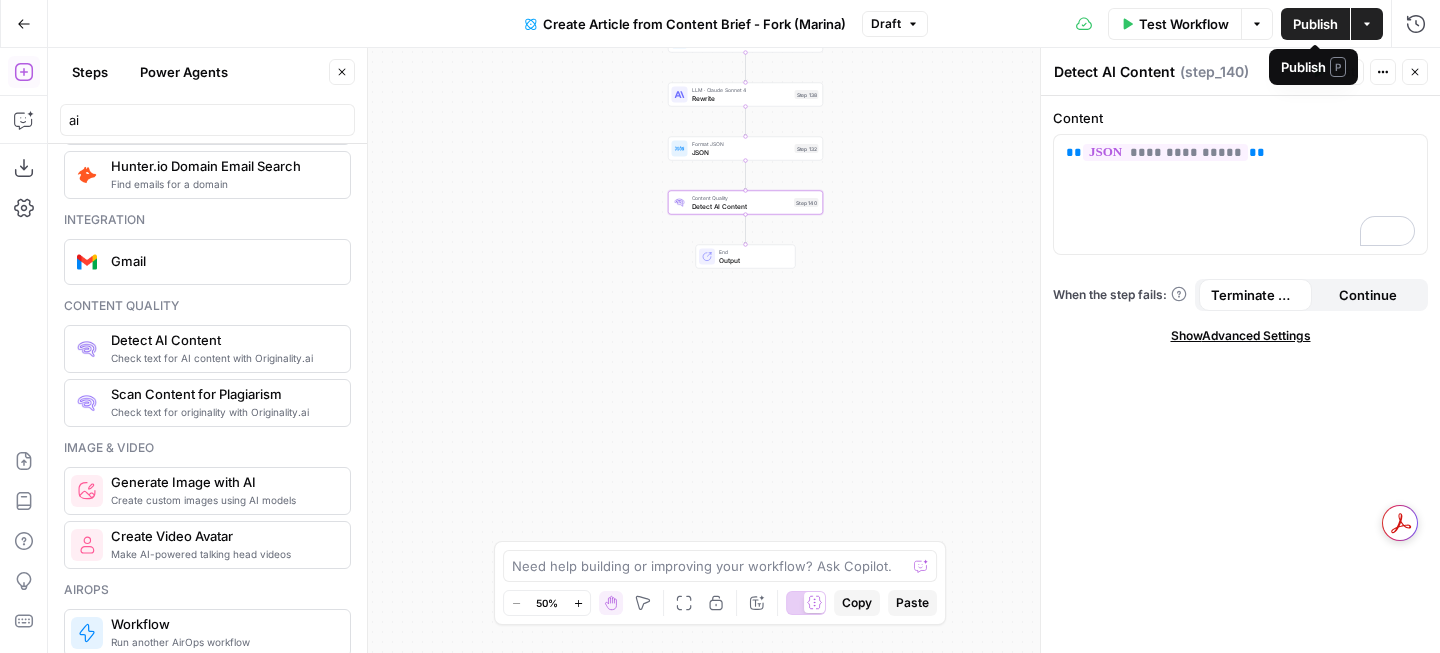 click on "true false Workflow Set Inputs Inputs Google Search Google Search Step 139 LLM · GPT-4o Extract Title Step 107 LLM · GPT-4o Extract Outline Step 1 Loop Iteration Write Article Content Step 5 Condition Check First Element Step 6 LLM · Claude Sonnet 4 Write Introduction Step 8 LLM · Claude Sonnet 4 Write Remaining Sections Step 11 Complete Write Liquid Text Combine Output Step 17 LLM · Claude Sonnet 4 Rewrite Step 138 Format JSON JSON Step 132 Content Quality Detect AI Content Step 140 End Output" at bounding box center [744, 350] 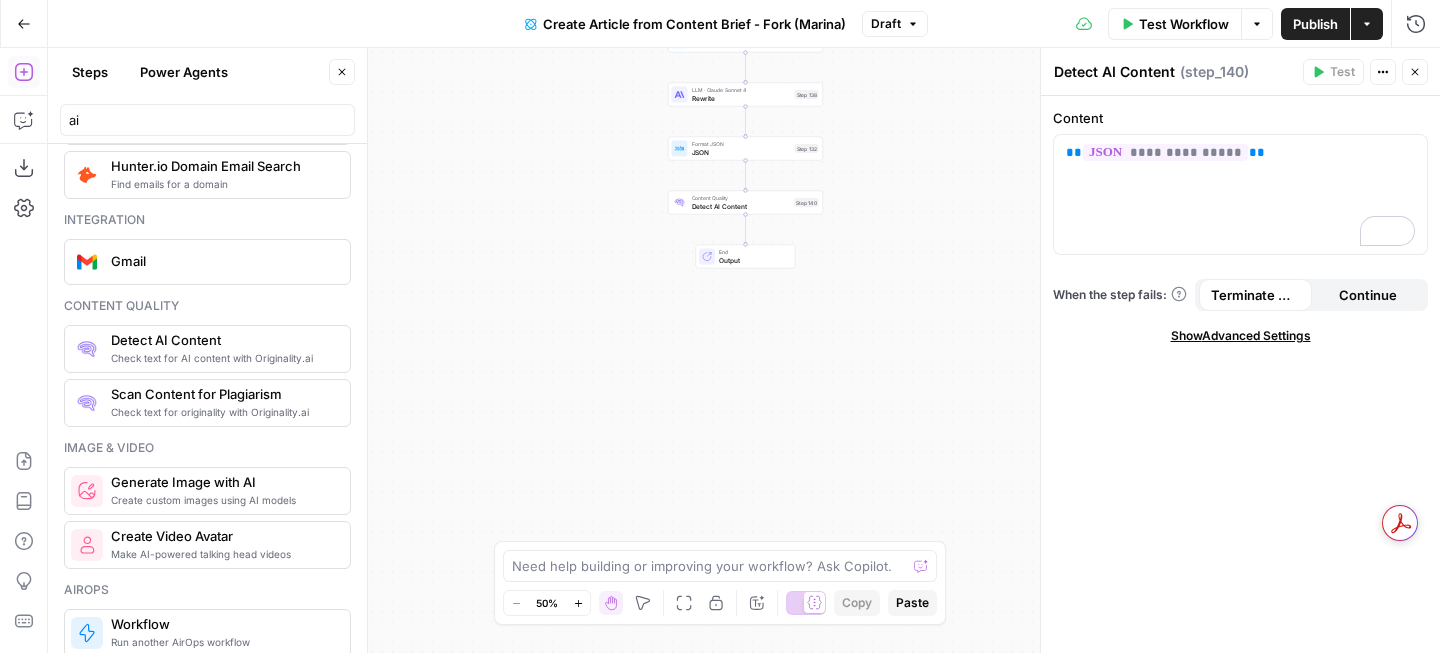 click on "Draft" at bounding box center [886, 24] 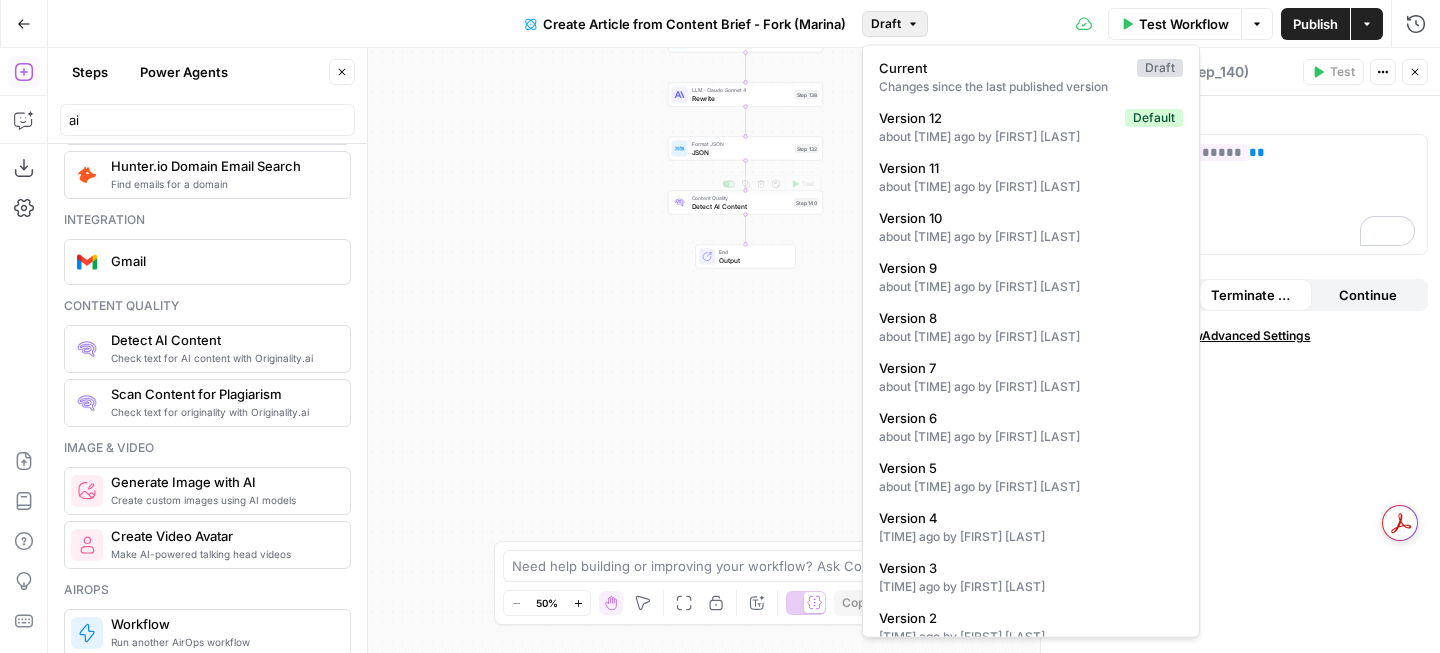 click on "Content Quality Detect AI Content Step 140 Copy step Delete step Add Note Test" at bounding box center (745, 203) 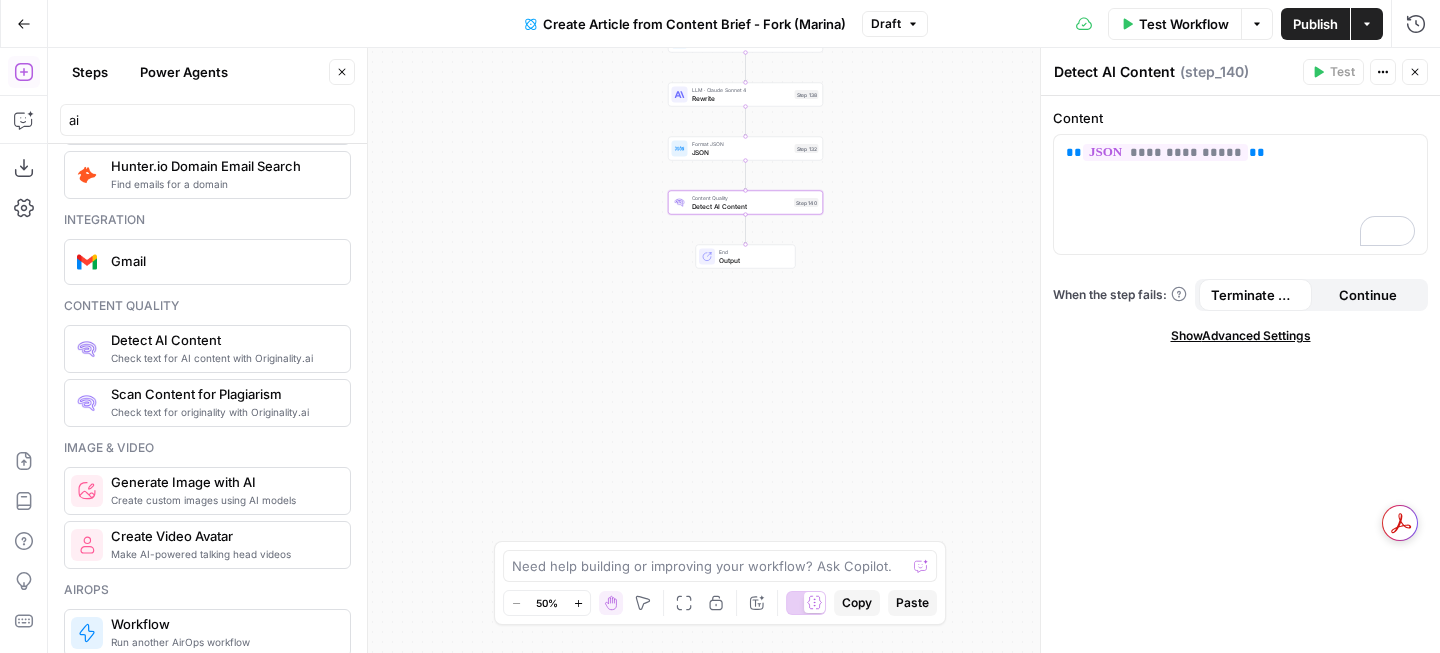click on "Test Workflow" at bounding box center [1184, 24] 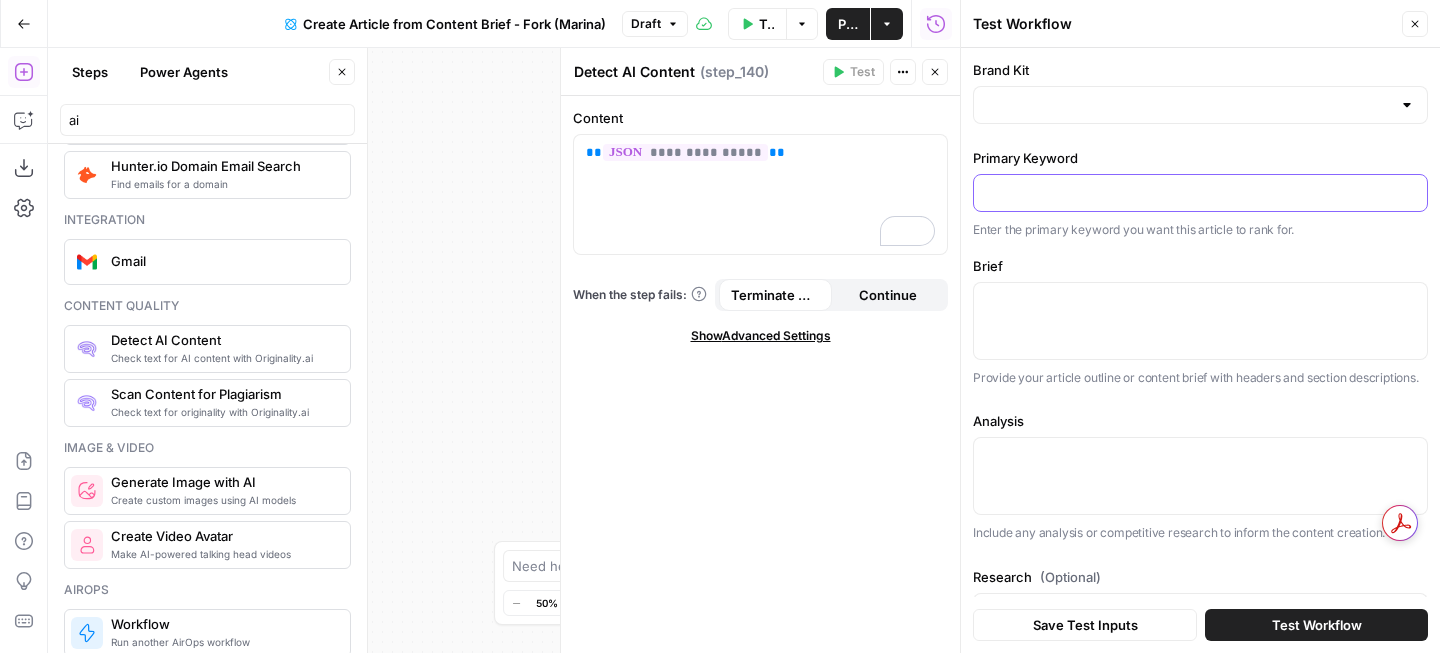 click on "Primary Keyword" at bounding box center (1200, 193) 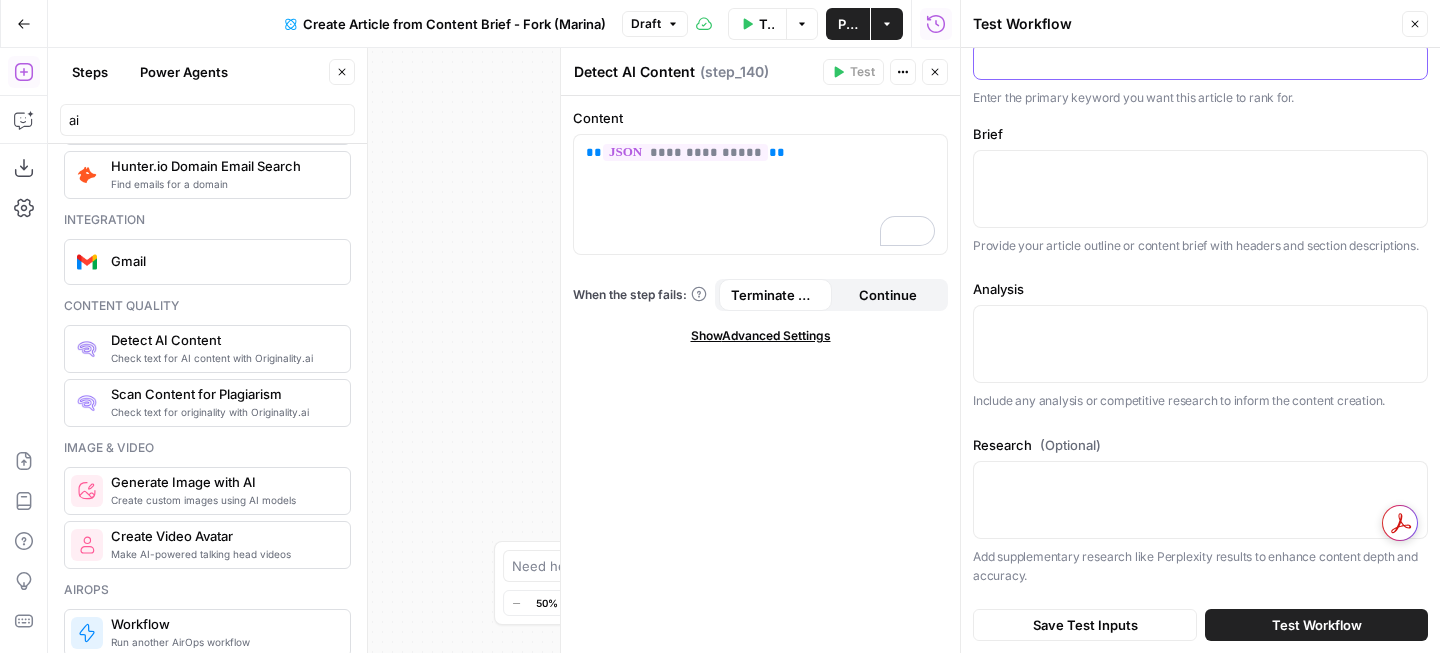 scroll, scrollTop: 0, scrollLeft: 0, axis: both 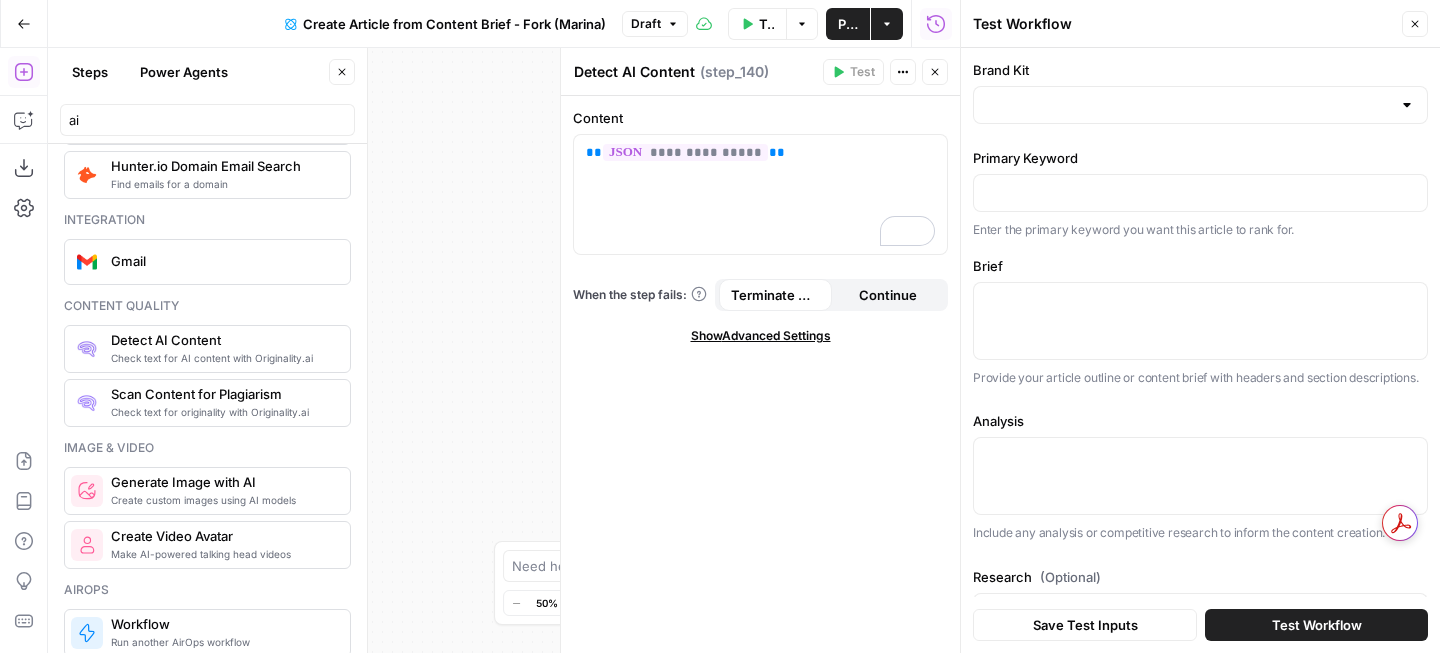 click at bounding box center (1200, 105) 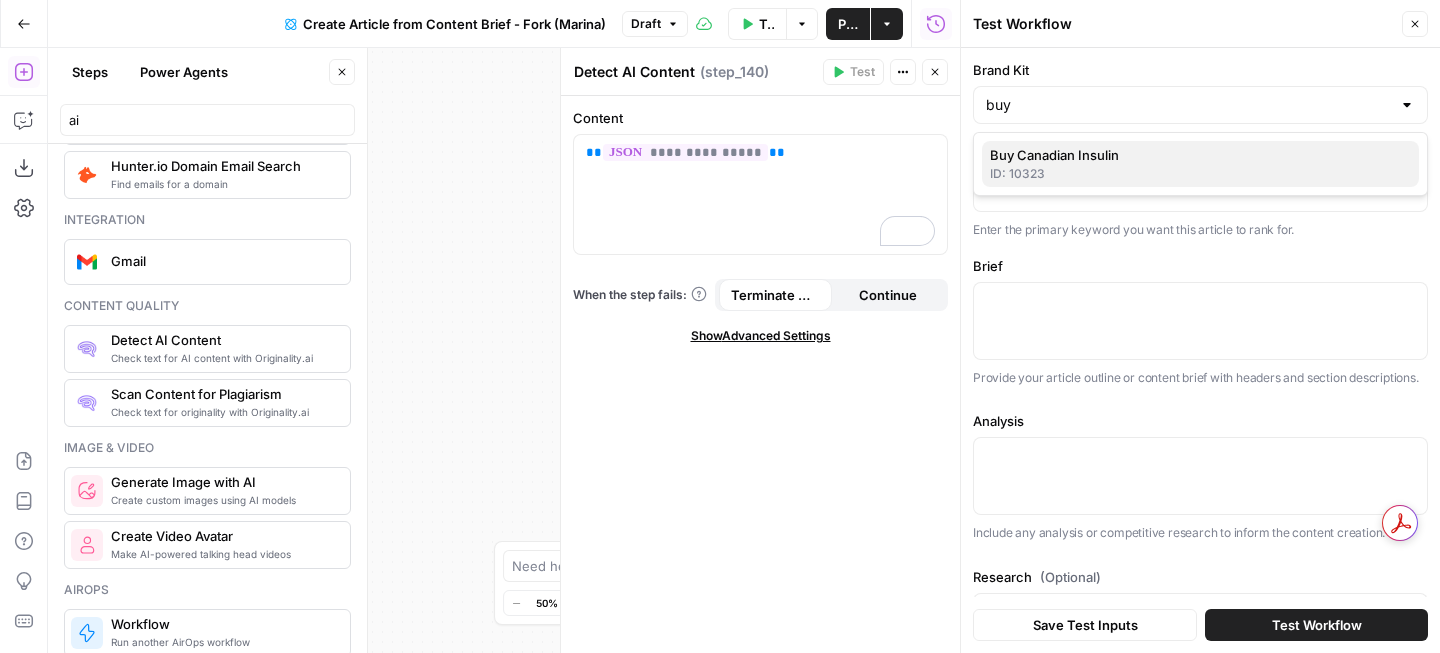 click on "ID: 10323" at bounding box center (1200, 174) 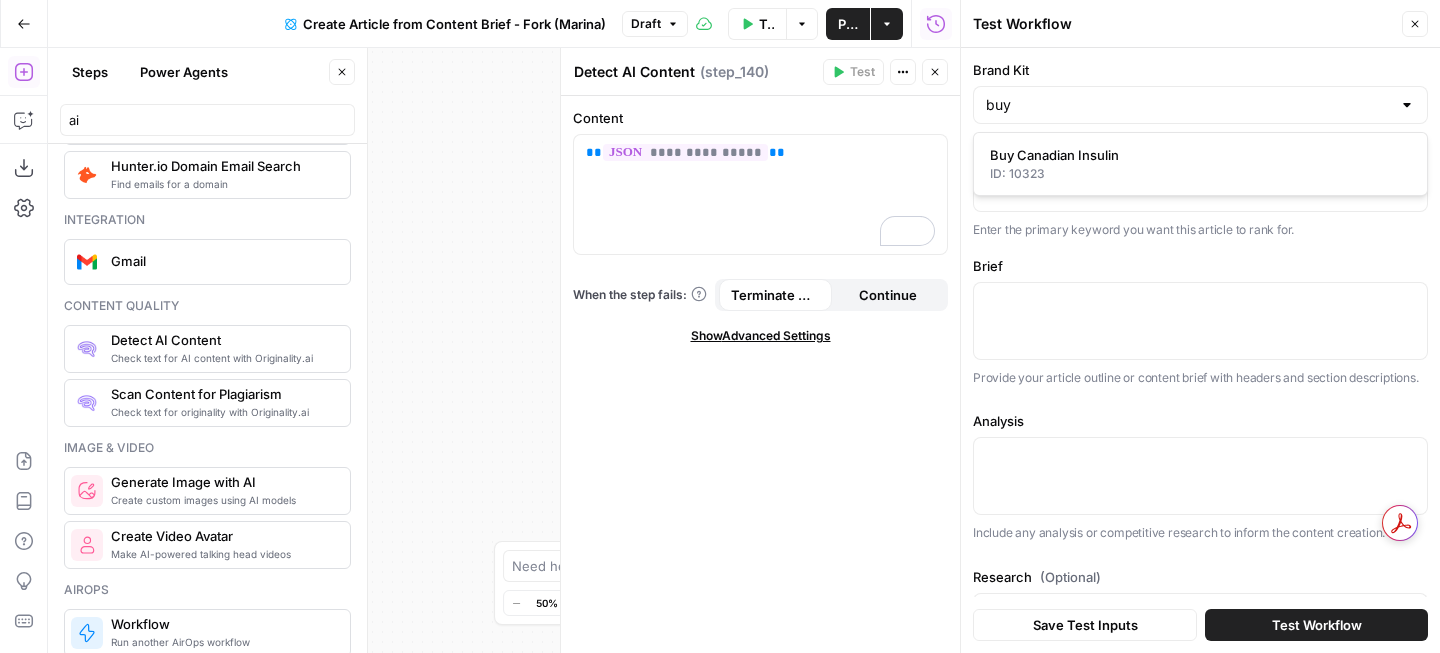 type on "Buy Canadian Insulin" 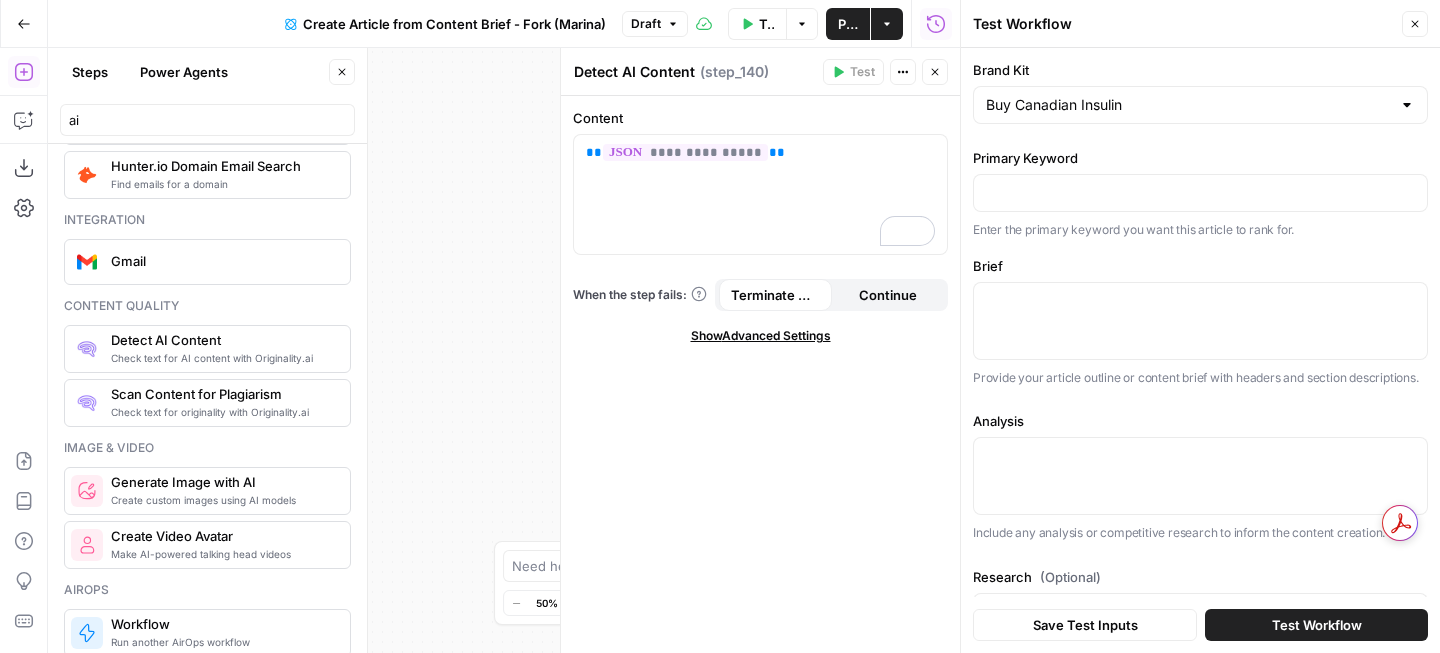click at bounding box center (1200, 193) 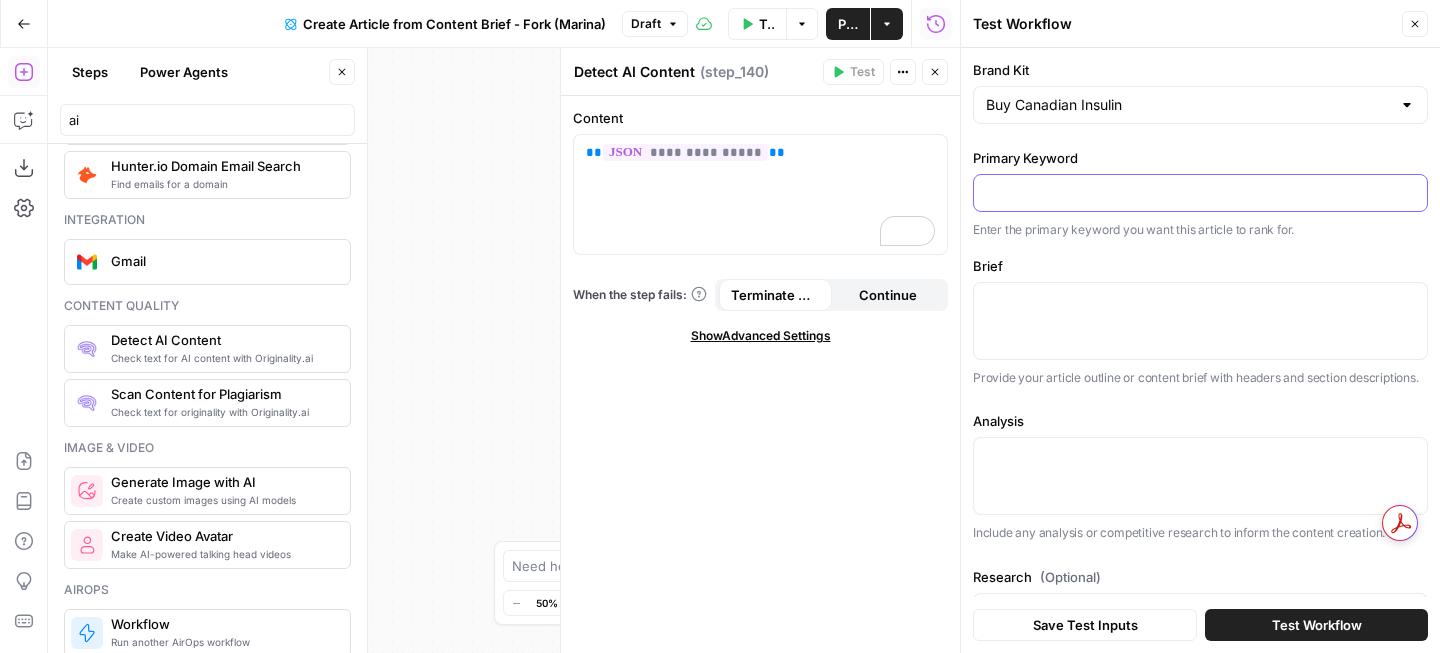 paste on "how long can you take mounjaro" 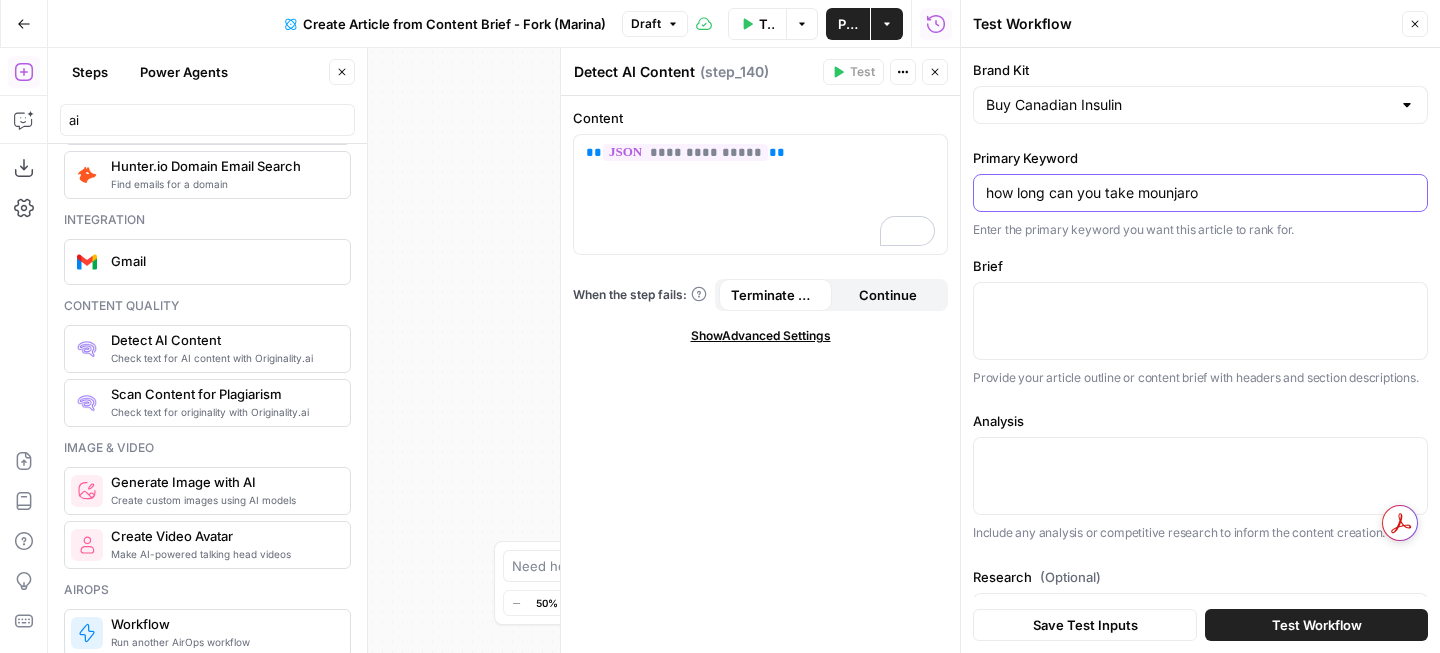 type on "how long can you take mounjaro" 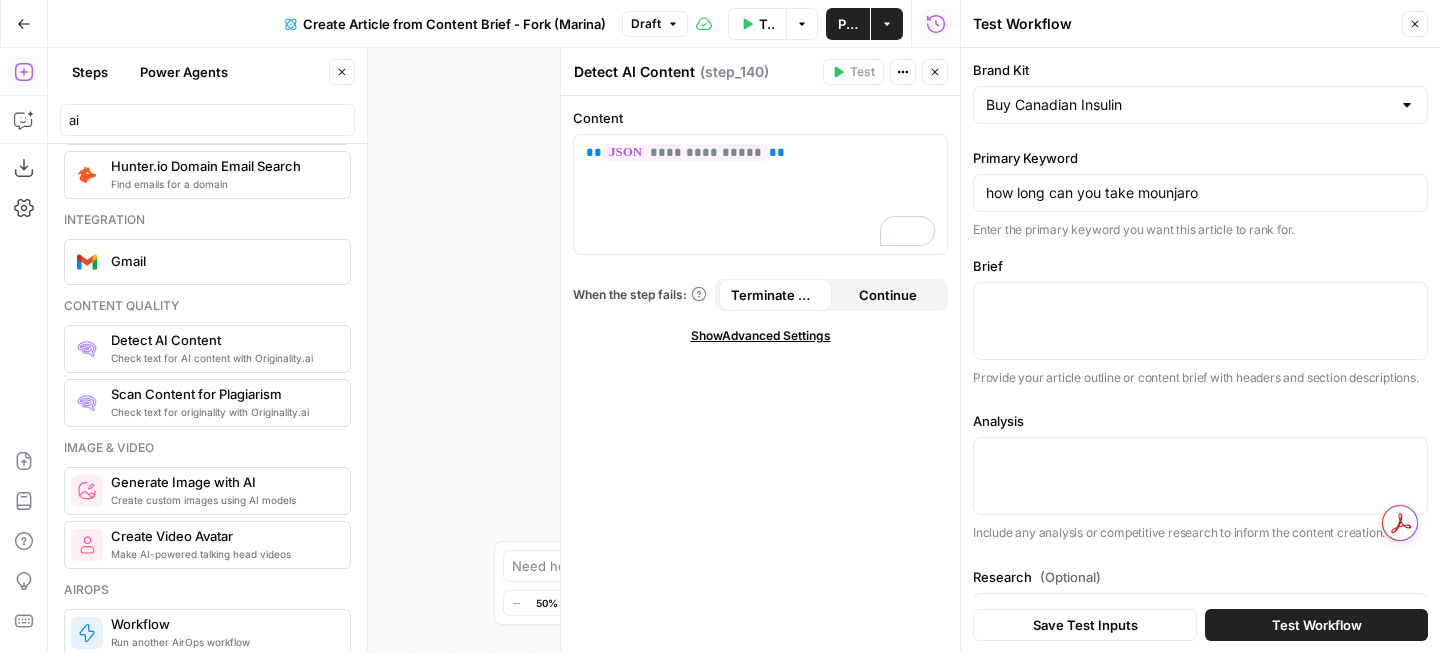 click at bounding box center (1200, 321) 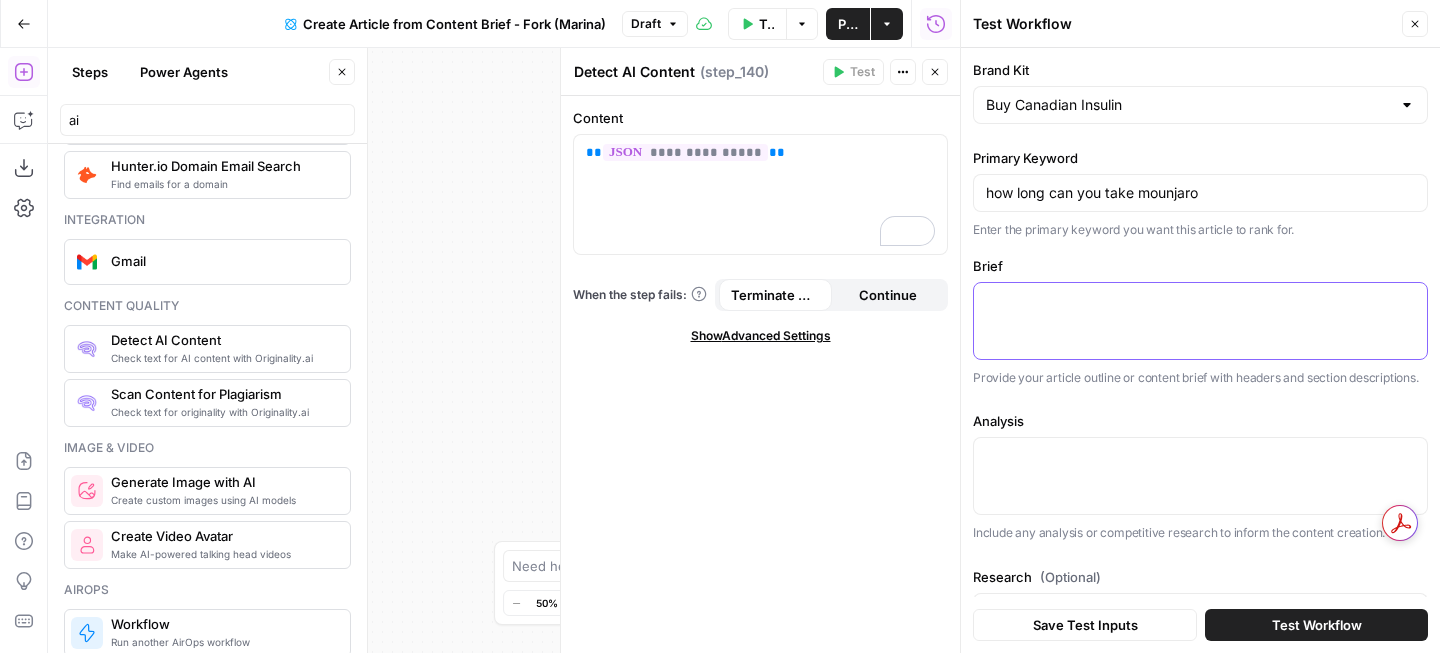 paste on "# How Long Should You Take Mounjaro For?
**Slug:** how-long-can-you-take-mounjaro
**Targeted Keyword:** how long can you take mounjaro
**Outline:**
# How Long Should You Take Mounjaro For?
Mounjaro (tirzepatide) is a GLP-1/GIP receptor agonist medication used for type 2 diabetes and weight management. There is no fixed time limit for taking Mounjaro—most people can take it long-term or even indefinitely, as long as it remains effective and well-tolerated. The answer to "how long should you take Mounjaro" and "how long do you have to take Mounjaro" depends on your health goals and your healthcare provider’s recommendations.
**Key points:**
- **Long-term treatment:** Mounjaro is designed for ongoing use, not short-term therapy.
- **Individual variation:** Duration depends on personal health goals and medication response.
- **Clinical guidance:** Treatment length should be determined with healthcare provider input.
- **No maximum limit:** Current research shows no predetermined stopping point.
# How Lo..." 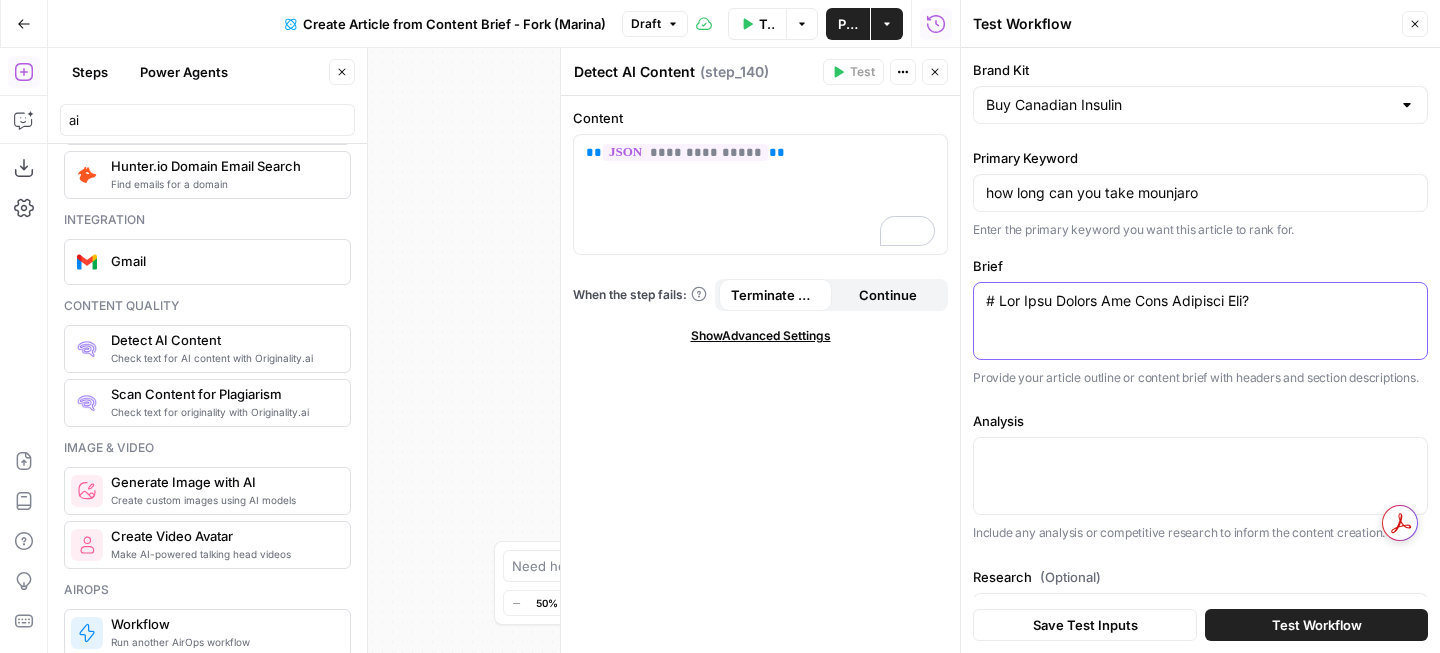 scroll, scrollTop: 5352, scrollLeft: 0, axis: vertical 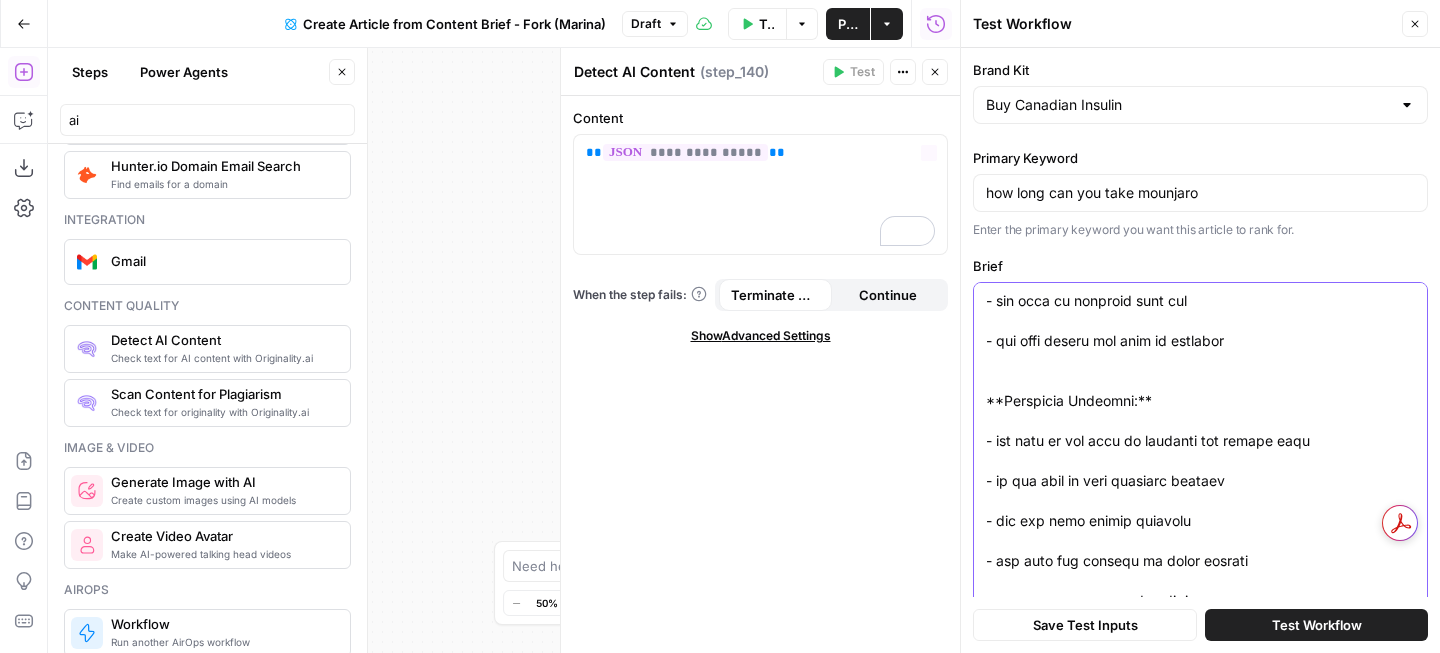 type on "# How Long Should You Take Mounjaro For?
**Slug:** how-long-can-you-take-mounjaro
**Targeted Keyword:** how long can you take mounjaro
**Outline:**
# How Long Should You Take Mounjaro For?
Mounjaro (tirzepatide) is a GLP-1/GIP receptor agonist medication used for type 2 diabetes and weight management. There is no fixed time limit for taking Mounjaro—most people can take it long-term or even indefinitely, as long as it remains effective and well-tolerated. The answer to "how long should you take Mounjaro" and "how long do you have to take Mounjaro" depends on your health goals and your healthcare provider’s recommendations.
**Key points:**
- **Long-term treatment:** Mounjaro is designed for ongoing use, not short-term therapy.
- **Individual variation:** Duration depends on personal health goals and medication response.
- **Clinical guidance:** Treatment length should be determined with healthcare provider input.
- **No maximum limit:** Current research shows no predetermined stopping point.
# How Lo..." 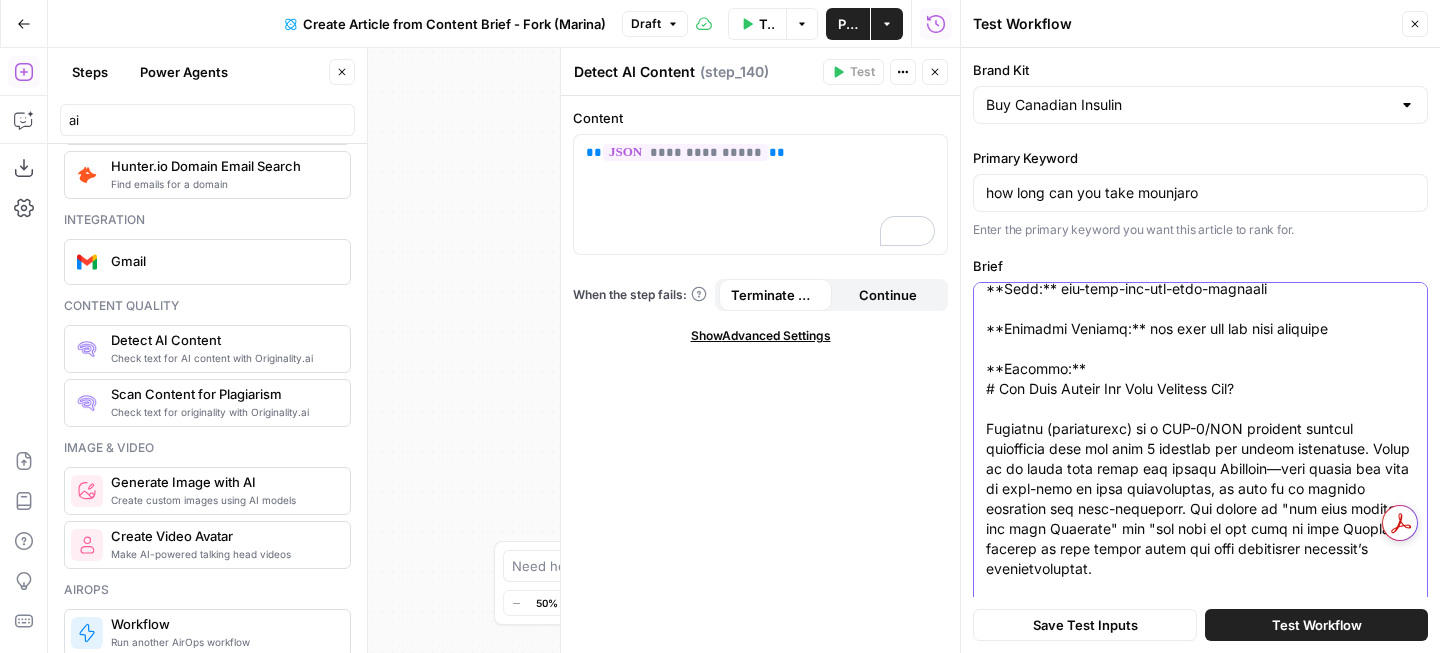 scroll, scrollTop: 68, scrollLeft: 0, axis: vertical 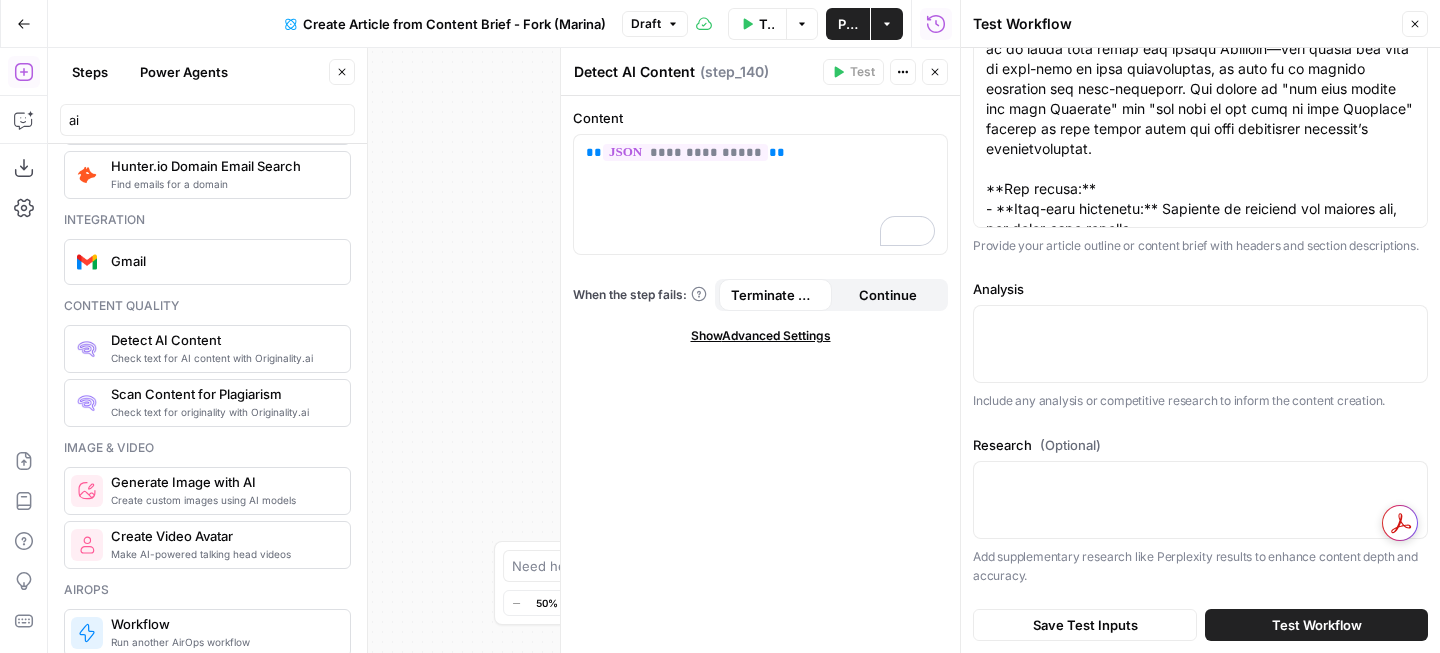 click at bounding box center (1200, 344) 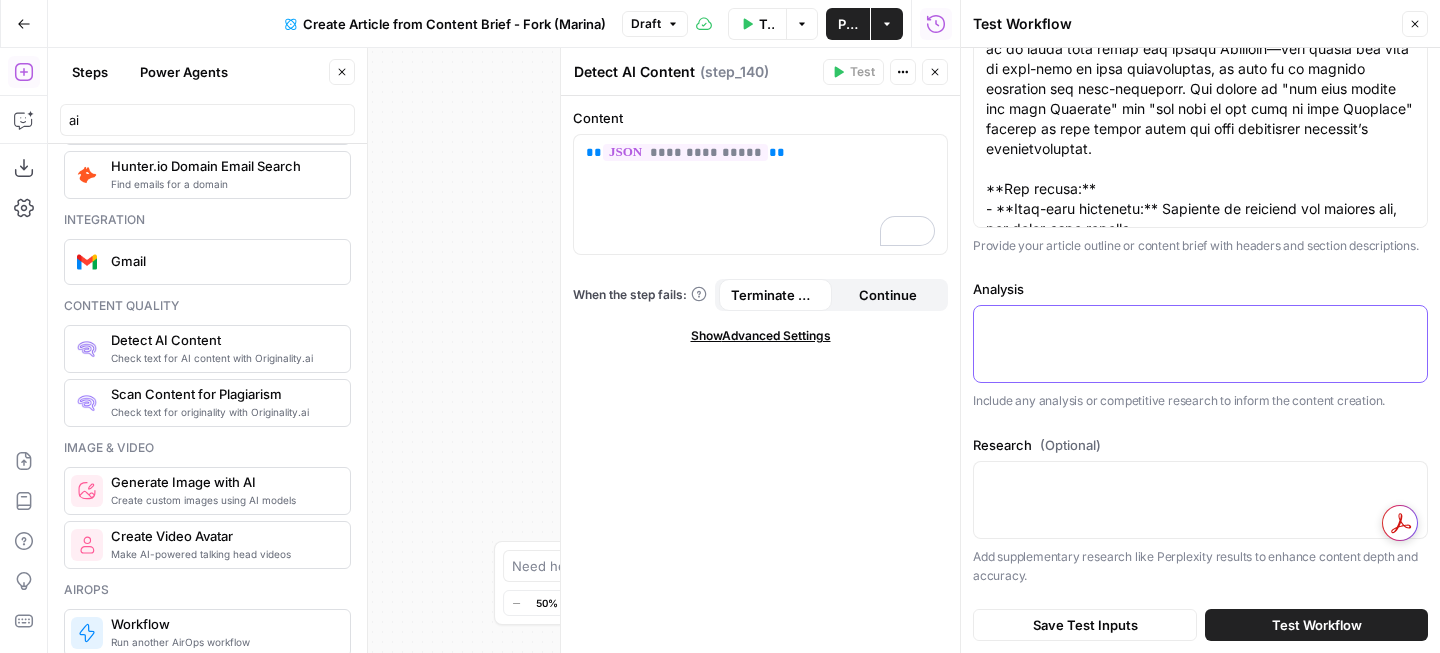 paste on "## Persona and Search Intent Analysis
1. **Who are the types of people that are searching for "how long can you take mounjaro"?**
- Primarily individuals diagnosed with type 2 diabetes or those exploring Mounjaro (tirzepatide) for weight loss. They may already use GLP-1 agonists or related drugs and are actively investigating recommended treatment durations.
- Patients hoping to lower medication costs also search for reliable, long-term options, particularly those priced out of U.S. pharmacies.
2. **Why are they searching for "how long can you take mounjaro"?**
- They want to understand safe and effective treatment lengths for Mounjaro.
- They are concerned about side effects, long-term safety, dosage adjustments, or potential diminishing returns.
3. **What are pain points they may experience that cause them to search for "how long can you take mounjaro"?**
- Uncertainty about the longevity of Mounjaro’s benefits, including concerns over plateauing results or losing medication e..." 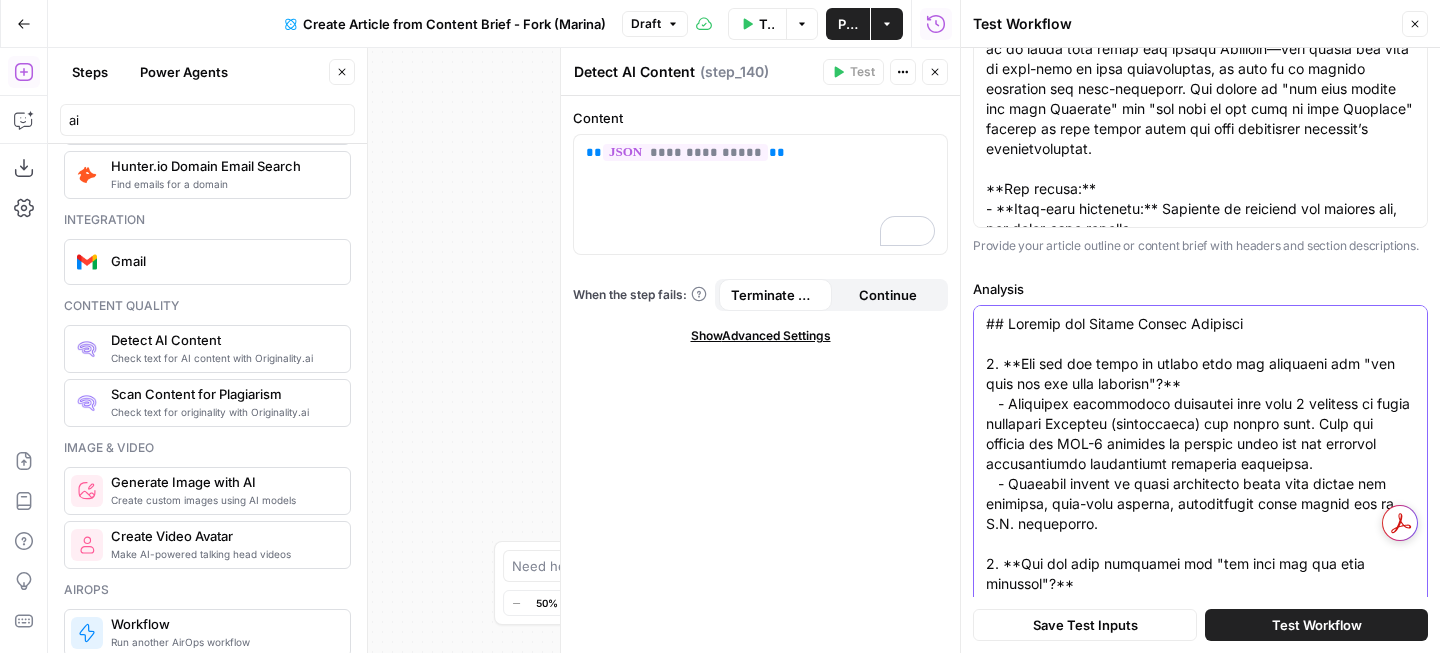 scroll, scrollTop: 3851, scrollLeft: 0, axis: vertical 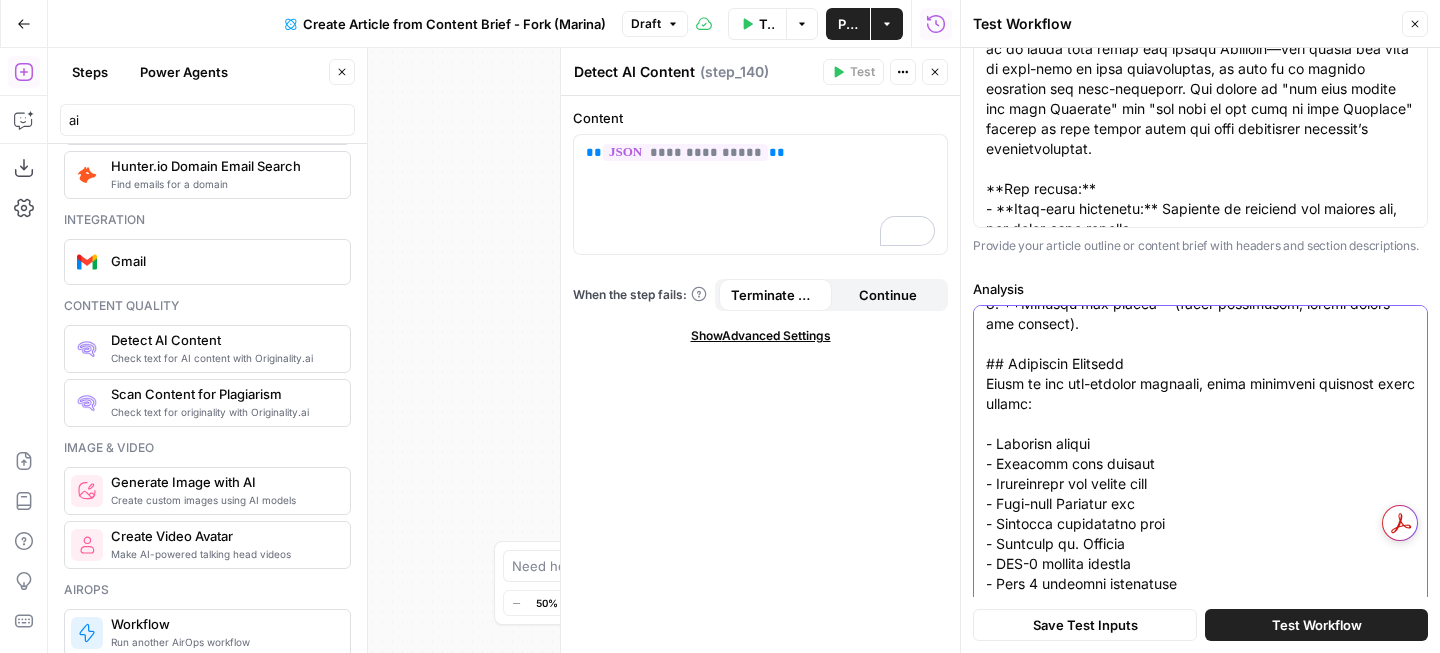 type on "## Persona and Search Intent Analysis
1. **Who are the types of people that are searching for "how long can you take mounjaro"?**
- Primarily individuals diagnosed with type 2 diabetes or those exploring Mounjaro (tirzepatide) for weight loss. They may already use GLP-1 agonists or related drugs and are actively investigating recommended treatment durations.
- Patients hoping to lower medication costs also search for reliable, long-term options, particularly those priced out of U.S. pharmacies.
2. **Why are they searching for "how long can you take mounjaro"?**
- They want to understand safe and effective treatment lengths for Mounjaro.
- They are concerned about side effects, long-term safety, dosage adjustments, or potential diminishing returns.
3. **What are pain points they may experience that cause them to search for "how long can you take mounjaro"?**
- Uncertainty about the longevity of Mounjaro’s benefits, including concerns over plateauing results or losing medication e..." 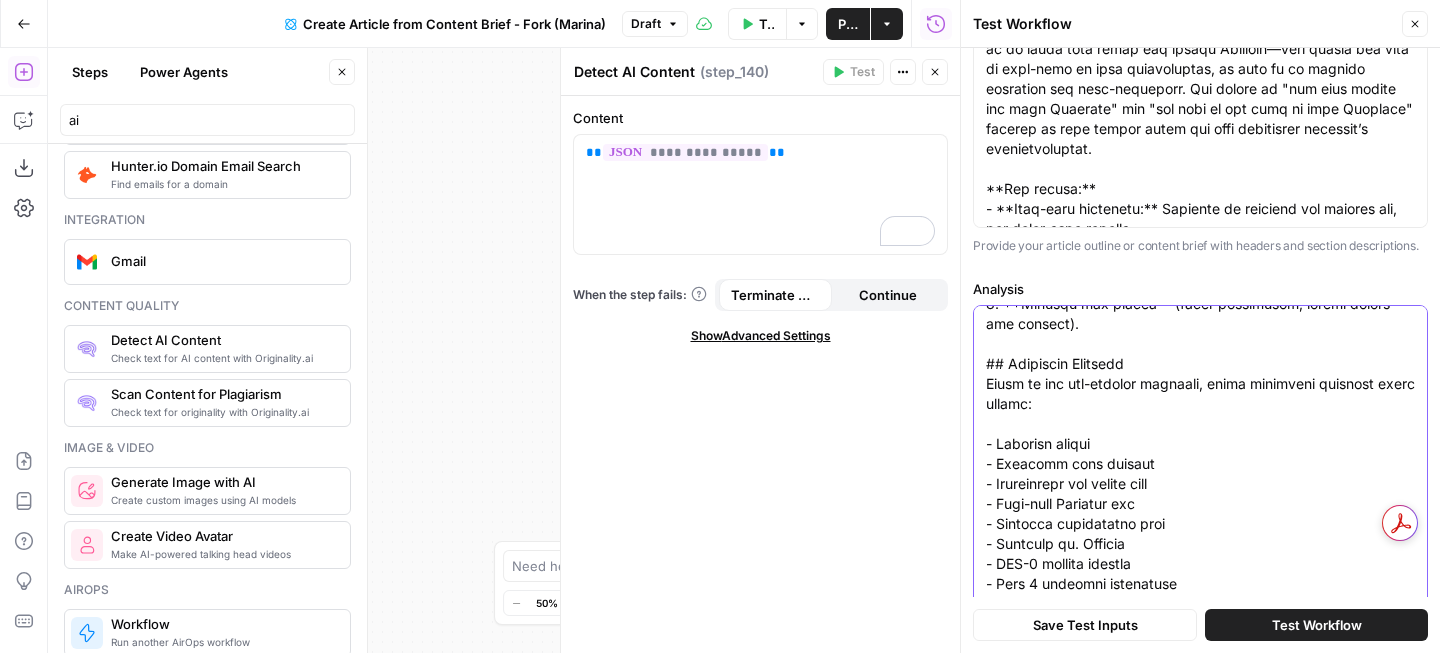 scroll, scrollTop: 0, scrollLeft: 0, axis: both 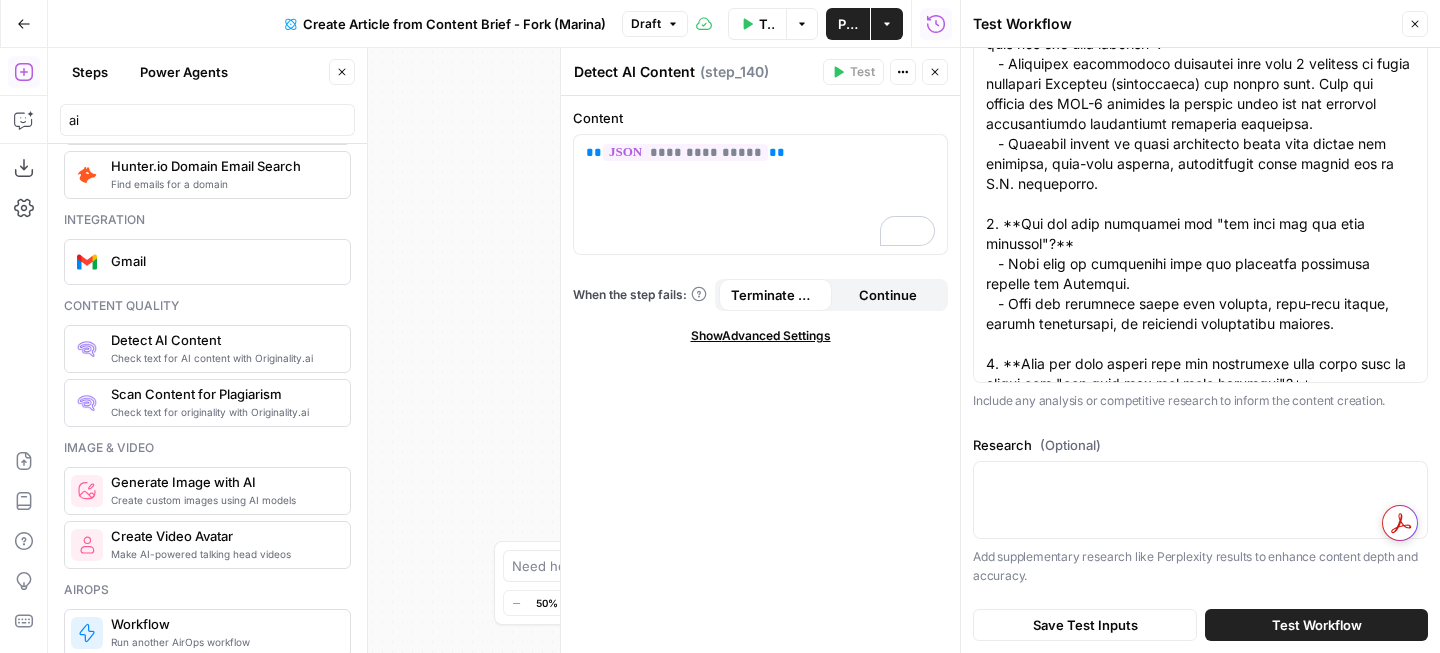 click at bounding box center (1200, 500) 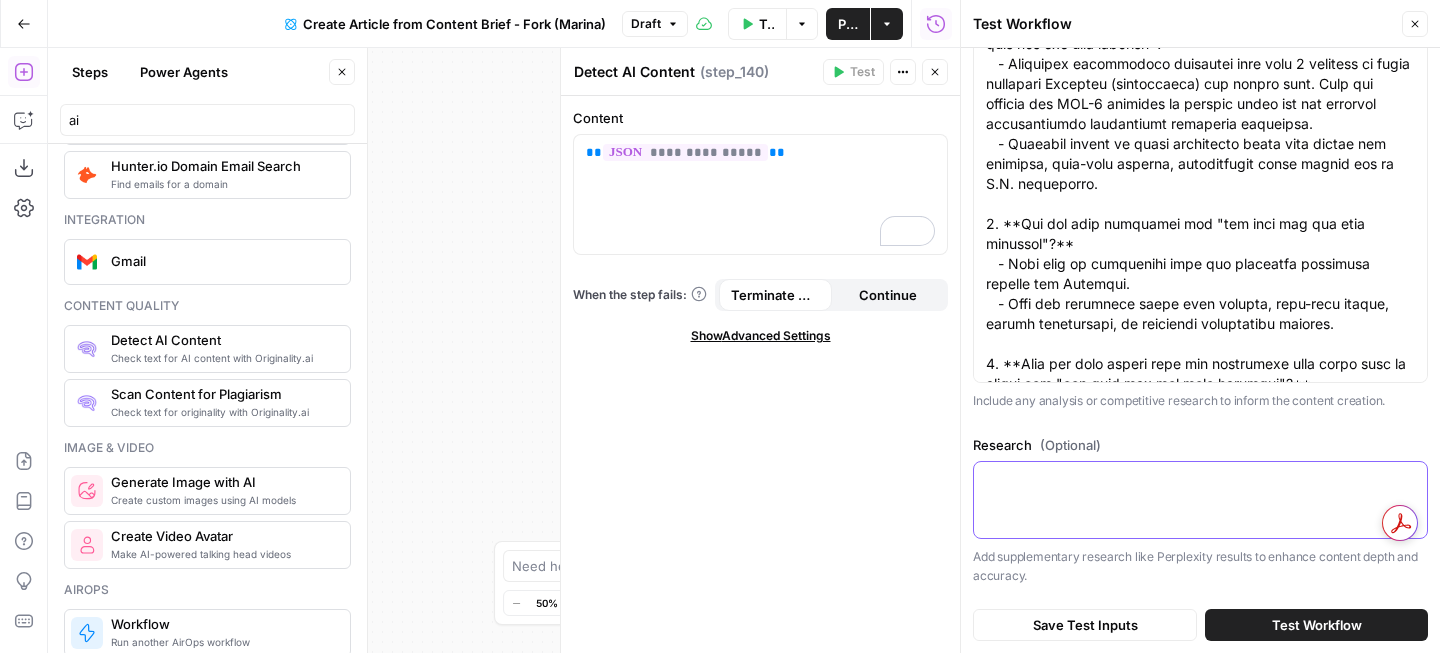 paste on "Current evidence from clinical trials and regulatory guidance indicates that **Mounjaro (tirzepatide) is intended for long-term, potentially indefinite use** in the management of type 2 diabetes and obesity, provided that patients continue to benefit and tolerate the medication without significant adverse effects[2]. There is no predefined maximum duration for therapy established in authoritative guidelines or peer-reviewed studies.
**Key findings from scientific and medical sources:**
- **Clinical Trial Duration:** The pivotal SURMOUNT and SURPASS clinical trials evaluating tirzepatide for both weight management and type 2 diabetes have followed participants for up to 72 weeks (approximately 1.5 years)[2]. These studies demonstrate sustained efficacy and safety over this period, with ongoing weight loss and glycemic control.
- **Long-Term Use:** Regulatory agencies such as the FDA and major endocrinology societies recommend that anti-obesity and diabetes medications like tirzepatide be continued as lon..." 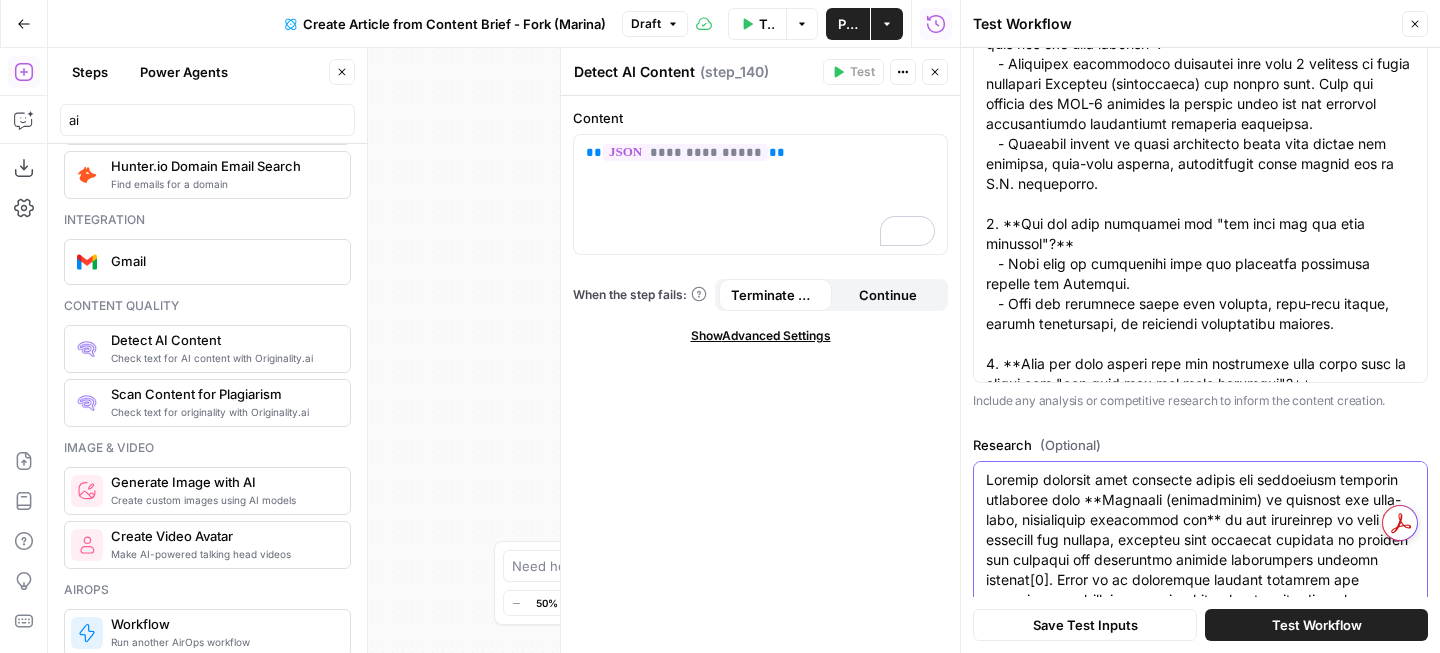 scroll, scrollTop: 912, scrollLeft: 0, axis: vertical 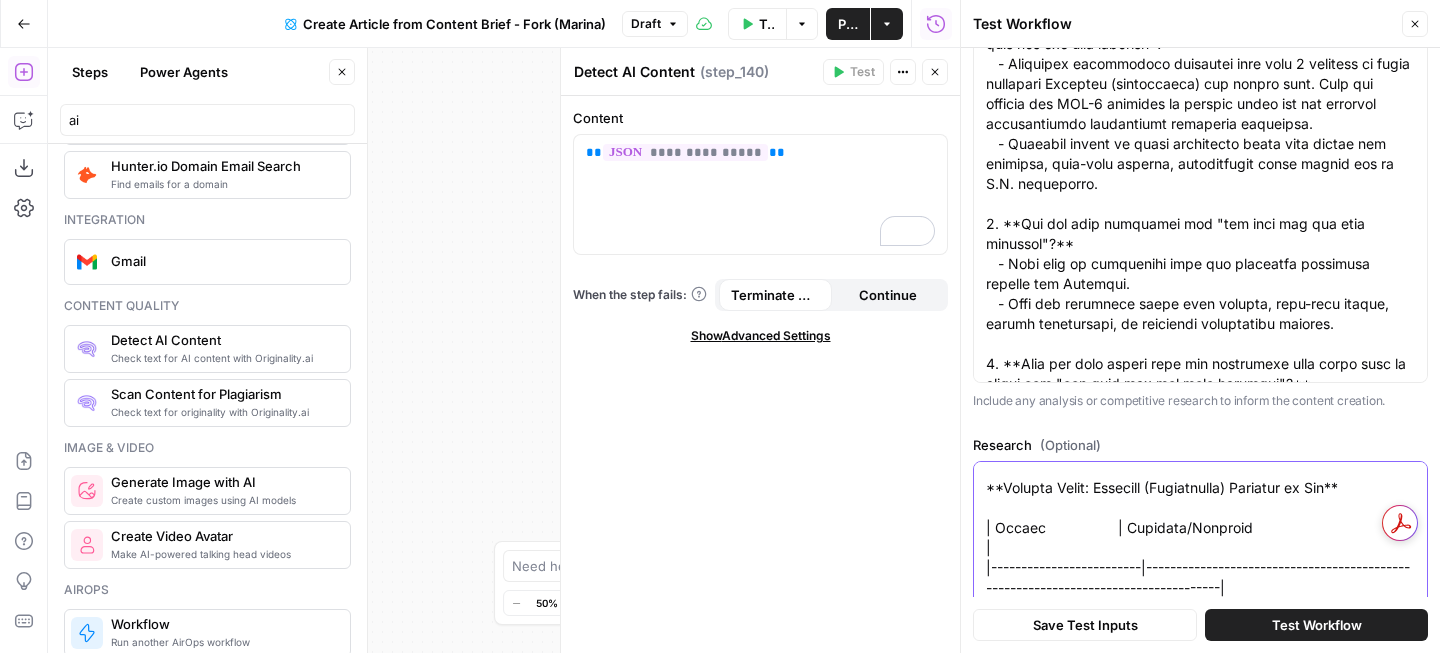 type on "Current evidence from clinical trials and regulatory guidance indicates that **Mounjaro (tirzepatide) is intended for long-term, potentially indefinite use** in the management of type 2 diabetes and obesity, provided that patients continue to benefit and tolerate the medication without significant adverse effects[2]. There is no predefined maximum duration for therapy established in authoritative guidelines or peer-reviewed studies.
**Key findings from scientific and medical sources:**
- **Clinical Trial Duration:** The pivotal SURMOUNT and SURPASS clinical trials evaluating tirzepatide for both weight management and type 2 diabetes have followed participants for up to 72 weeks (approximately 1.5 years)[2]. These studies demonstrate sustained efficacy and safety over this period, with ongoing weight loss and glycemic control.
- **Long-Term Use:** Regulatory agencies such as the FDA and major endocrinology societies recommend that anti-obesity and diabetes medications like tirzepatide be continued as lon..." 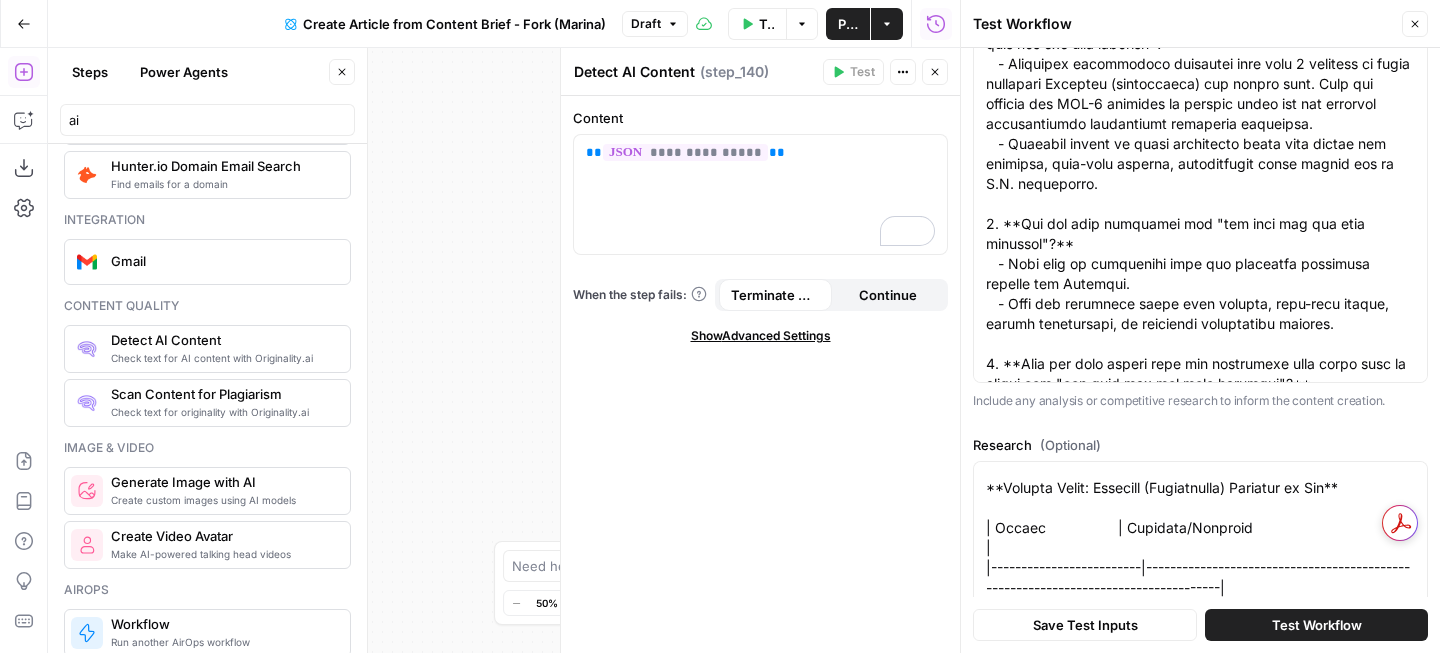 click on "Test Workflow" at bounding box center (1317, 625) 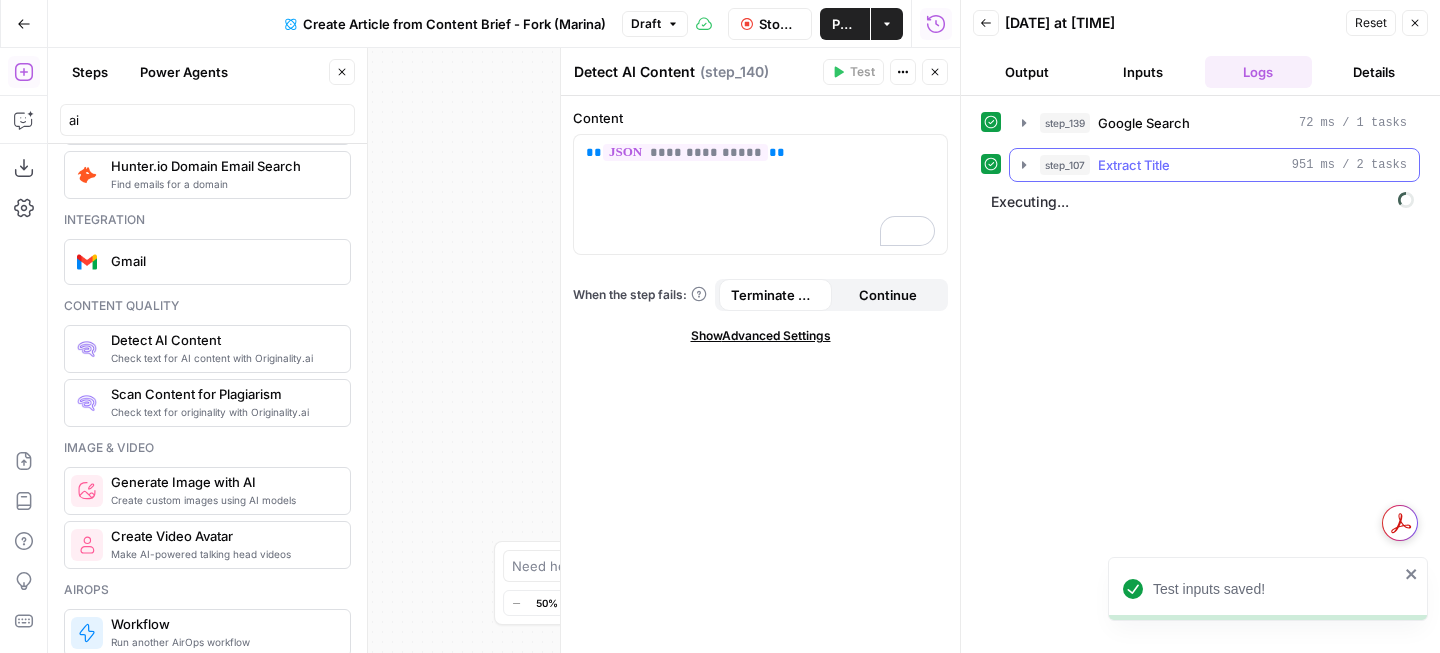 click on "step_107 Extract Title 951 ms / 2 tasks" at bounding box center [1214, 165] 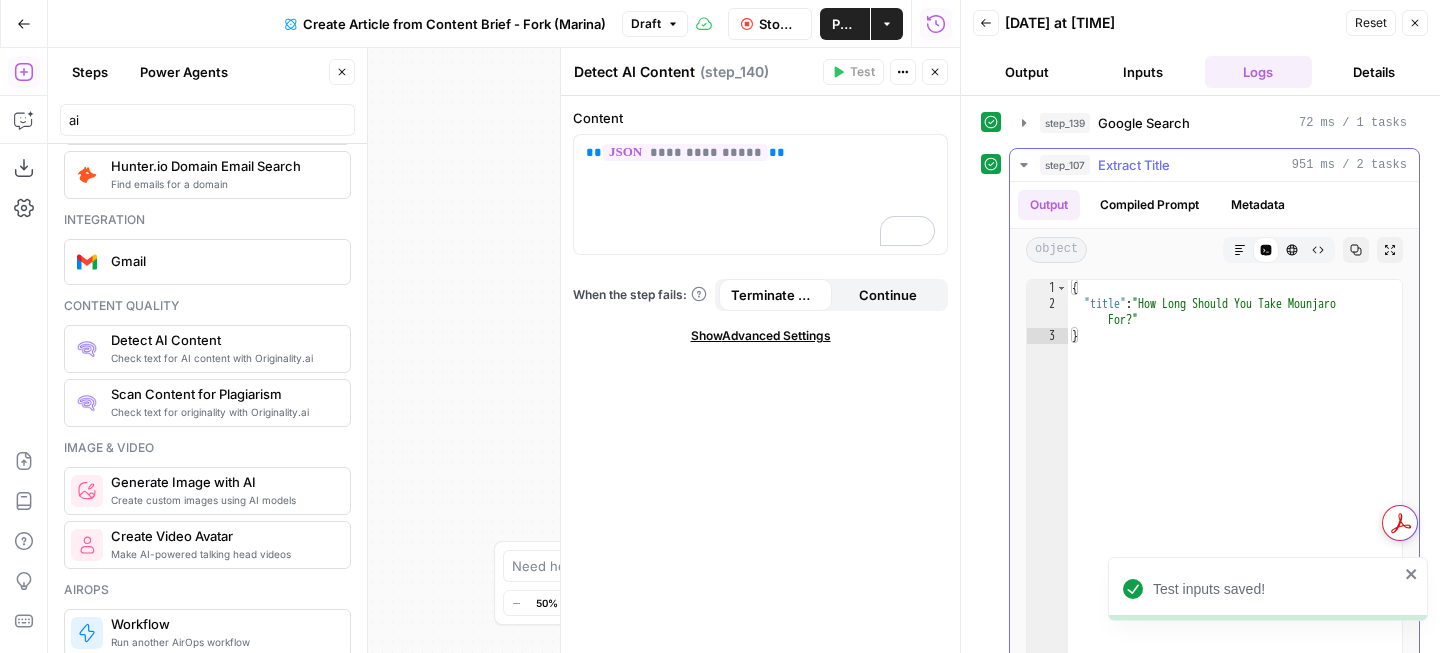 click 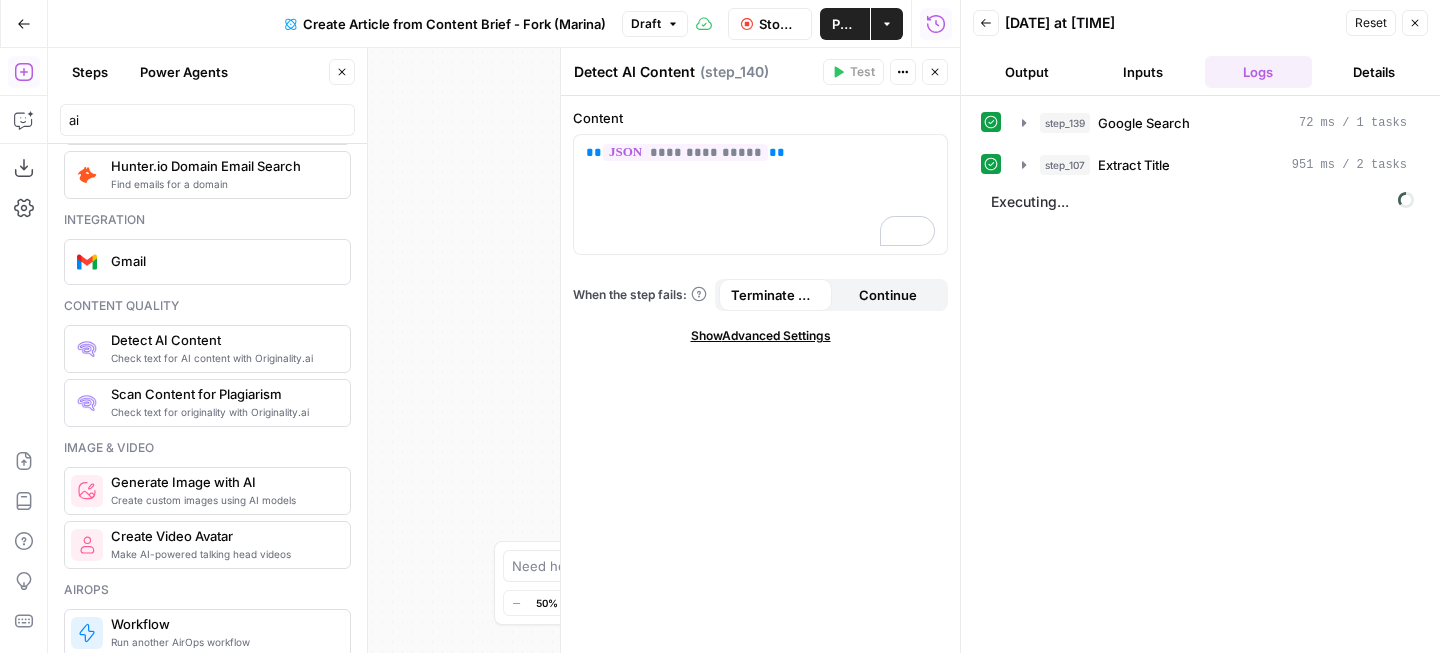 click 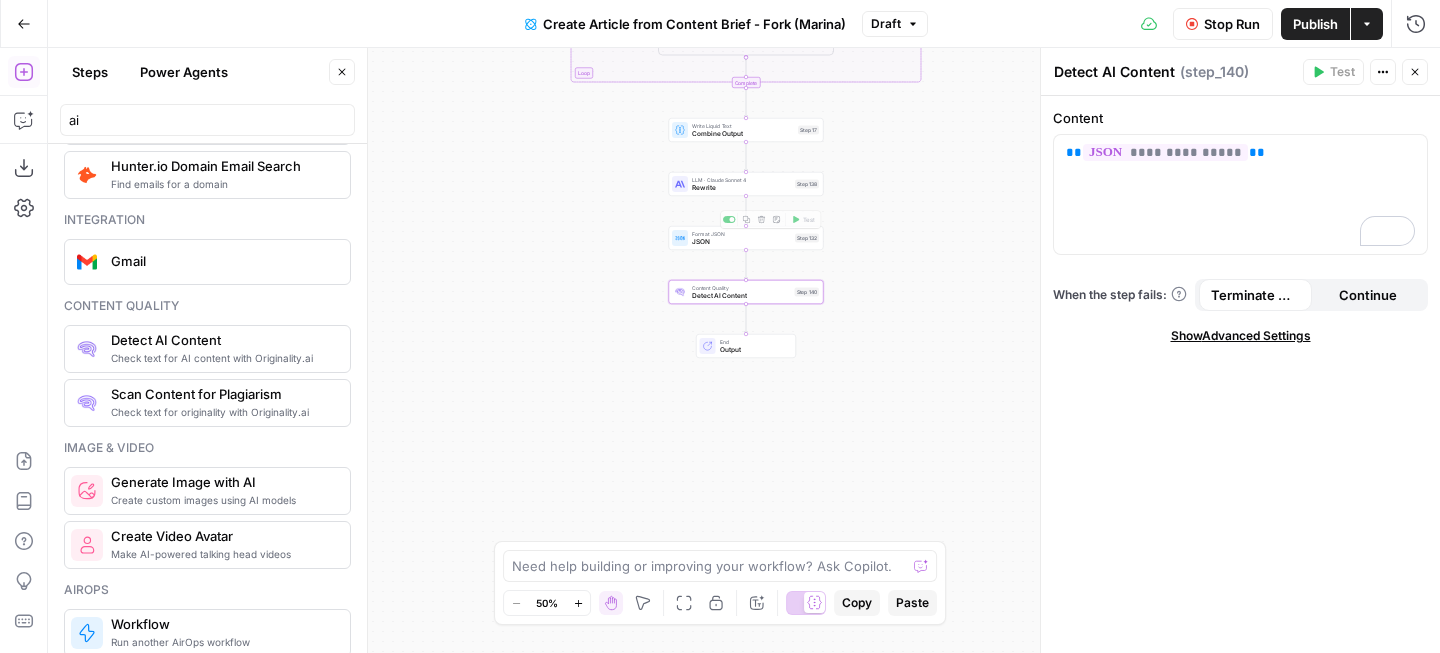 click on "Rewrite" at bounding box center (741, 188) 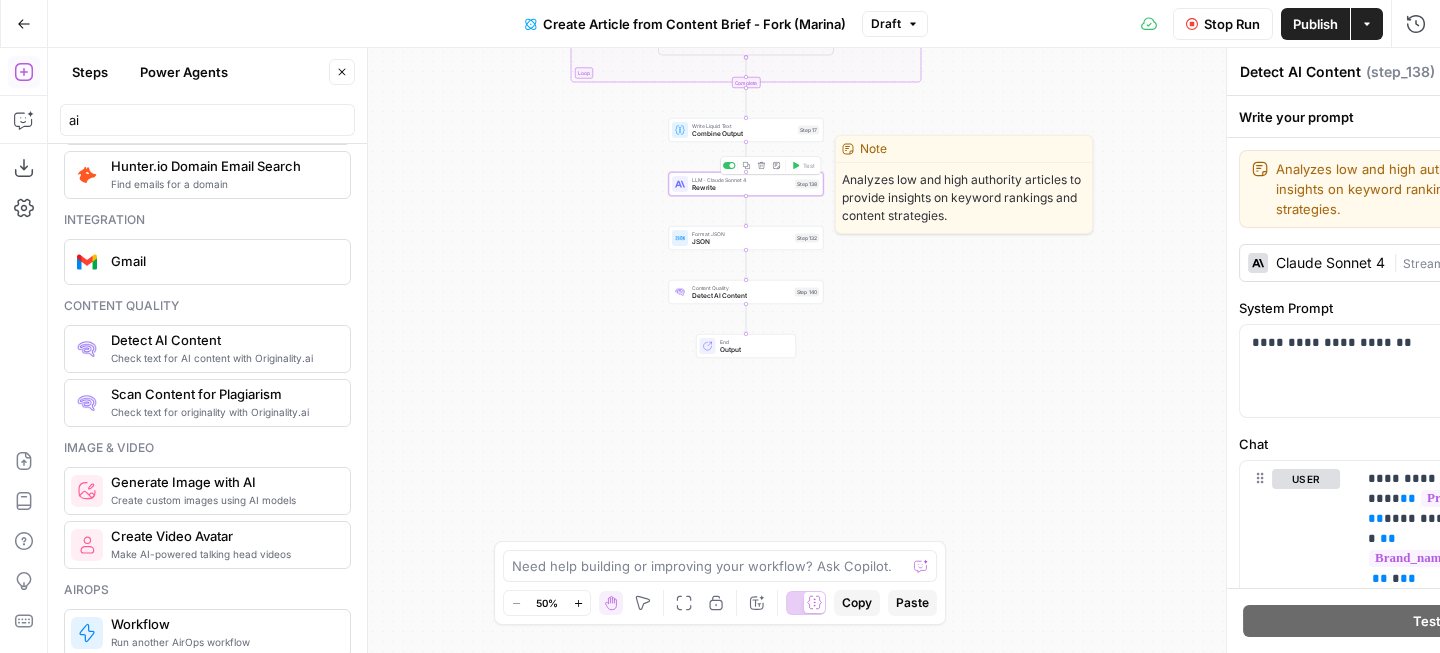 type on "Rewrite" 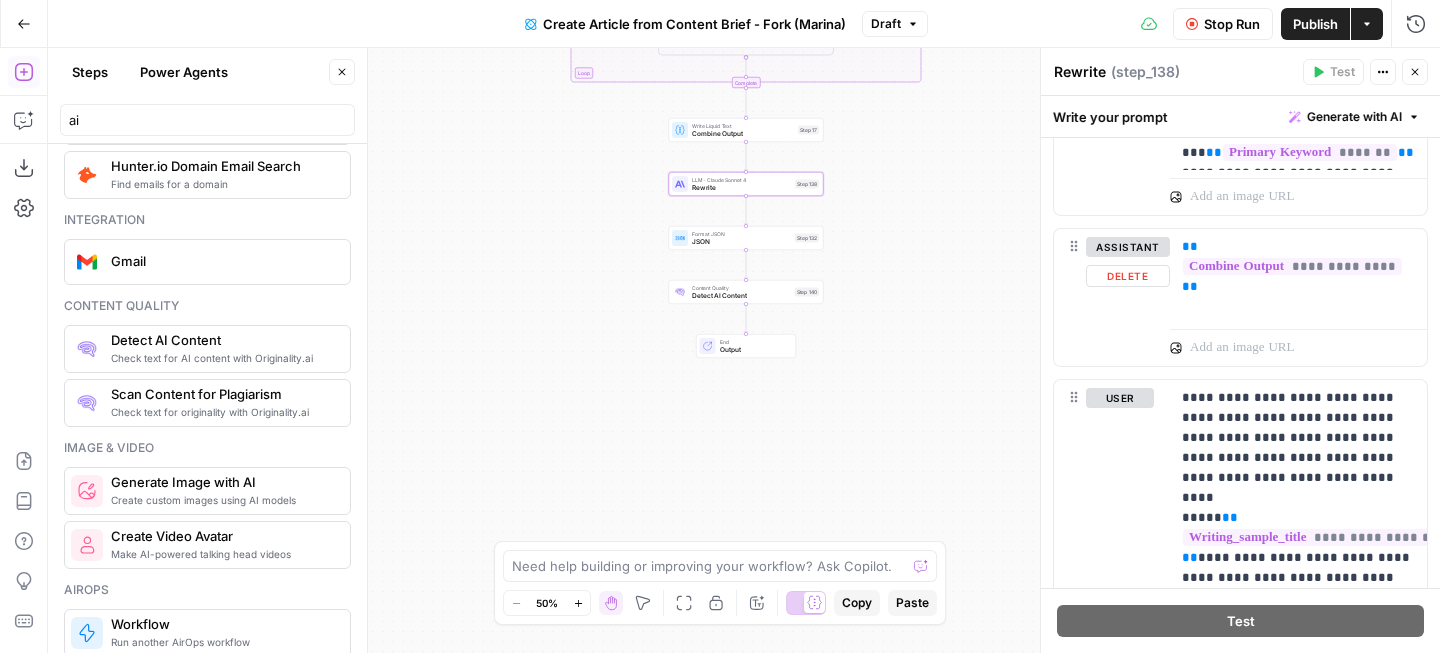 scroll, scrollTop: 2449, scrollLeft: 0, axis: vertical 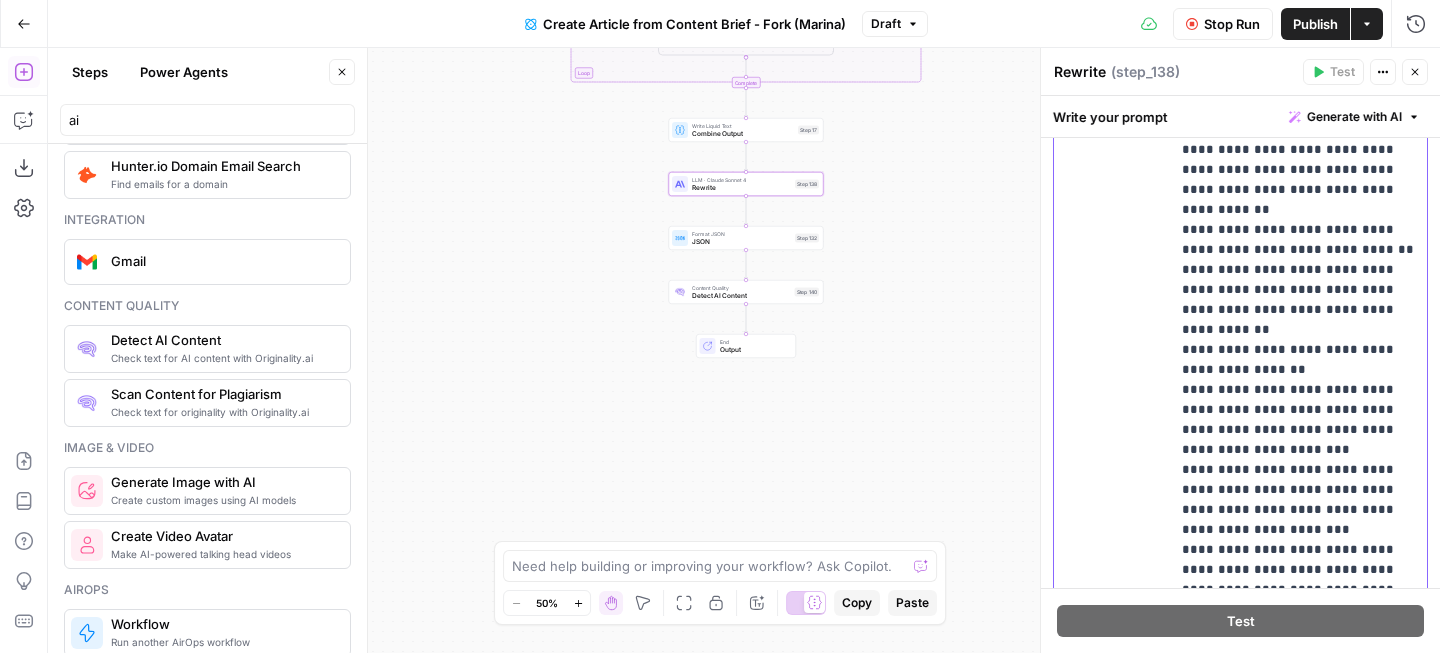 click on "**********" at bounding box center [1298, 1870] 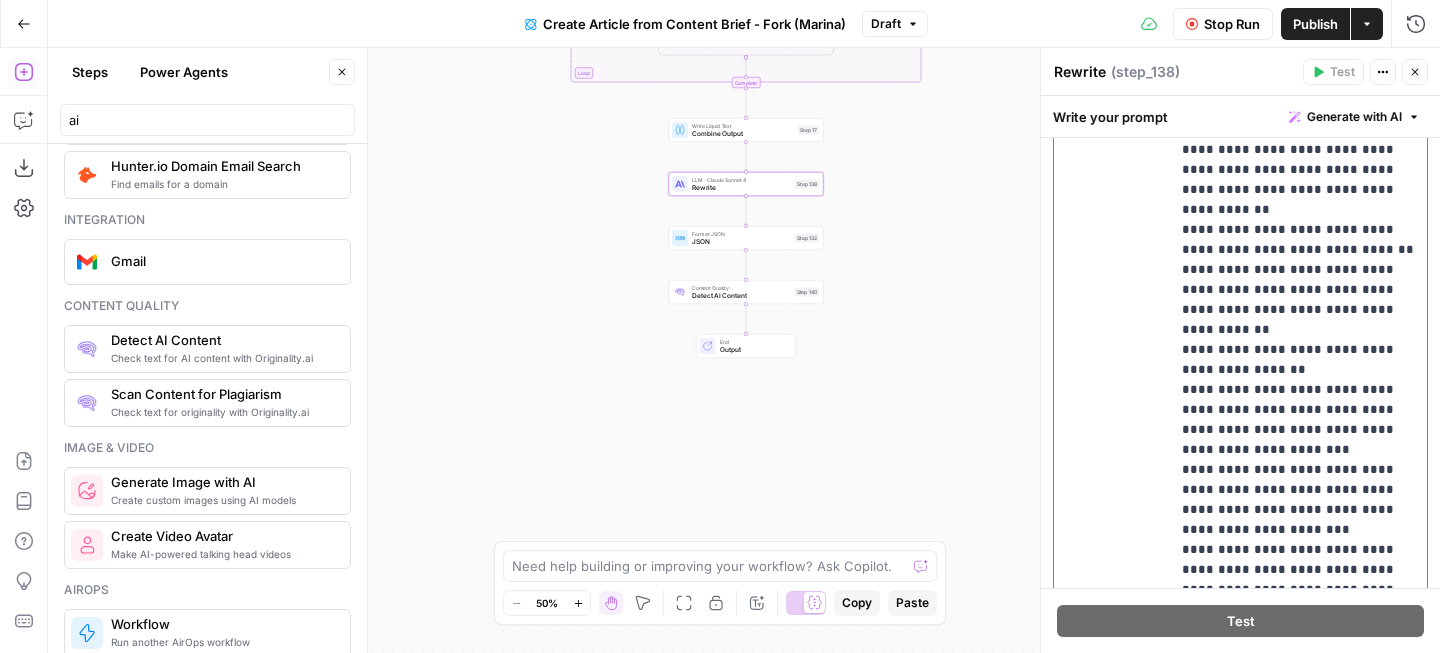 scroll, scrollTop: 1310, scrollLeft: 0, axis: vertical 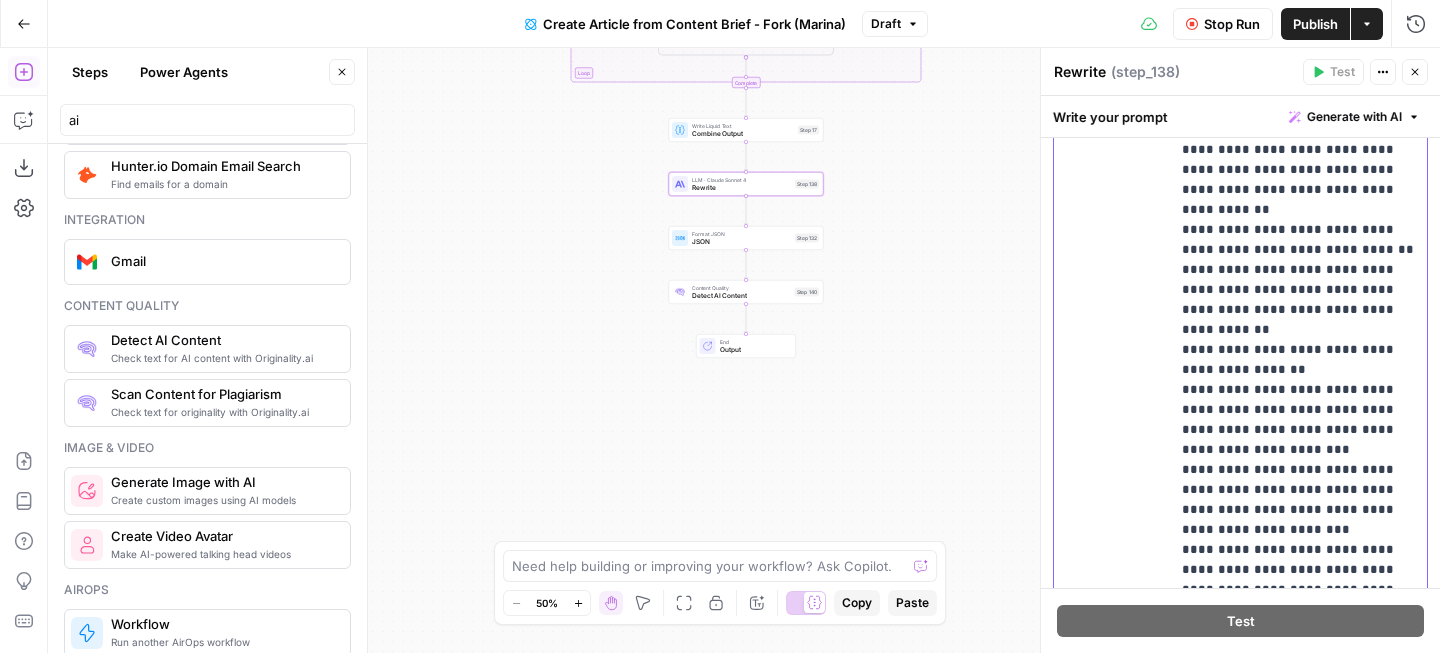 click on "**********" at bounding box center [1298, 1870] 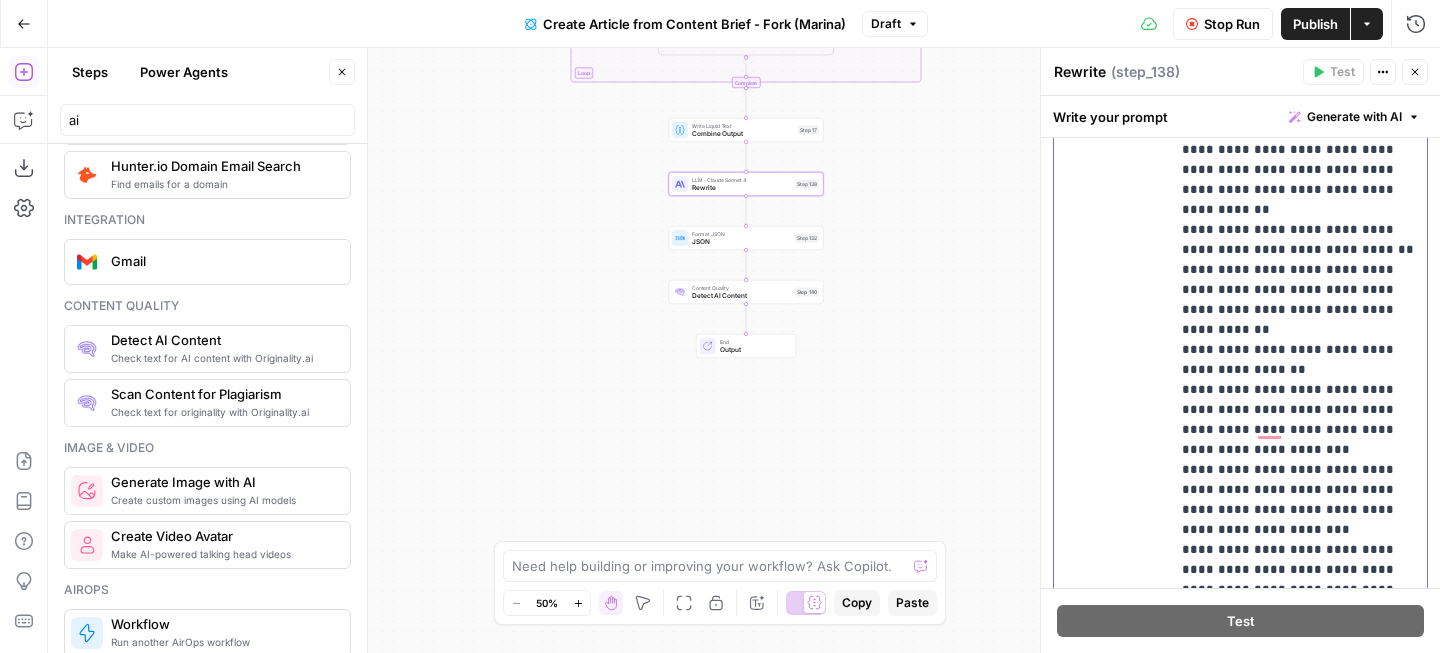 type 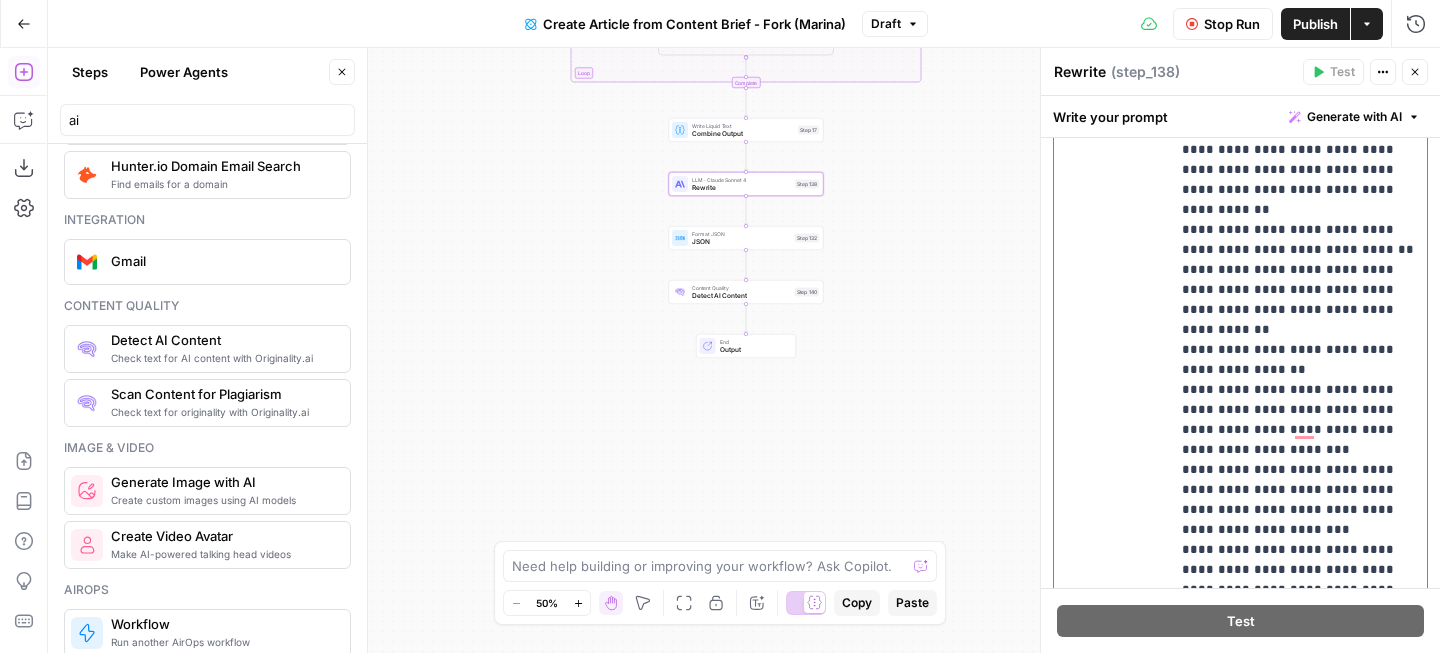 scroll, scrollTop: 1310, scrollLeft: 0, axis: vertical 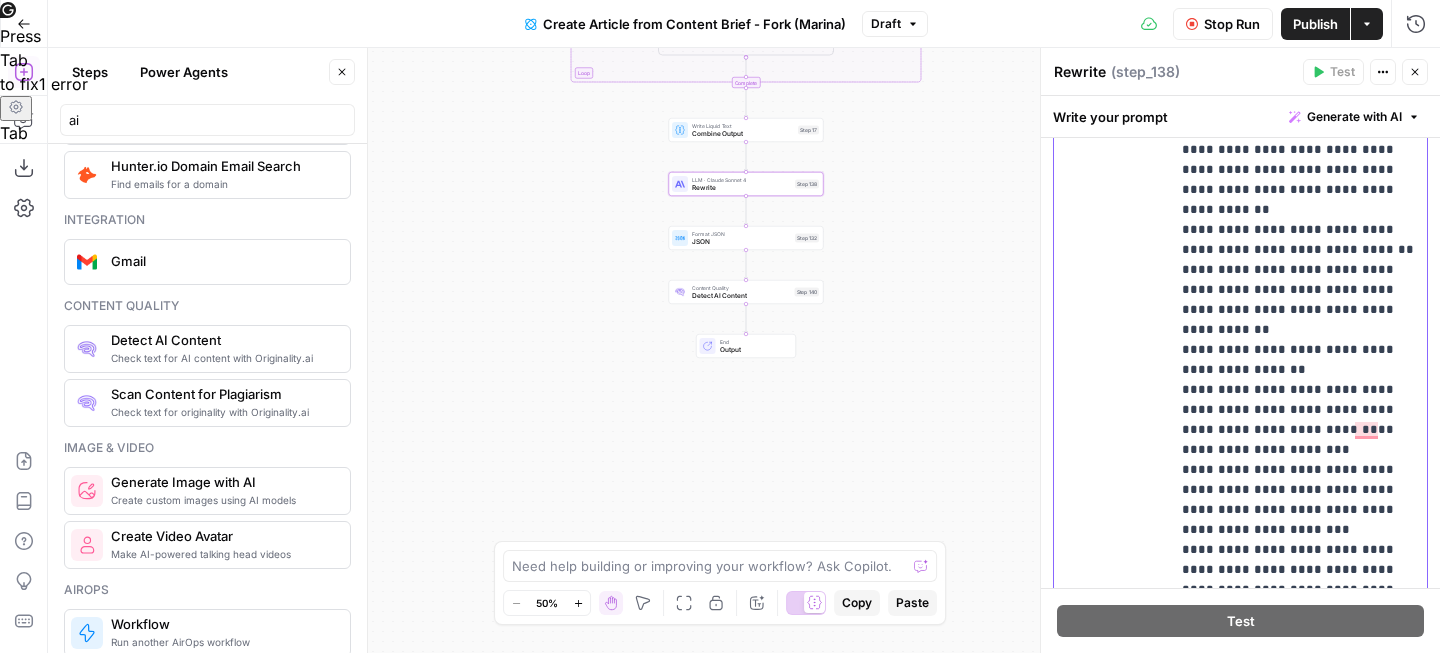 click on "**********" at bounding box center [1298, 469] 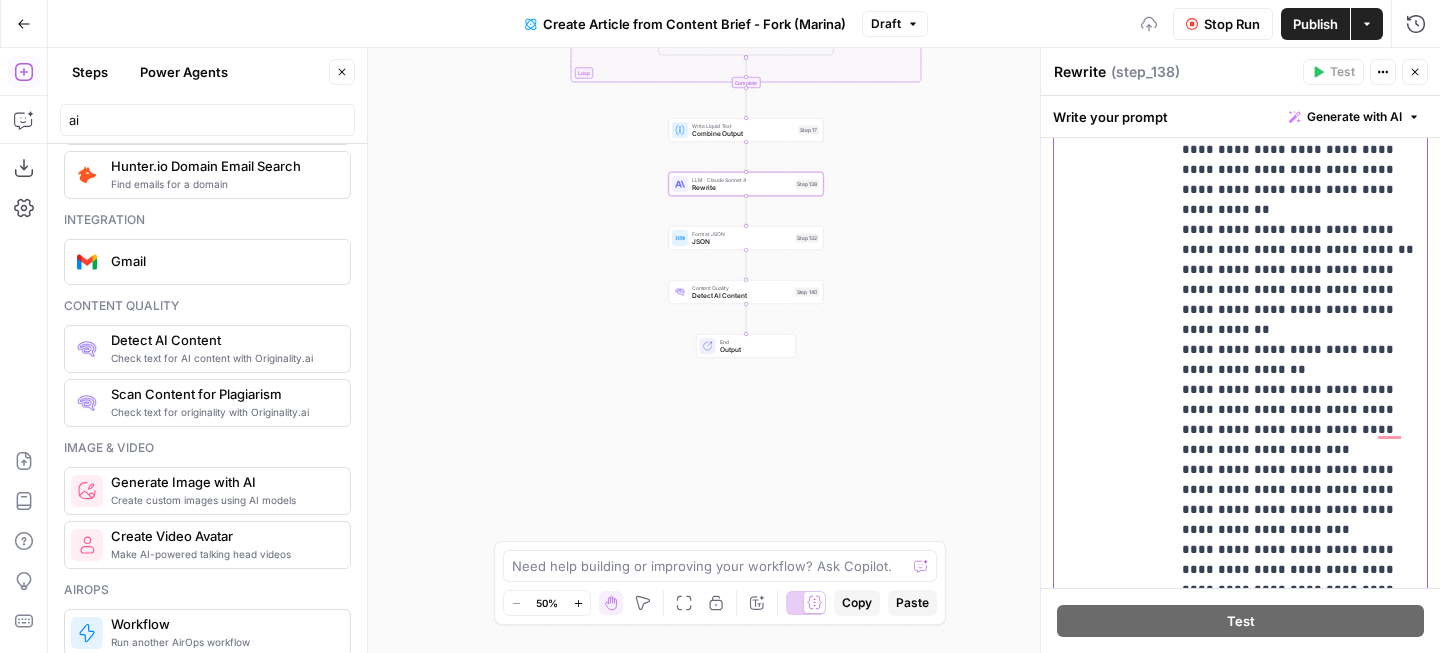 click on "**********" at bounding box center (1298, 1870) 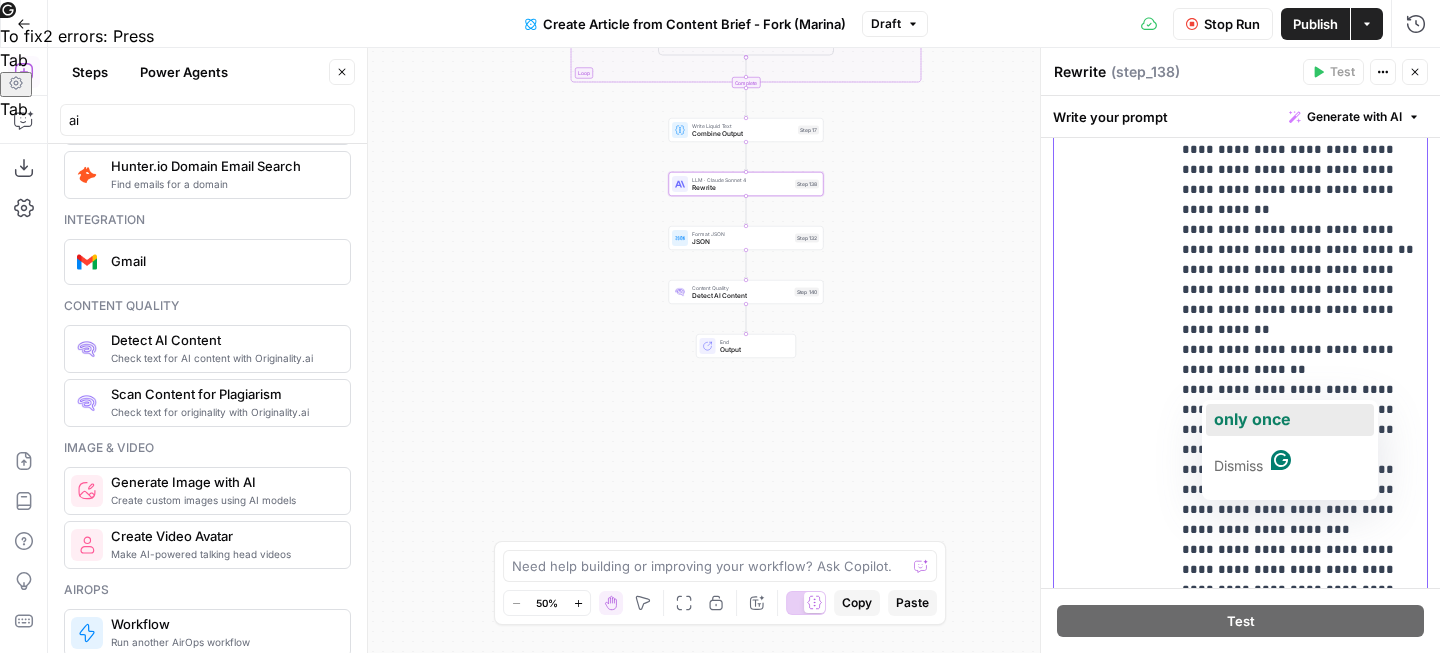 click on "only once" 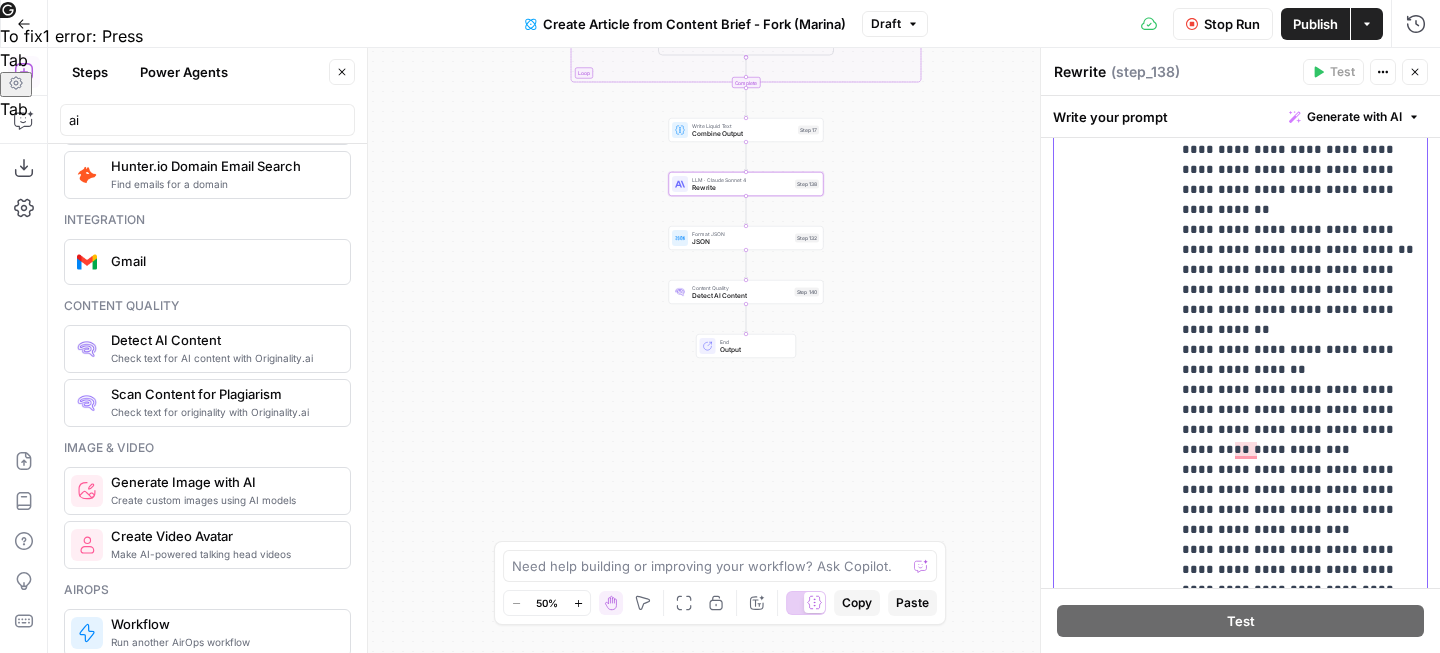 drag, startPoint x: 1181, startPoint y: 372, endPoint x: 1267, endPoint y: 447, distance: 114.1096 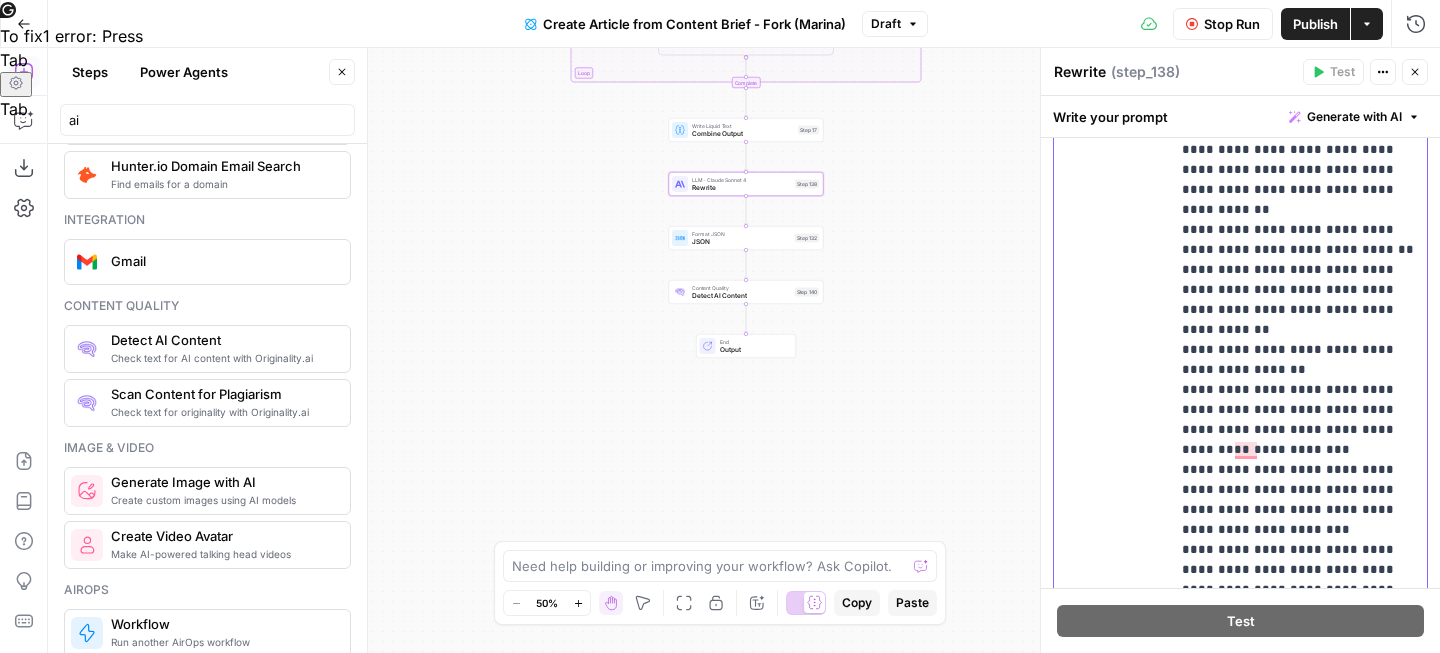 click on "**********" at bounding box center [1298, 1880] 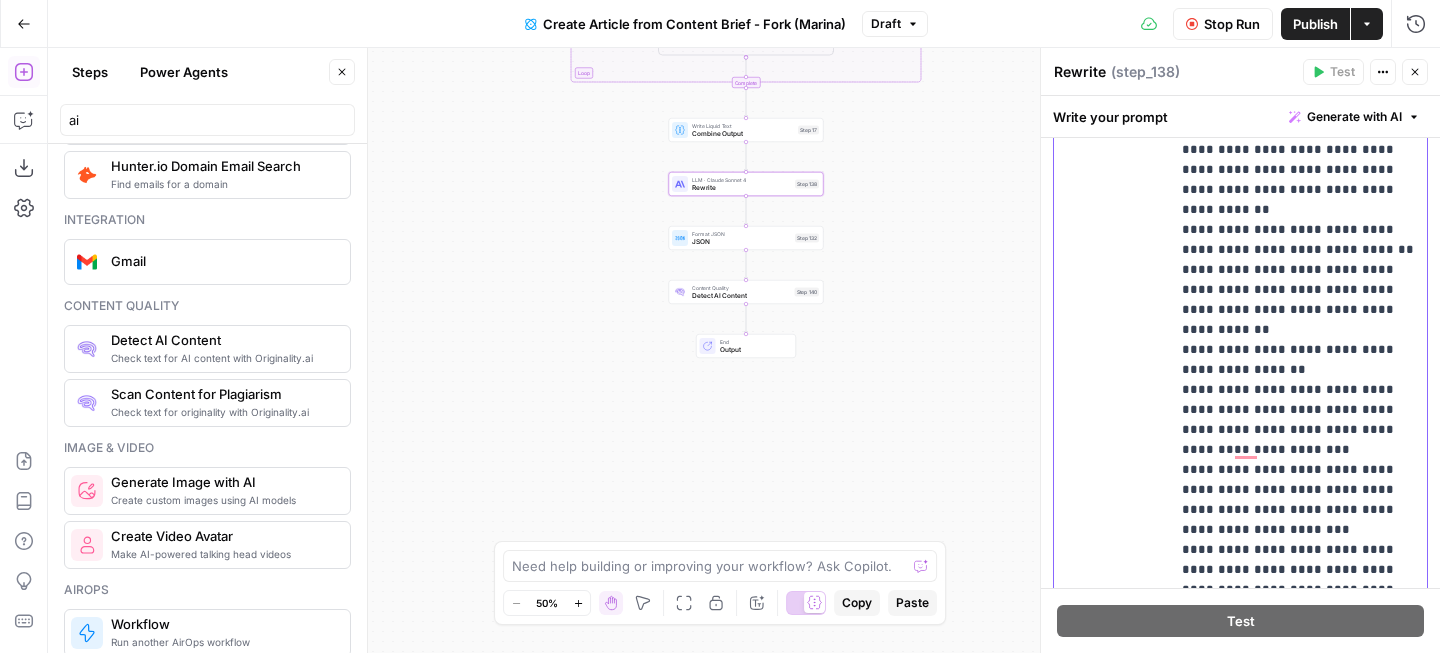 copy on "**********" 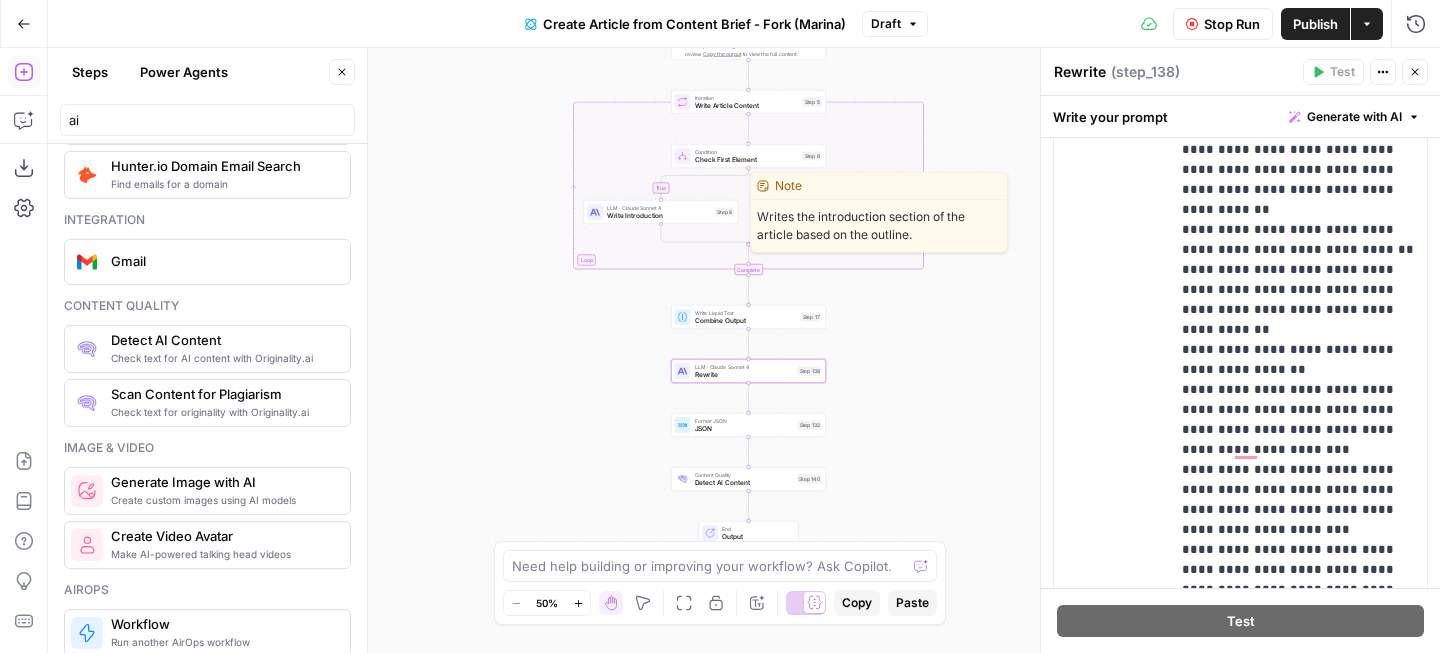 click on "LLM · Claude Sonnet 4" at bounding box center [659, 208] 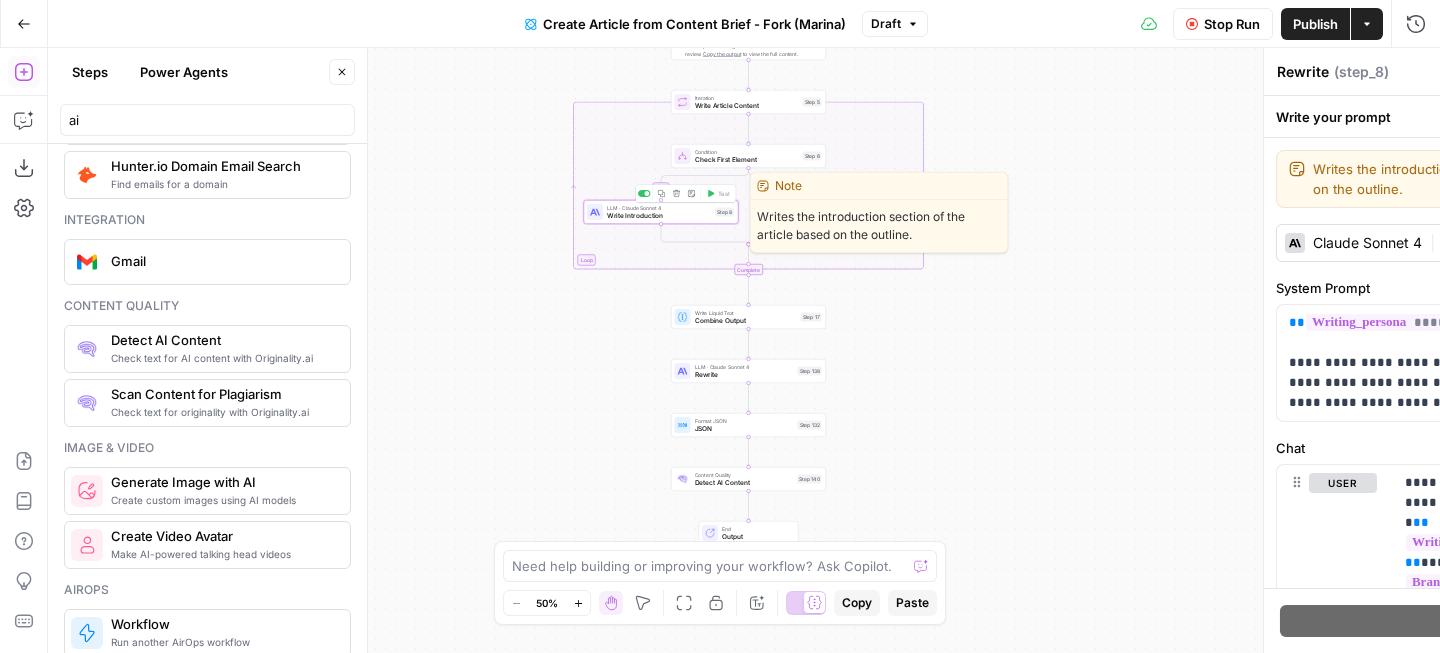 type on "Write Introduction" 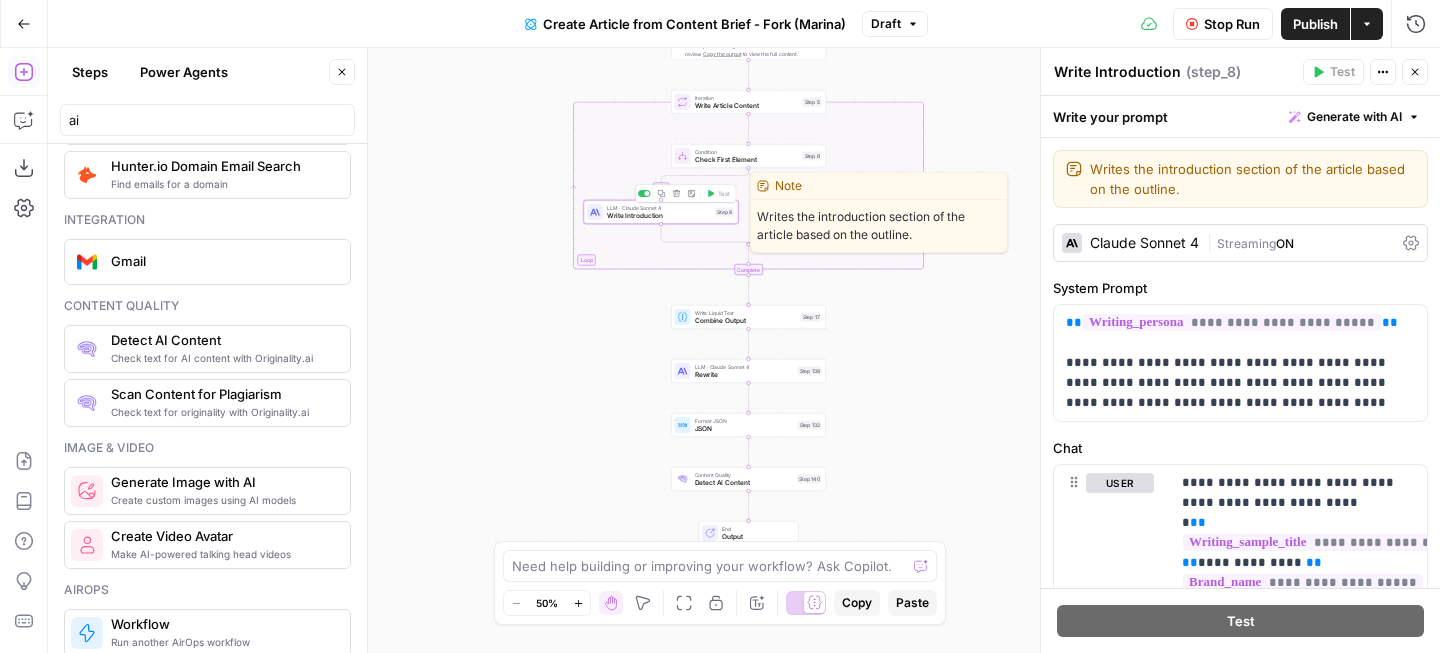 scroll, scrollTop: 2370, scrollLeft: 0, axis: vertical 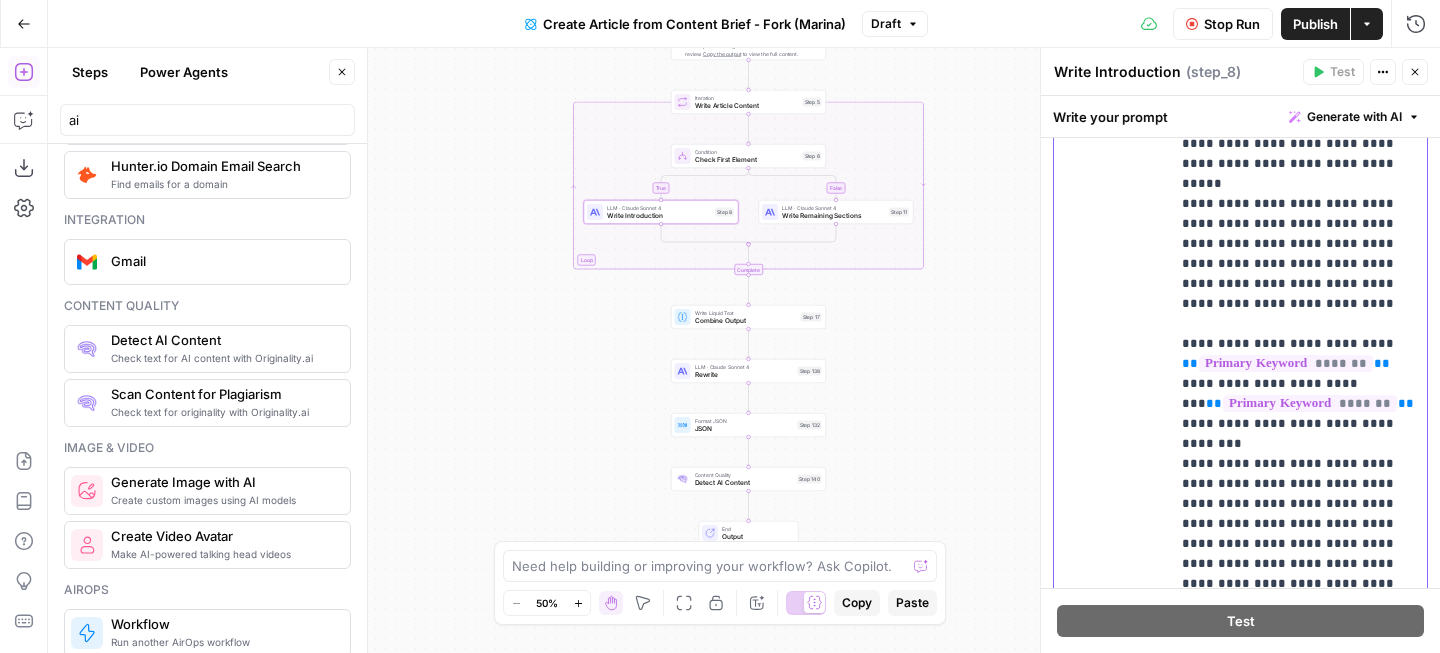 drag, startPoint x: 1178, startPoint y: 288, endPoint x: 1274, endPoint y: 337, distance: 107.78219 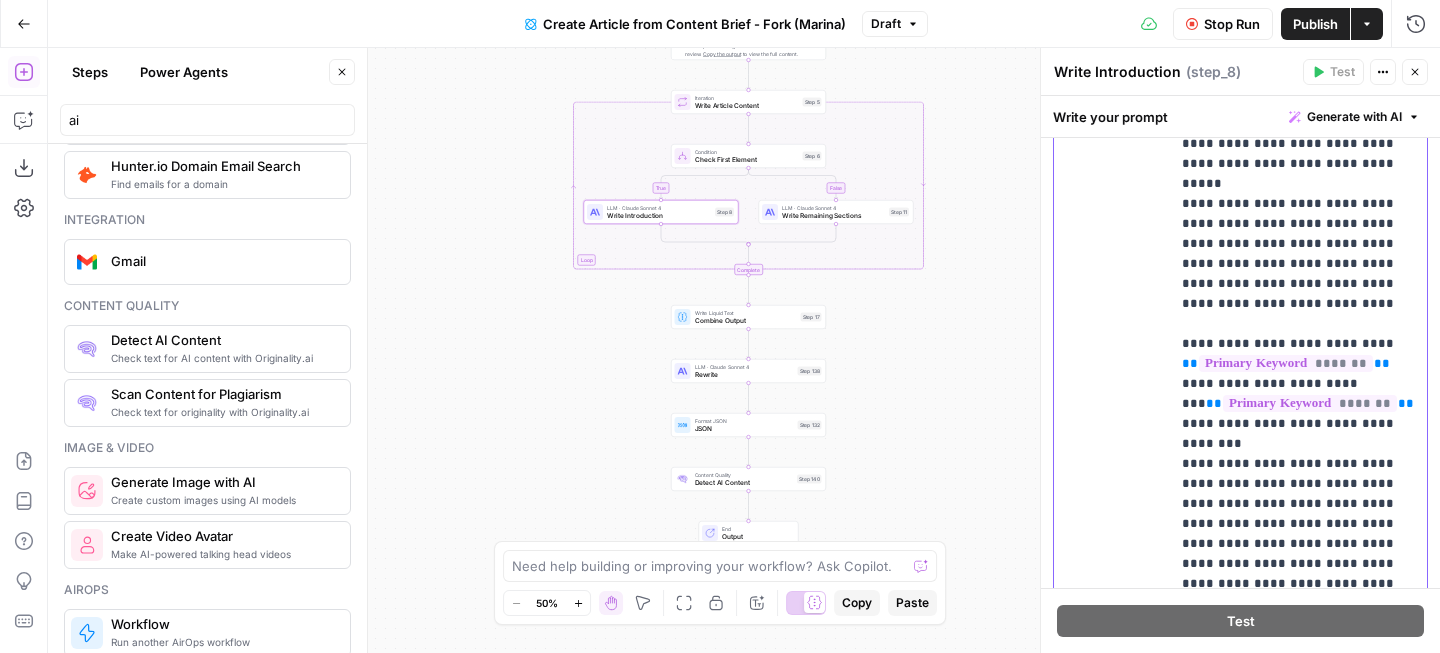 click on "**********" at bounding box center (1298, 363) 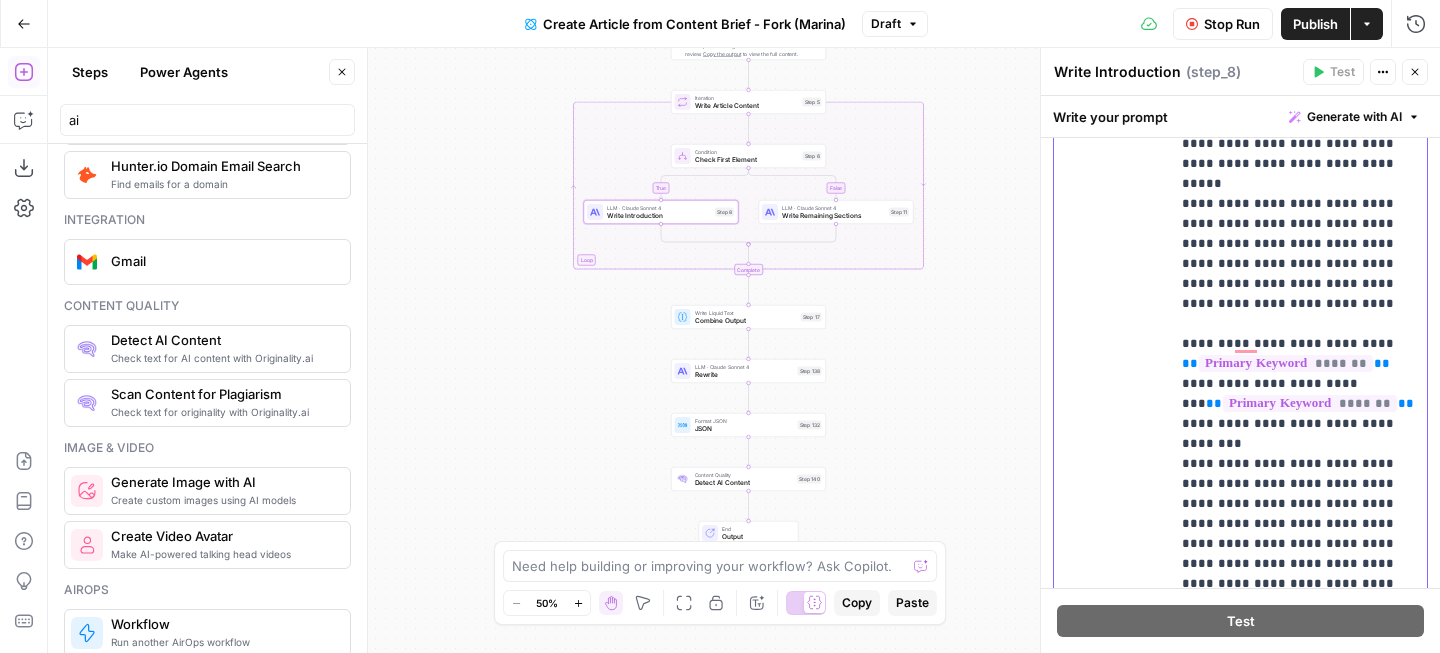 scroll, scrollTop: 2370, scrollLeft: 0, axis: vertical 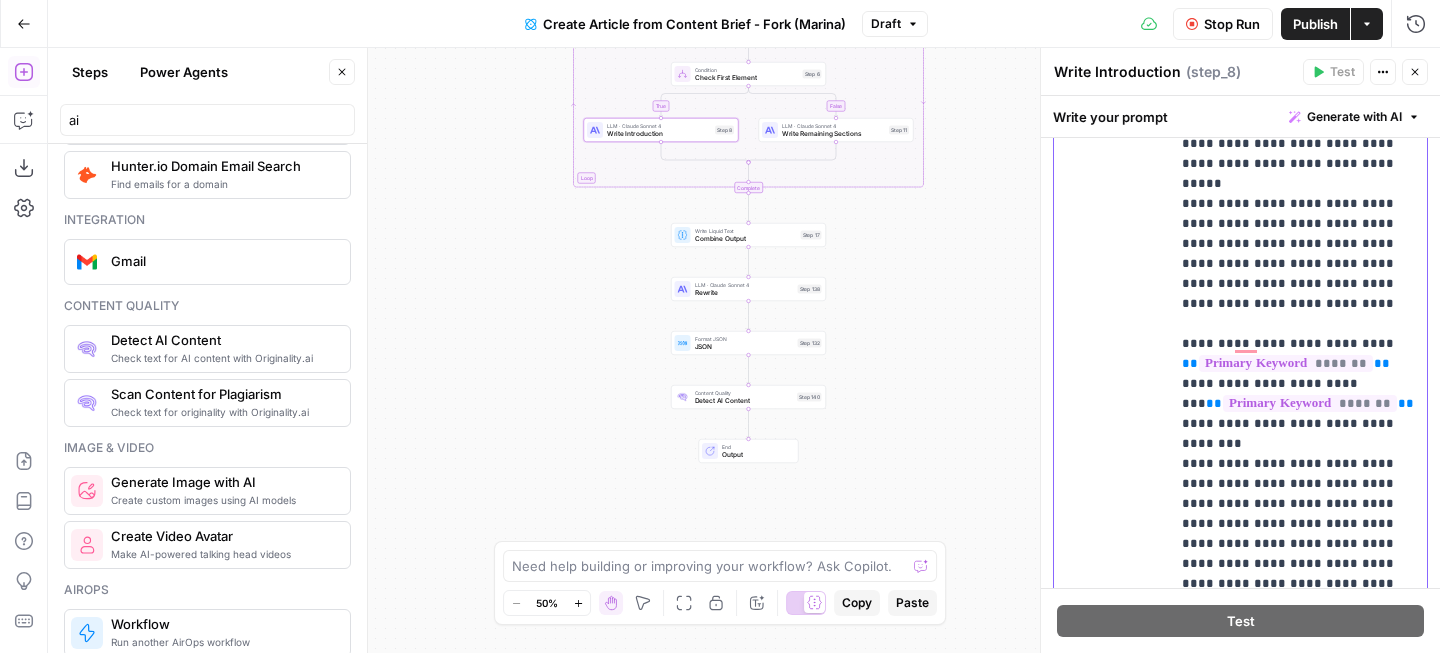 drag, startPoint x: 1205, startPoint y: 285, endPoint x: 1167, endPoint y: 285, distance: 38 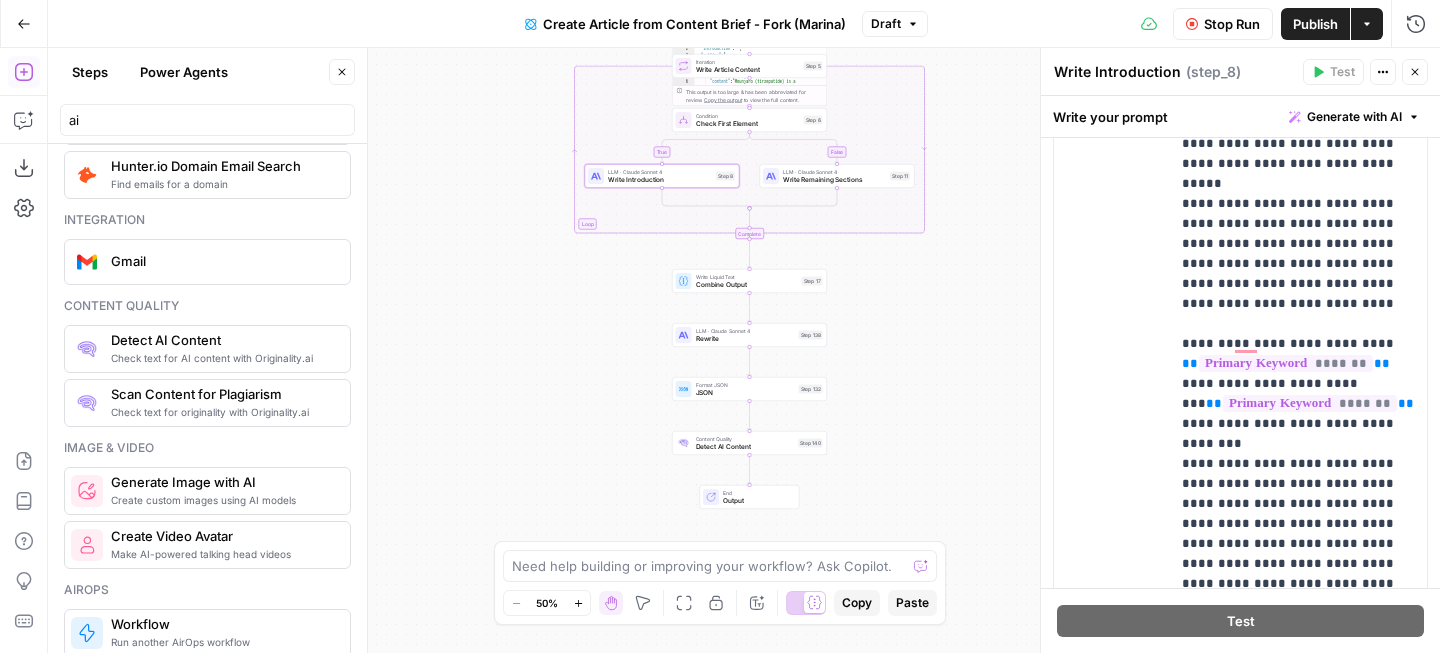 click on "Write Remaining Sections" at bounding box center (834, 180) 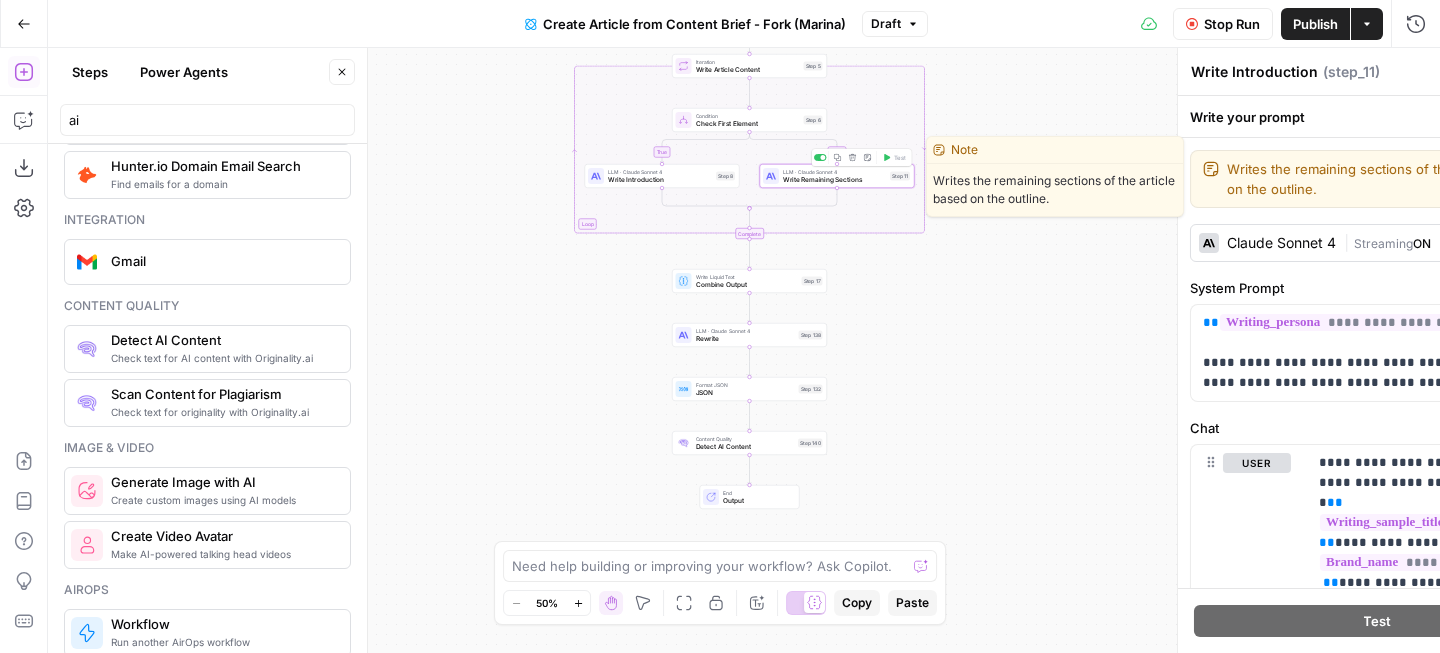 type on "Write Remaining Sections" 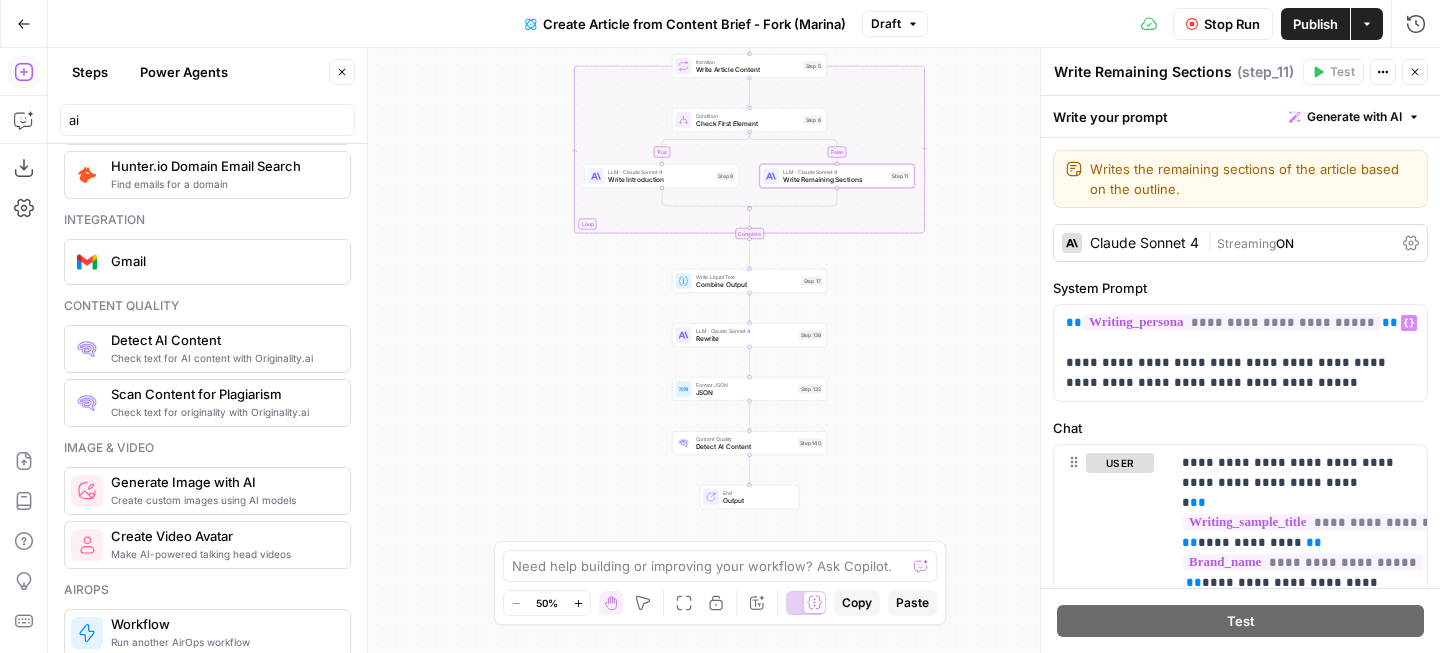 scroll, scrollTop: 1930, scrollLeft: 0, axis: vertical 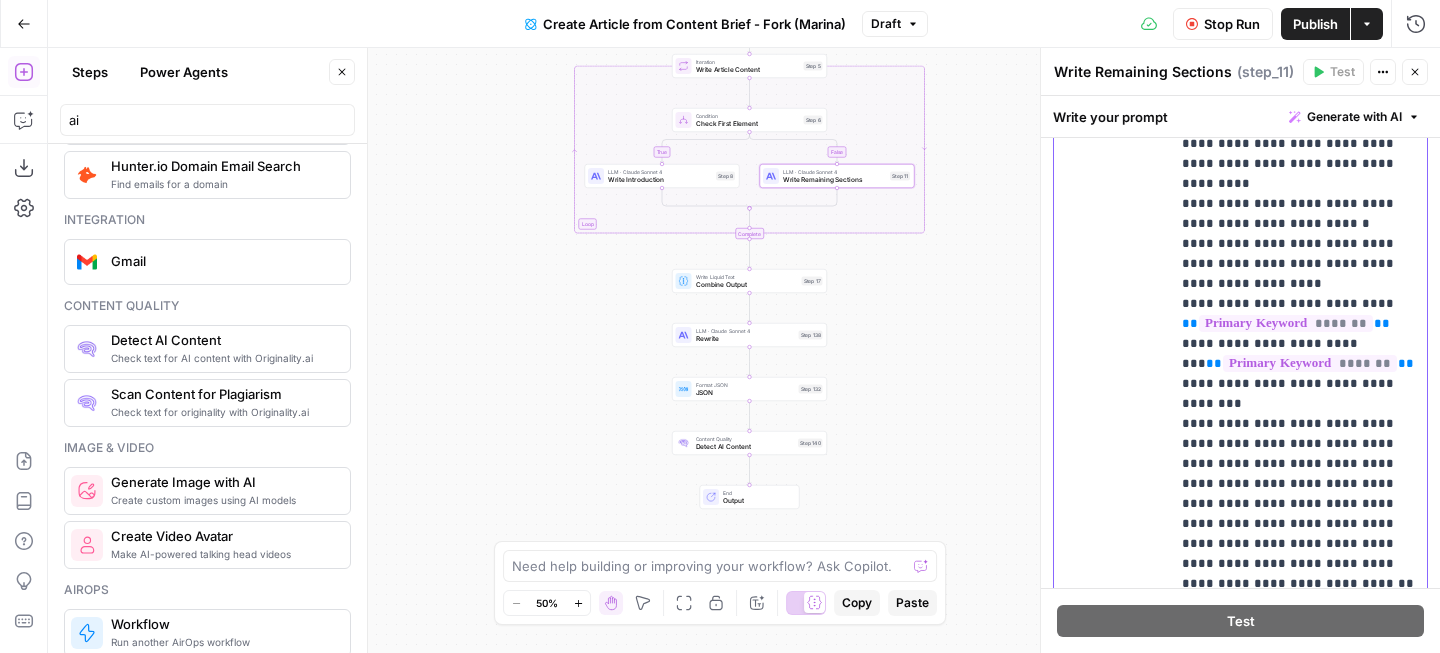 drag, startPoint x: 1243, startPoint y: 310, endPoint x: 1276, endPoint y: 342, distance: 45.96738 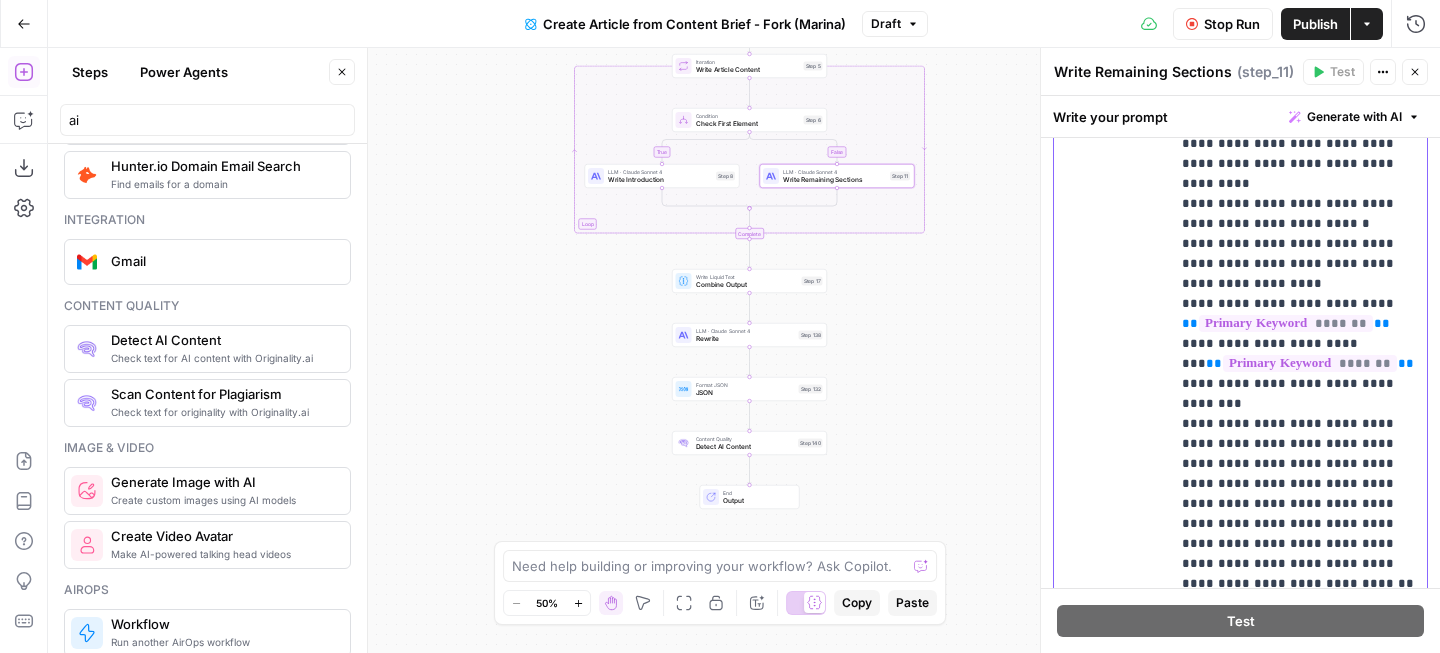 drag, startPoint x: 1200, startPoint y: 286, endPoint x: 1151, endPoint y: 286, distance: 49 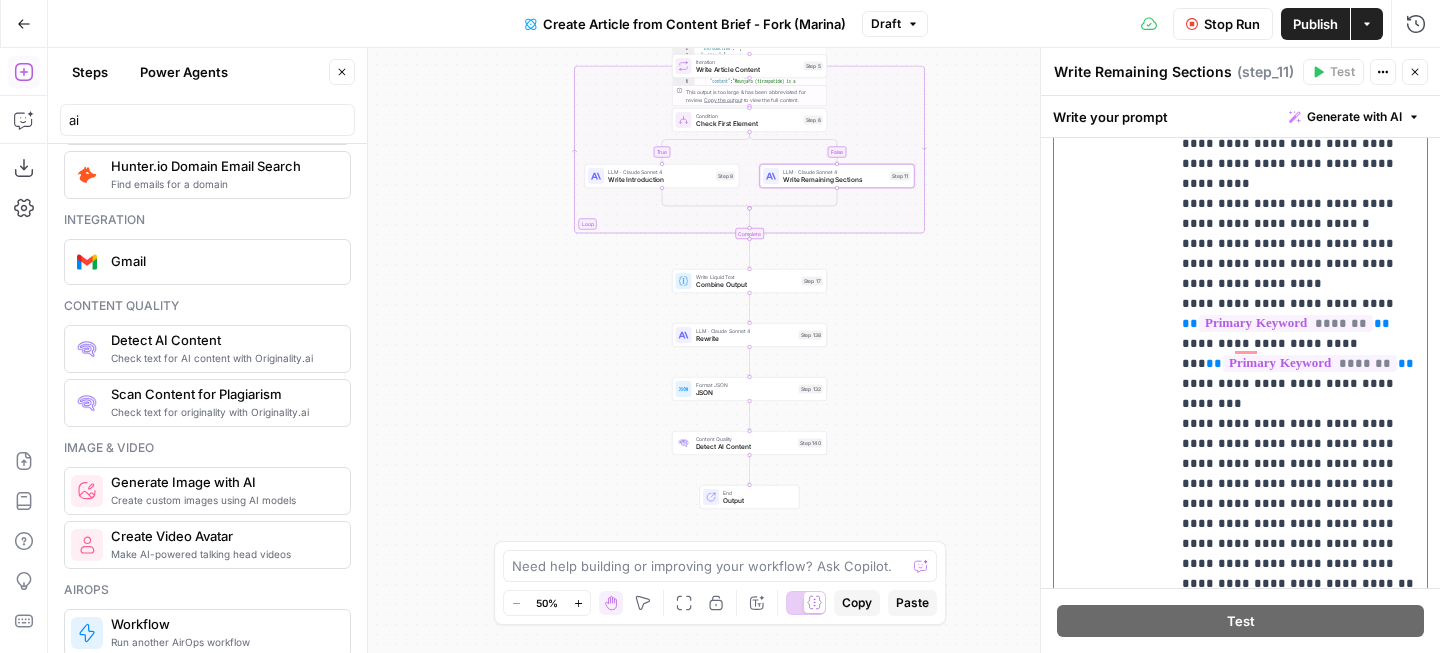 scroll, scrollTop: 1930, scrollLeft: 0, axis: vertical 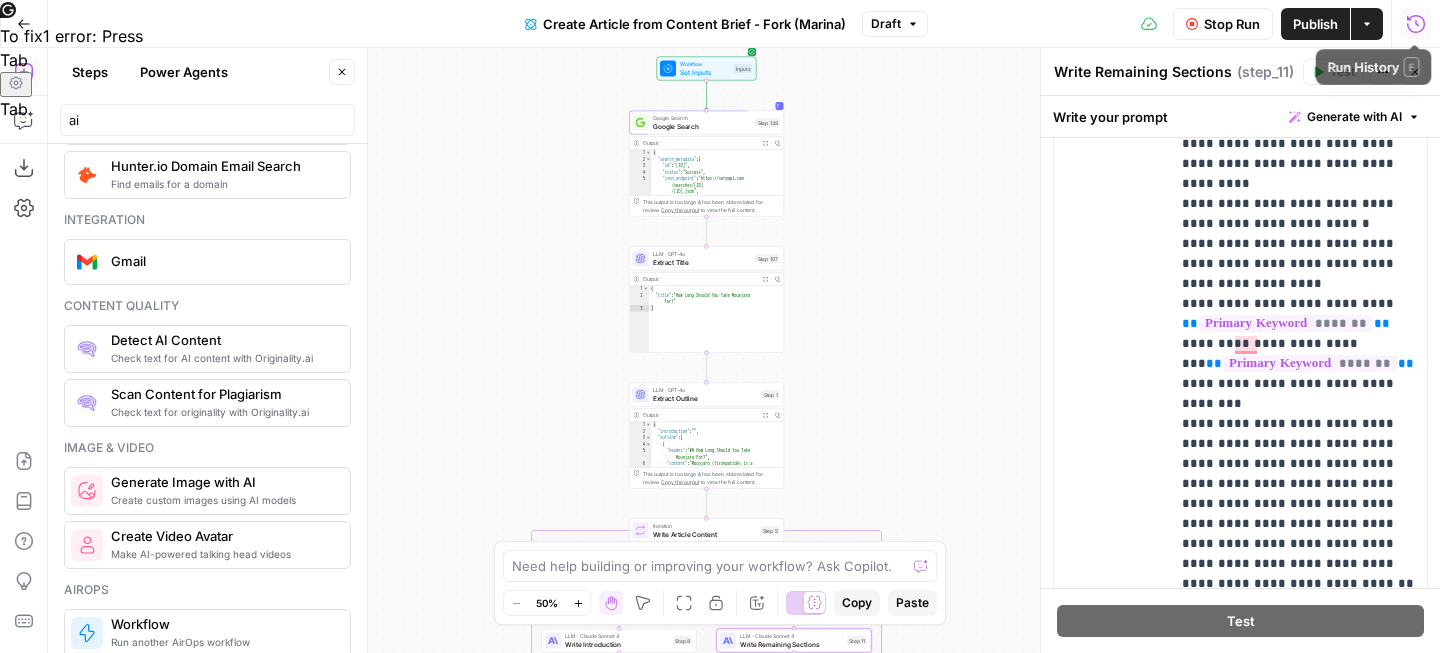 click 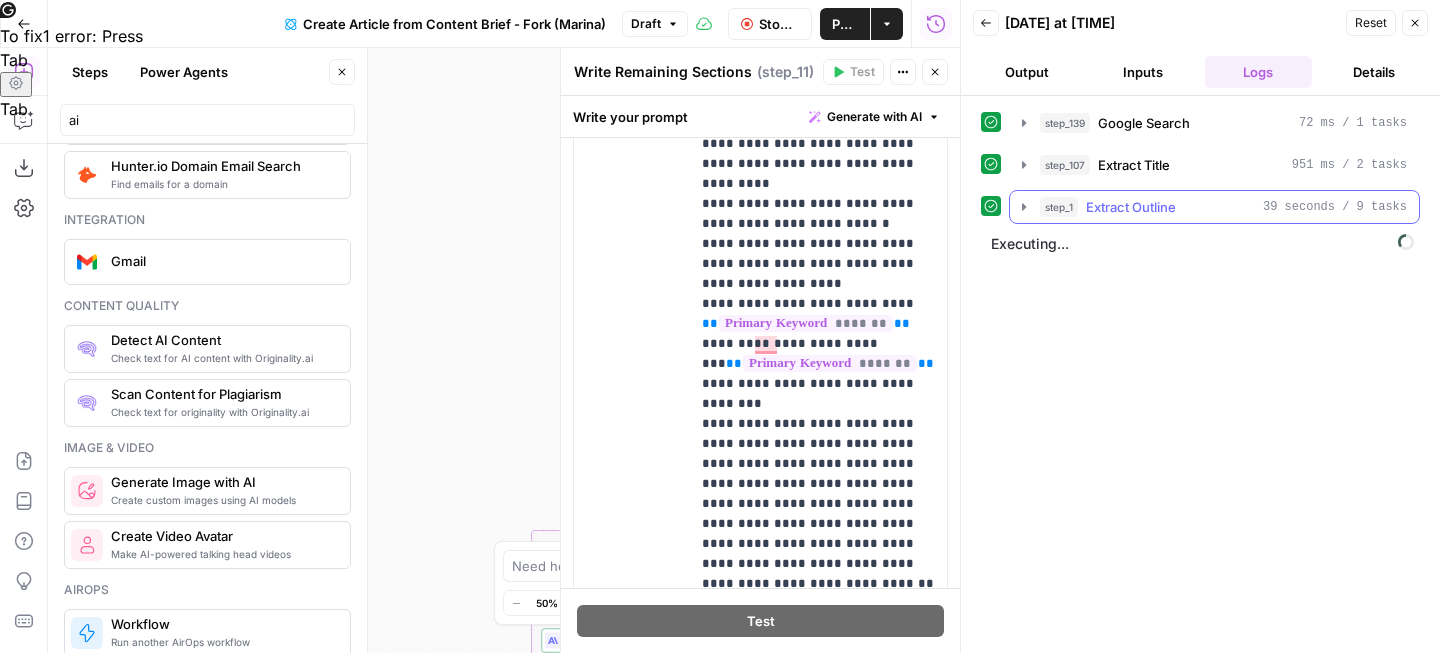 click on "step_1 Extract Outline 39 seconds / 9 tasks" at bounding box center (1214, 207) 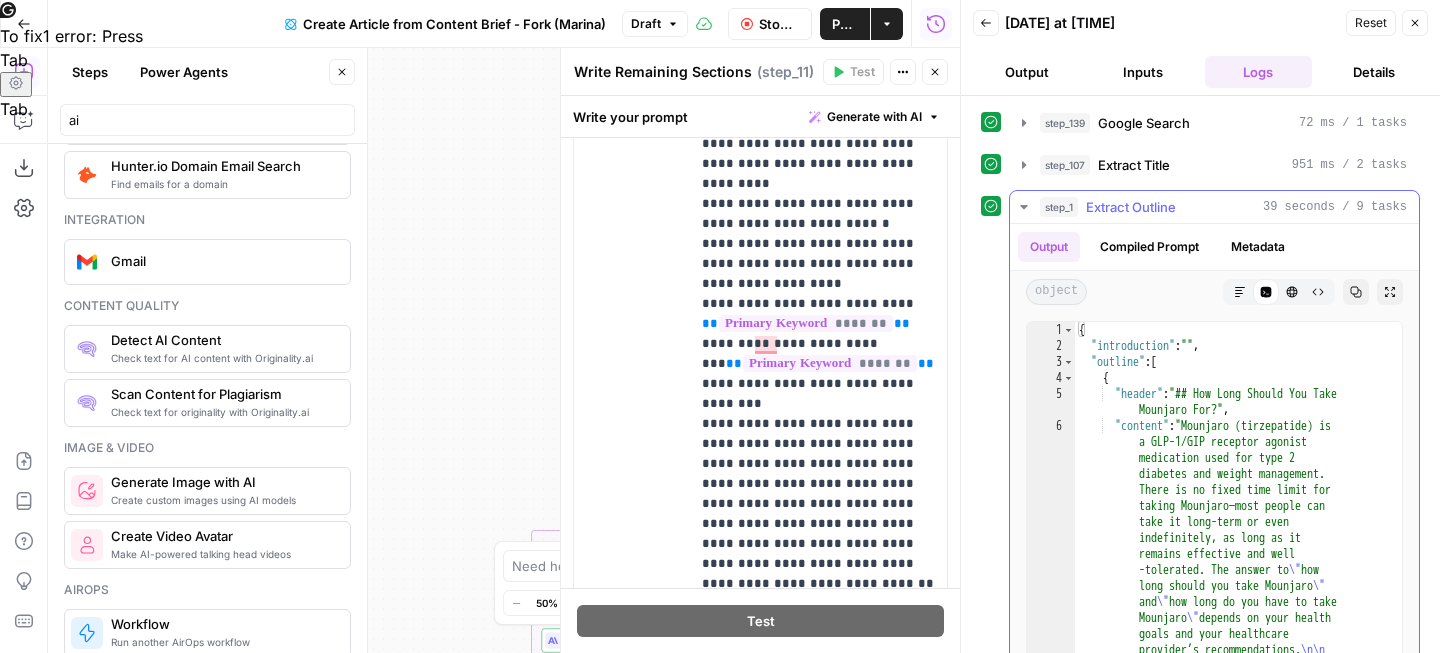 click 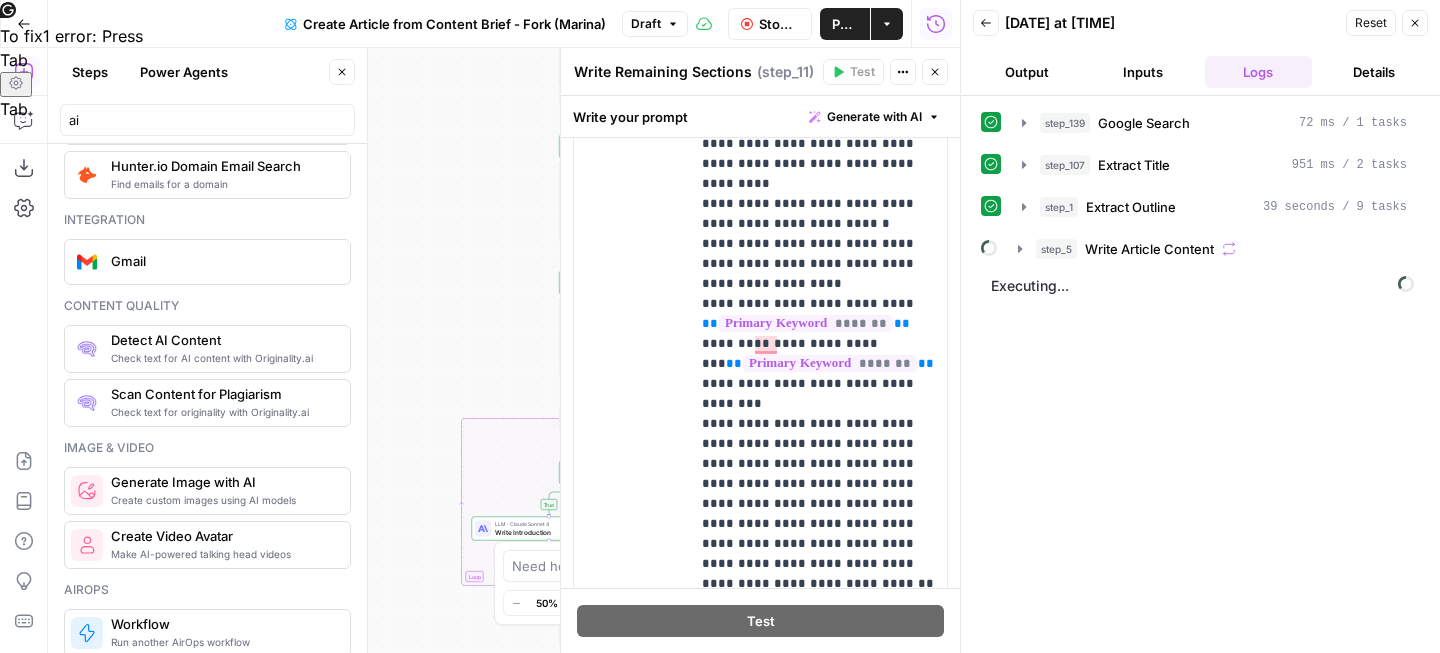 click 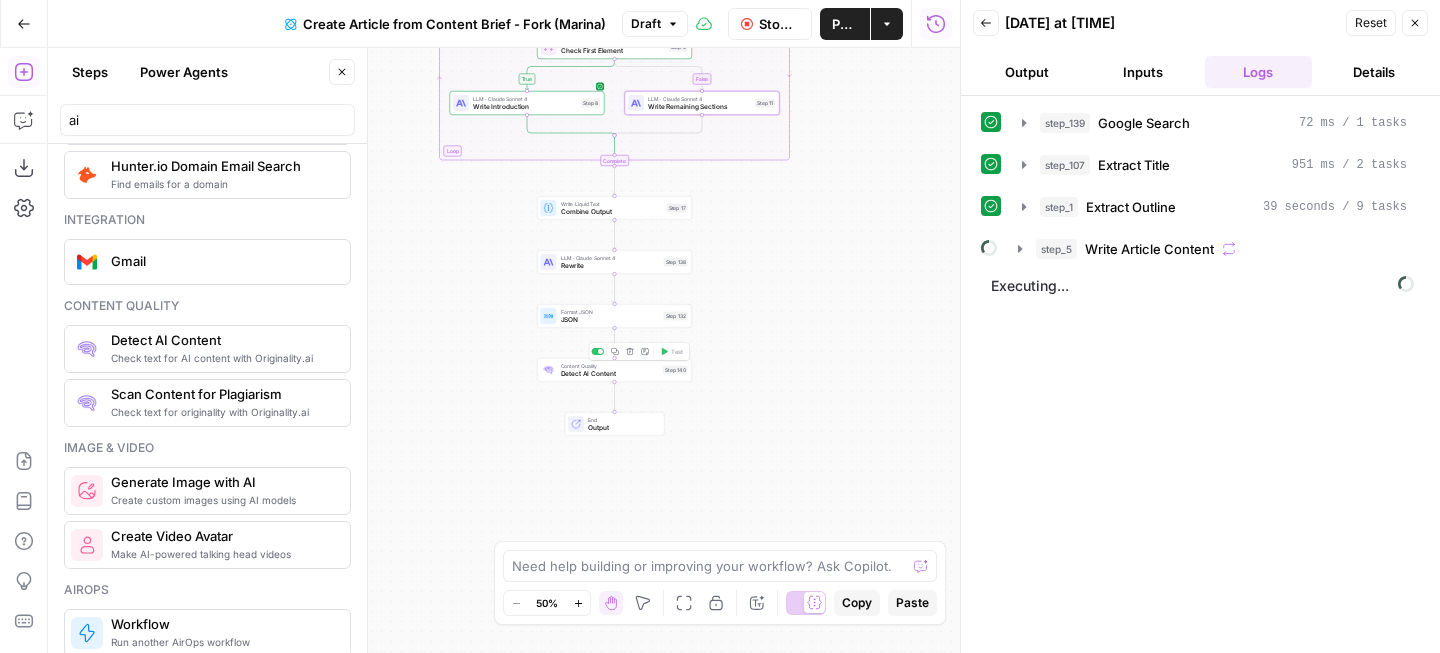 click on "Detect AI Content" at bounding box center (610, 374) 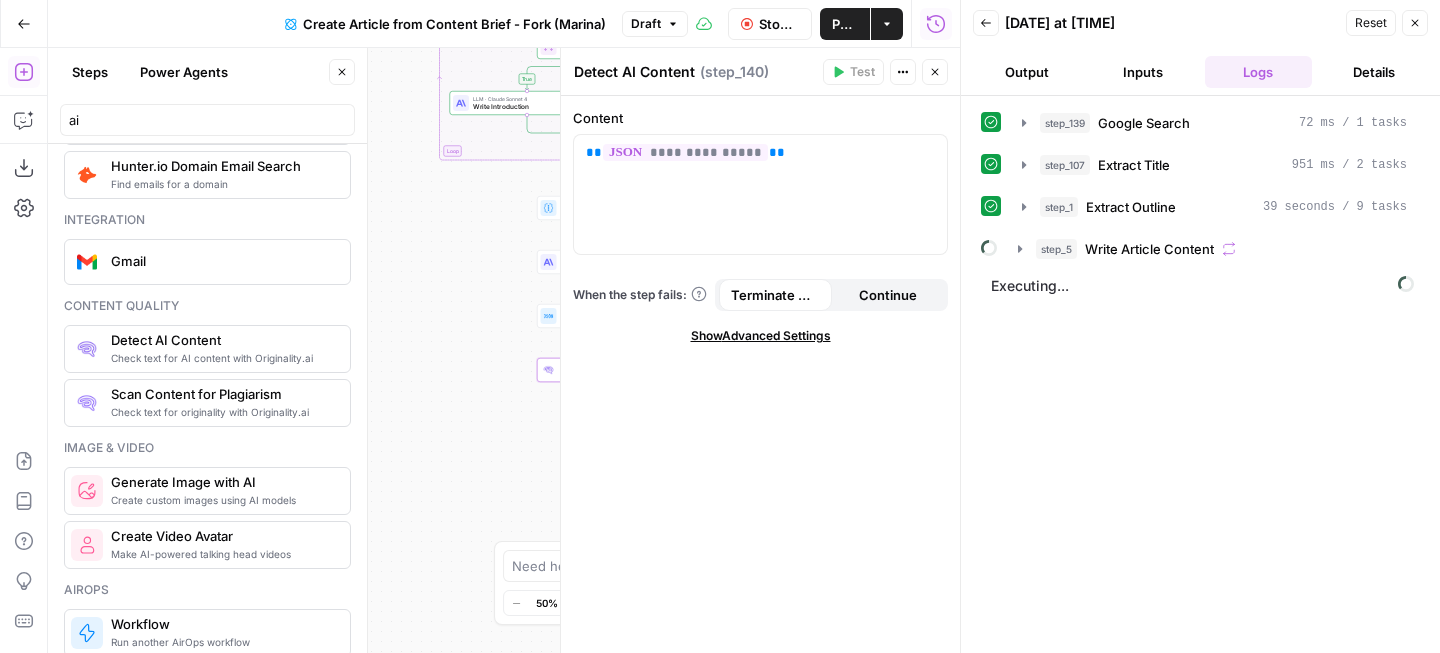 click on "Close" at bounding box center [940, 72] 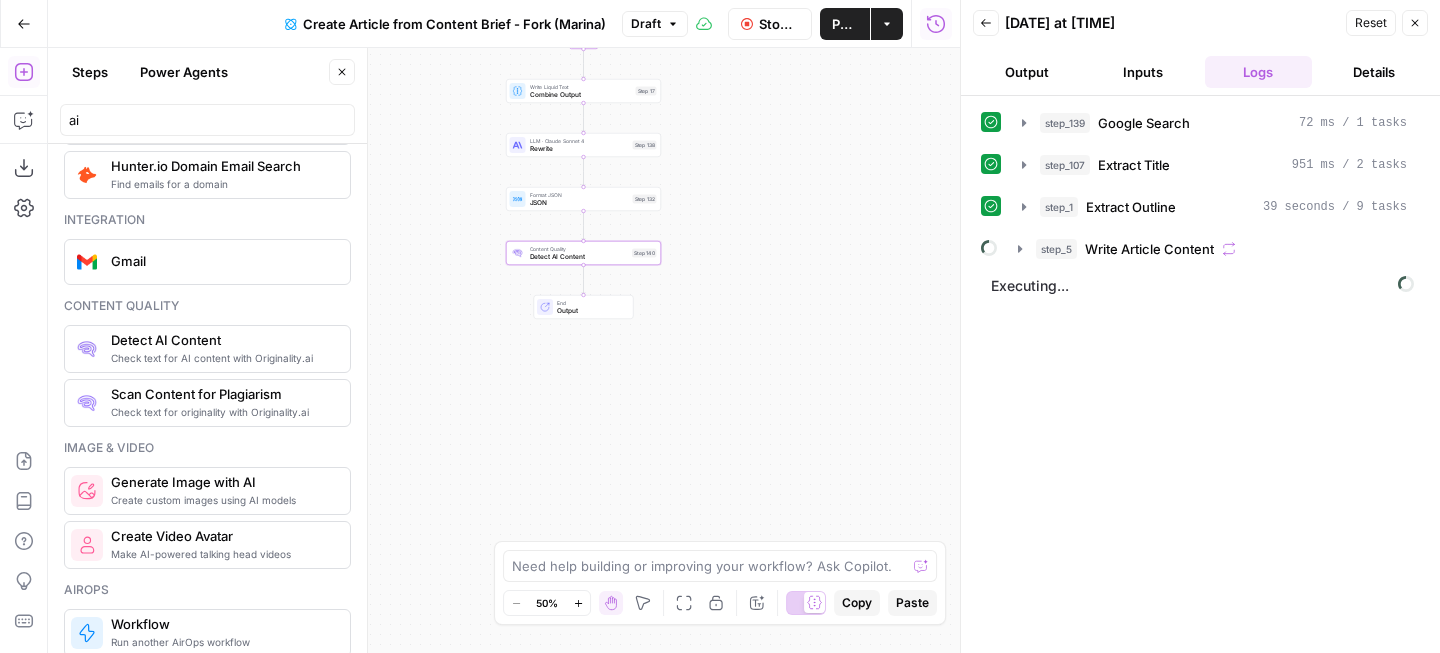 click on "true false Workflow Set Inputs Inputs Google Search Google Search Step 139 Output Expand Output Copy 1 2 3 4 5 6 {    "search_metadata" :  {      "id" :  "688de85095a694f10a970dde" ,      "status" :  "Success" ,      "json_endpoint" :  "https://serpapi.com          /searches/65acc63cf8b6dfec          /688de85095a694f10a970dde.json" ,      "pixel_position_endpoint" :  "https://serpapi          .com/searches/65acc63cf8b6dfec          /688de85095a694f10a970dde          .json_with_pixel_position" ,     This output is too large & has been abbreviated for review.   Copy the output   to view the full content. LLM · GPT-4o Extract Title Step 107 Output Expand Output Copy 1 2 3 {    "title" :  "How Long Should You Take Mounjaro         For?" }     LLM · GPT-4o Extract Outline Step 1 Output Expand Output Copy 1 2 3 4 5 6 {    "introduction" :  "" ,    "outline" :  [      {         "header" :  "## How Long Should You Take             Mounjaro For?" ," at bounding box center (504, 350) 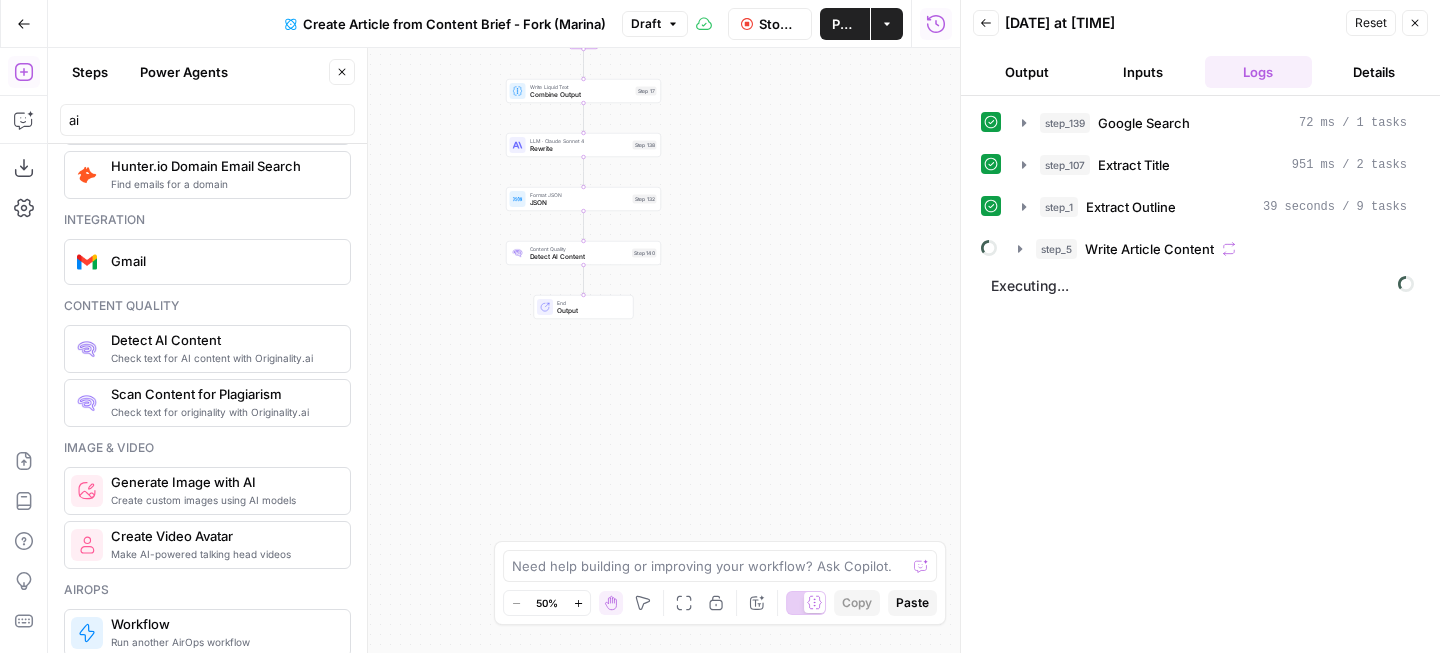 click on "true false Workflow Set Inputs Inputs Google Search Google Search Step 139 Output Expand Output Copy 1 2 3 4 5 6 {    "search_metadata" :  {      "id" :  "688de85095a694f10a970dde" ,      "status" :  "Success" ,      "json_endpoint" :  "https://serpapi.com          /searches/65acc63cf8b6dfec          /688de85095a694f10a970dde.json" ,      "pixel_position_endpoint" :  "https://serpapi          .com/searches/65acc63cf8b6dfec          /688de85095a694f10a970dde          .json_with_pixel_position" ,     This output is too large & has been abbreviated for review.   Copy the output   to view the full content. LLM · GPT-4o Extract Title Step 107 Output Expand Output Copy 1 2 3 {    "title" :  "How Long Should You Take Mounjaro         For?" }     LLM · GPT-4o Extract Outline Step 1 Output Expand Output Copy 1 2 3 4 5 6 {    "introduction" :  "" ,    "outline" :  [      {         "header" :  "## How Long Should You Take             Mounjaro For?" ," at bounding box center [504, 350] 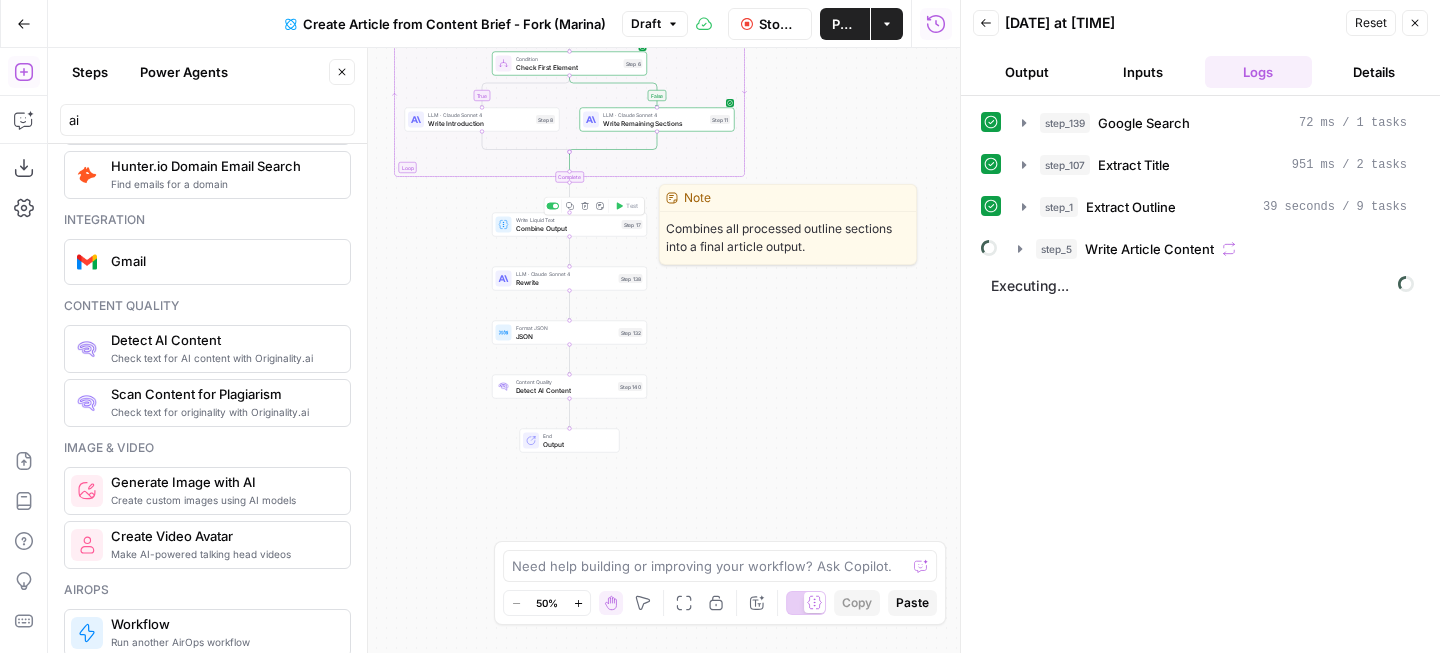 click on "Write Liquid Text Combine Output Step 17 Copy step Delete step Edit Note Test" at bounding box center [569, 224] 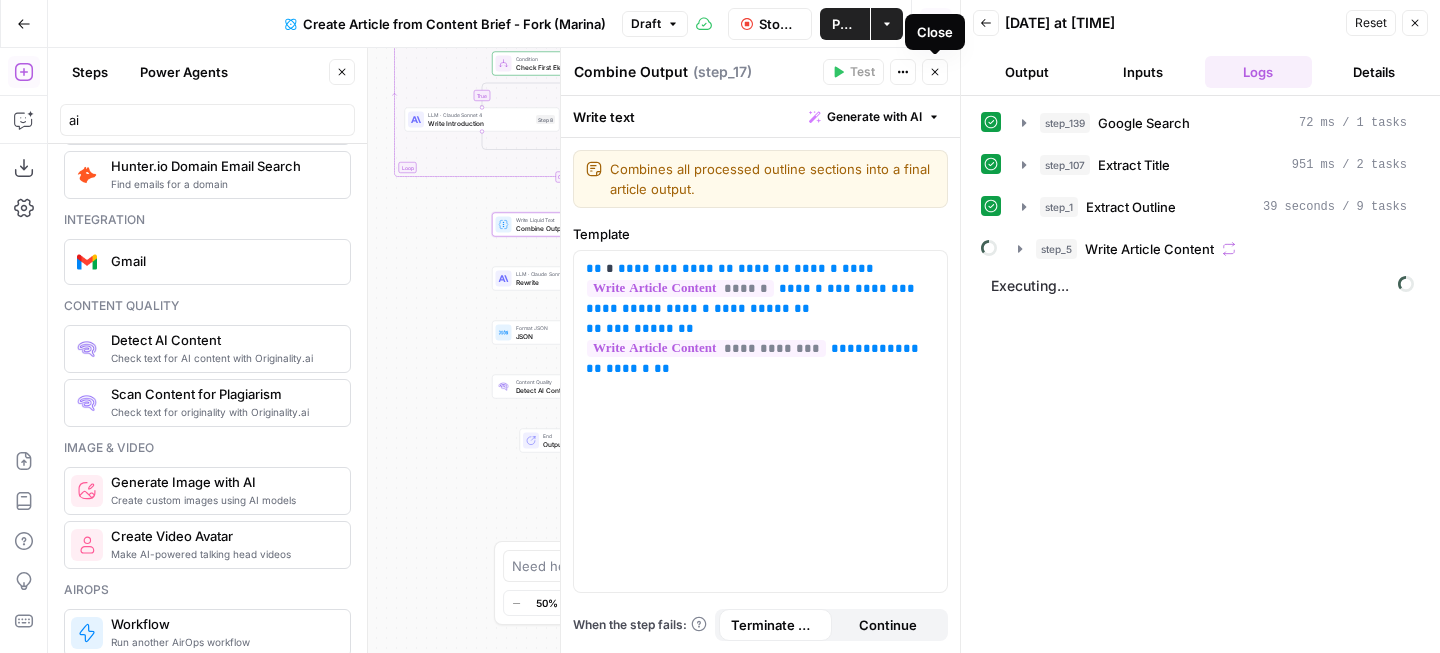 click 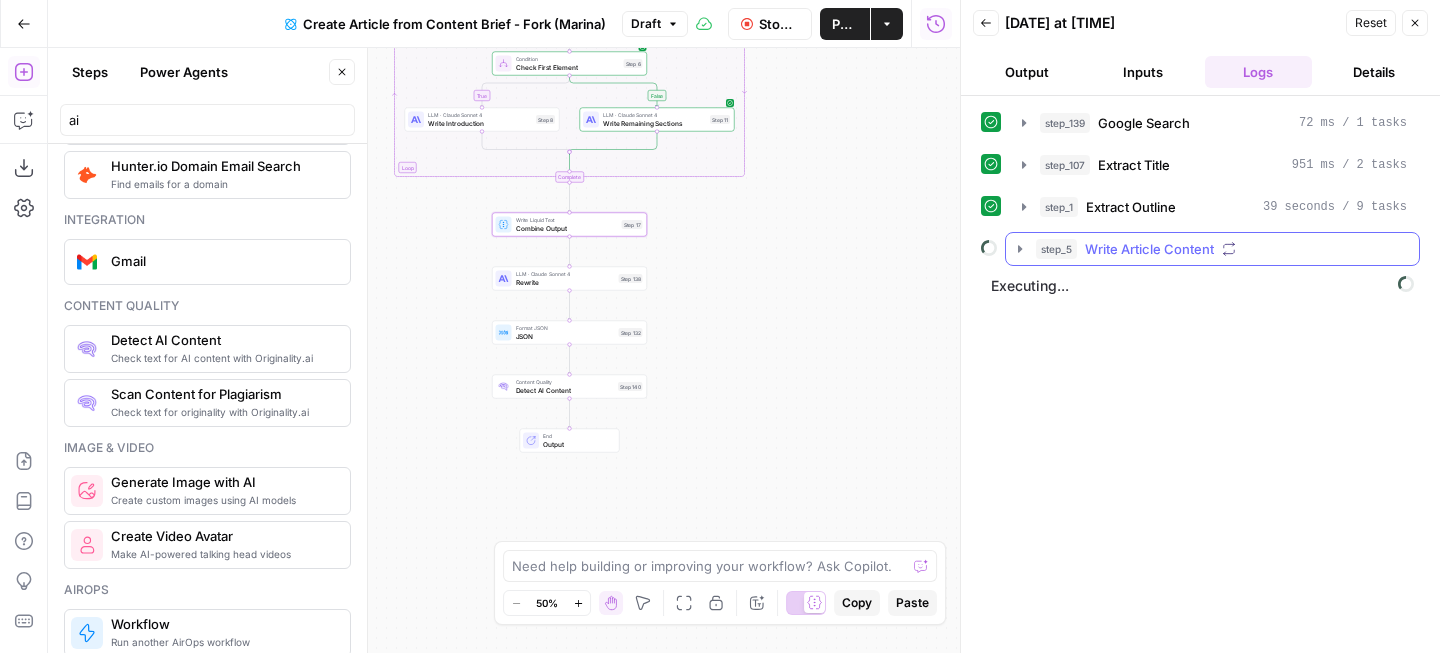 click 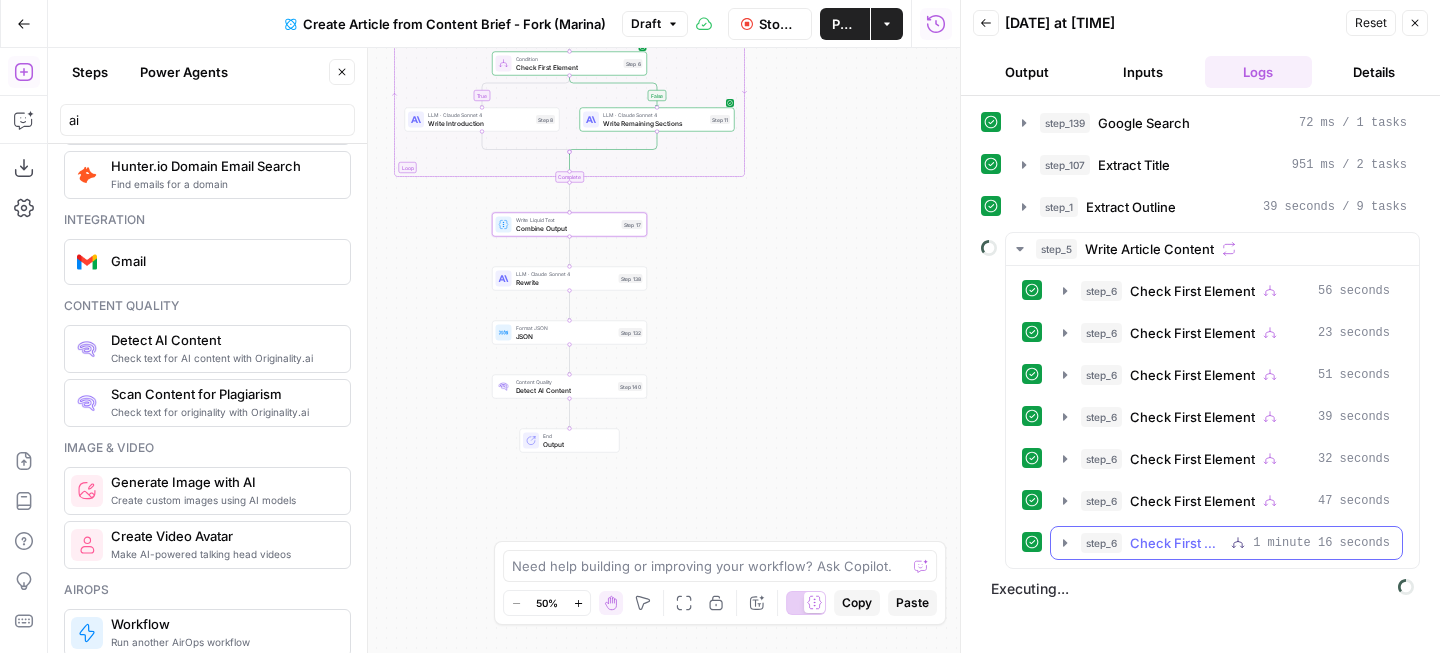 click 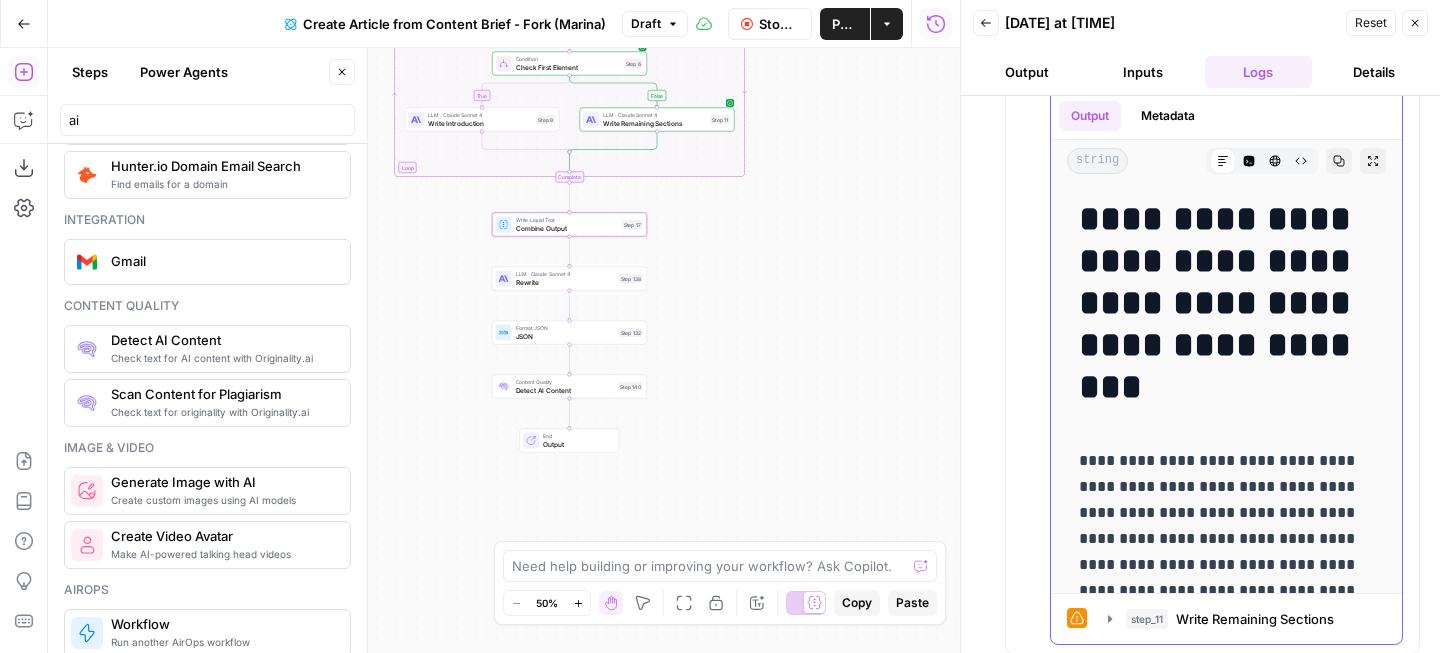scroll, scrollTop: 469, scrollLeft: 0, axis: vertical 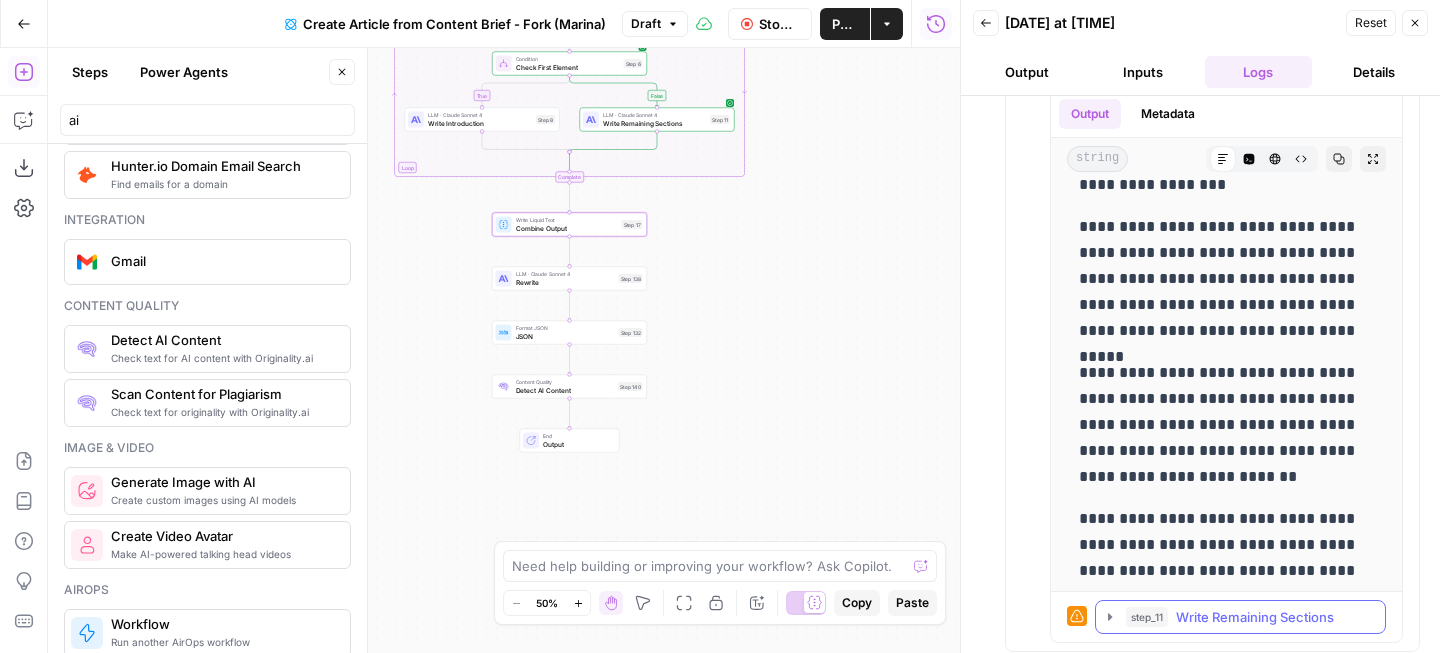 click on "step_11 Write Remaining Sections 1 minute 16 seconds / 33 tasks" at bounding box center (1240, 617) 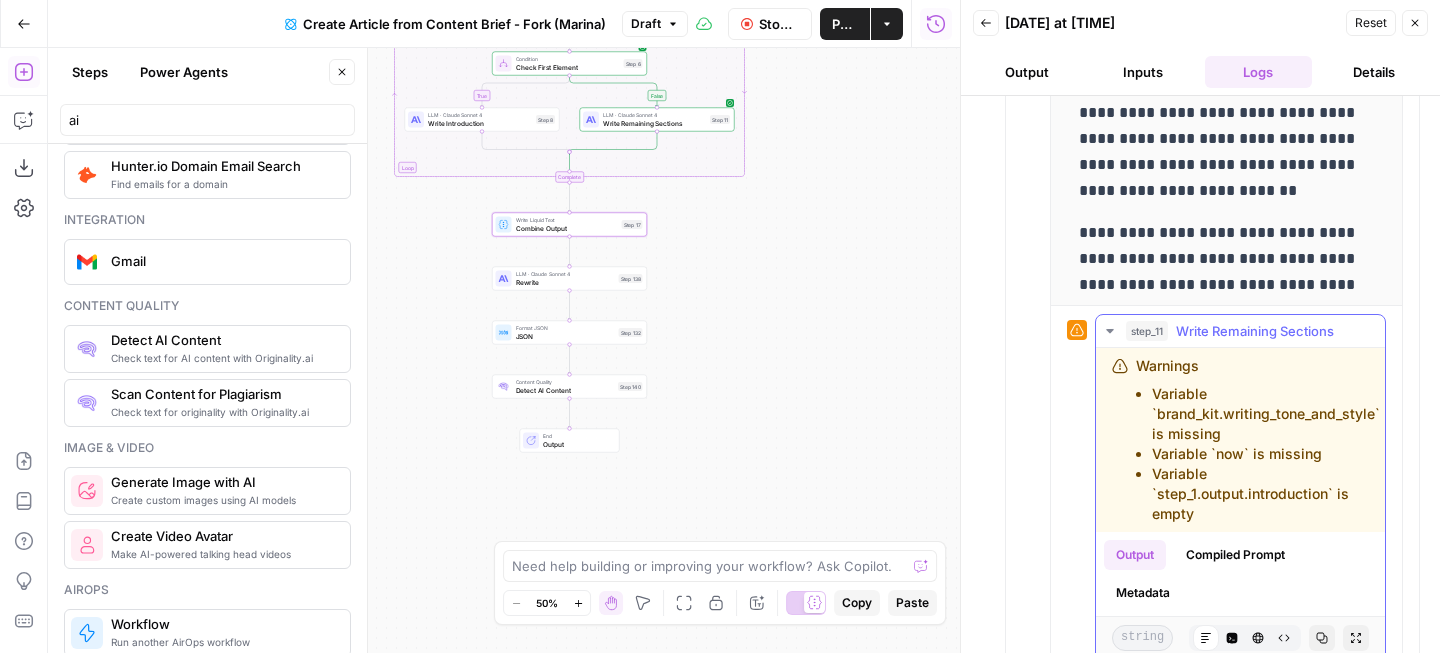 scroll, scrollTop: 791, scrollLeft: 0, axis: vertical 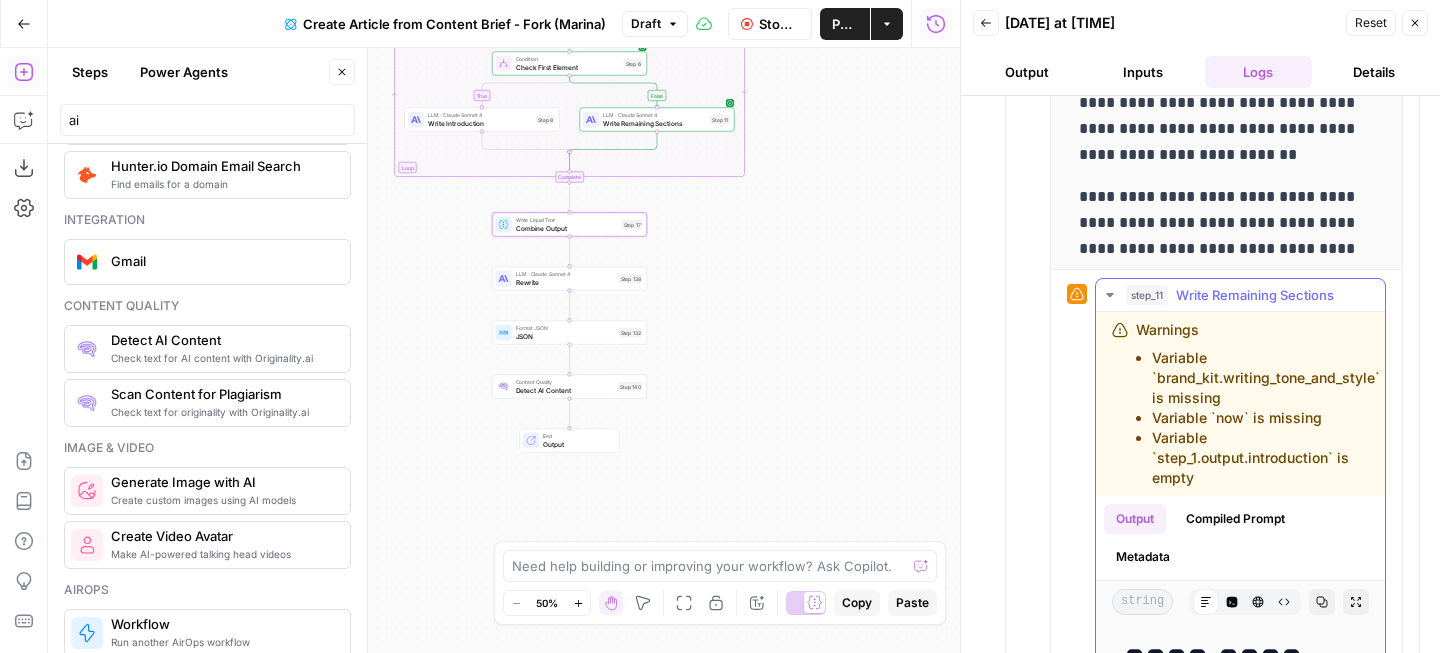 drag, startPoint x: 1205, startPoint y: 477, endPoint x: 1146, endPoint y: 354, distance: 136.41847 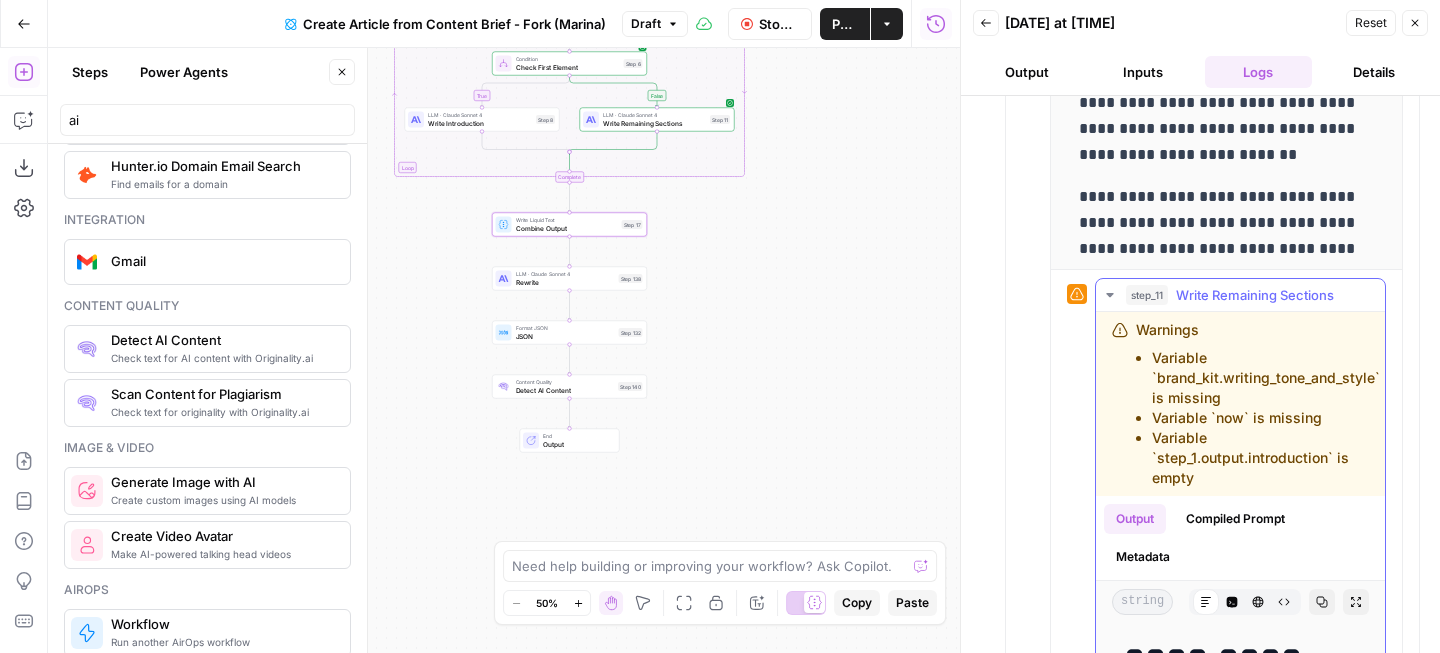 click on "Variable `brand_kit.writing_tone_and_style` is missing Variable `now` is missing Variable `step_1.output.introduction` is empty" at bounding box center [1258, 418] 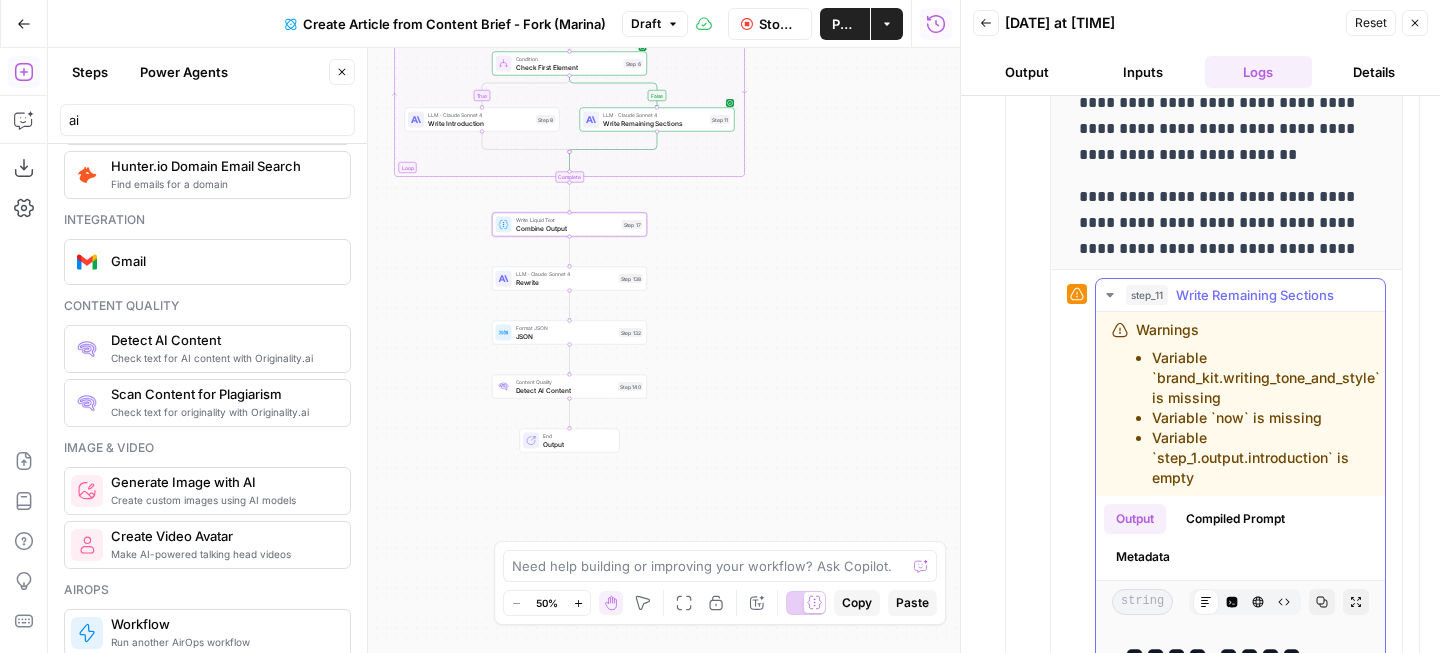 copy on "Variable `brand_kit.writing_tone_and_style` is missing Variable `now` is missing Variable `step_1.output.introduction` is empty" 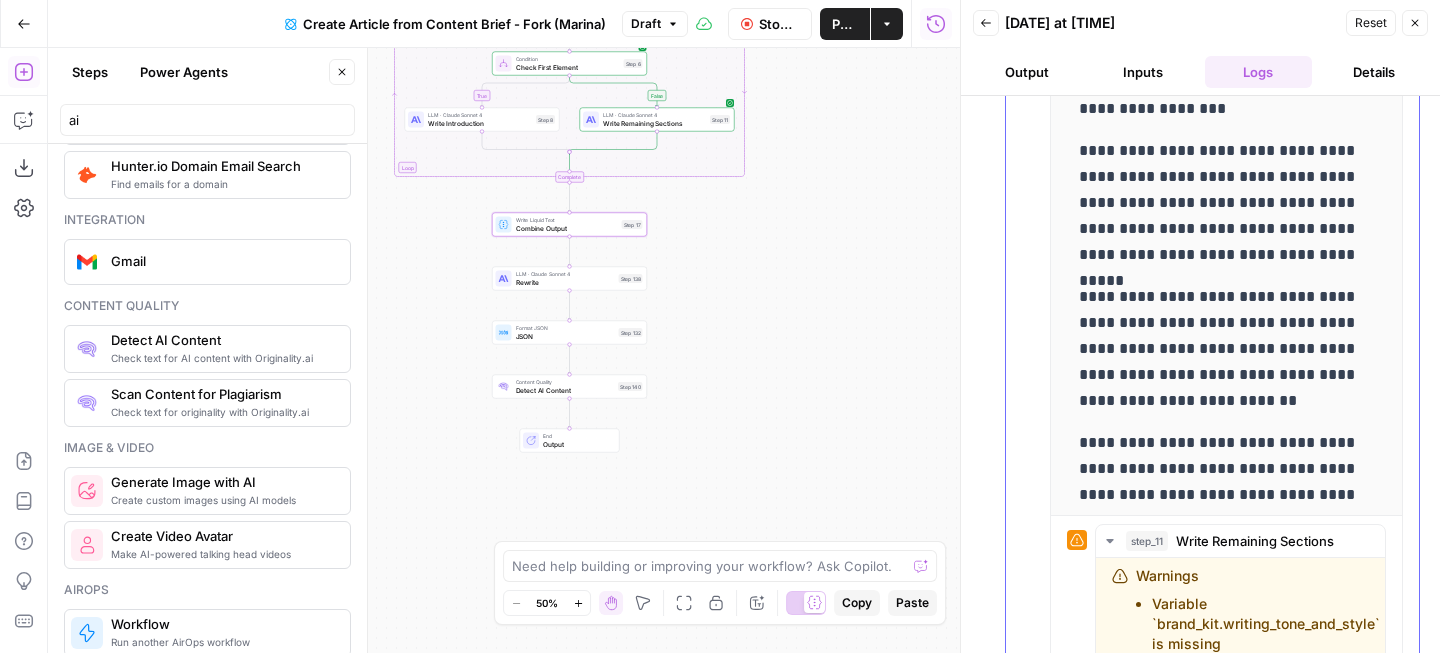 scroll, scrollTop: 376, scrollLeft: 0, axis: vertical 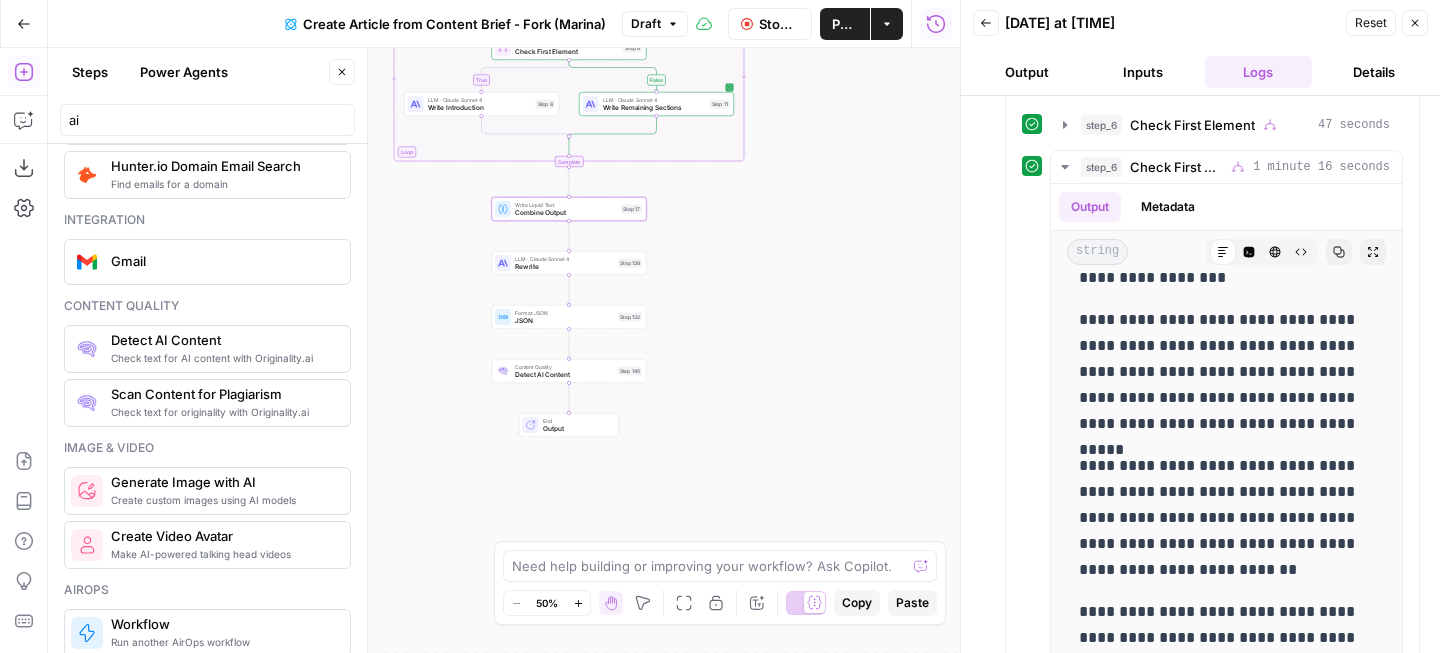 click on "Write Remaining Sections" at bounding box center [654, 108] 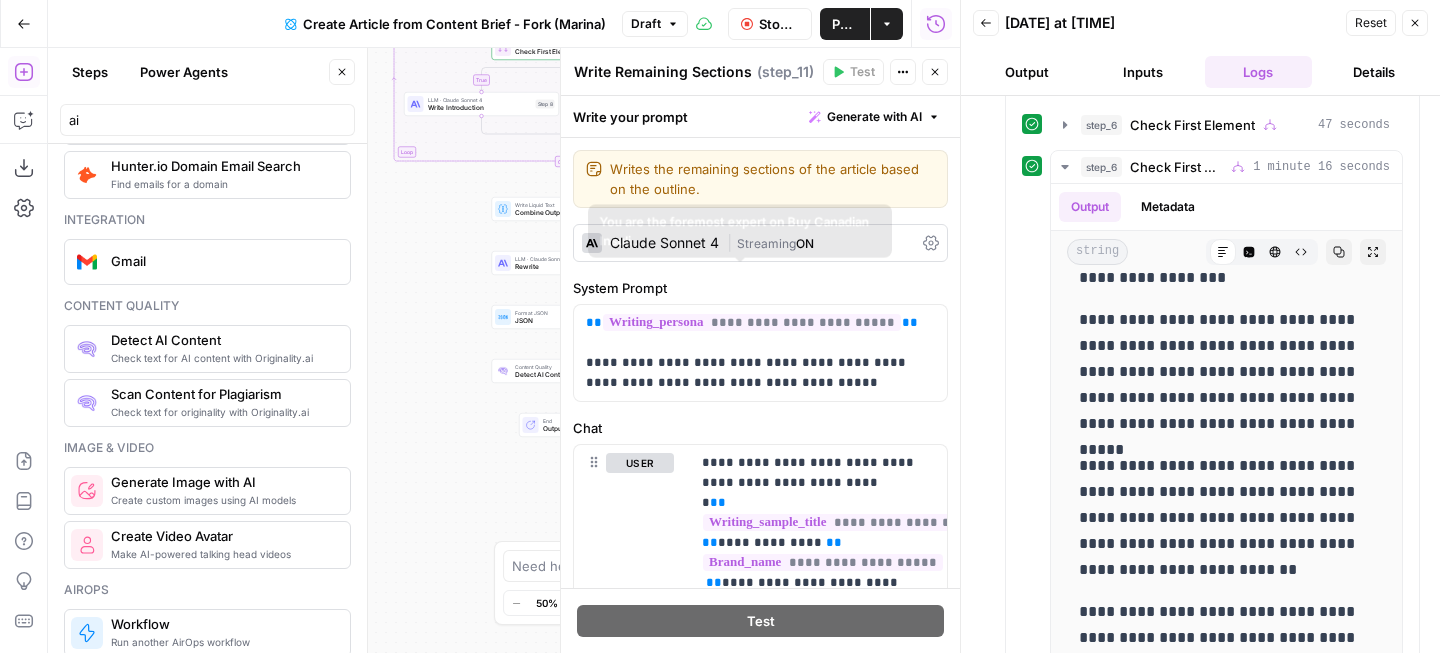 scroll, scrollTop: 231, scrollLeft: 0, axis: vertical 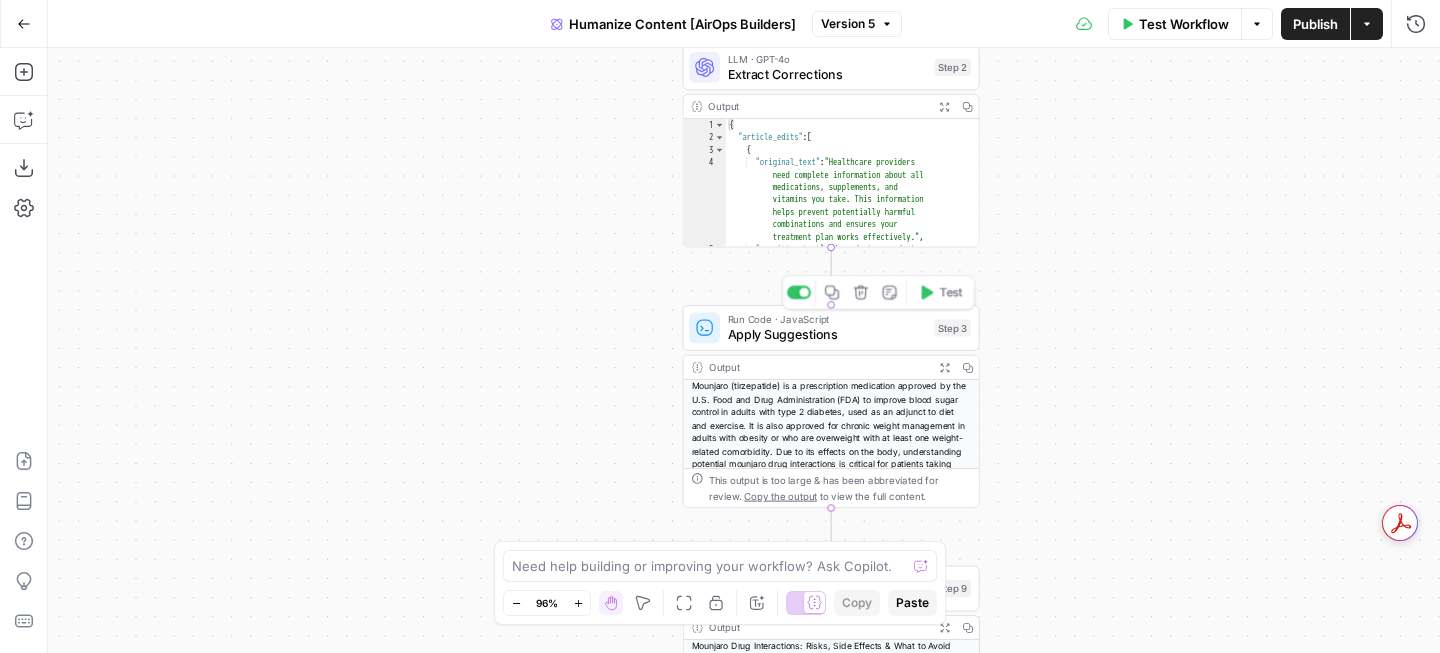 click on "Apply Suggestions" at bounding box center [827, 334] 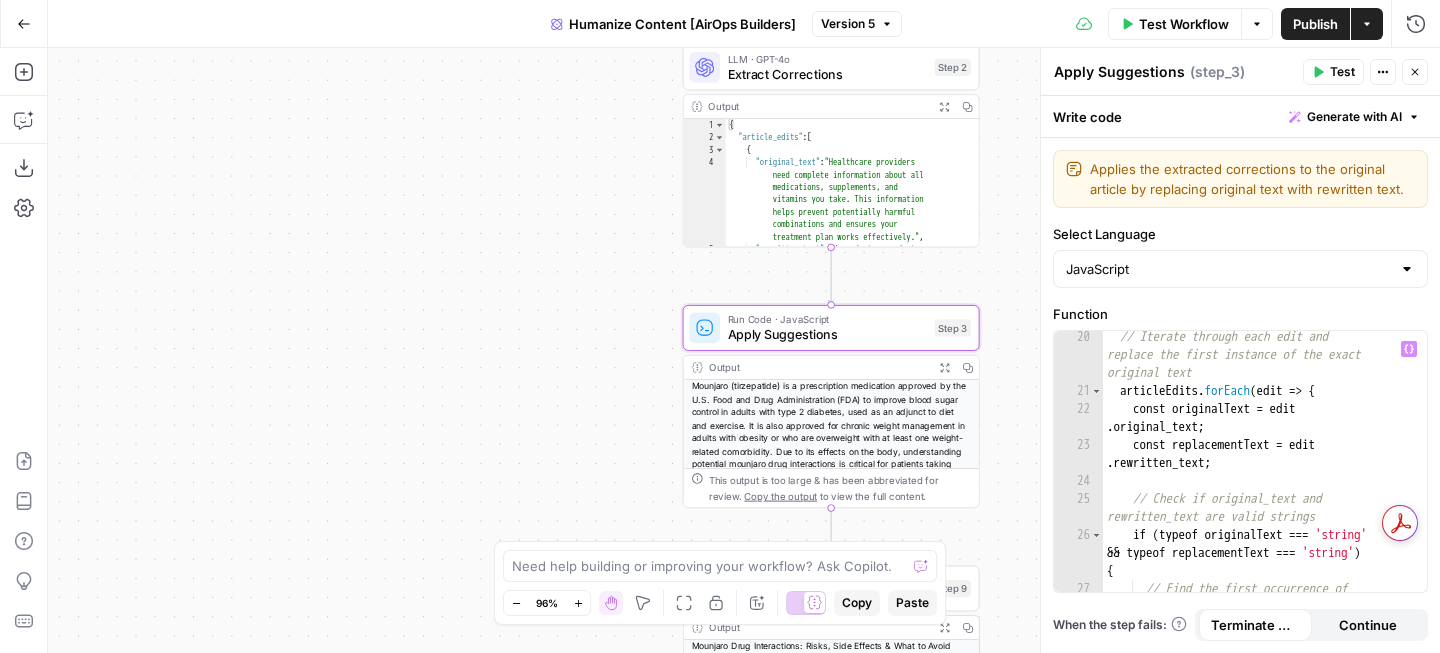 scroll, scrollTop: 1089, scrollLeft: 0, axis: vertical 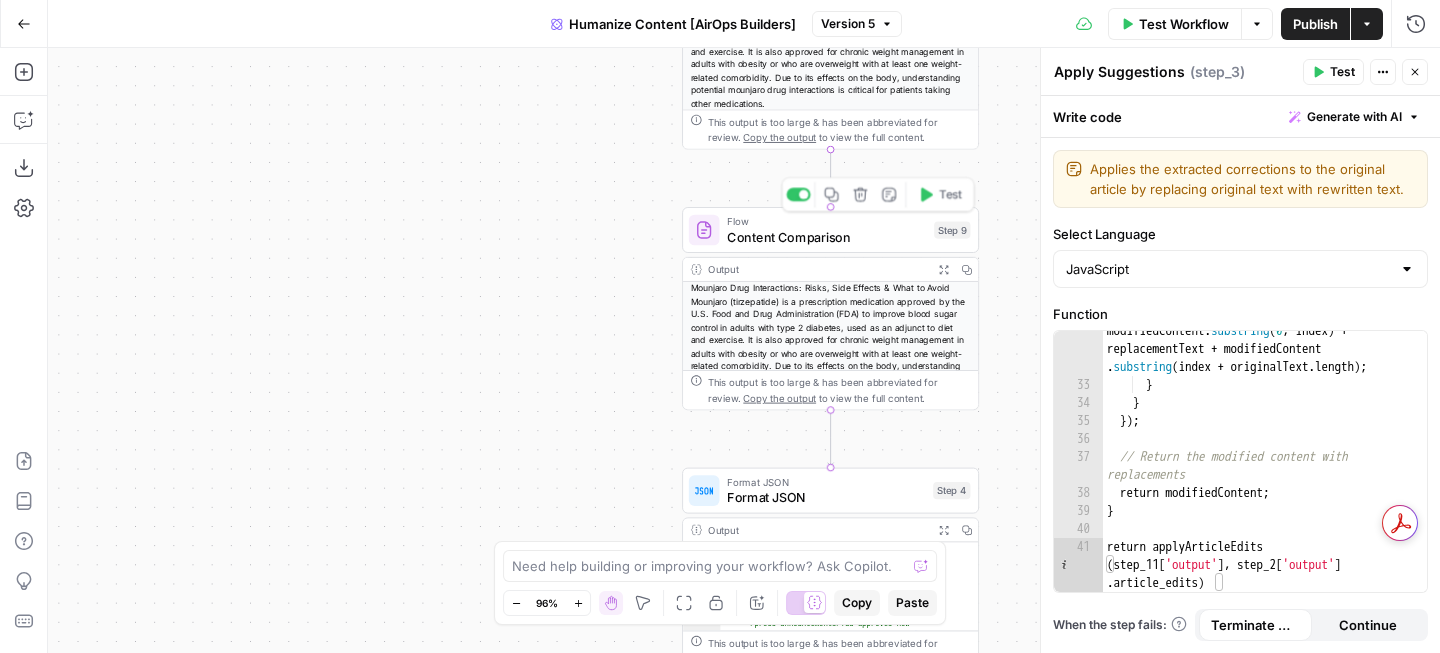 click on "Content Comparison" at bounding box center [826, 236] 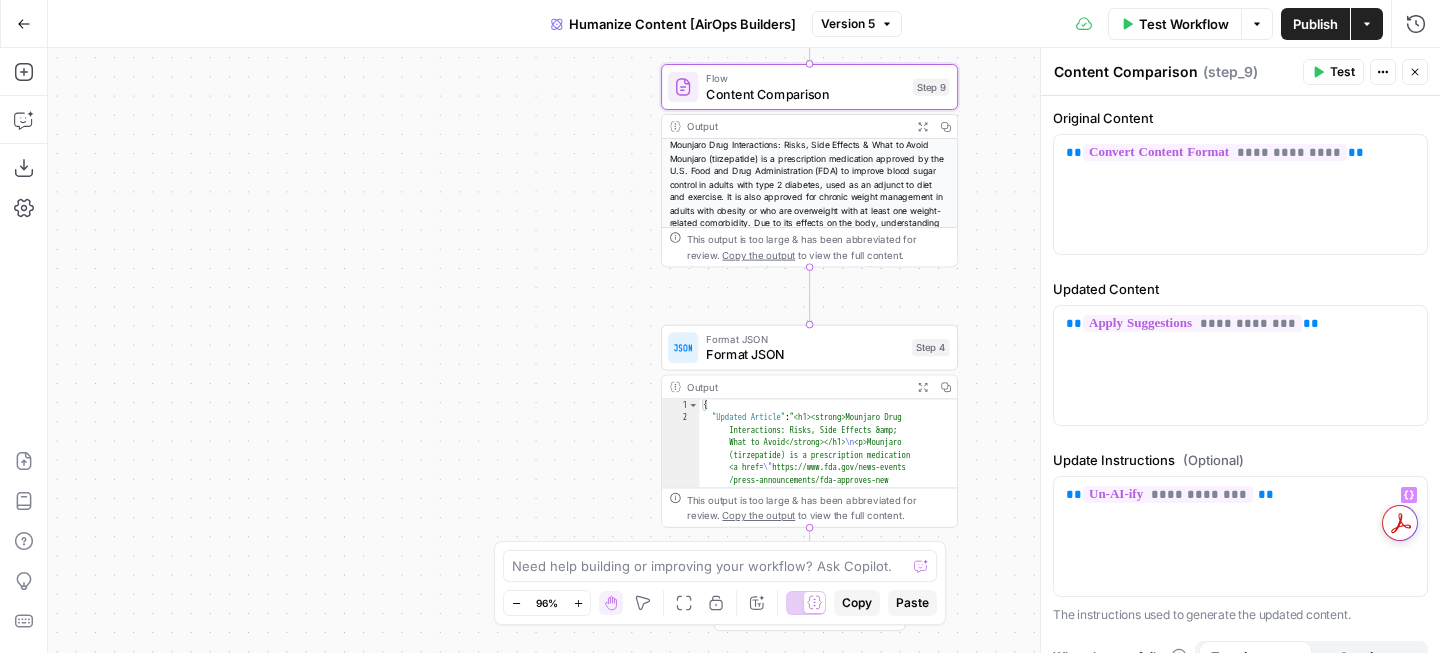 scroll, scrollTop: 65, scrollLeft: 0, axis: vertical 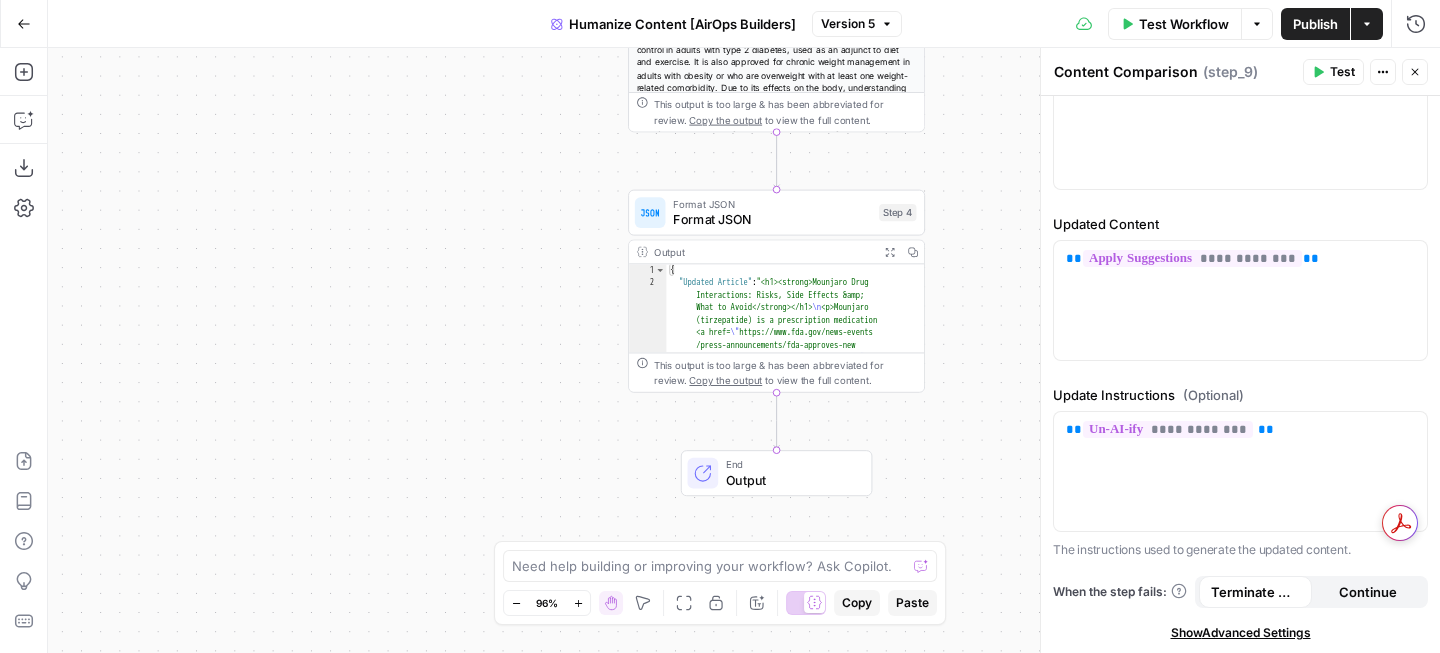 click on "Format JSON" at bounding box center [772, 219] 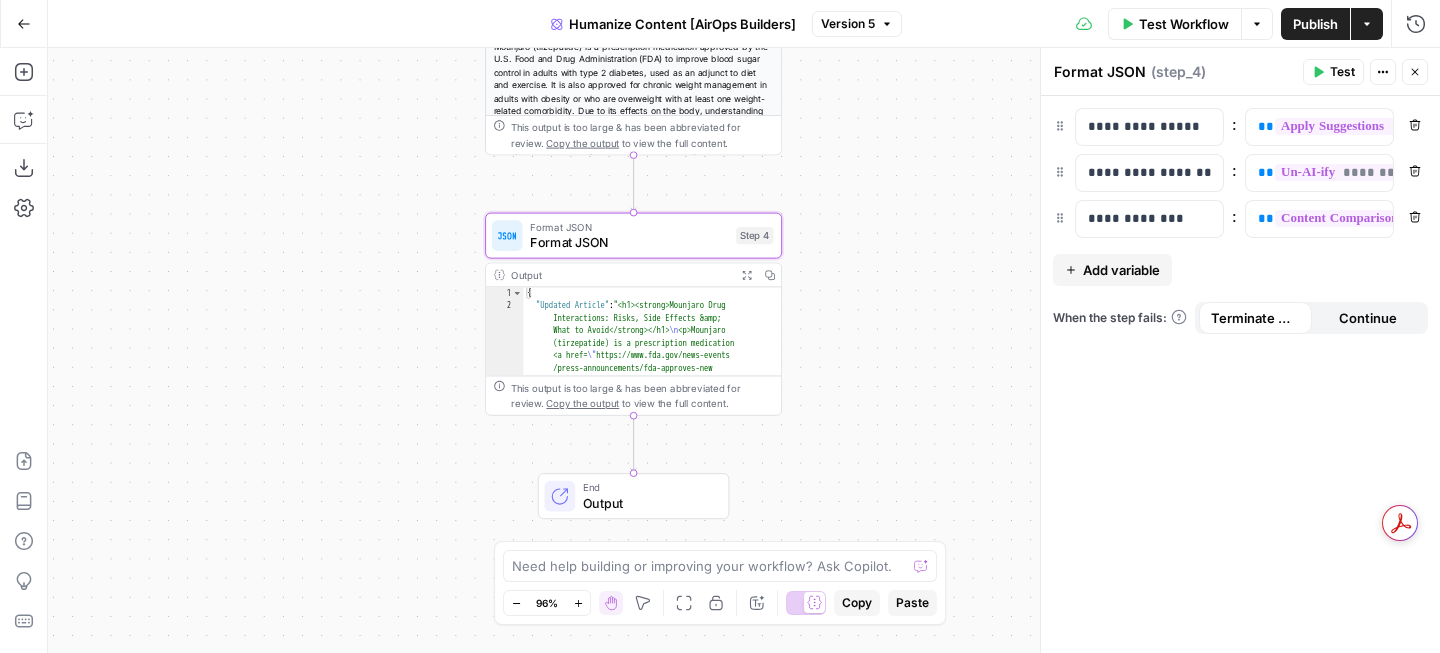 click on "Version 5" at bounding box center (857, 24) 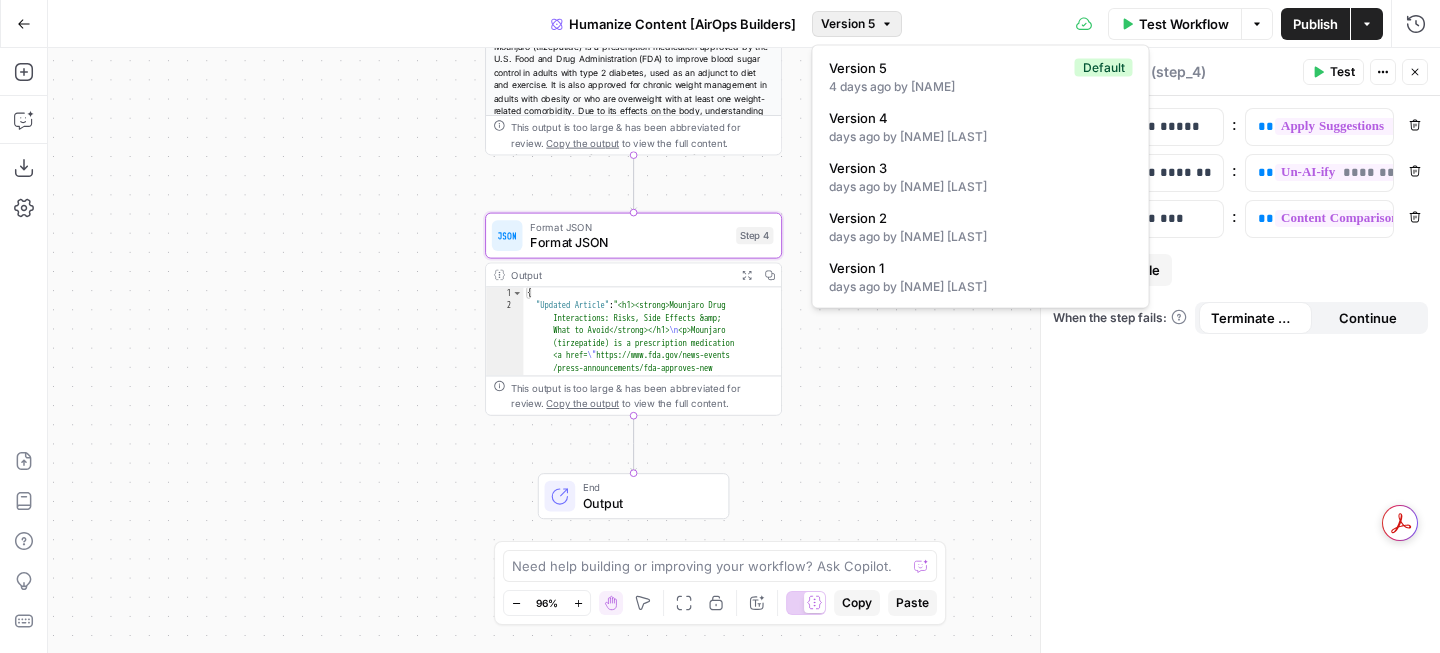 click on "Version 5" at bounding box center (857, 24) 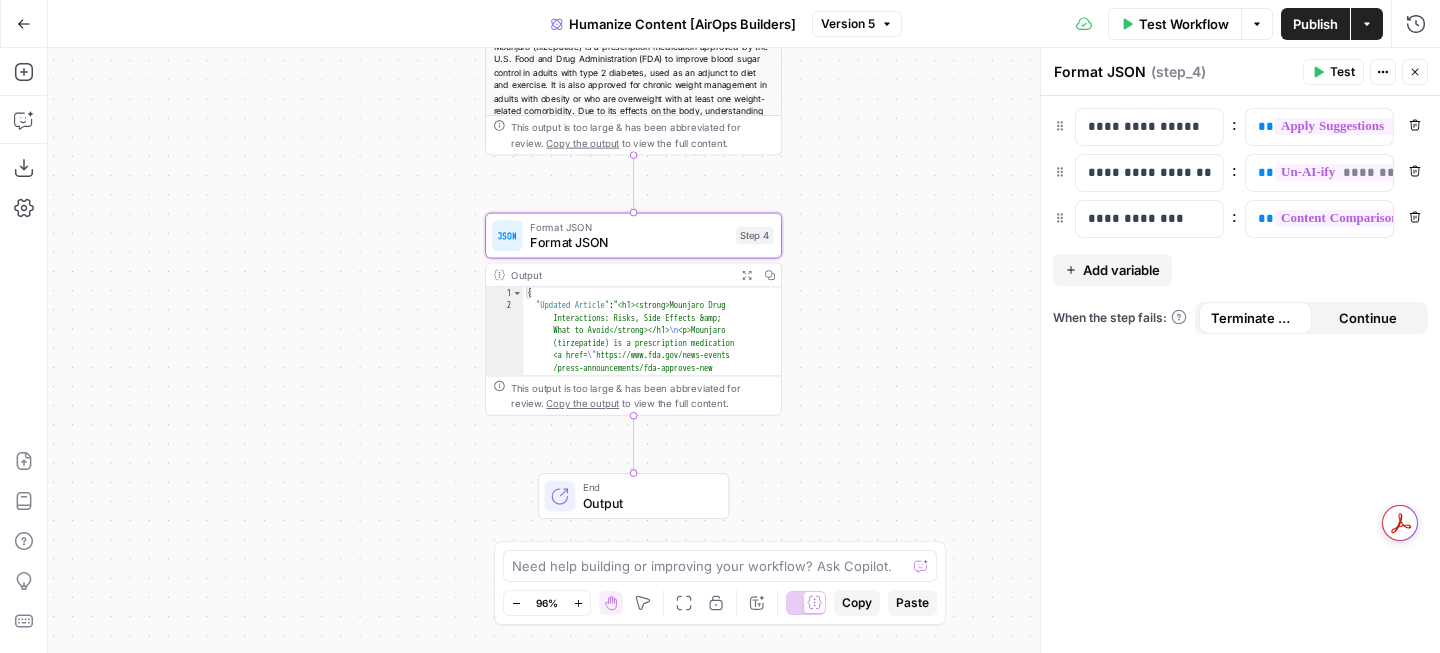 type 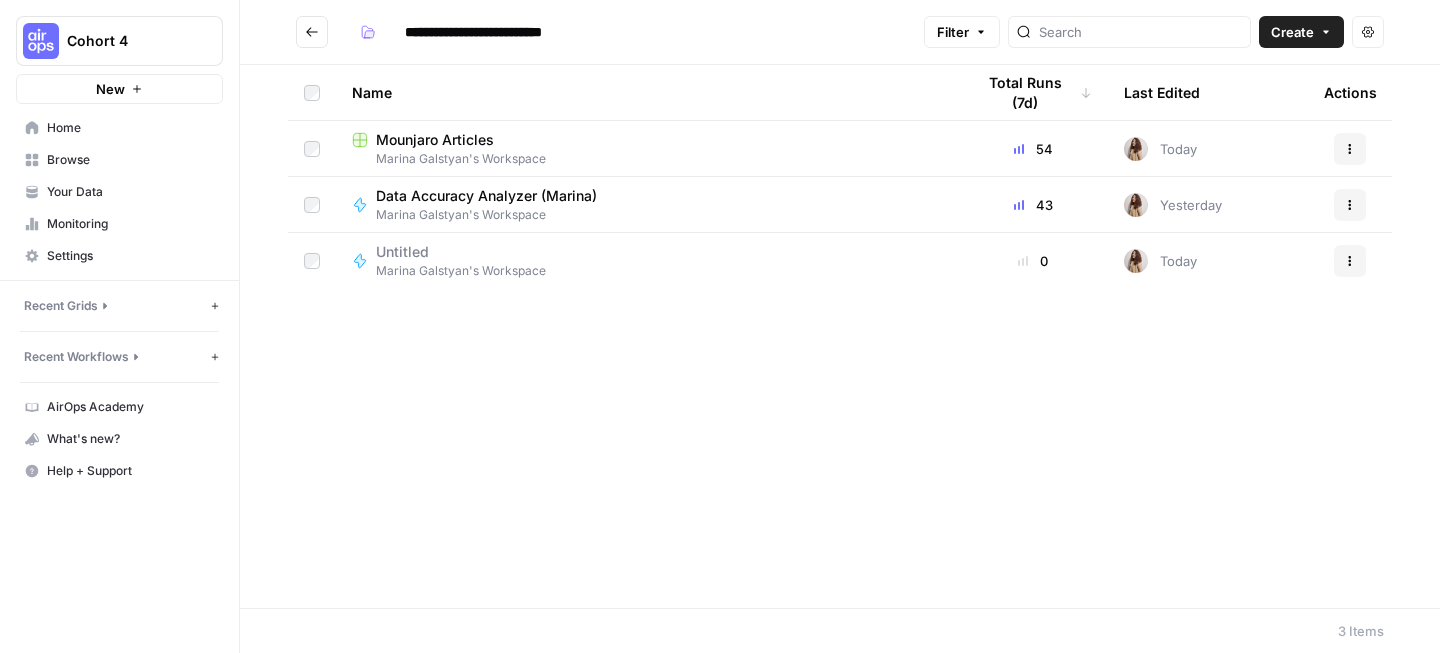 scroll, scrollTop: 0, scrollLeft: 0, axis: both 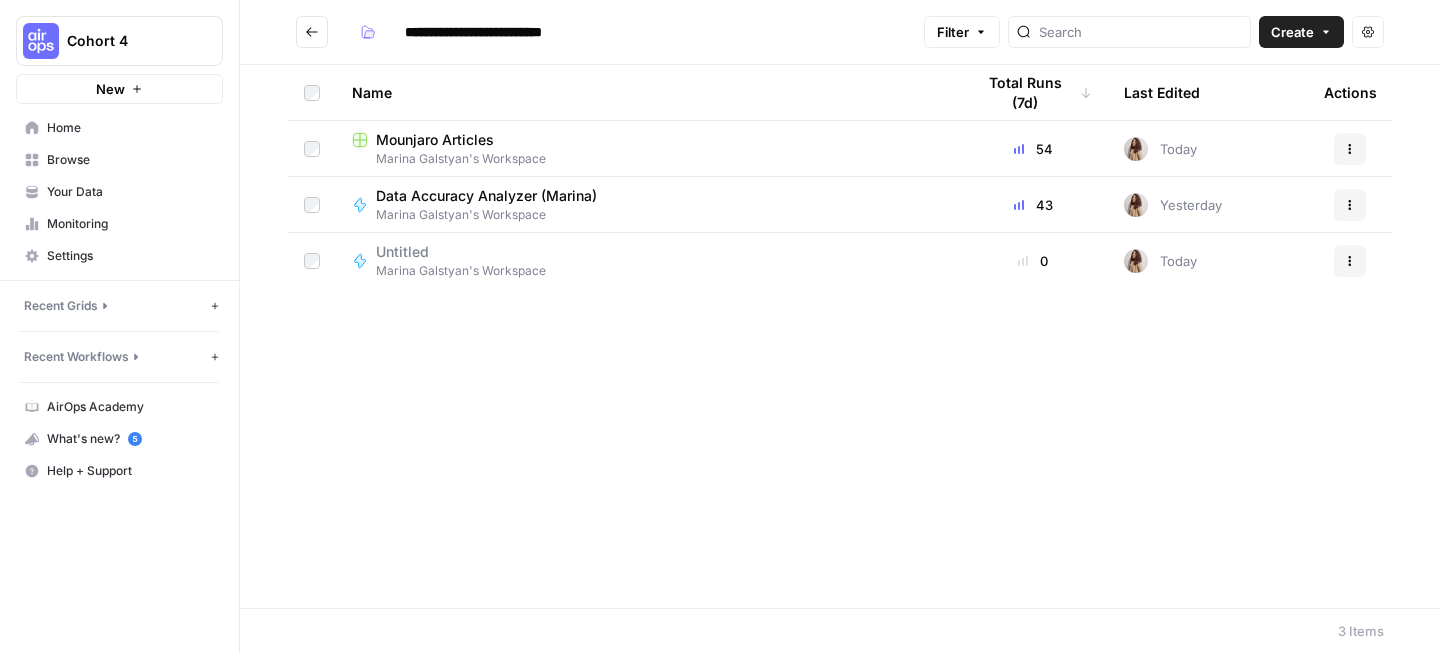 click on "Actions" at bounding box center (1350, 261) 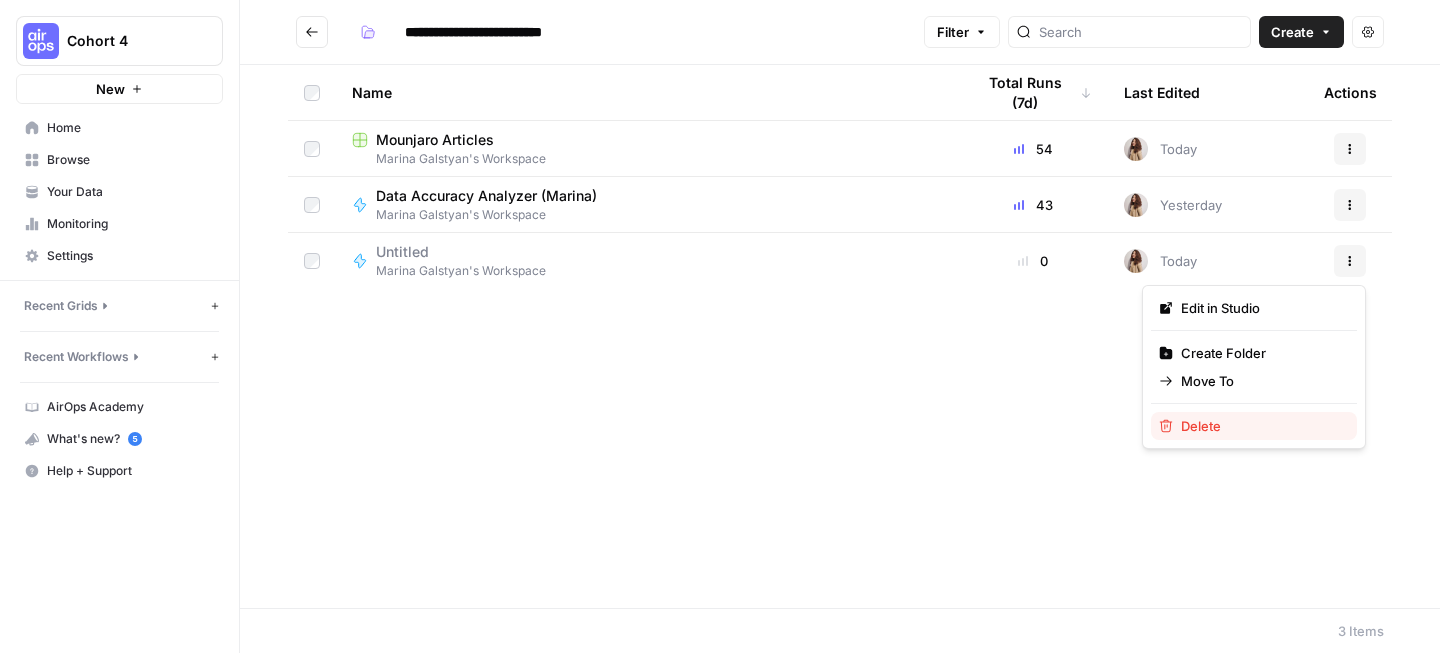click on "Delete" at bounding box center (1254, 426) 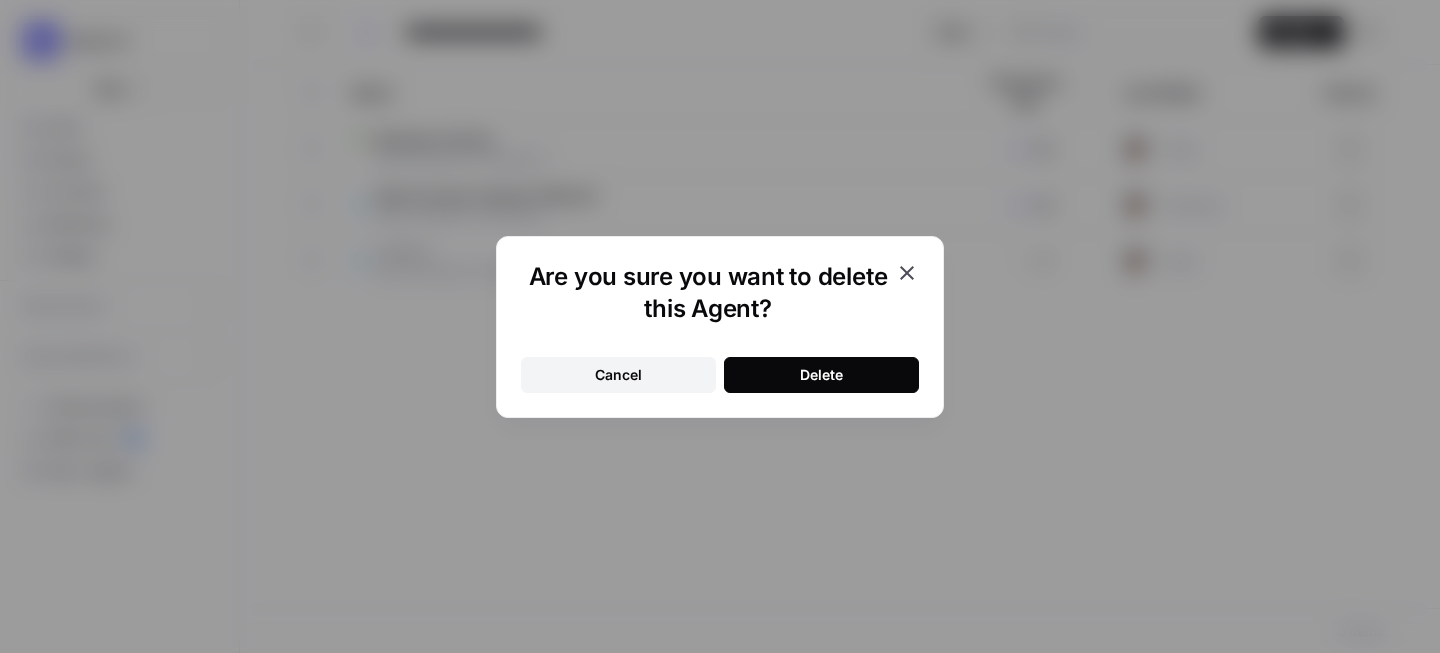 click on "Delete" at bounding box center [821, 375] 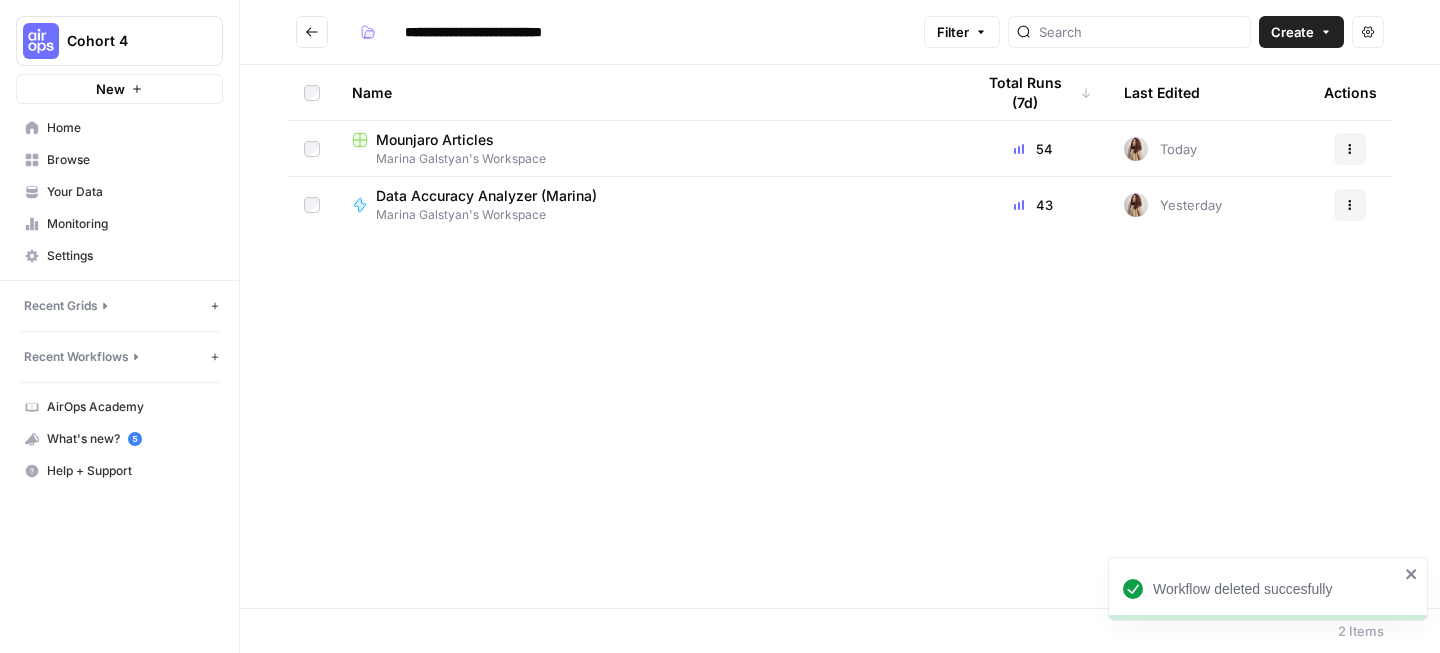 click on "Actions" at bounding box center [1350, 149] 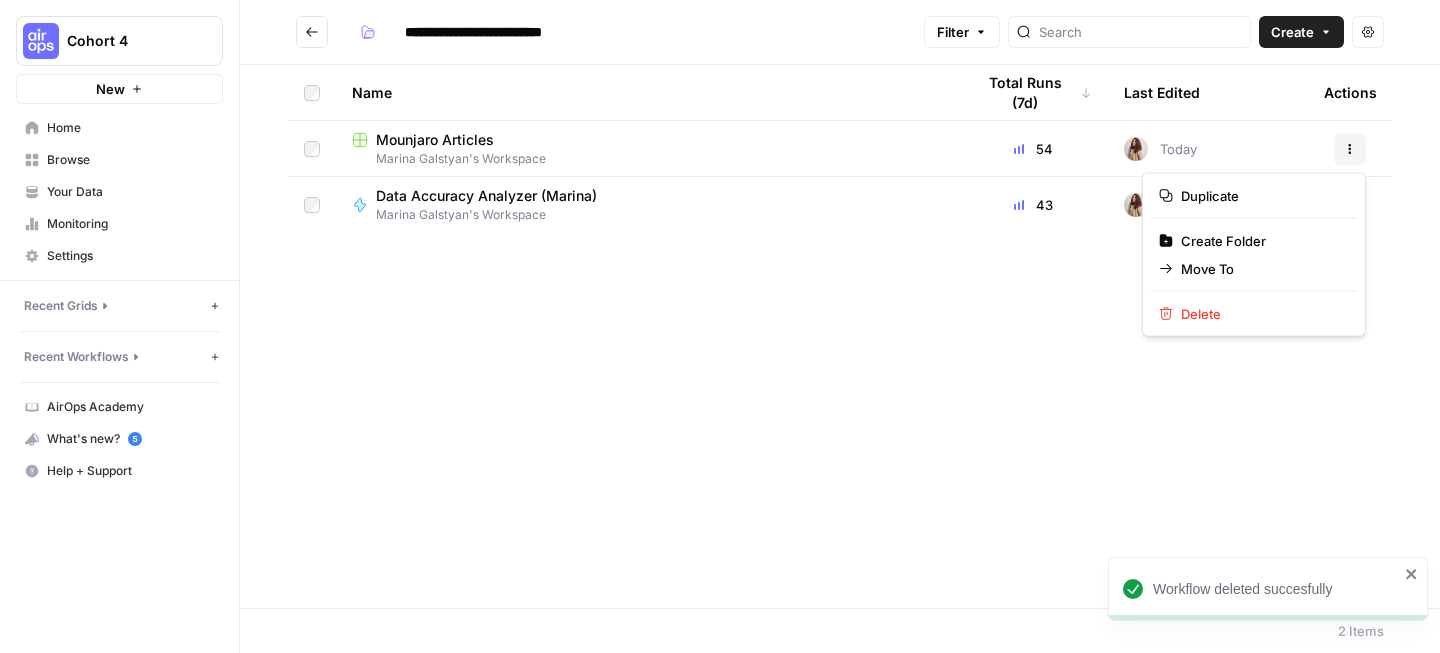 click on "Name Total Runs (7d) Last Edited Actions Mounjaro Articles Marina Galstyan's Workspace 54 Today Actions Data Accuracy Analyzer (Marina) Marina Galstyan's Workspace 43 Yesterday Actions" at bounding box center [840, 336] 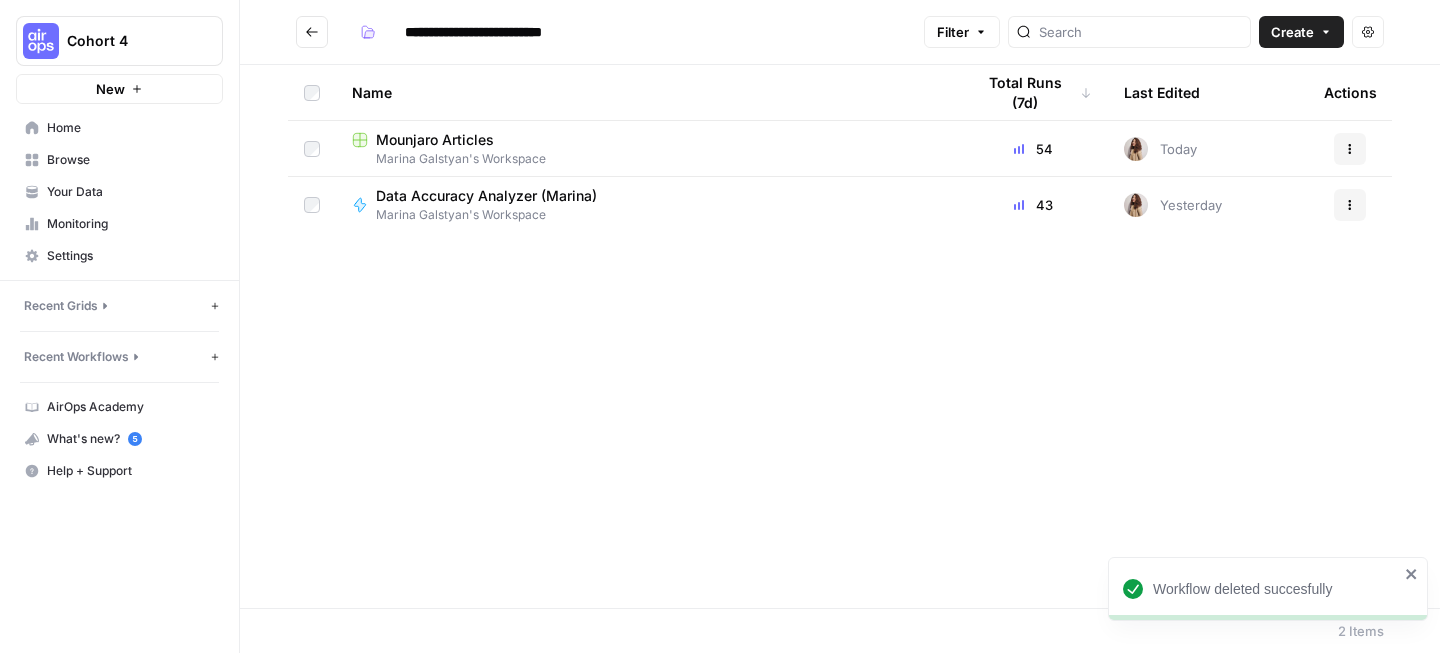 click on "Actions" at bounding box center [1350, 149] 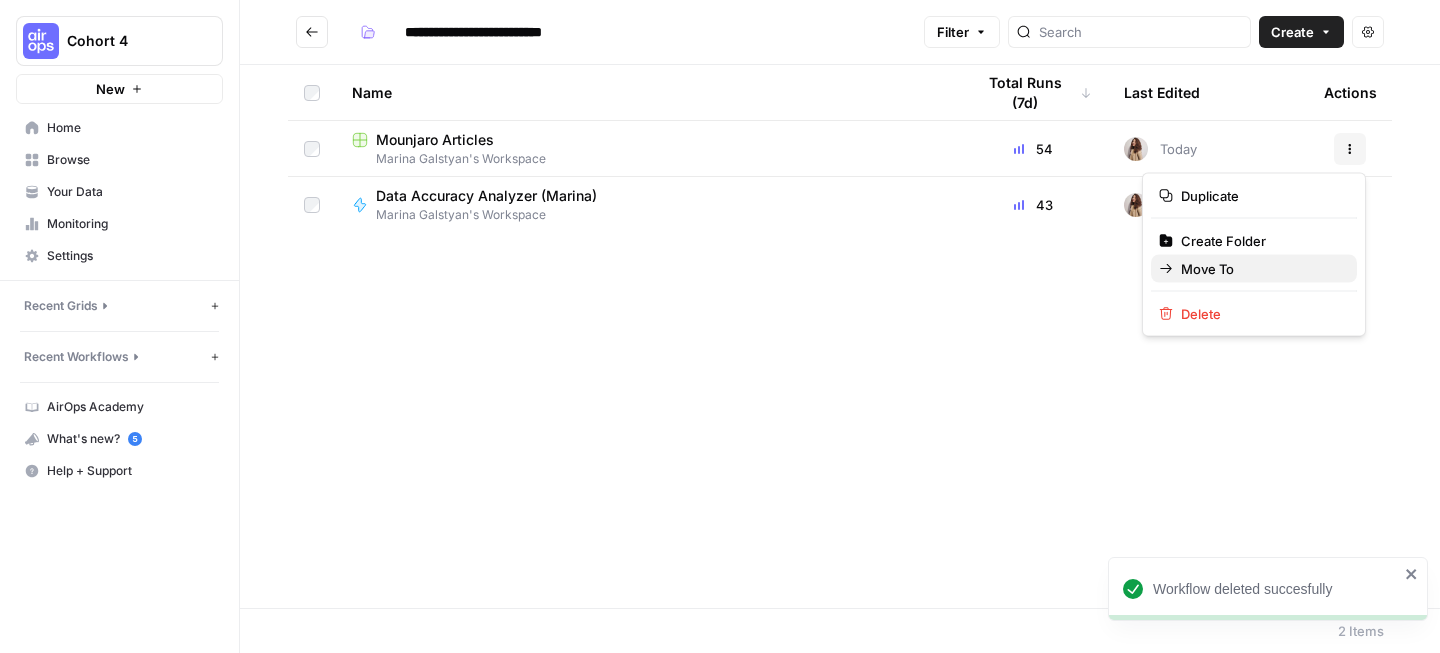 click on "Move To" at bounding box center (1254, 269) 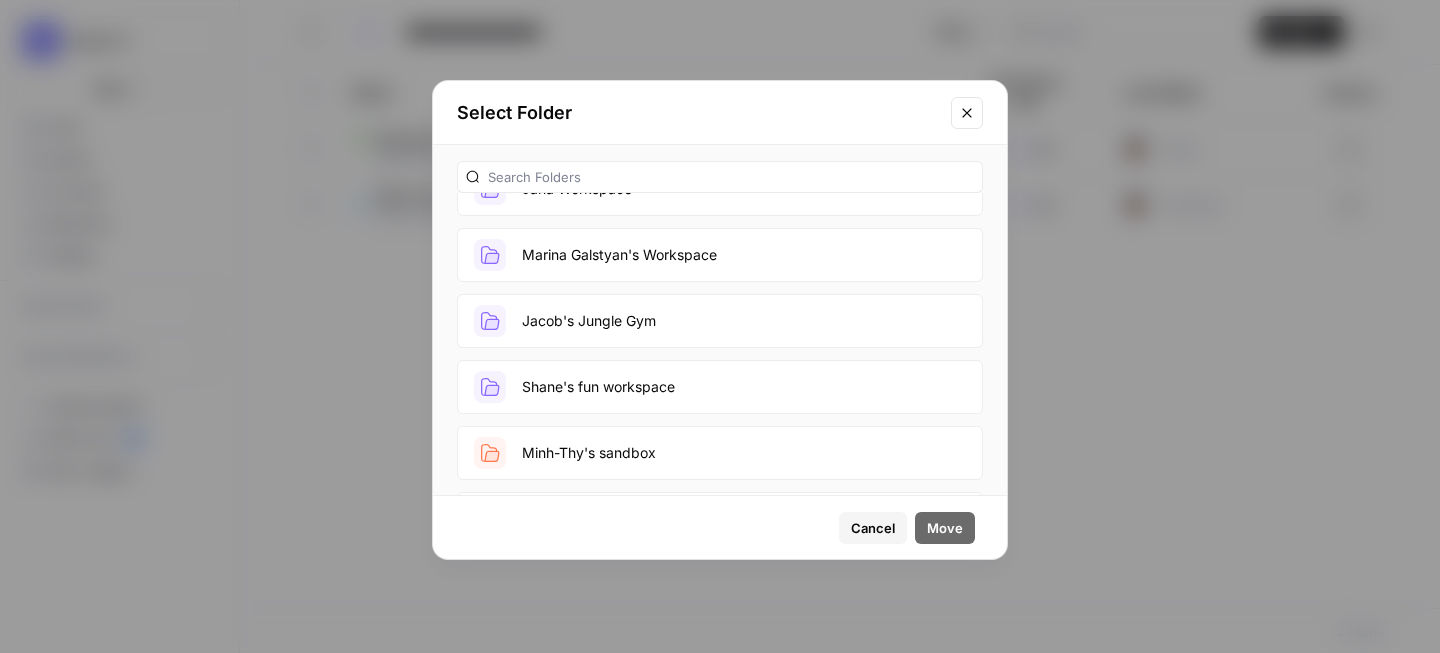 scroll, scrollTop: 2420, scrollLeft: 0, axis: vertical 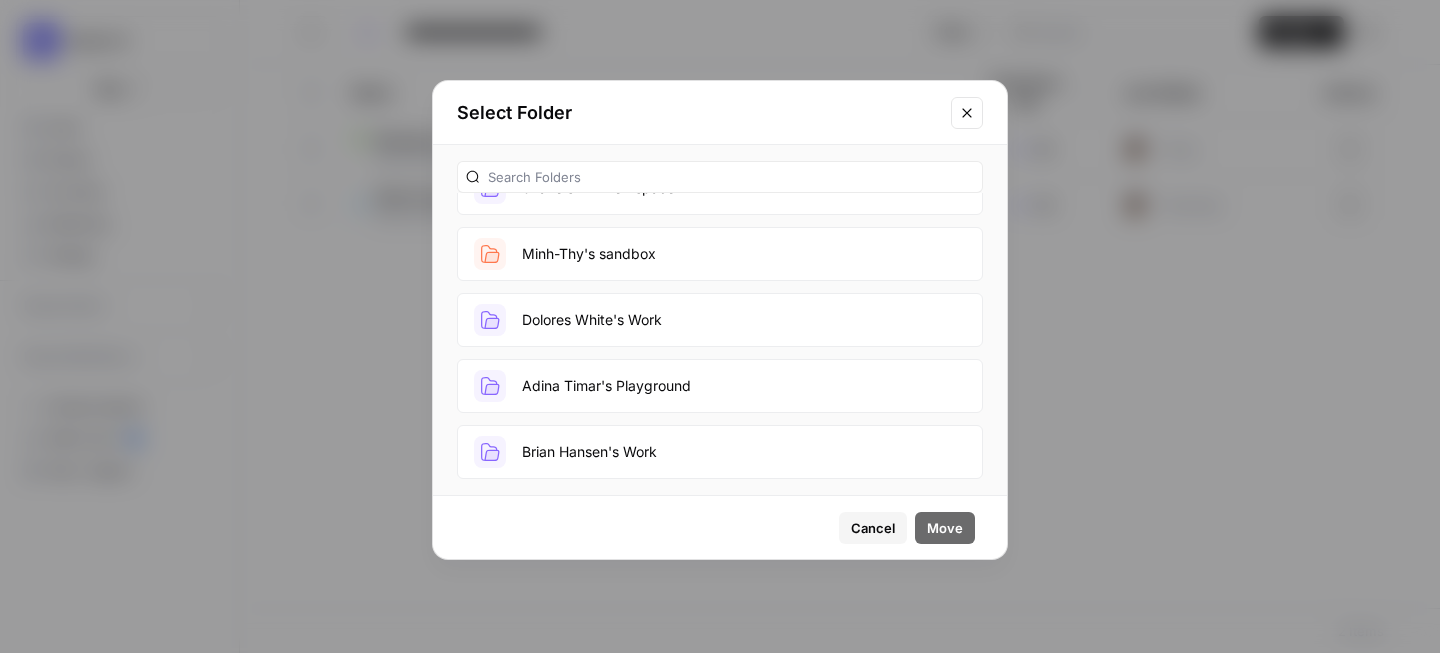 click at bounding box center (967, 113) 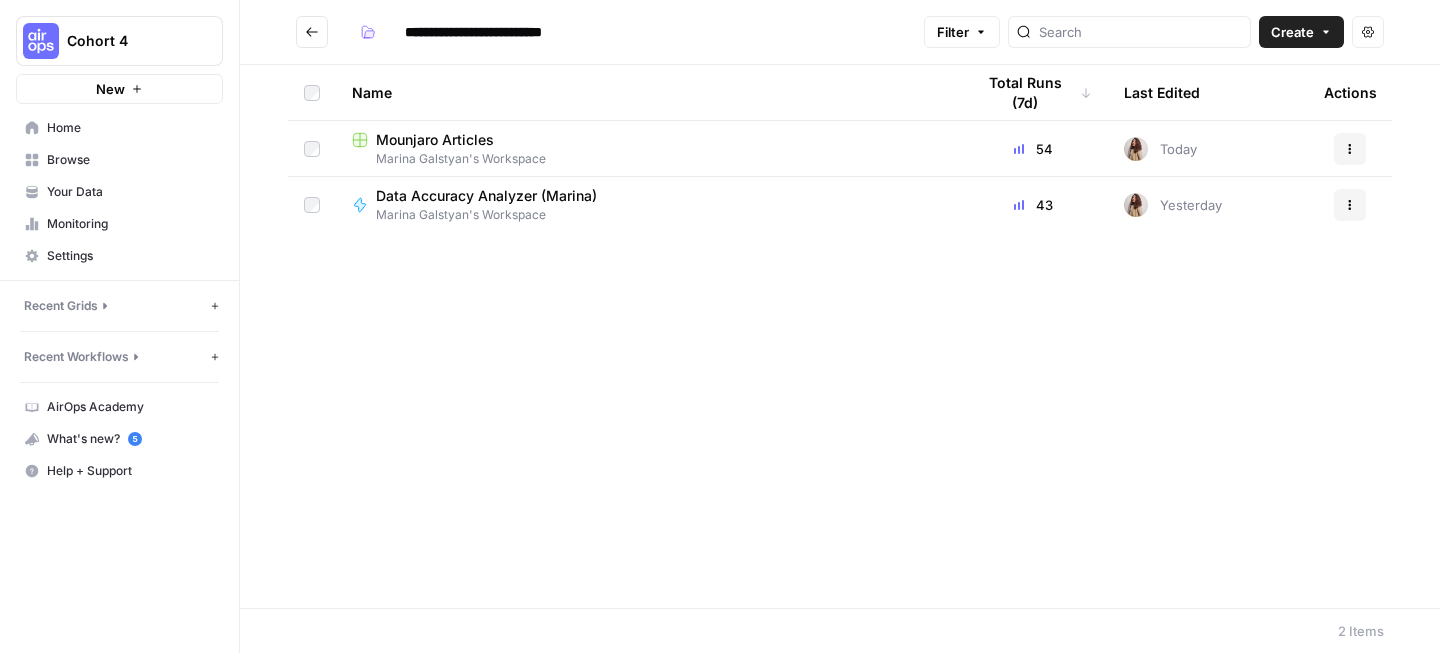 click on "Name Total Runs (7d) Last Edited Actions Mounjaro Articles Marina Galstyan's Workspace 54 Today Actions Data Accuracy Analyzer (Marina) Marina Galstyan's Workspace 43 Yesterday Actions" at bounding box center [840, 336] 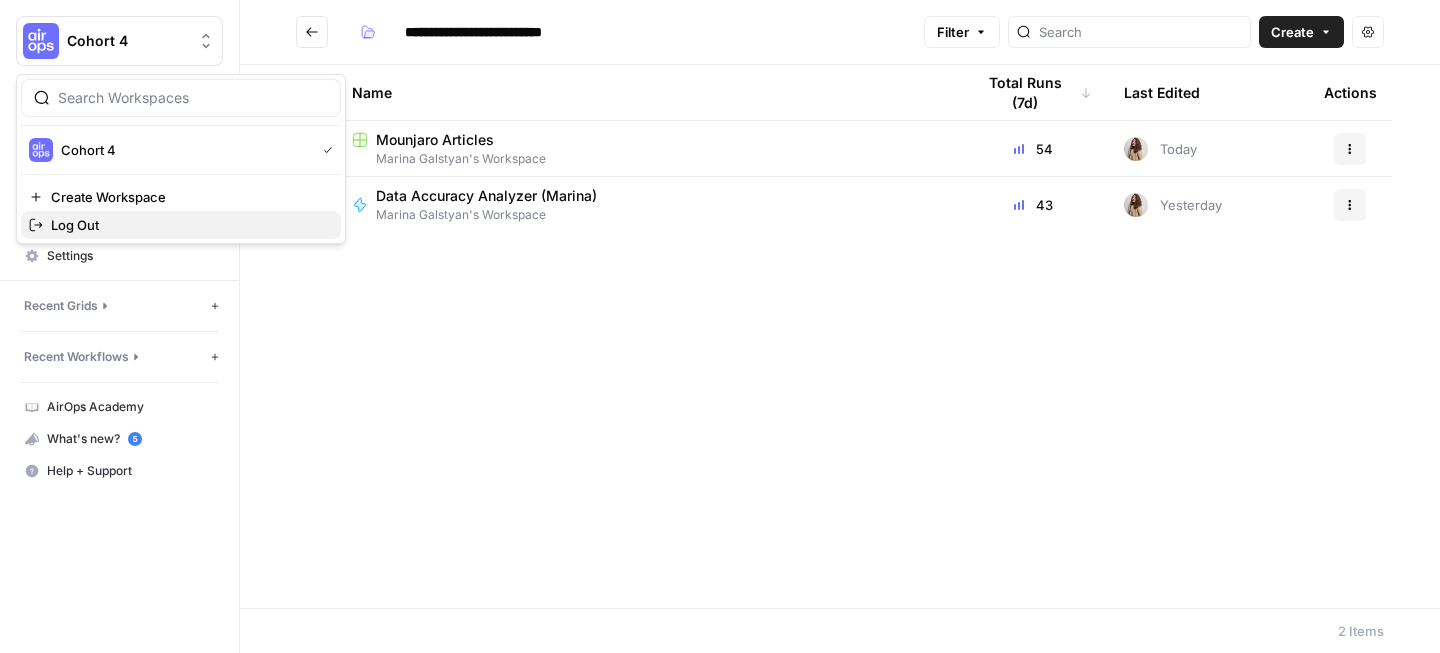 click on "Log Out" at bounding box center [188, 225] 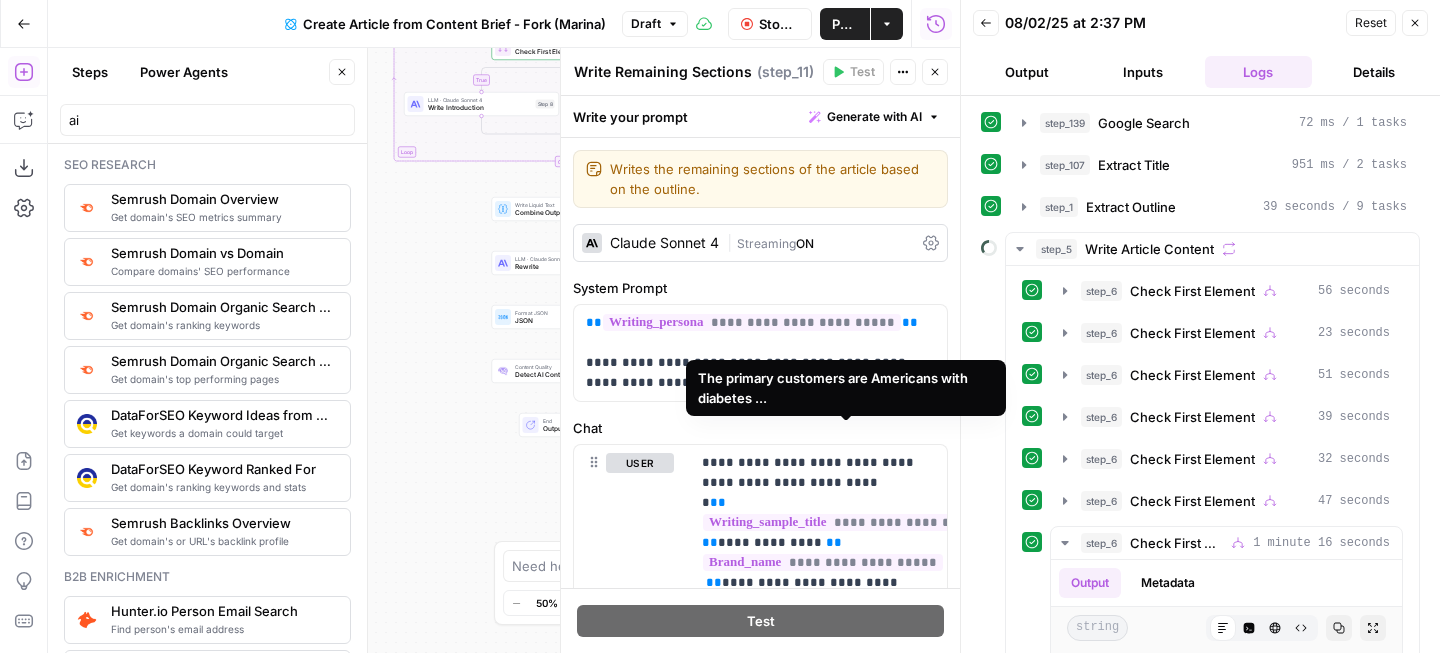 scroll, scrollTop: 0, scrollLeft: 0, axis: both 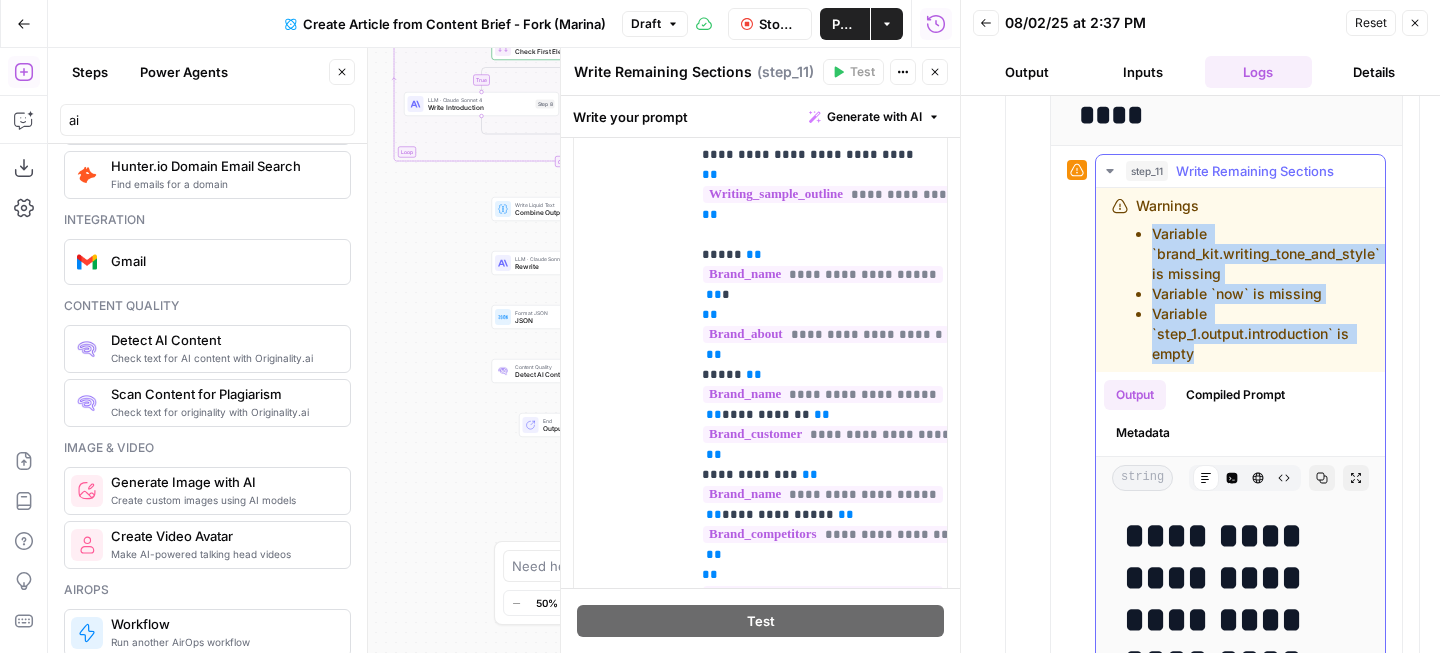 click on "Variable `now` is missing" at bounding box center [1266, 294] 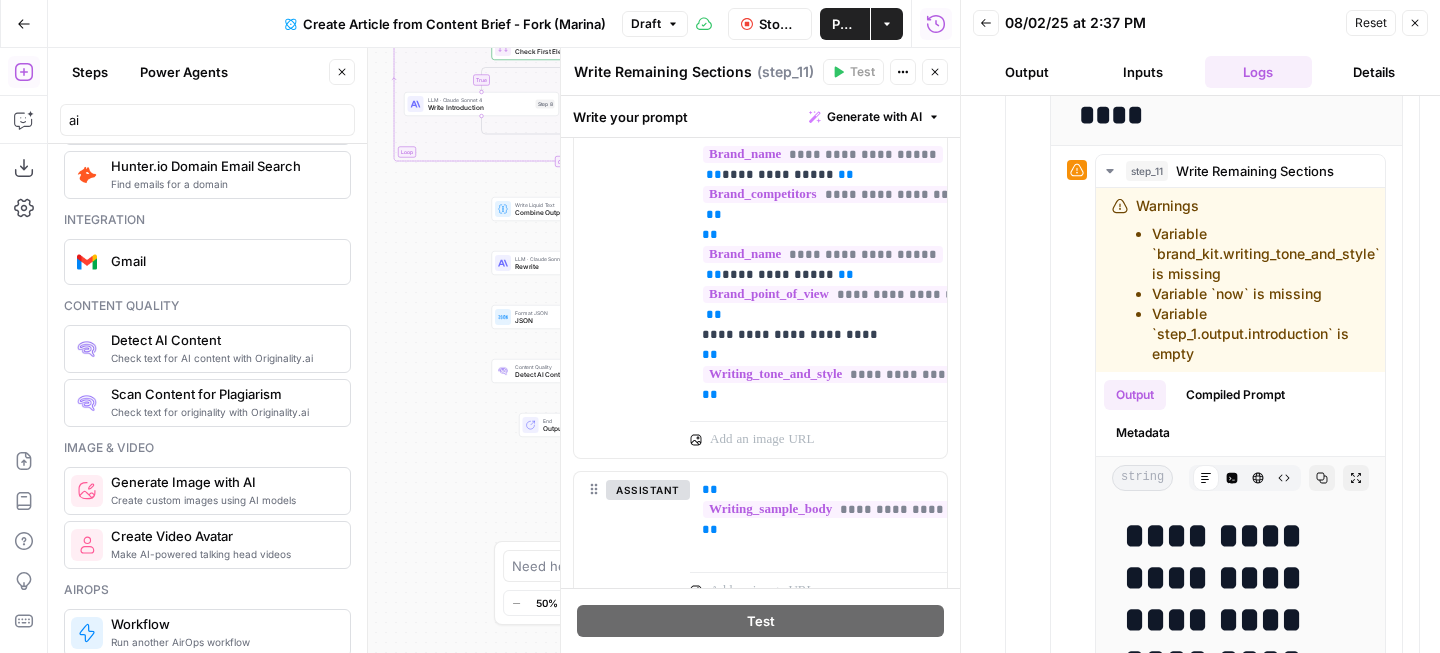 scroll, scrollTop: 845, scrollLeft: 0, axis: vertical 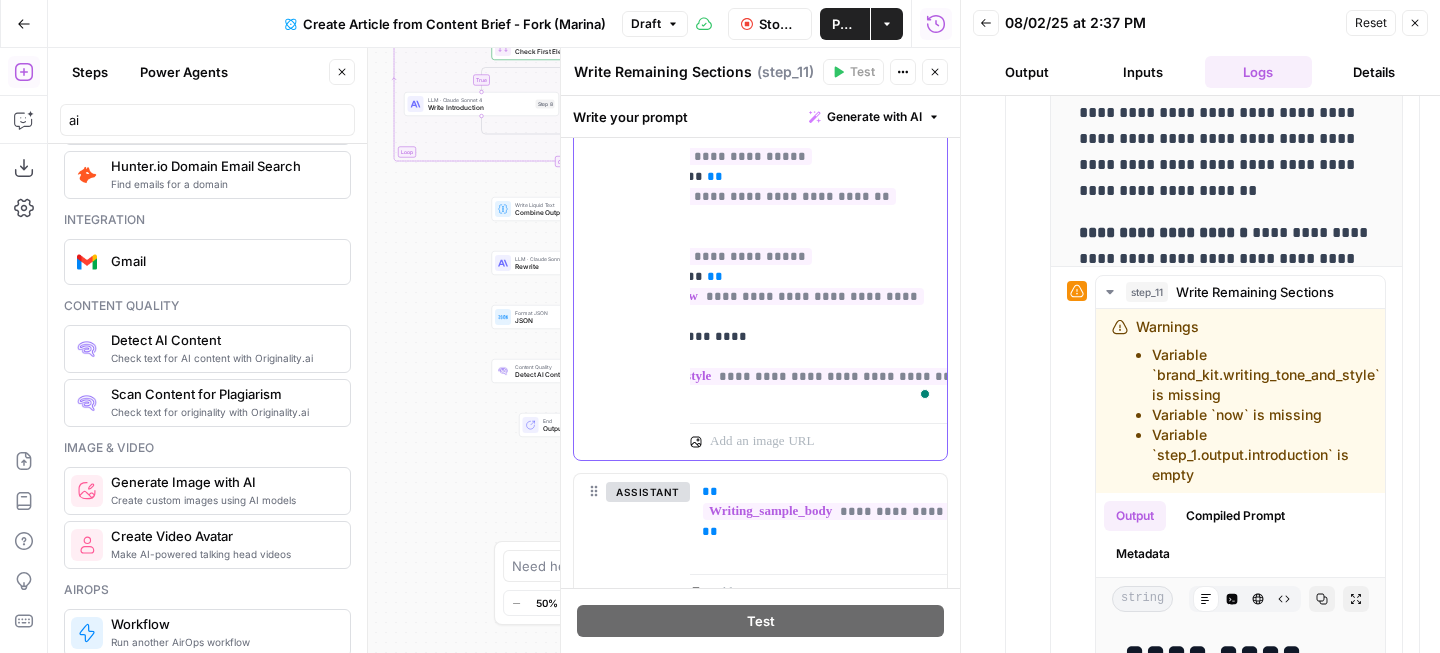 click on "**********" at bounding box center [764, 376] 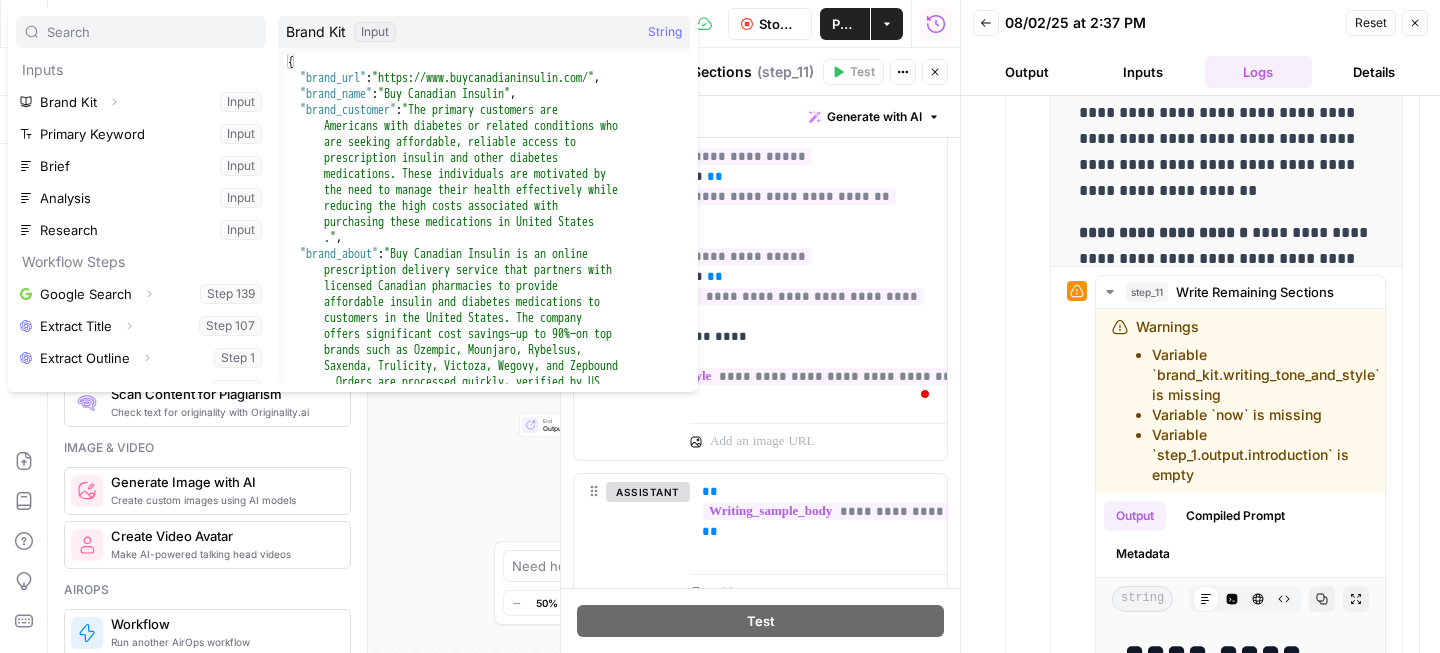 scroll, scrollTop: 845, scrollLeft: 0, axis: vertical 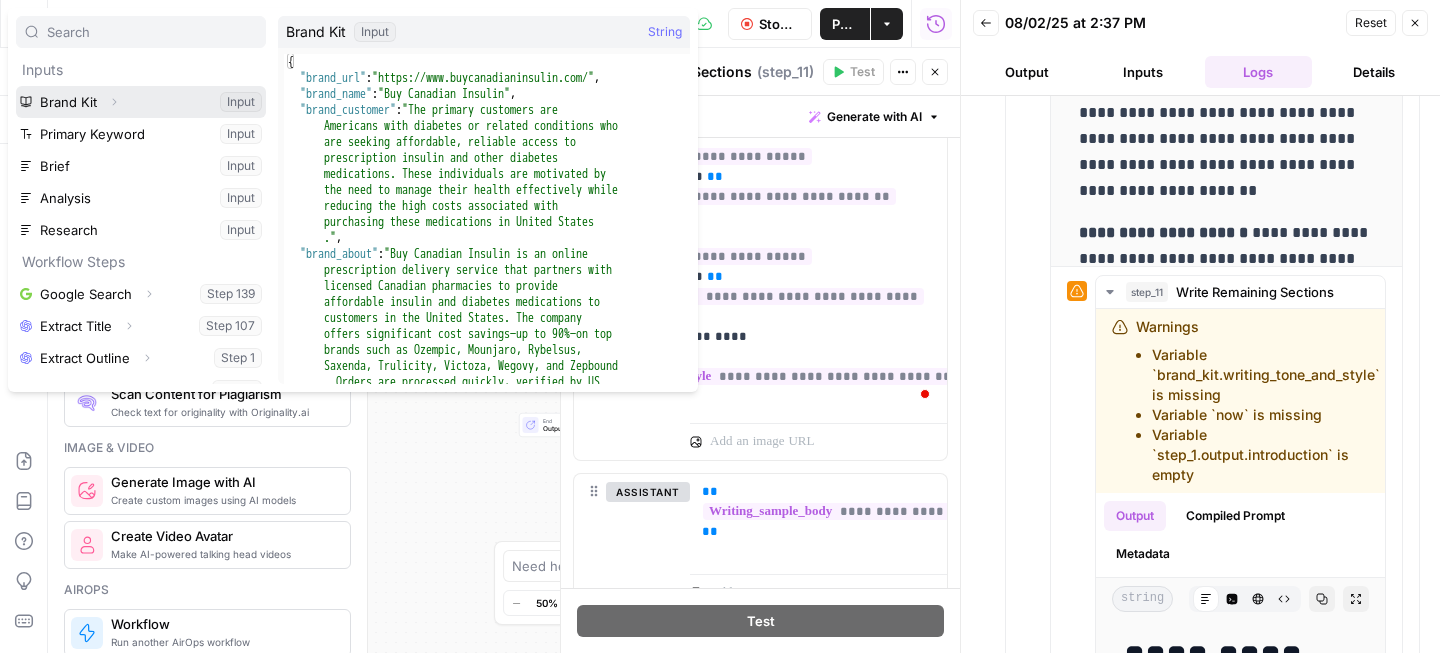 click at bounding box center (141, 102) 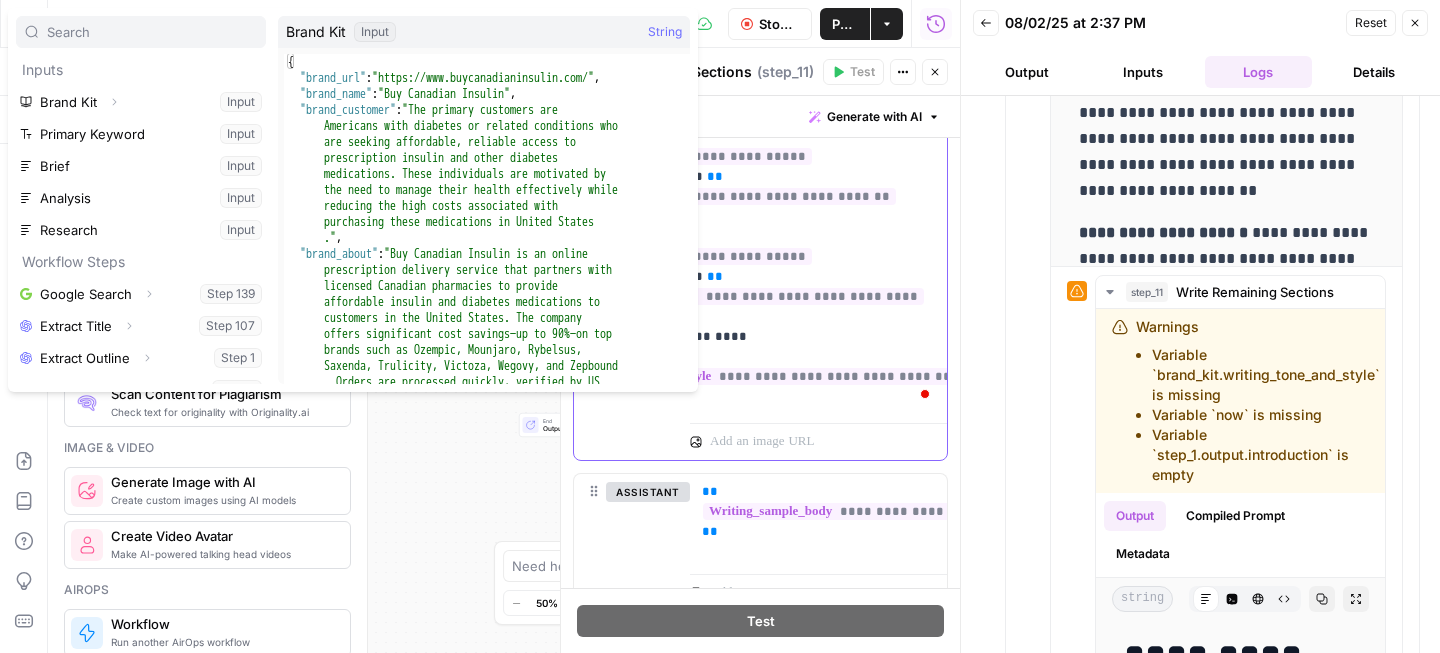 scroll, scrollTop: 21, scrollLeft: 128, axis: both 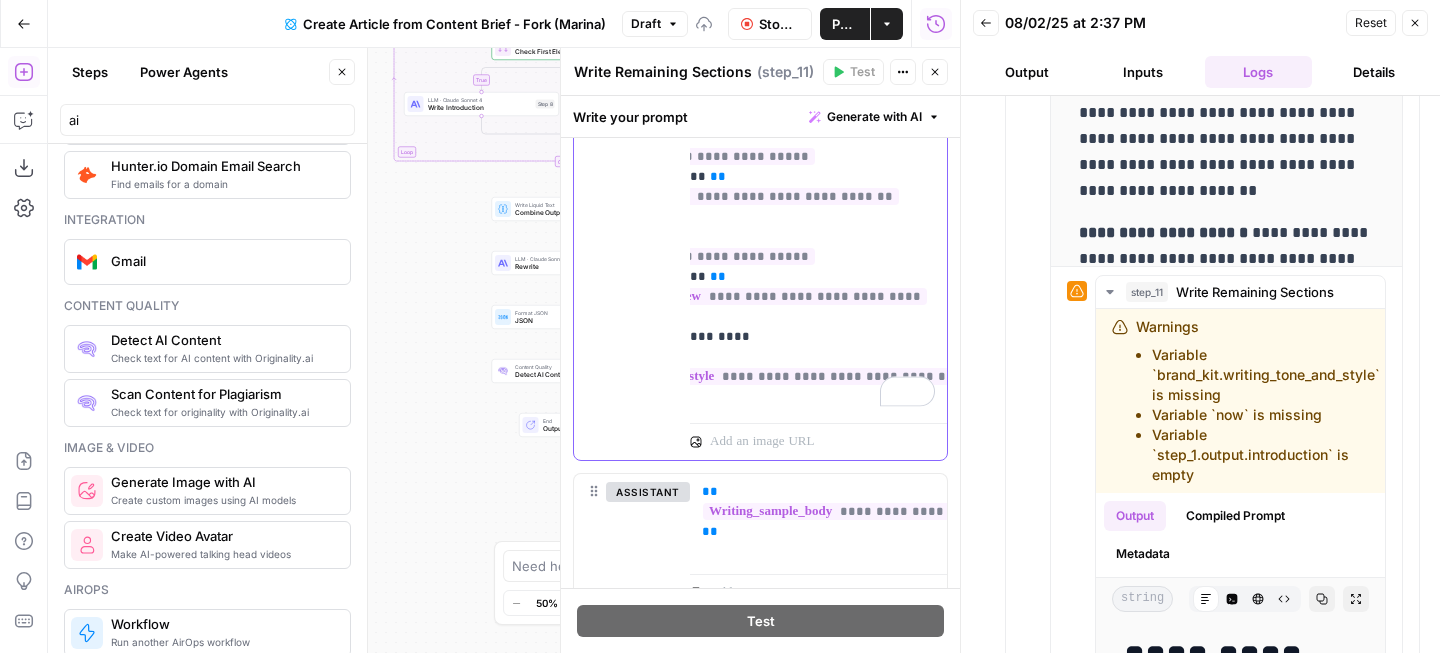 click on "**********" at bounding box center (767, 376) 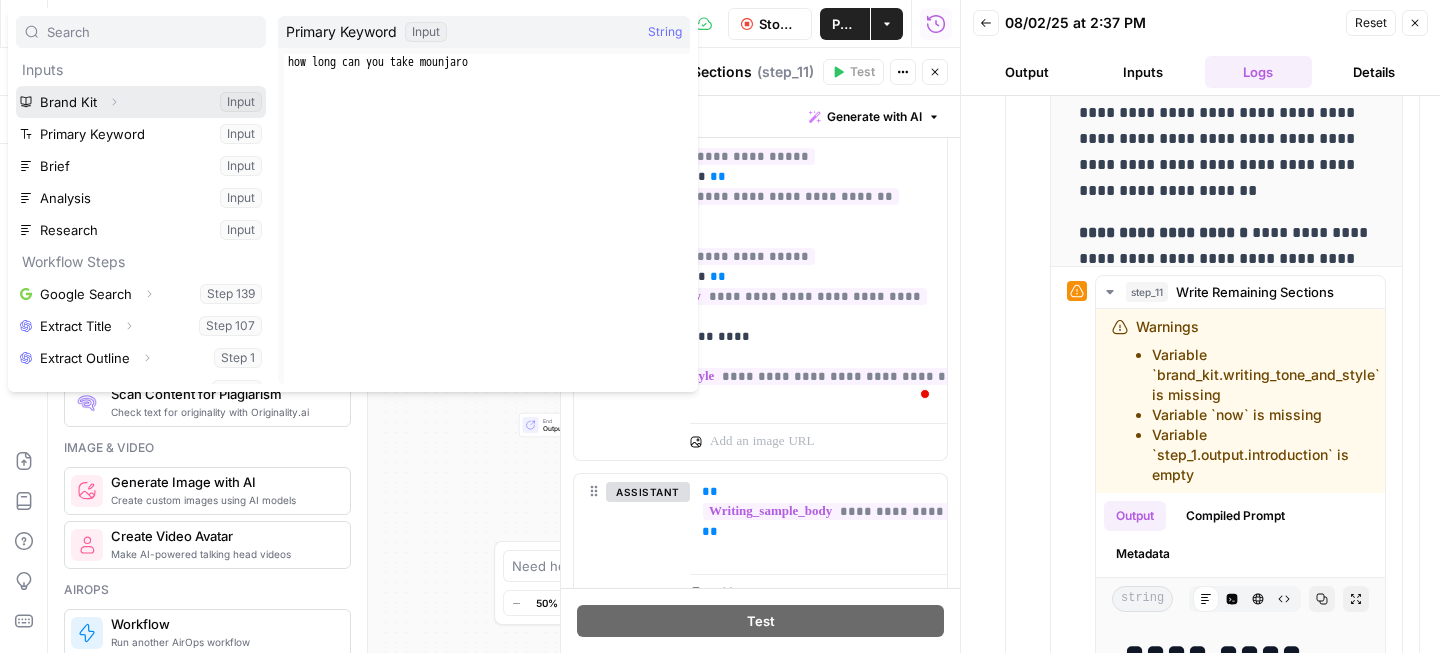 click 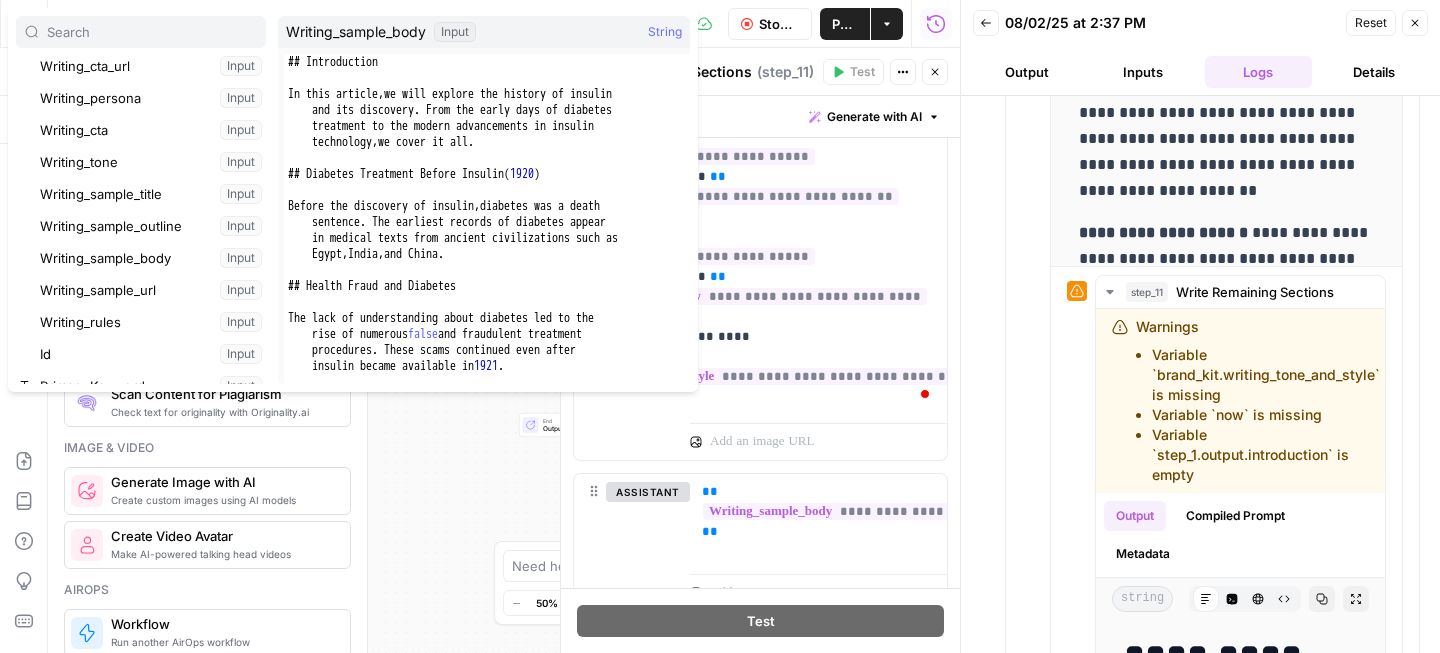 scroll, scrollTop: 350, scrollLeft: 0, axis: vertical 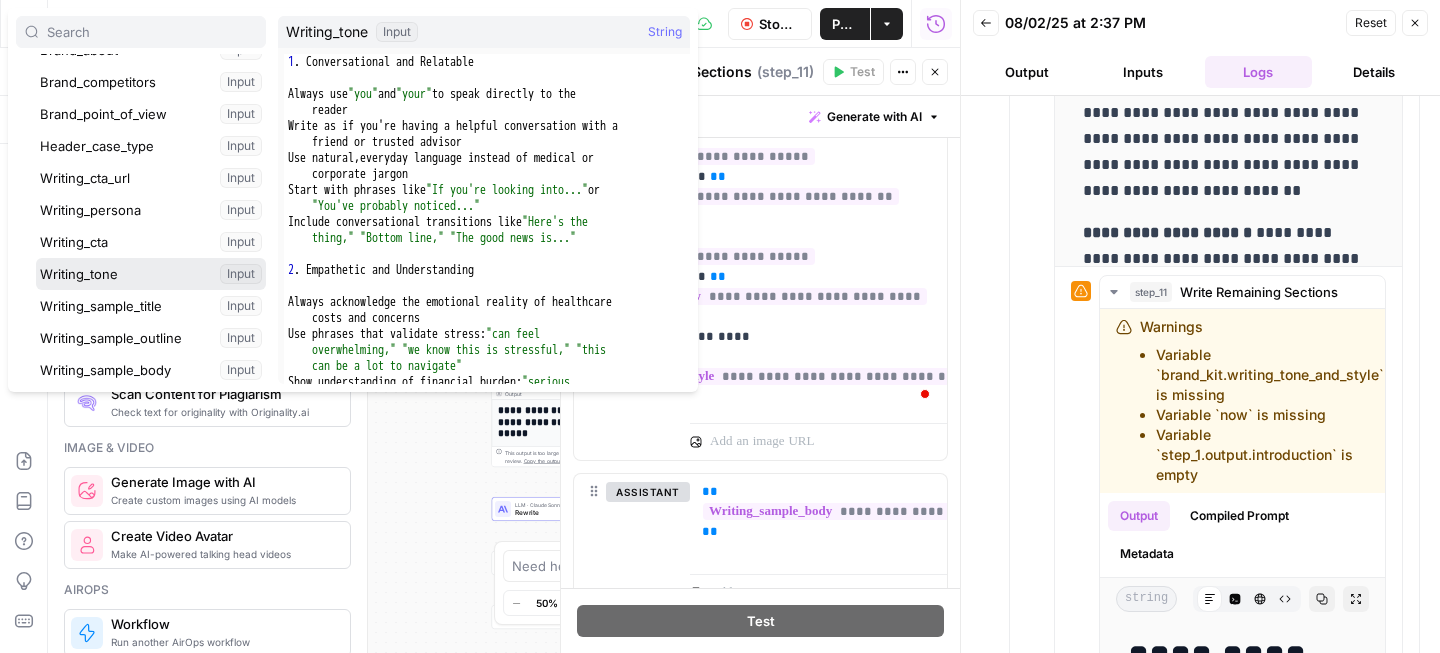 click at bounding box center [151, 274] 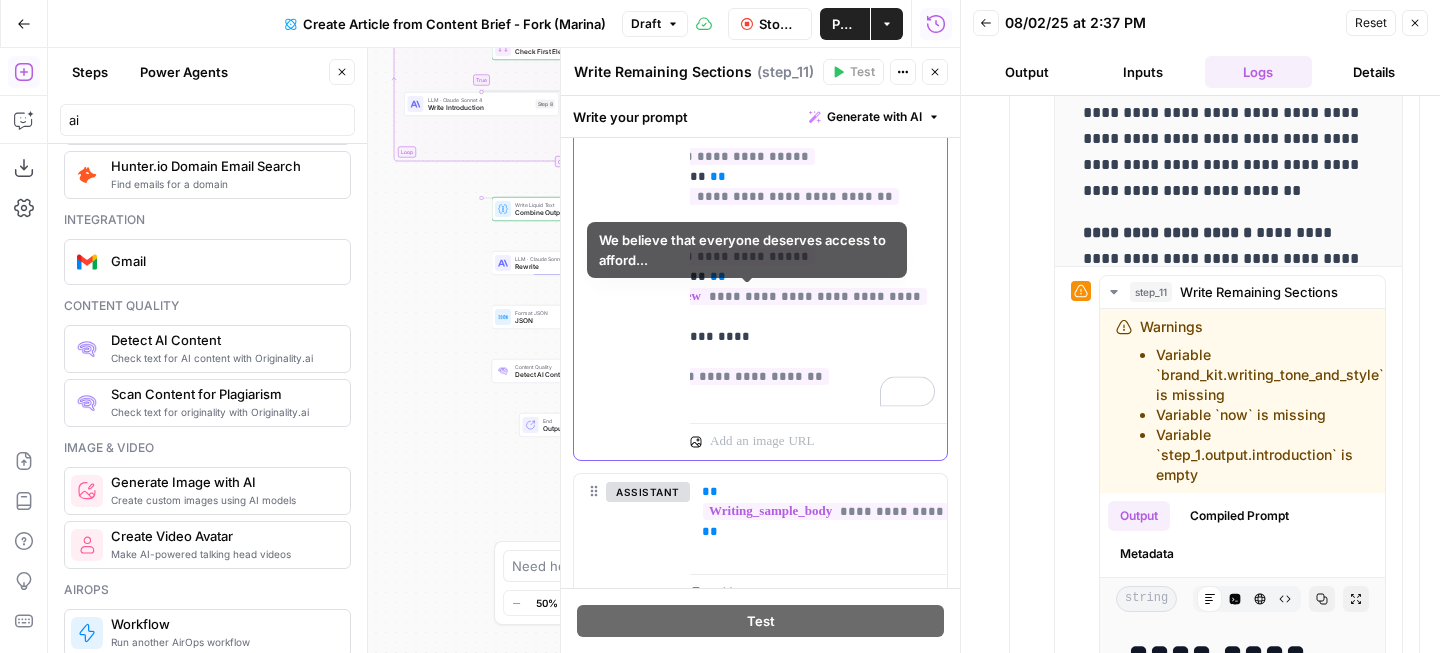scroll 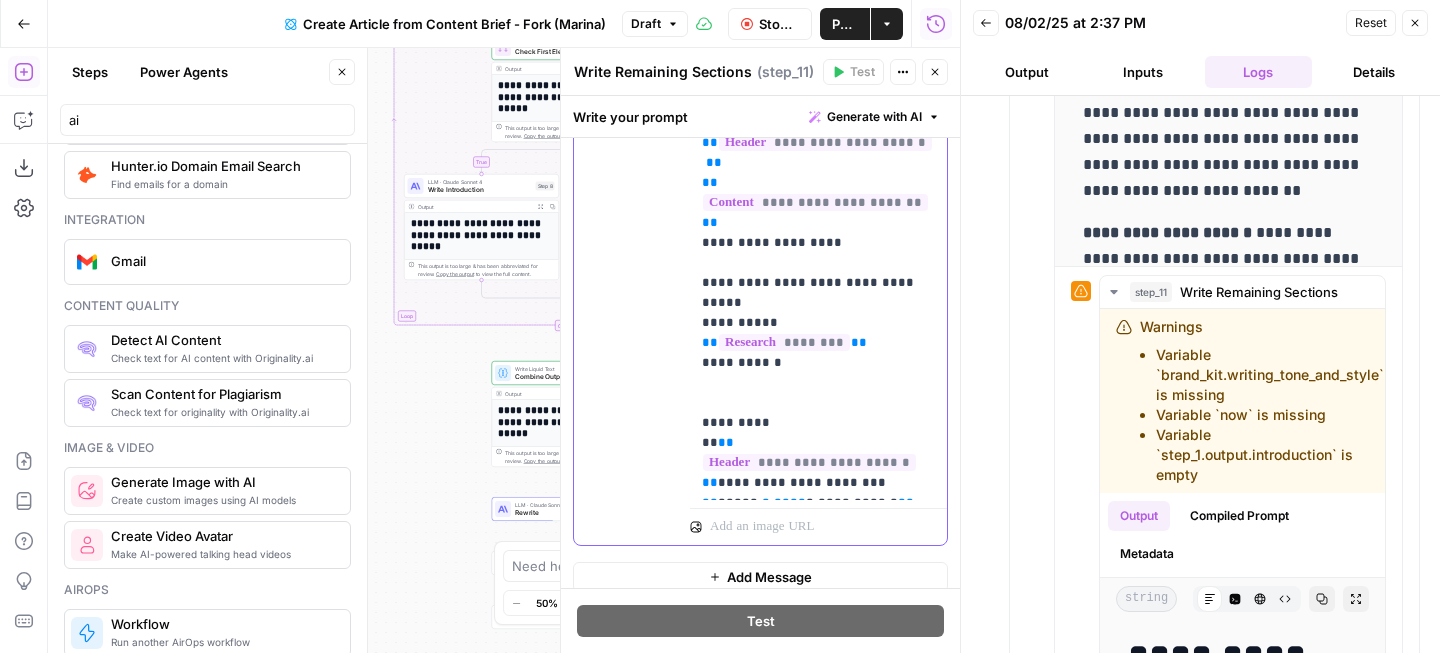 click on "**" at bounding box center [710, 502] 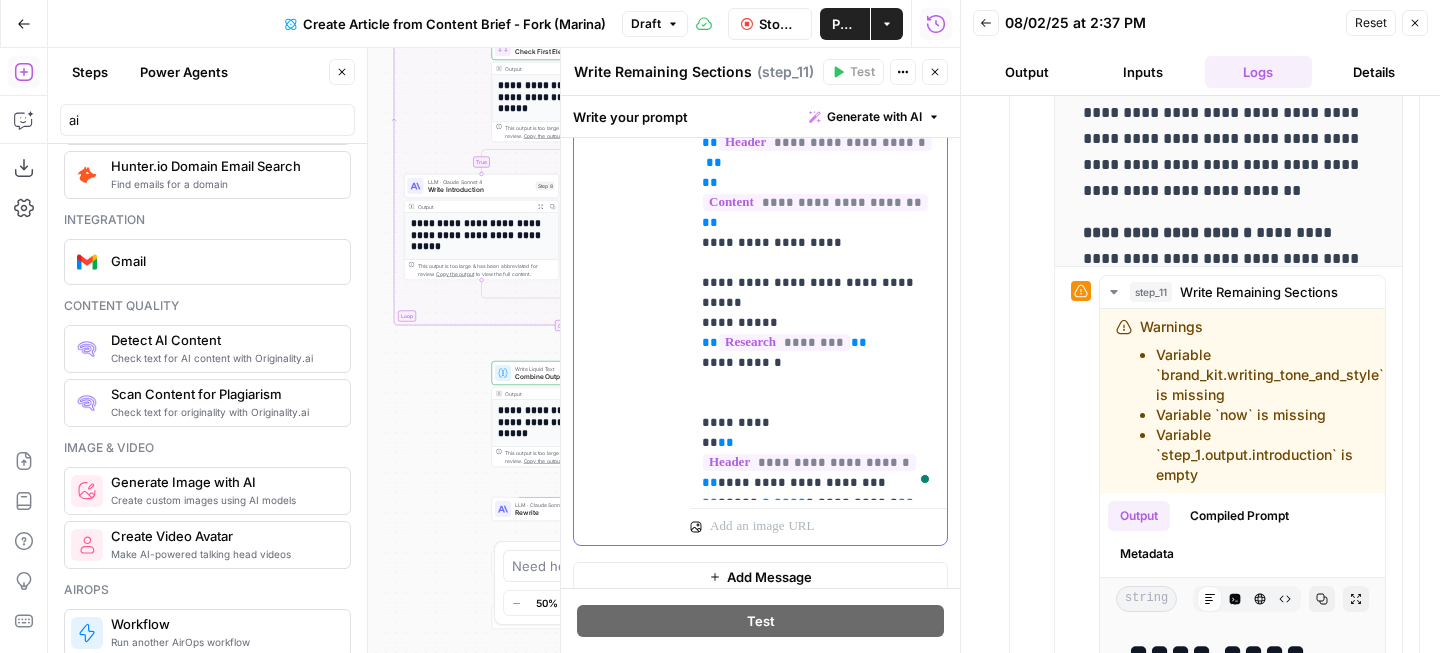click on "**********" at bounding box center [818, 3113] 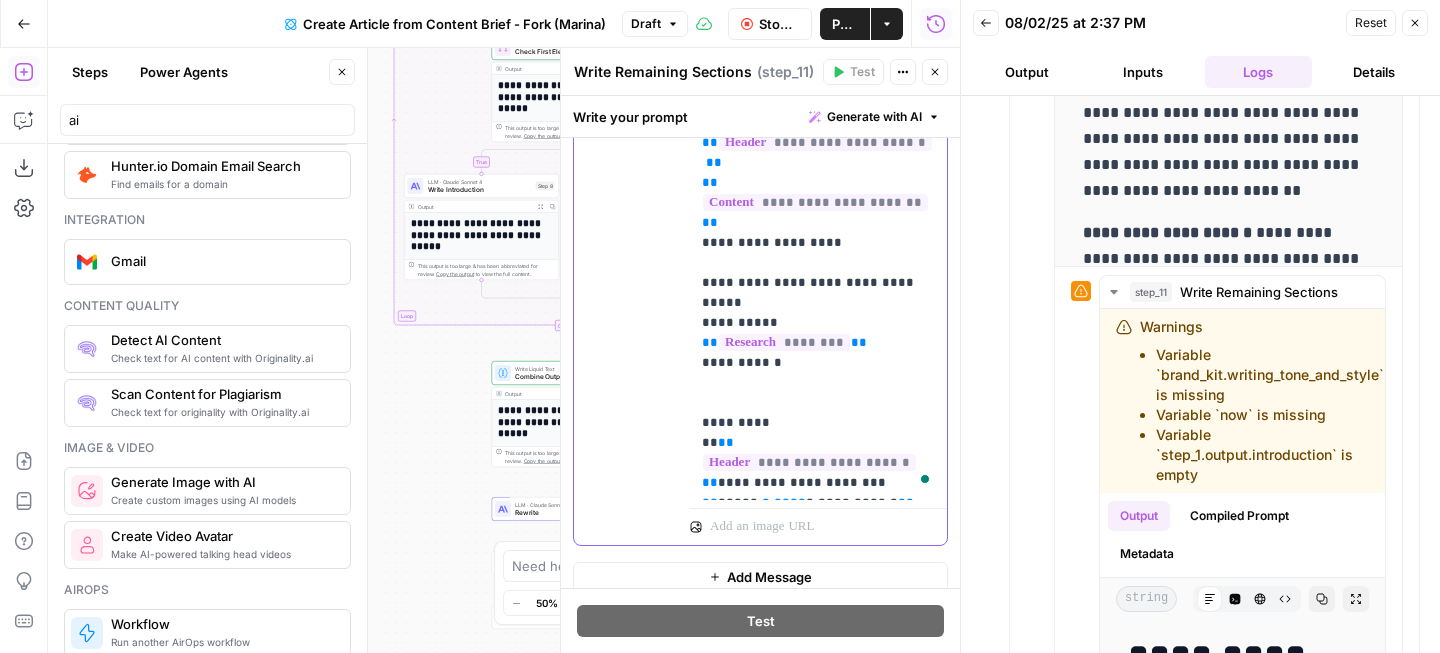 drag, startPoint x: 850, startPoint y: 363, endPoint x: 887, endPoint y: 363, distance: 37 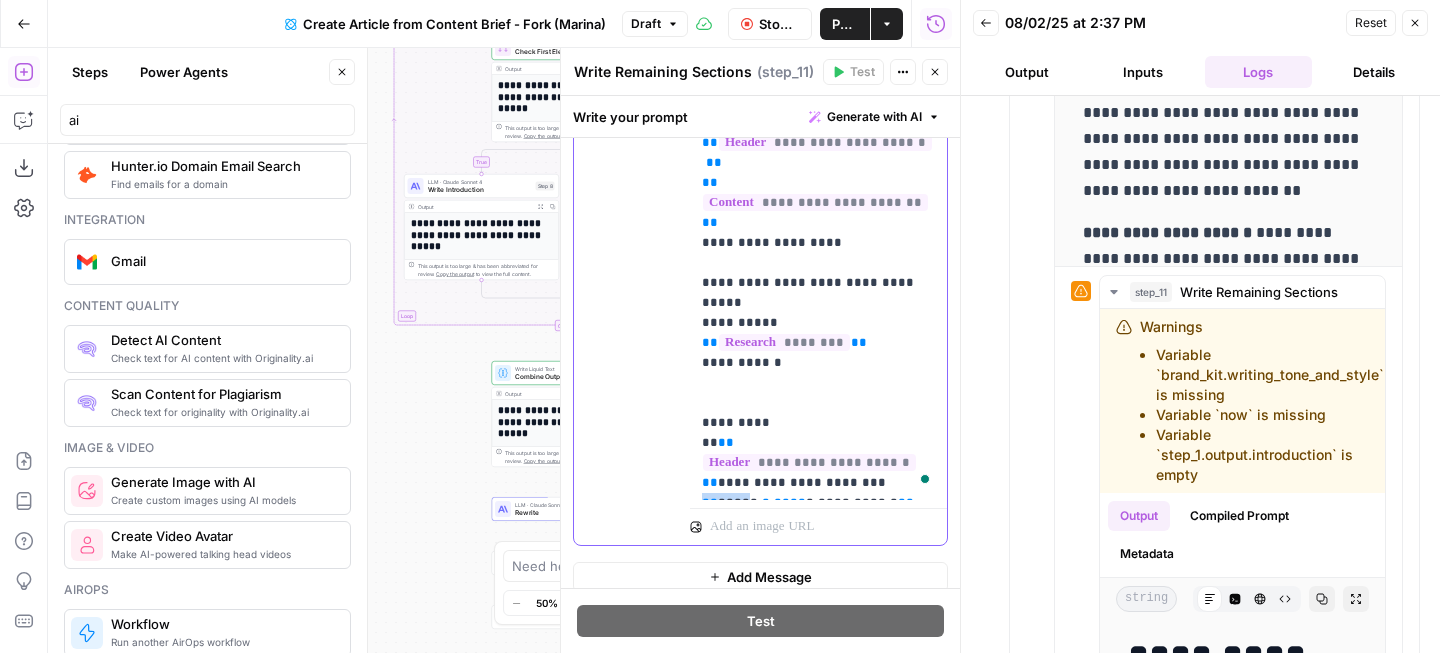 click on "**********" at bounding box center [818, 3113] 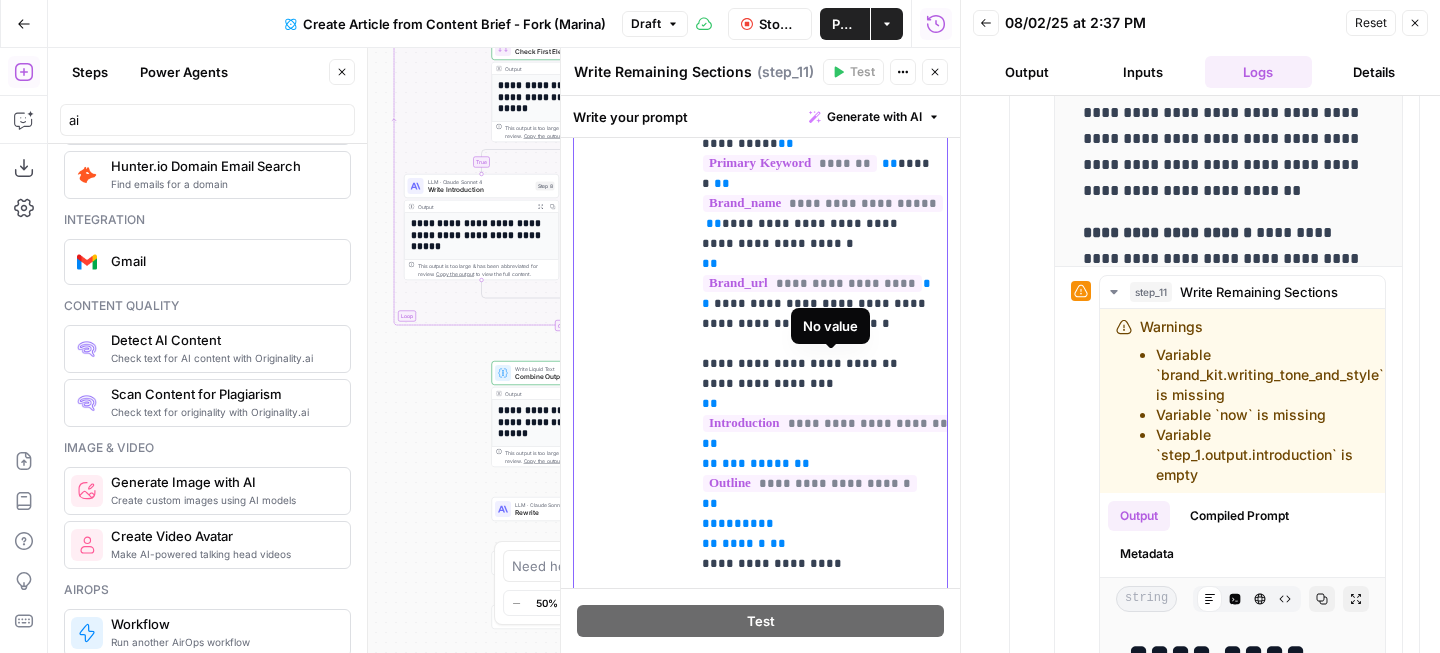 click on "**********" at bounding box center [842, 423] 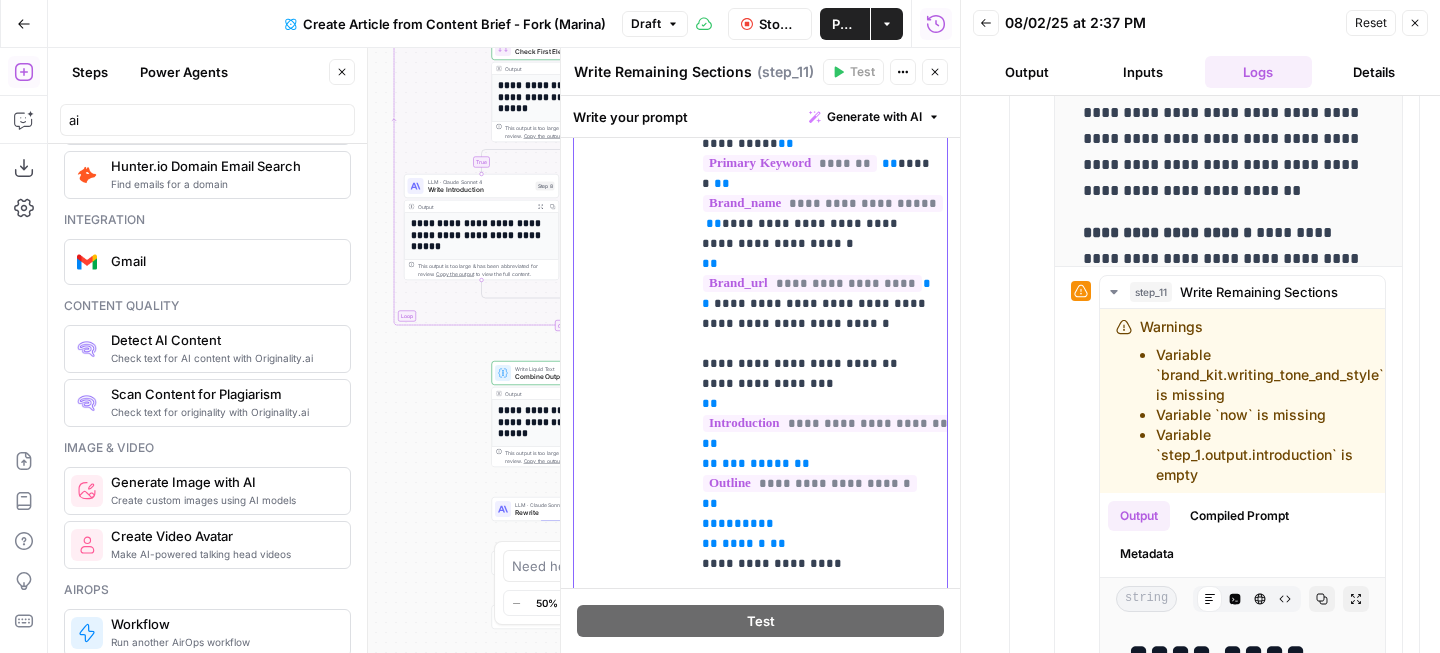 click on "**********" at bounding box center (818, 504) 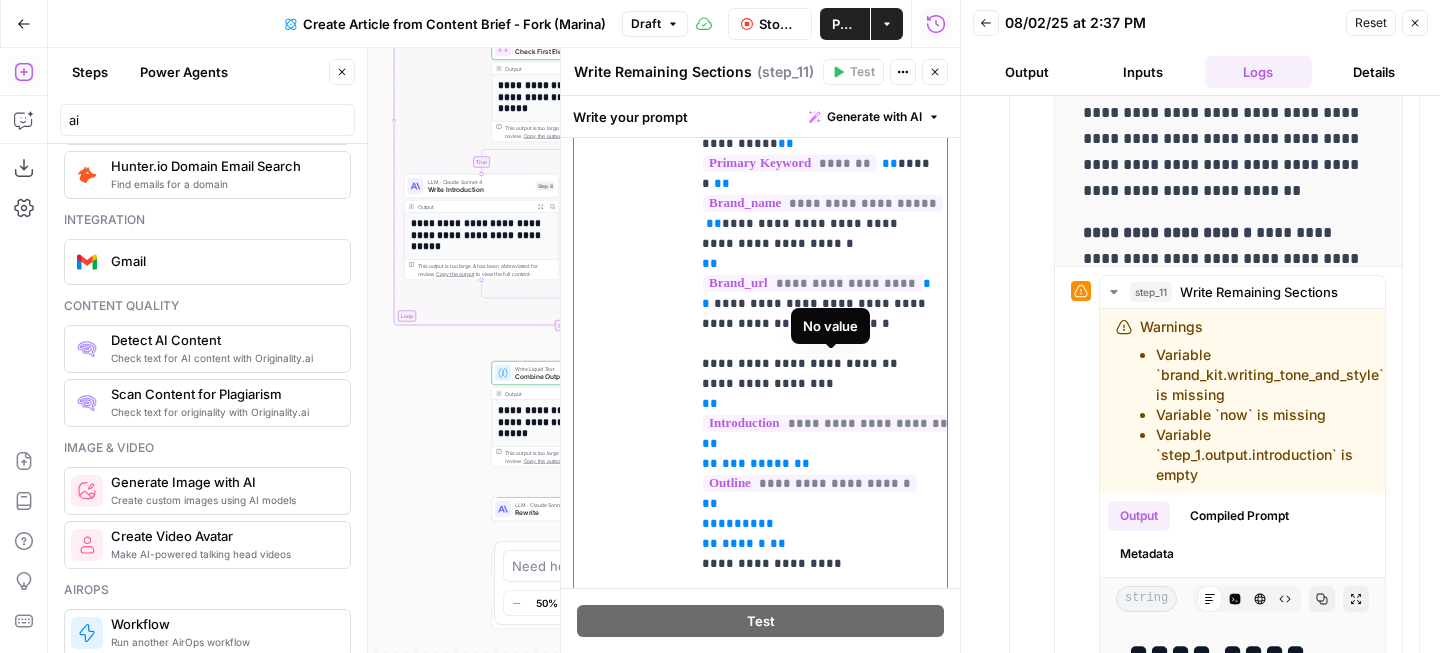 click on "**********" at bounding box center [842, 423] 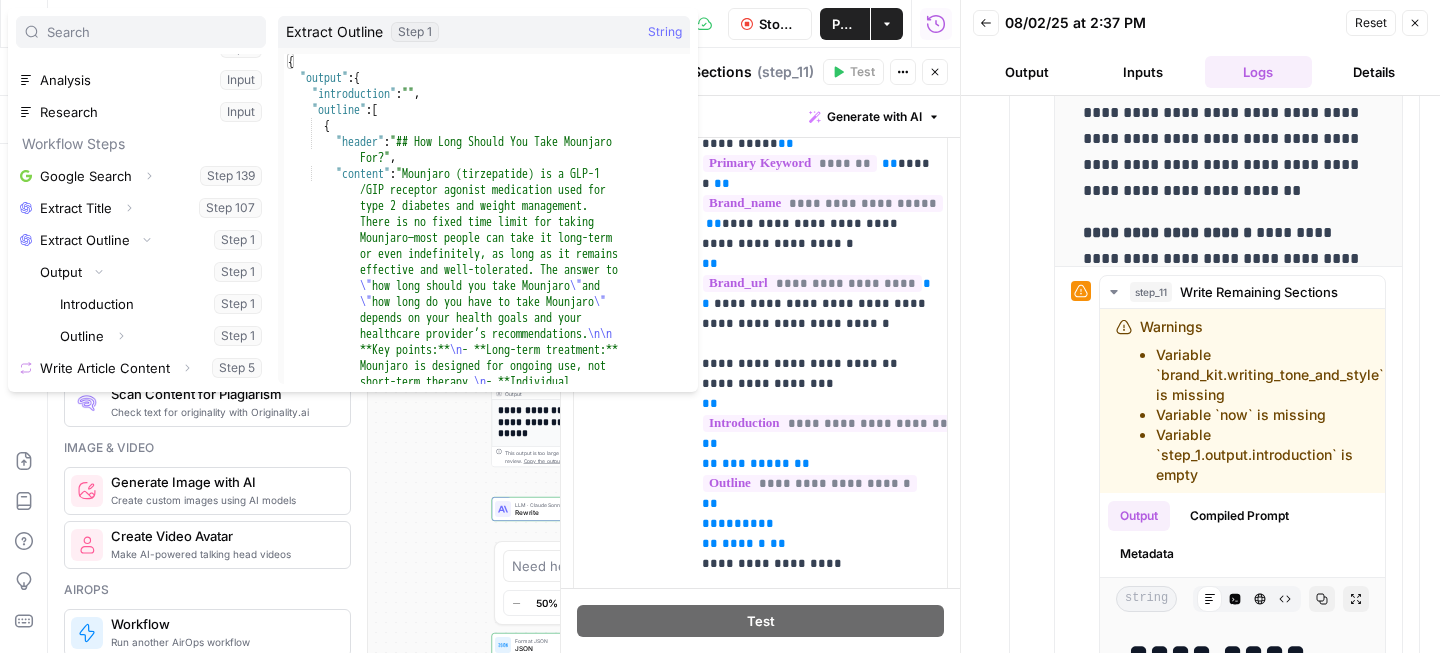 type on "**********" 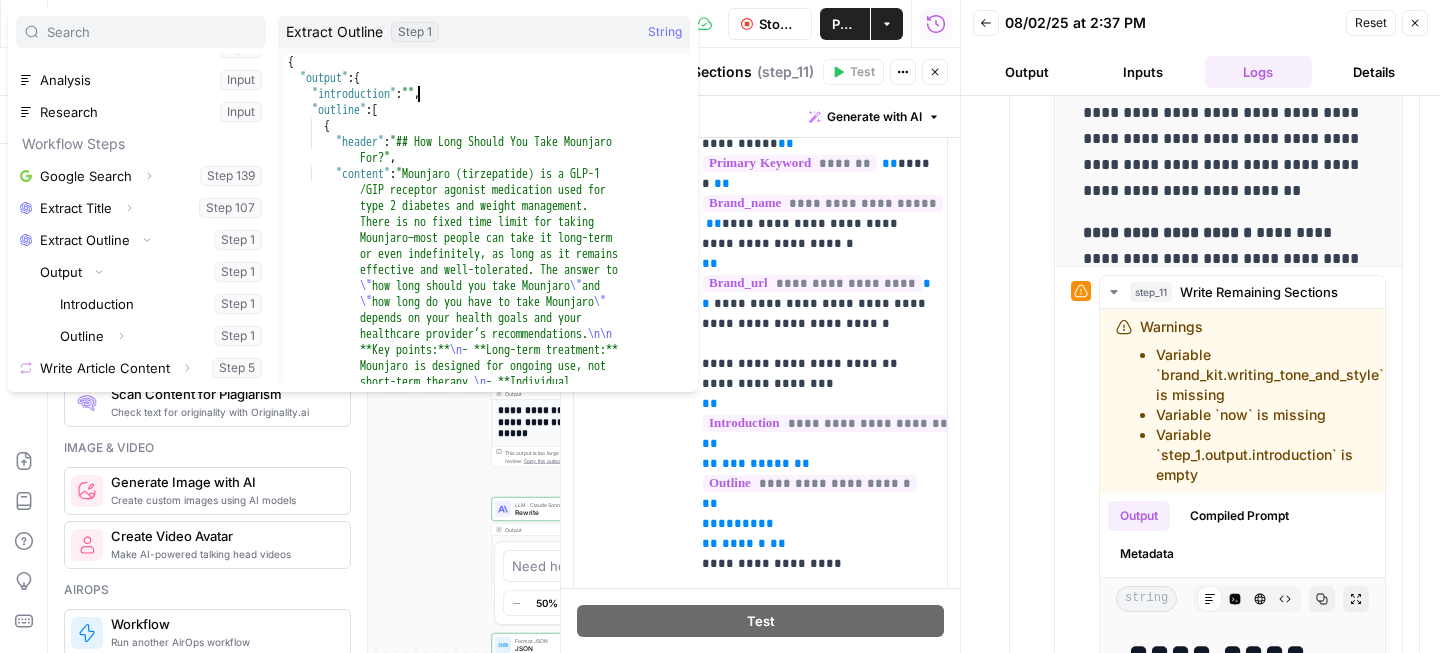 click on "{ "output" : { "introduction" : "" , "outline" : [ { "header" : "## How Long Should You Take Mounjaro For?" , "content" : "Mounjaro (tirzepatide) is a GLP-1 /GIP receptor agonist medication used for type 2 diabetes and weight management. There is no fixed time limit for taking Mounjaro—most people can take it long-term or even indefinitely, as long as it remains effective and well-tolerated. The answer to \" how long should you take Mounjaro \" and \" how long do you have to take Mounjaro \" depends on your health goals and your healthcare provider’s recommendations.
**Key points:**
- **Long-term treatment:**
-" at bounding box center [487, 395] 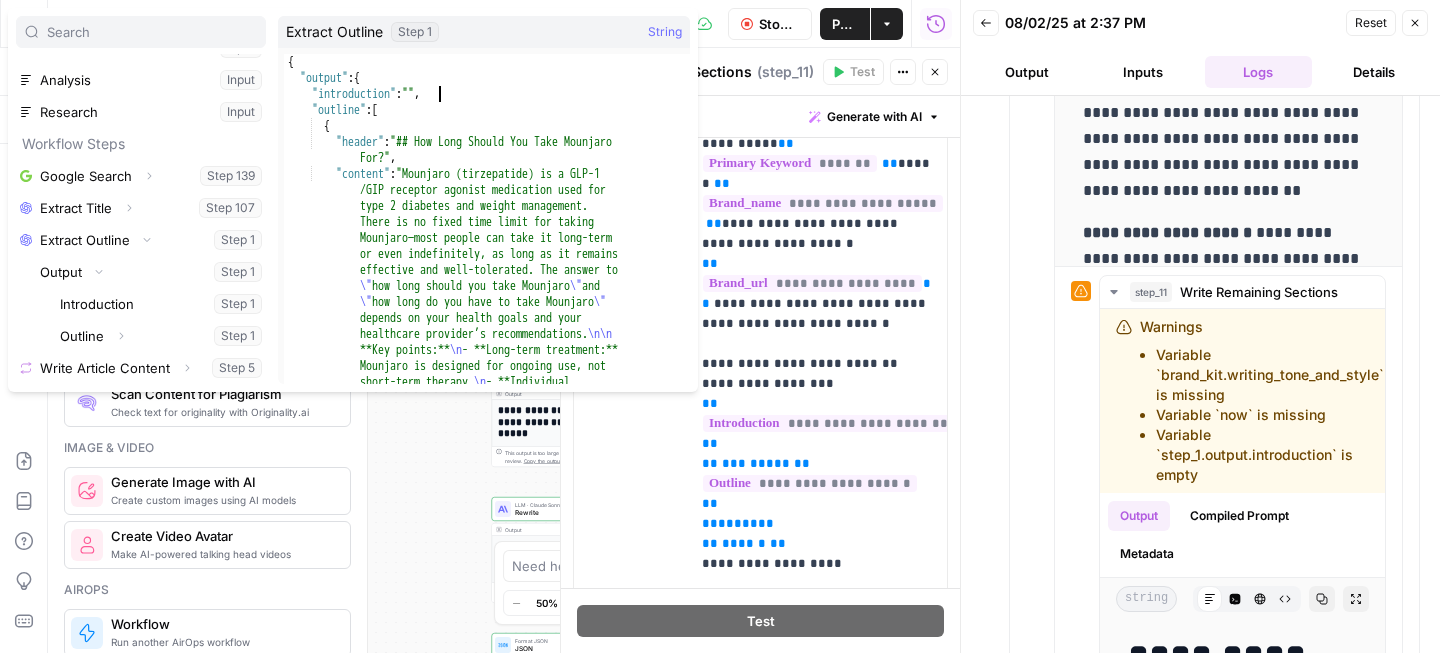 click on "{ "output" : { "introduction" : "" , "outline" : [ { "header" : "## How Long Should You Take Mounjaro For?" , "content" : "Mounjaro (tirzepatide) is a GLP-1 /GIP receptor agonist medication used for type 2 diabetes and weight management. There is no fixed time limit for taking Mounjaro—most people can take it long-term or even indefinitely, as long as it remains effective and well-tolerated. The answer to \" how long should you take Mounjaro \" and \" how long do you have to take Mounjaro \" depends on your health goals and your healthcare provider’s recommendations.
**Key points:**
- **Long-term treatment:**
-" at bounding box center [487, 395] 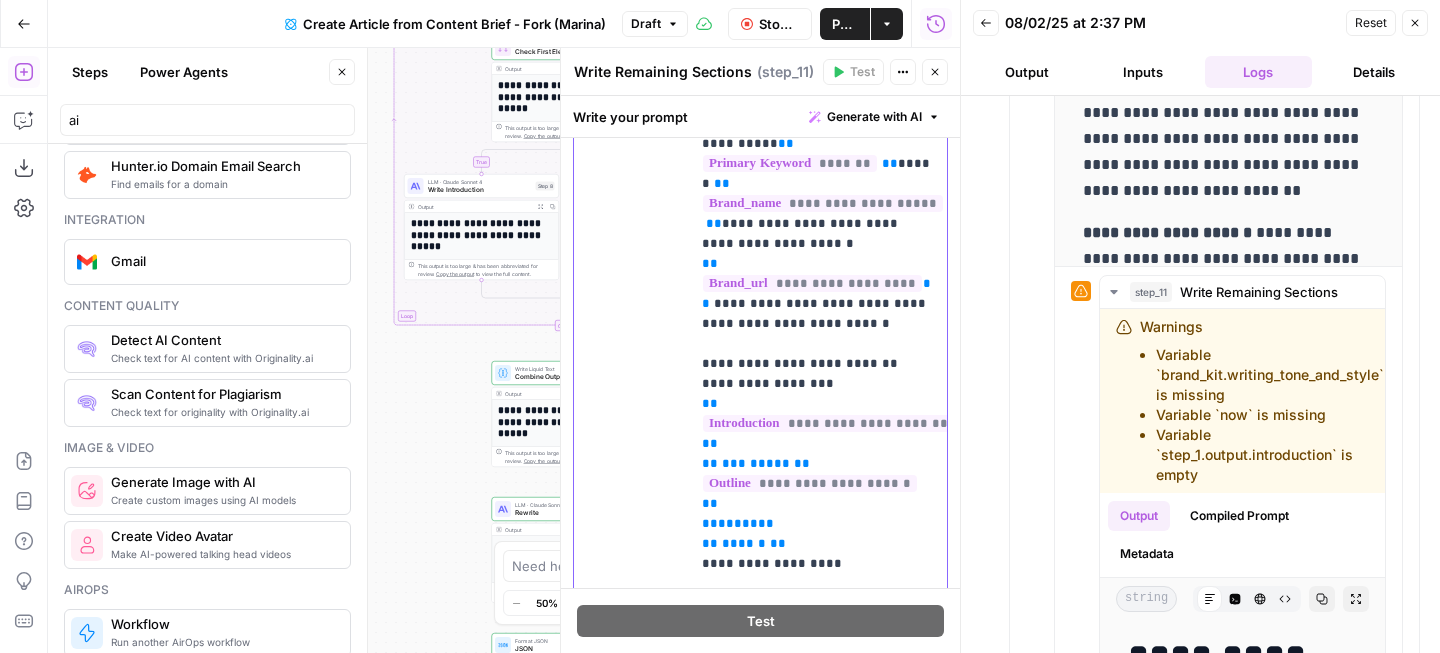 click on "**********" at bounding box center (818, 504) 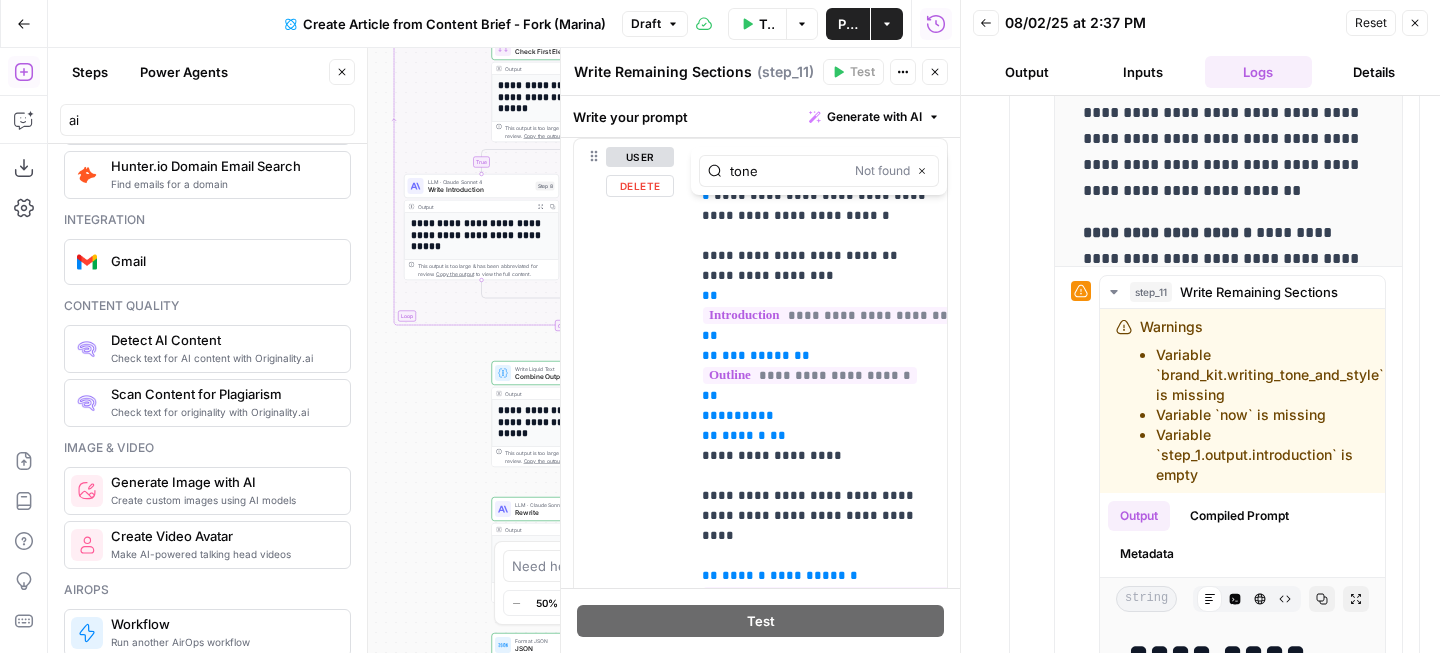 type on "tone" 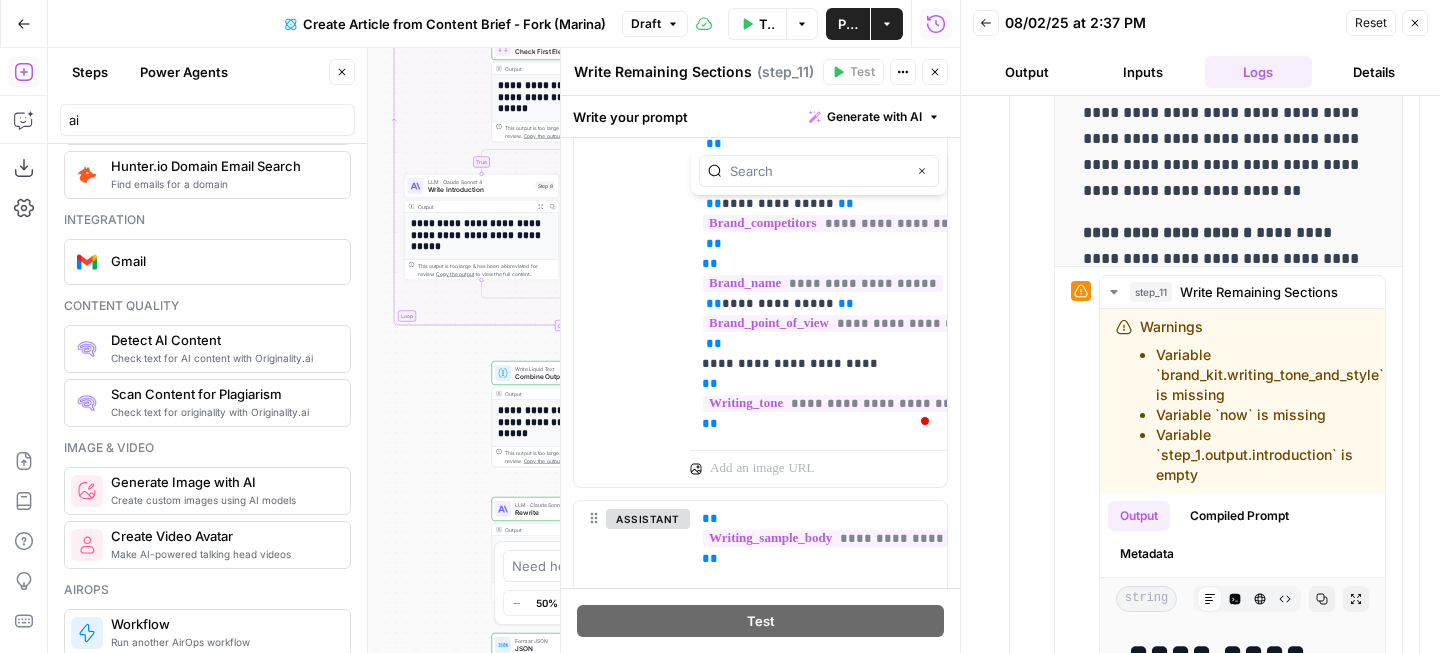 click 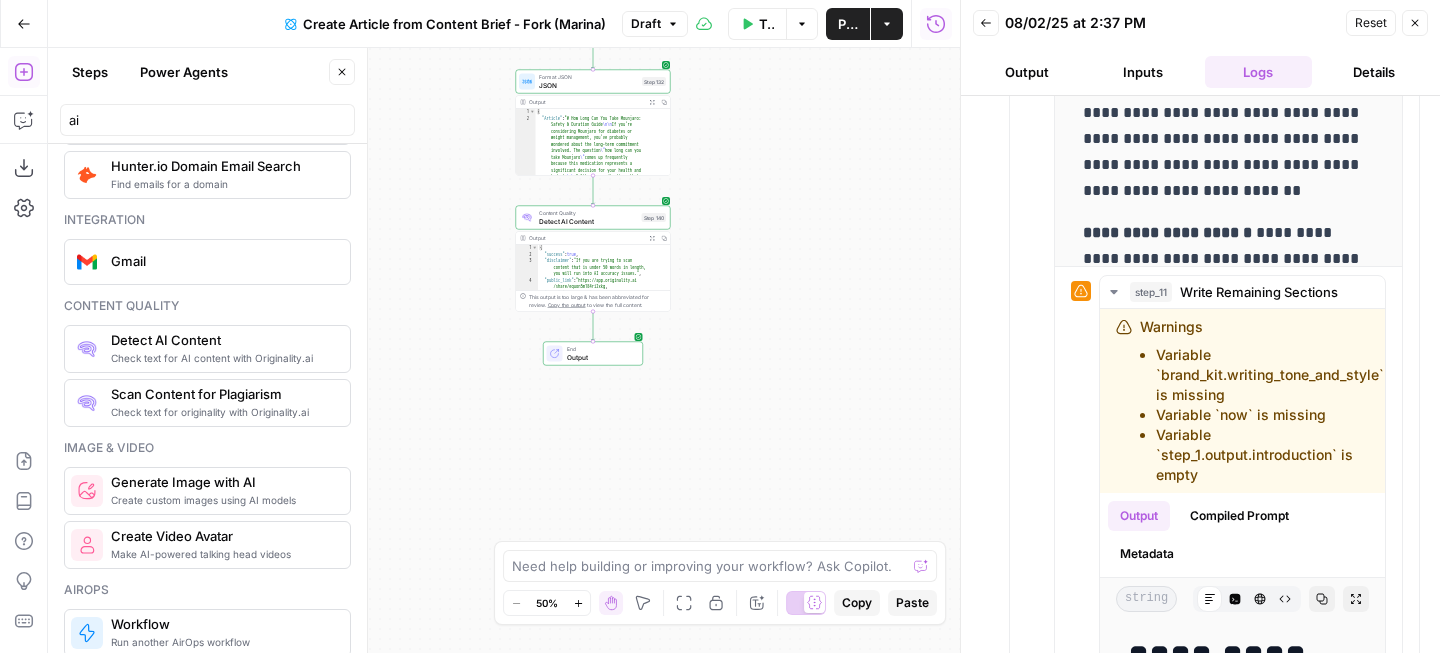 click 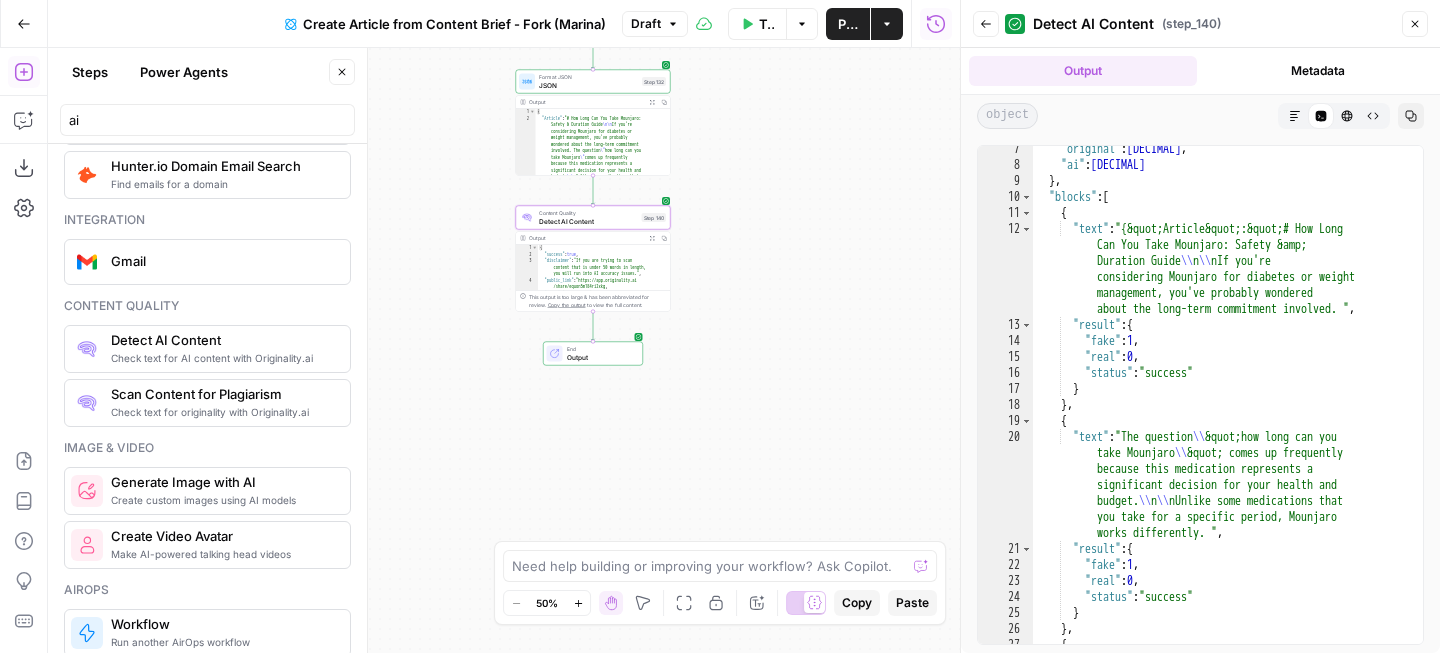 scroll, scrollTop: 149, scrollLeft: 0, axis: vertical 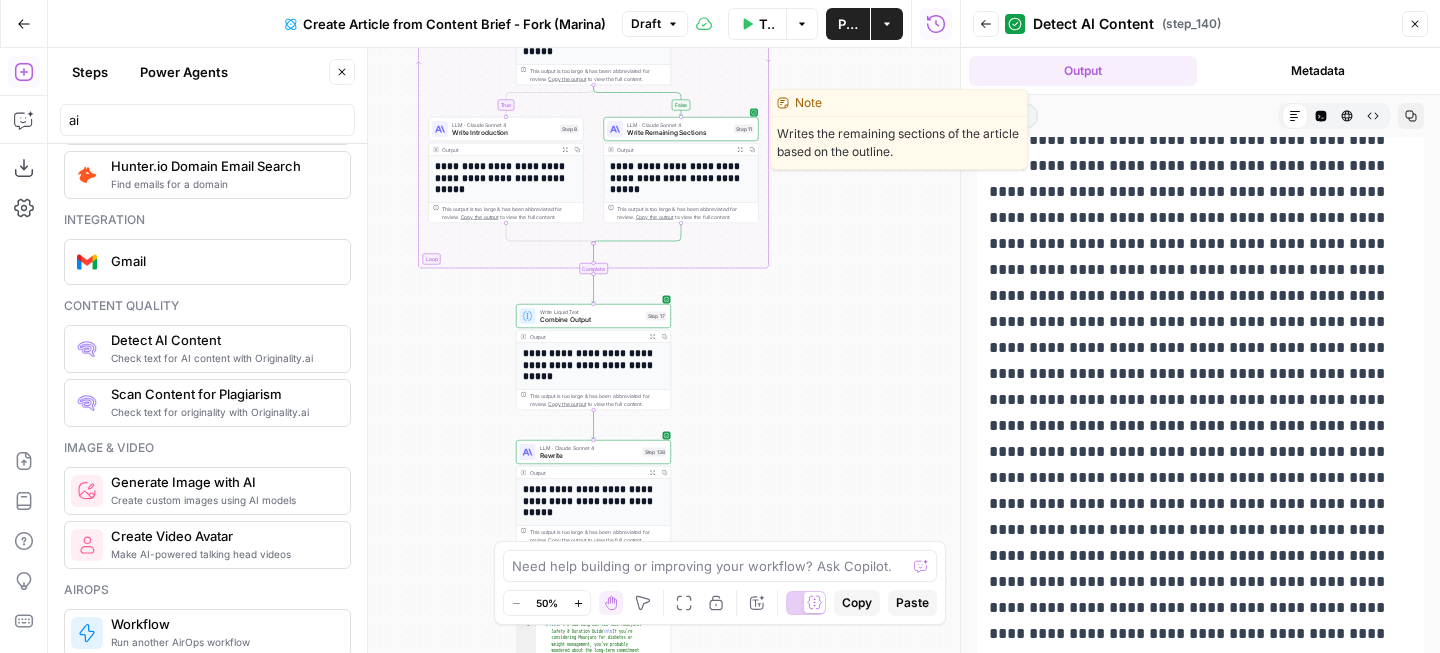 click on "LLM · Claude Sonnet 4" at bounding box center [678, 125] 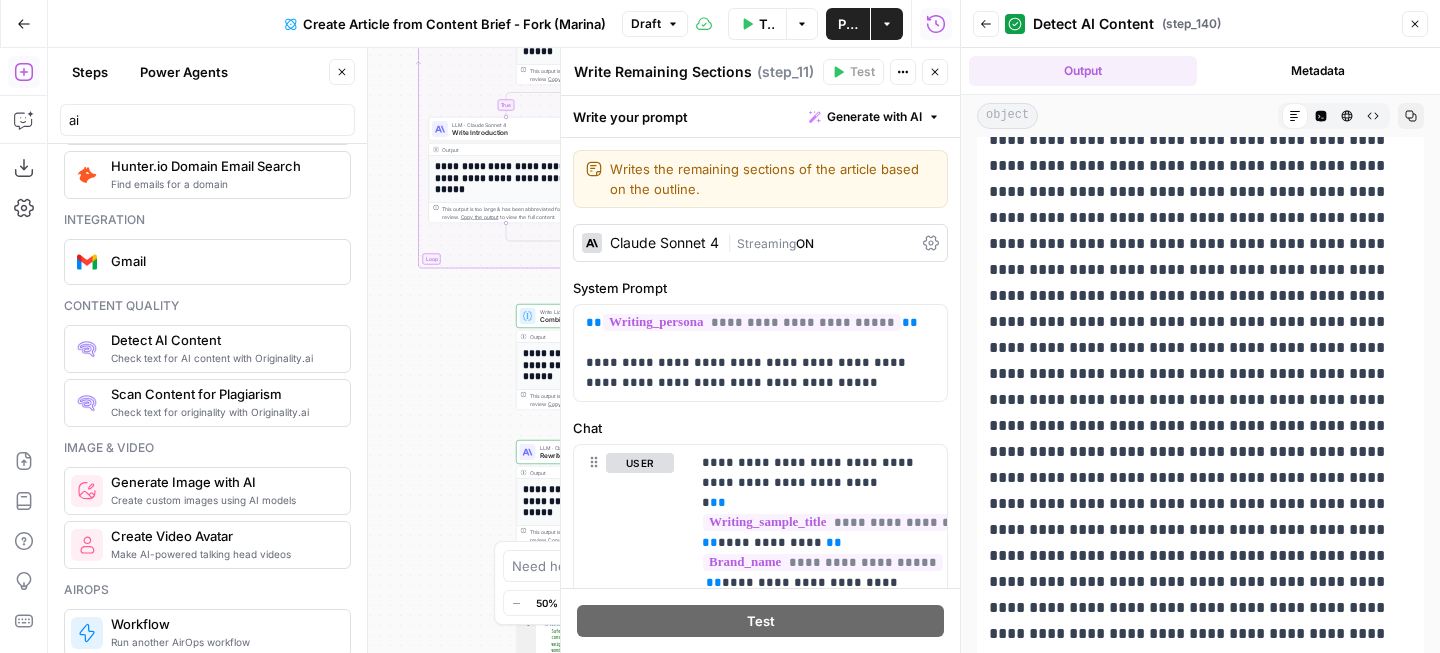 scroll, scrollTop: 880, scrollLeft: 0, axis: vertical 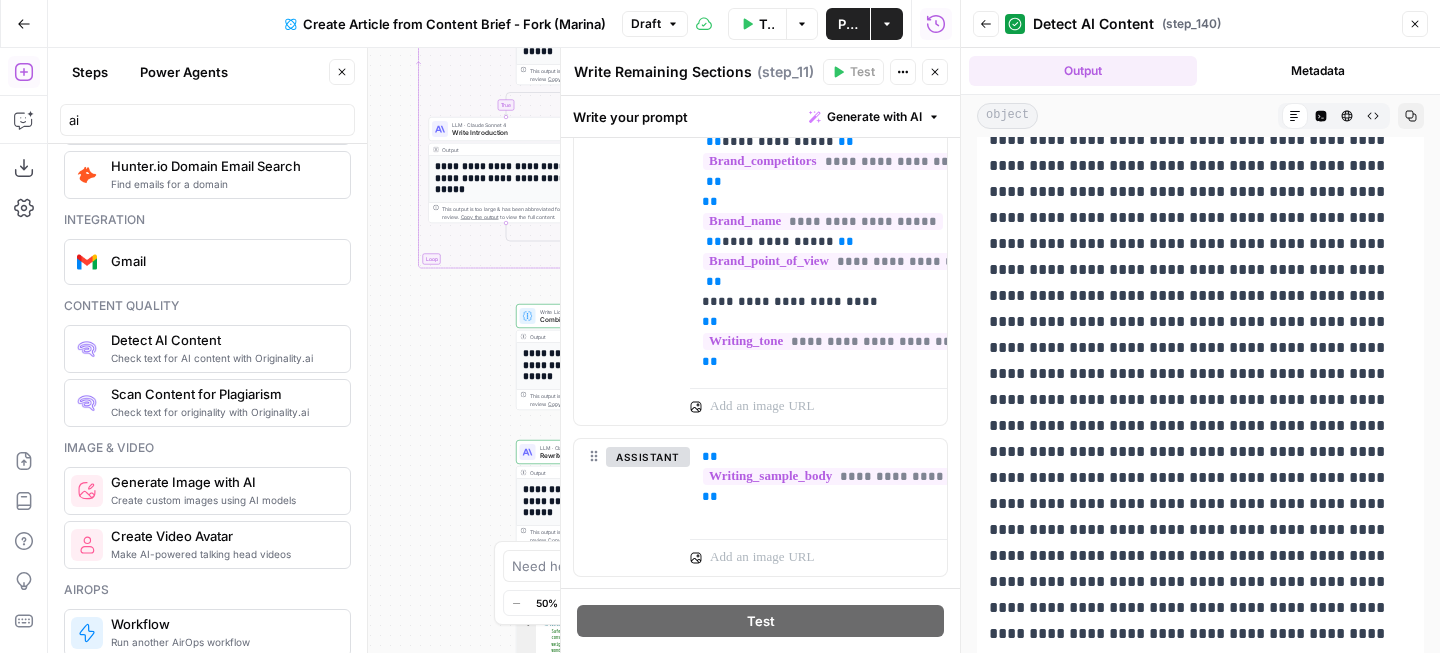 click on "Write Introduction" at bounding box center [504, 133] 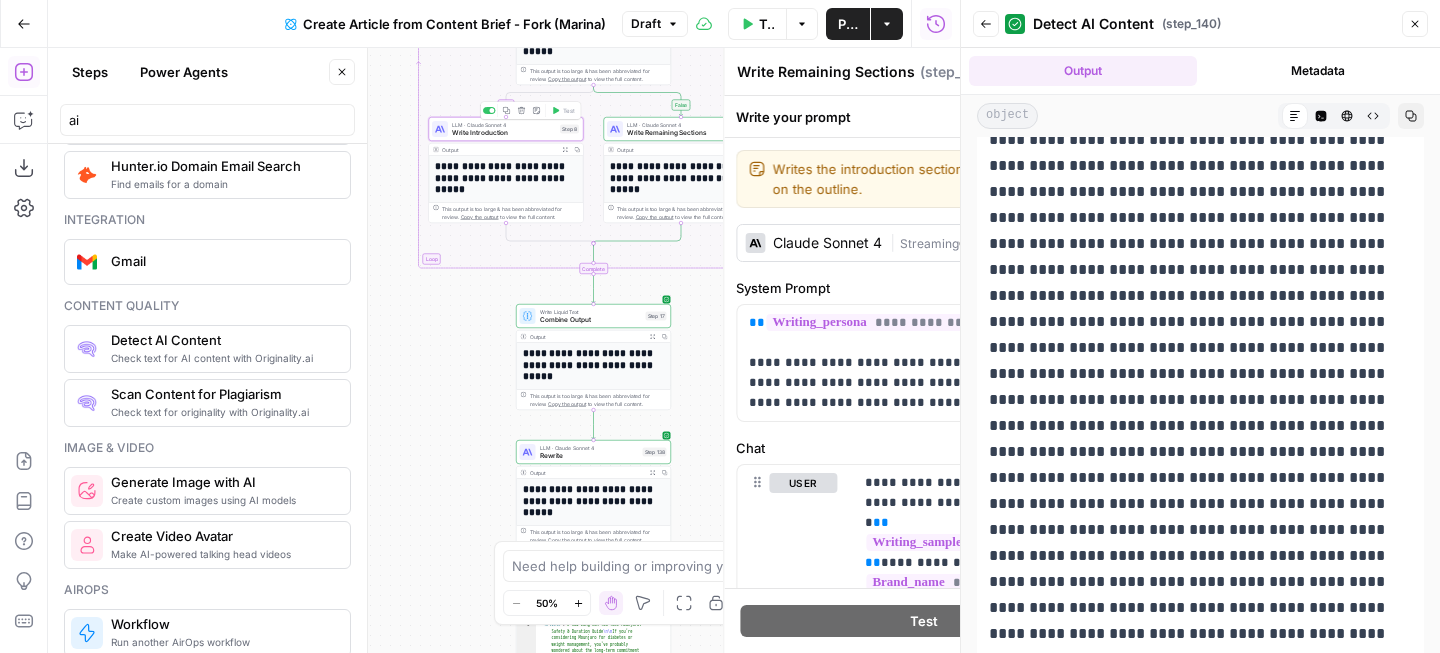 type on "Write Introduction" 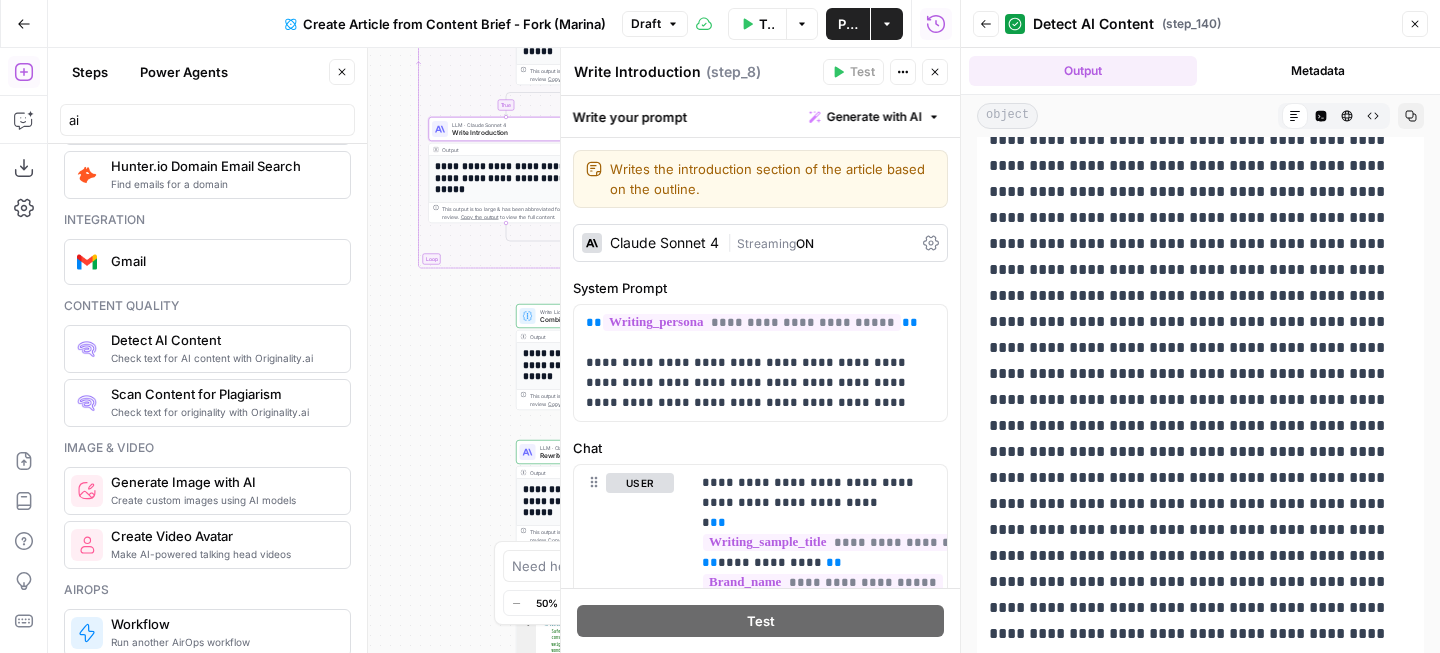 scroll, scrollTop: 900, scrollLeft: 0, axis: vertical 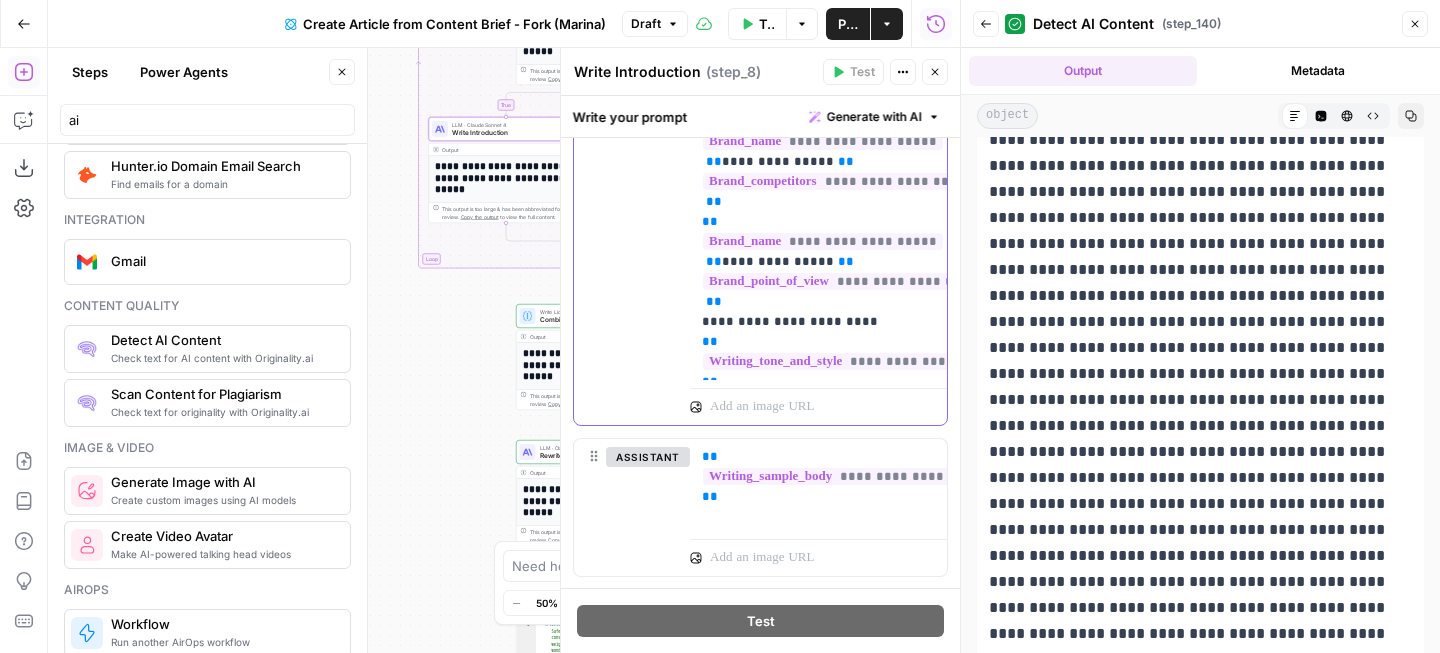 click on "**********" at bounding box center (895, 361) 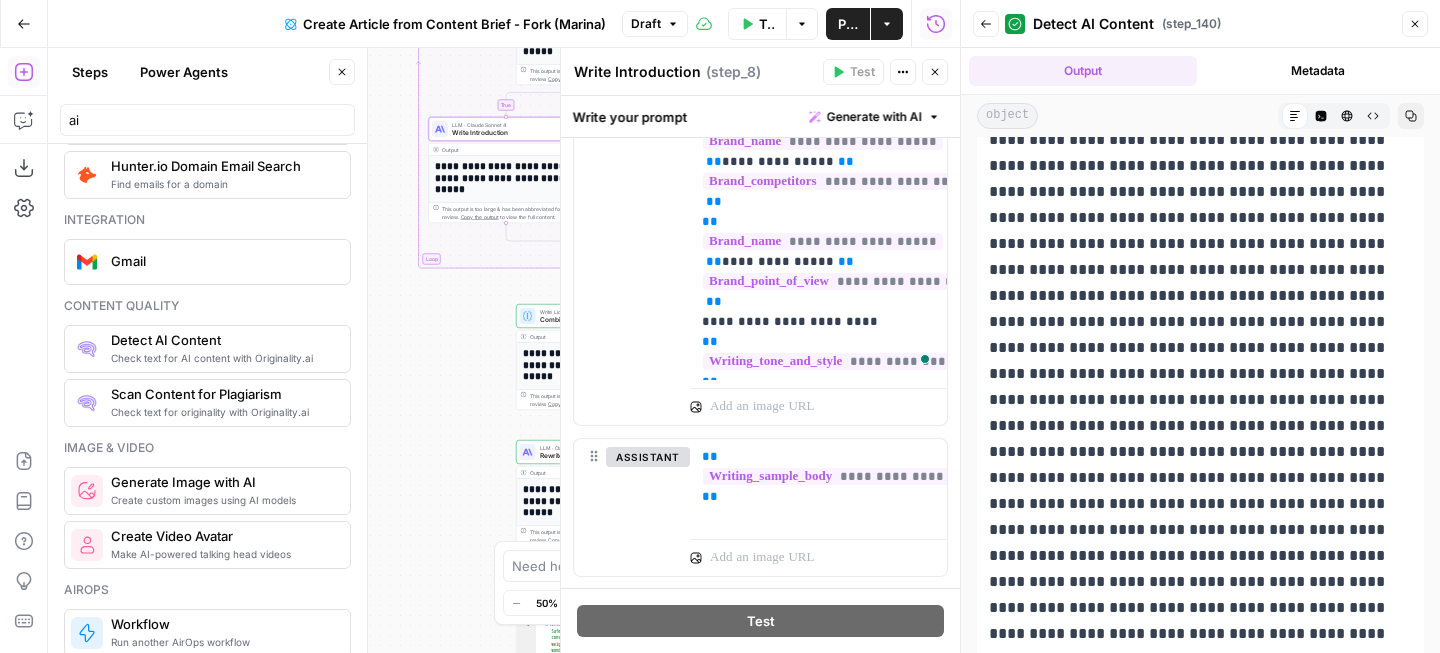scroll, scrollTop: 61, scrollLeft: 0, axis: vertical 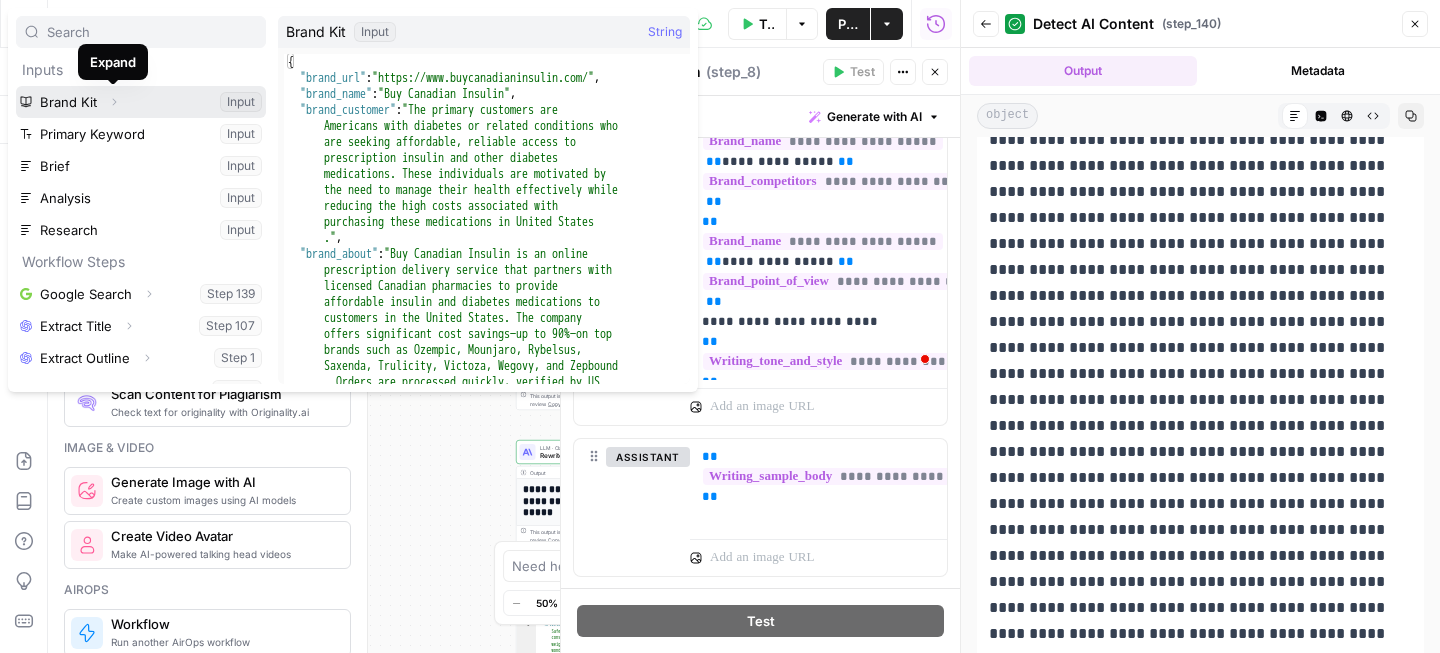 click 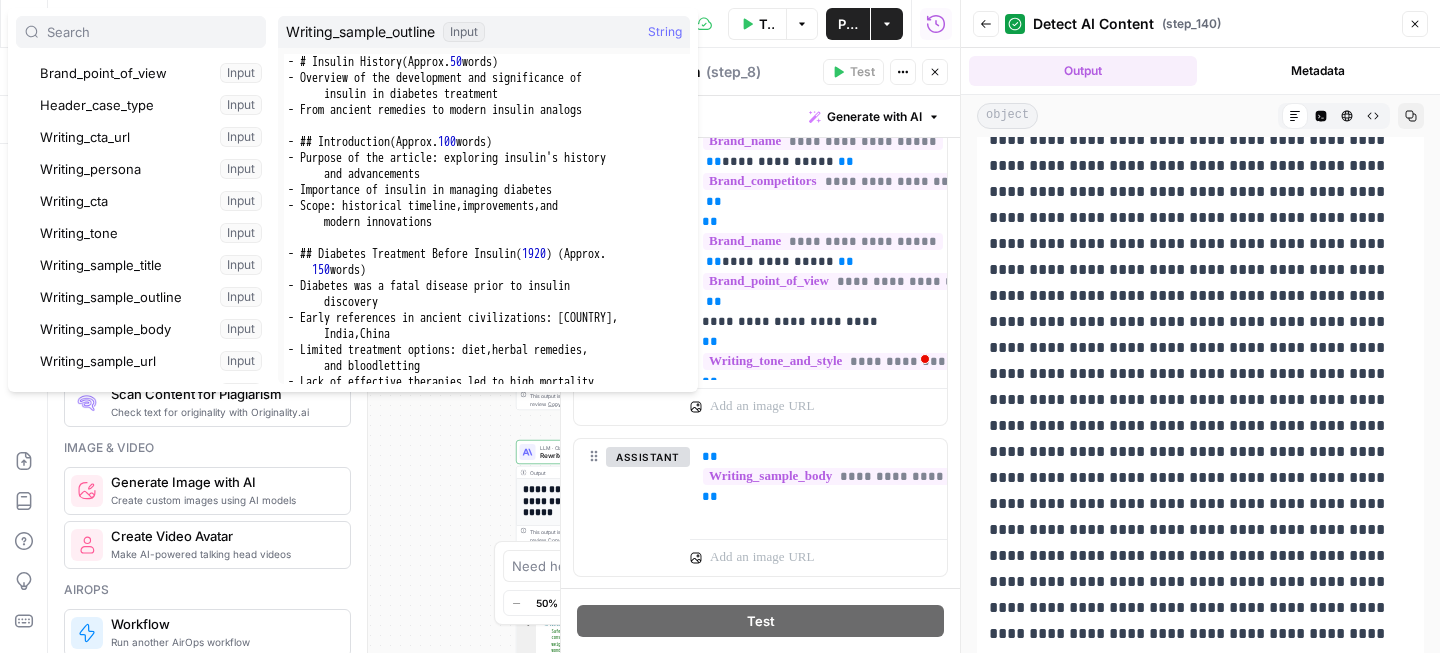 scroll, scrollTop: 224, scrollLeft: 0, axis: vertical 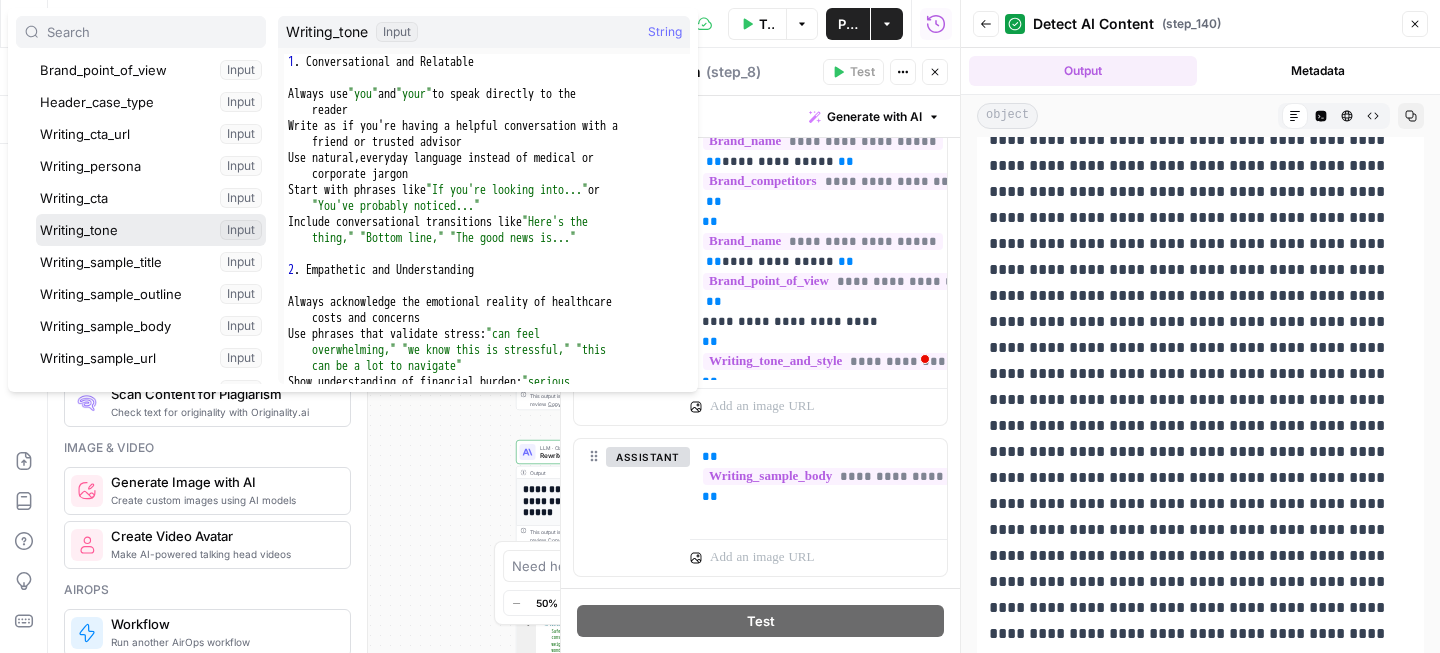click at bounding box center (151, 230) 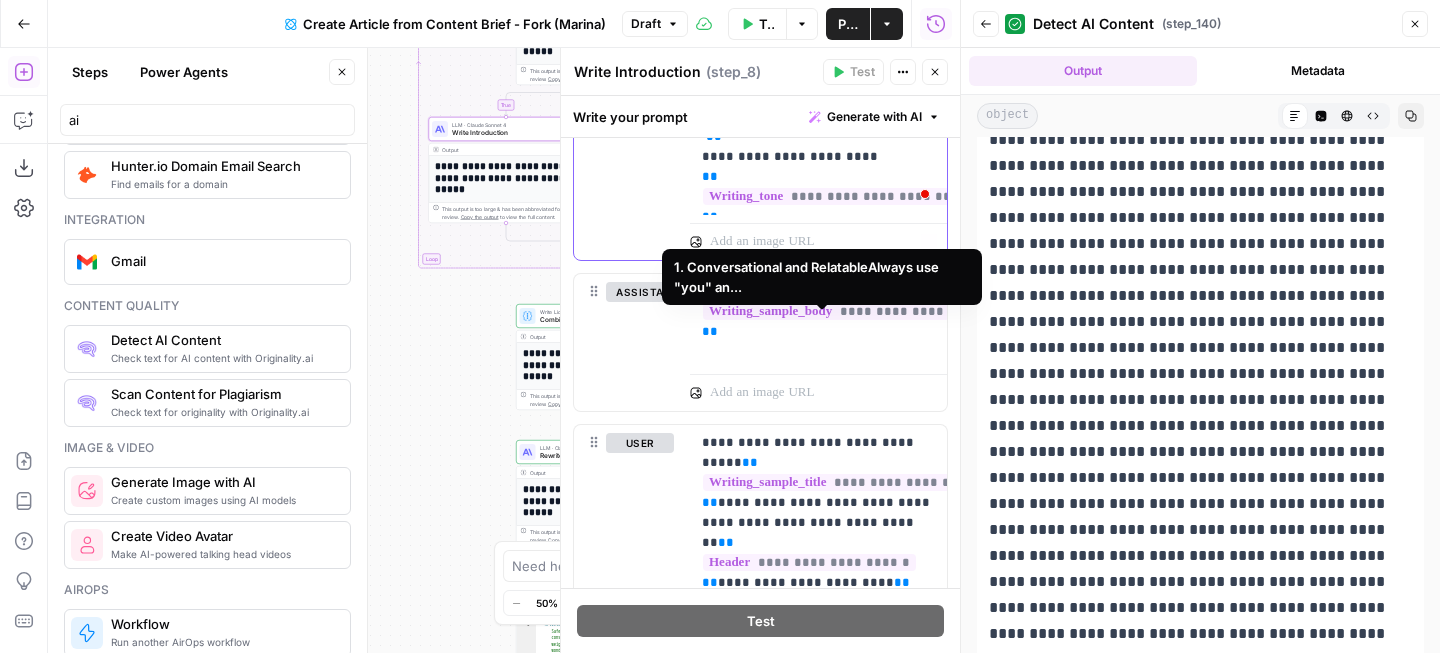 scroll, scrollTop: 1095, scrollLeft: 0, axis: vertical 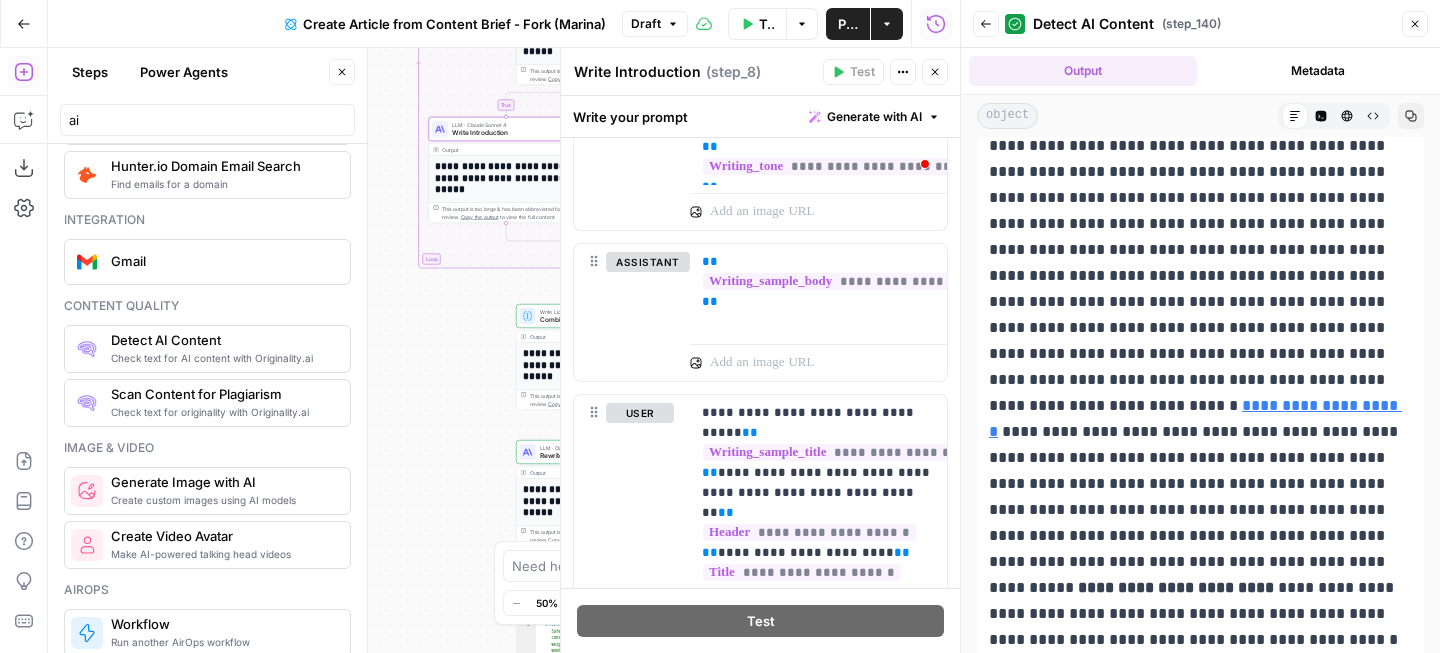 click 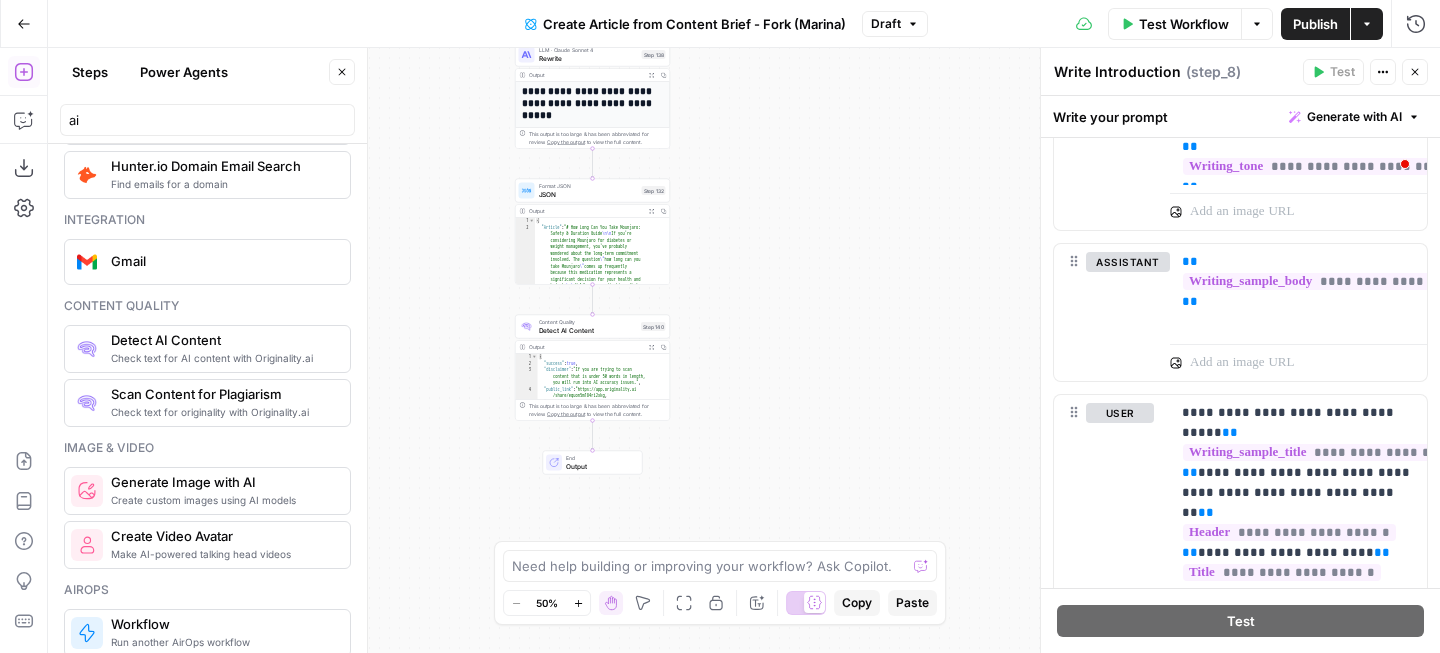 click 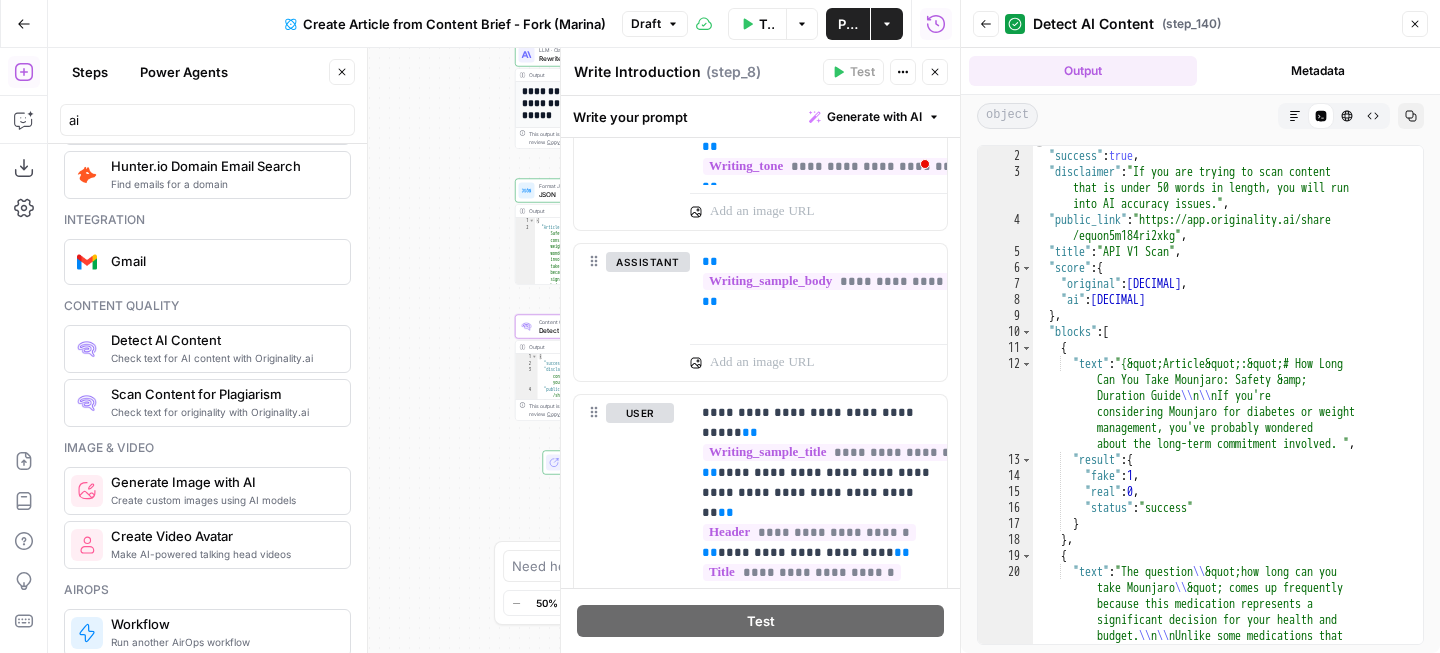 scroll, scrollTop: 0, scrollLeft: 0, axis: both 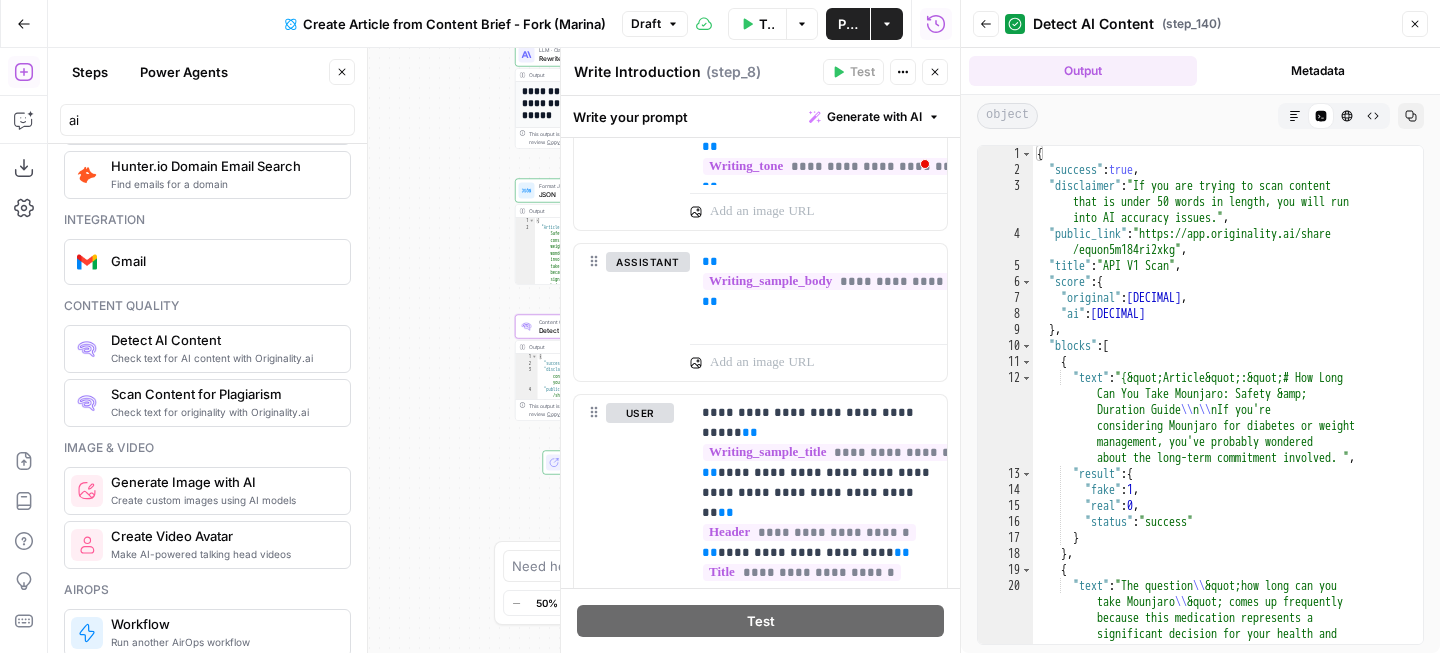 click 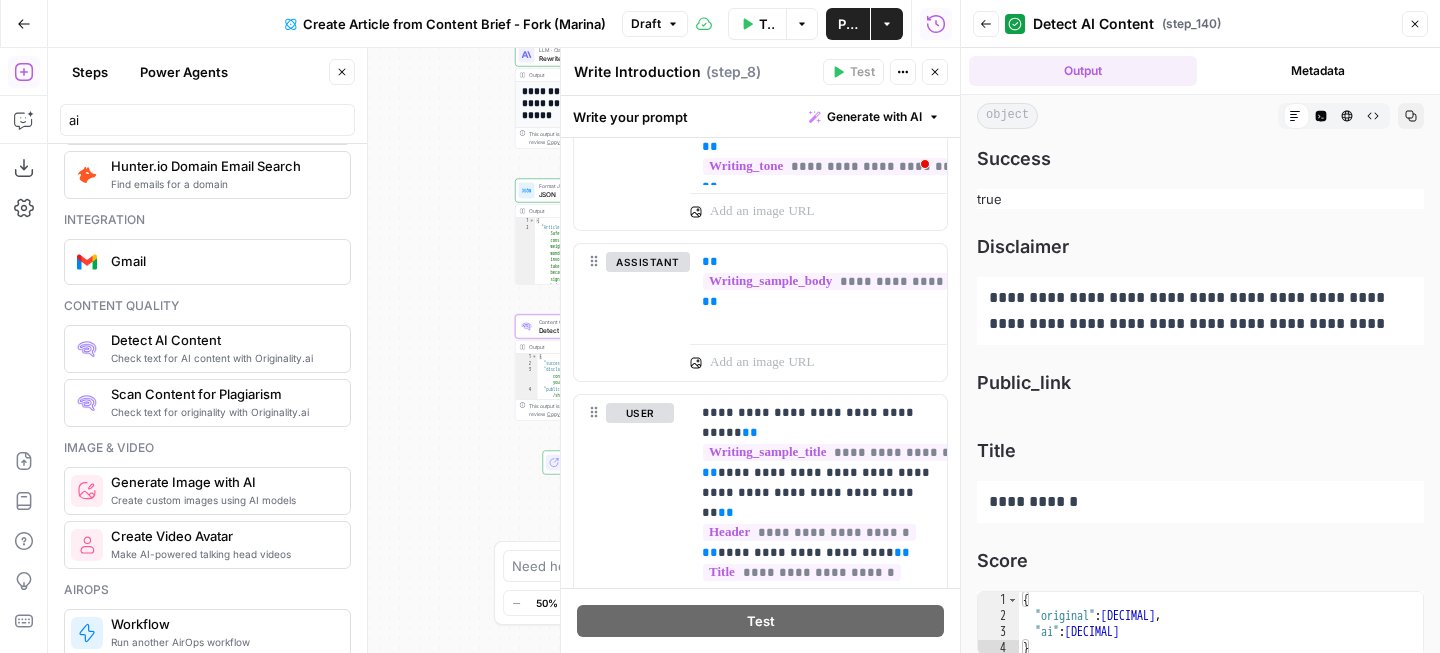 click on "Raw Output" at bounding box center [1373, 116] 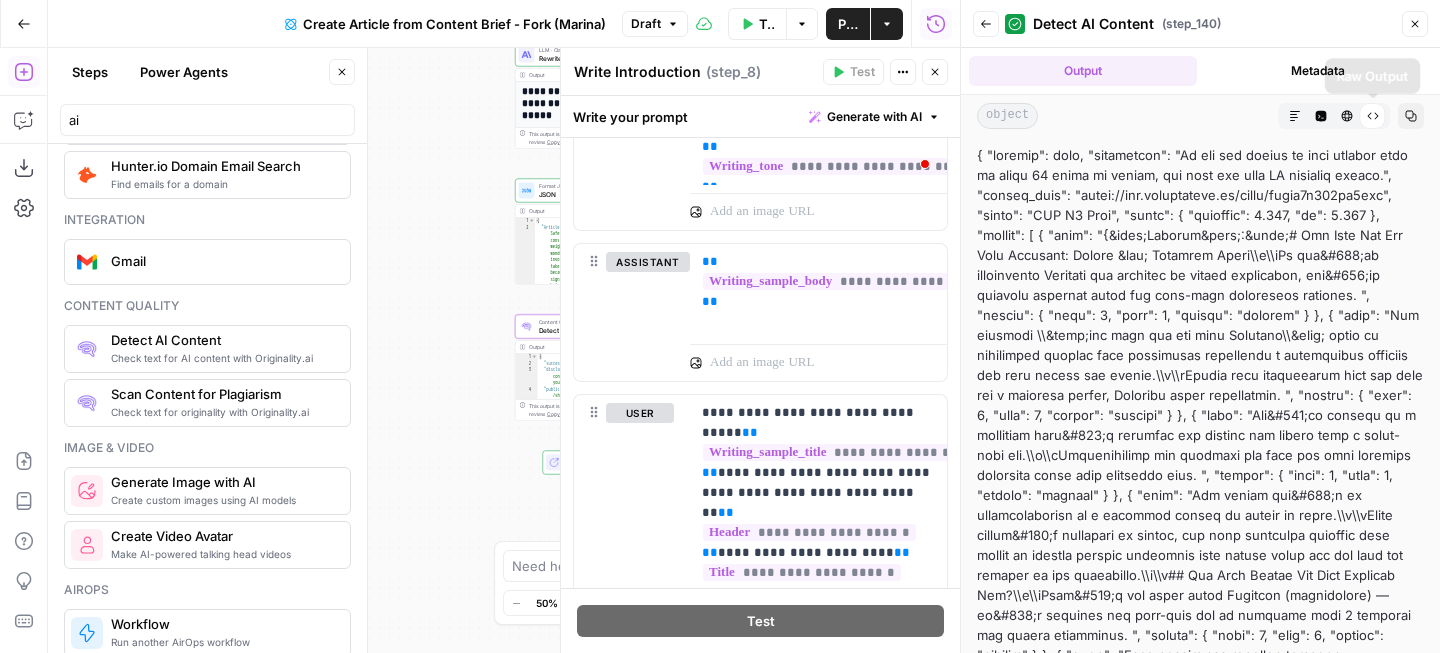 click on "HTML Viewer" at bounding box center (1347, 116) 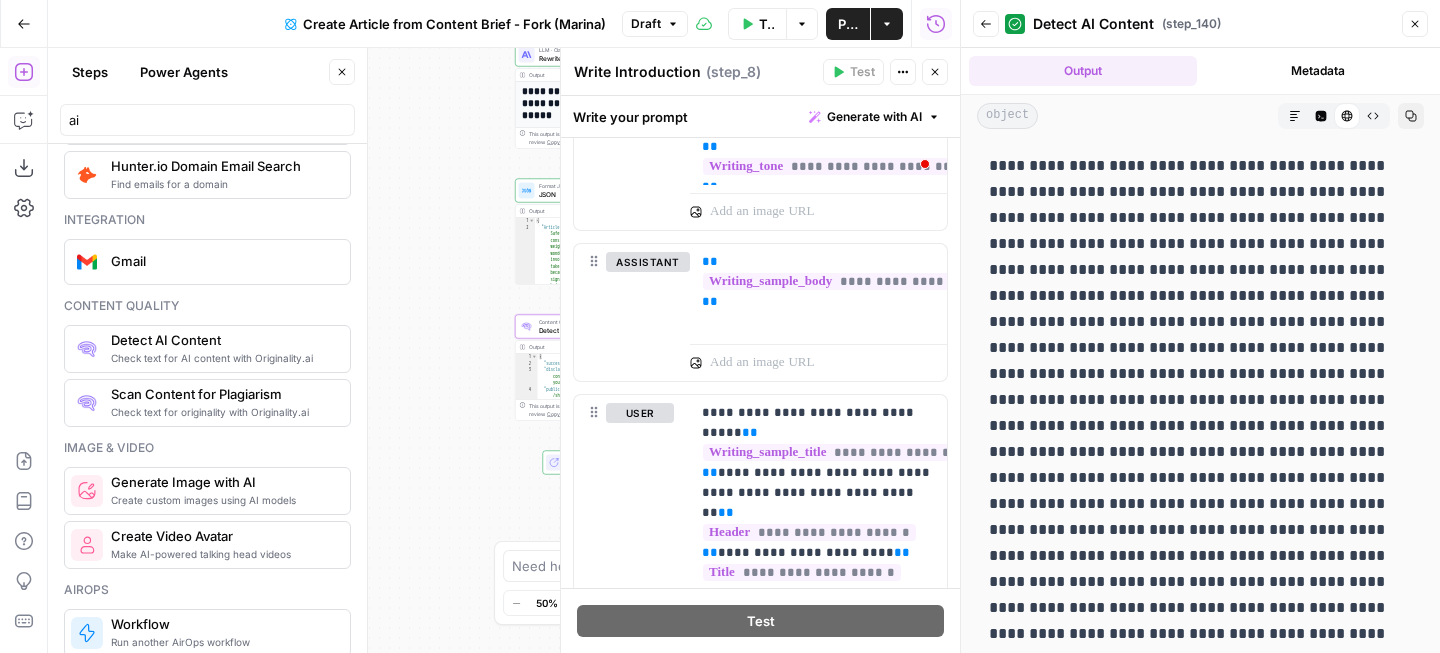 click 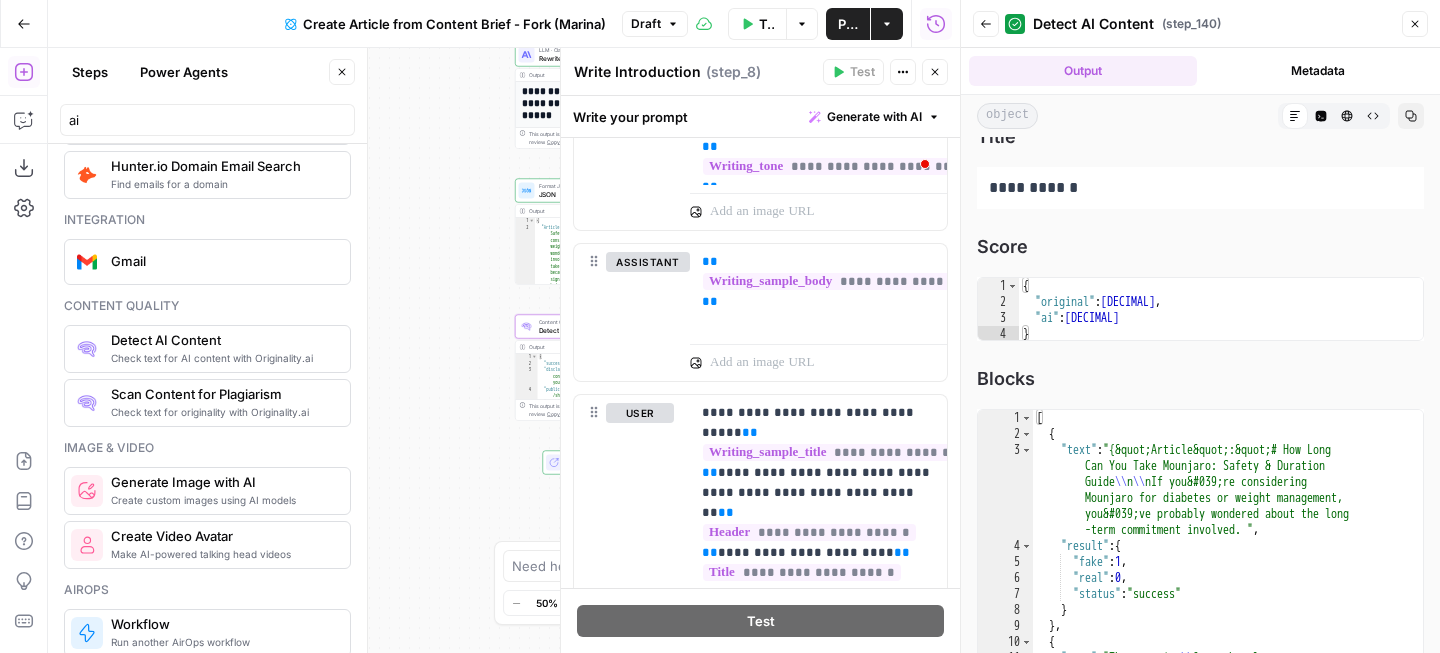 scroll, scrollTop: 424, scrollLeft: 0, axis: vertical 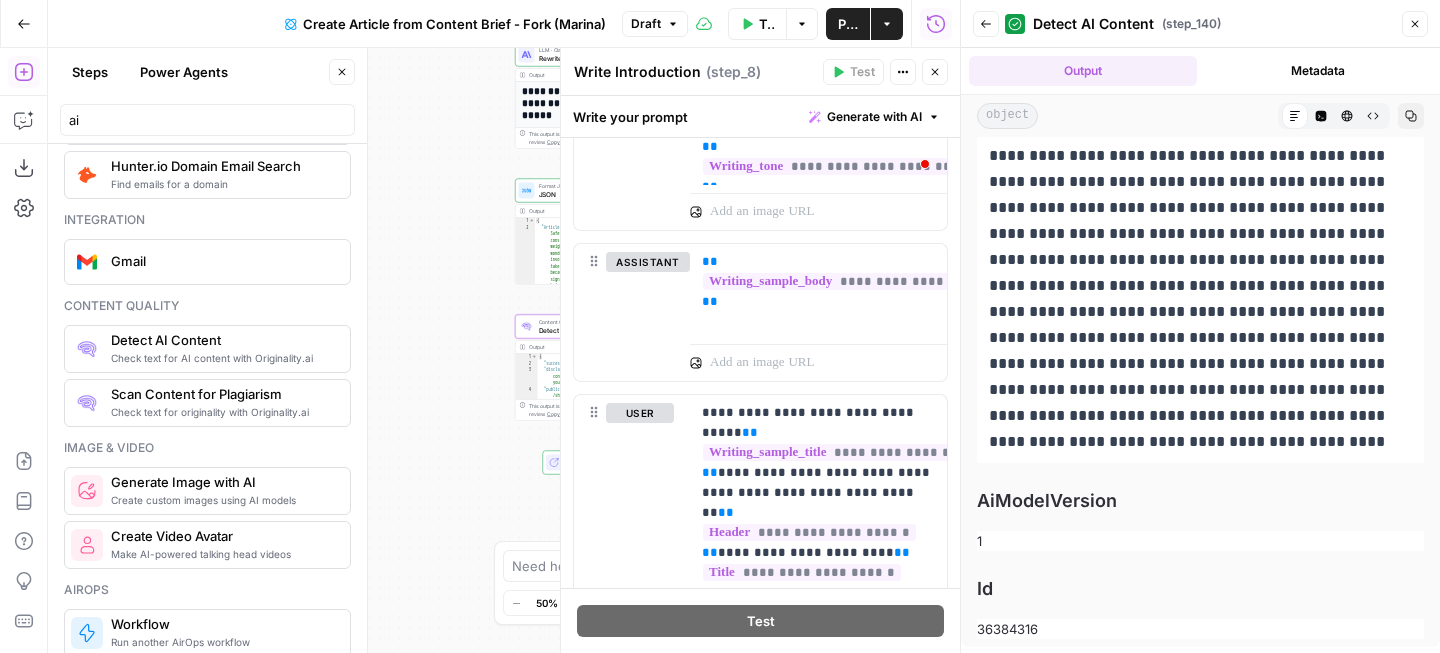 click on "Close" at bounding box center [1415, 24] 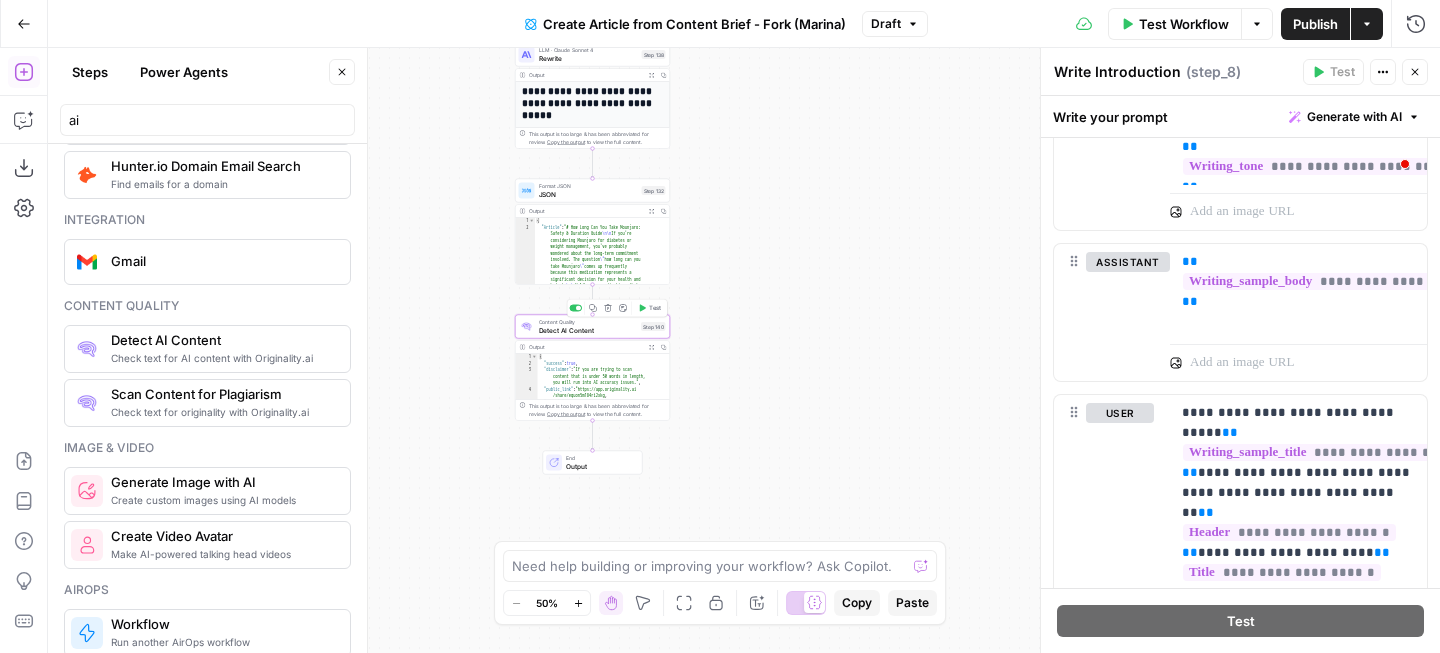 click 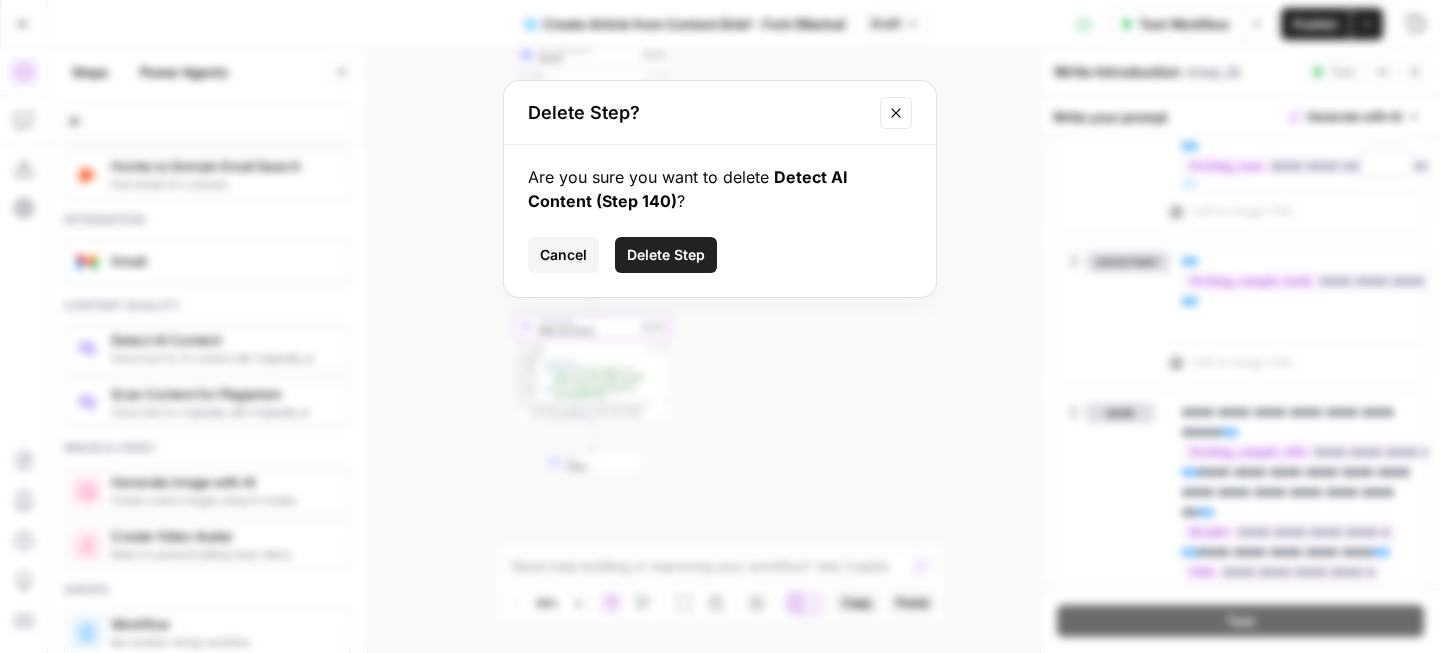 click on "Delete Step" at bounding box center (666, 255) 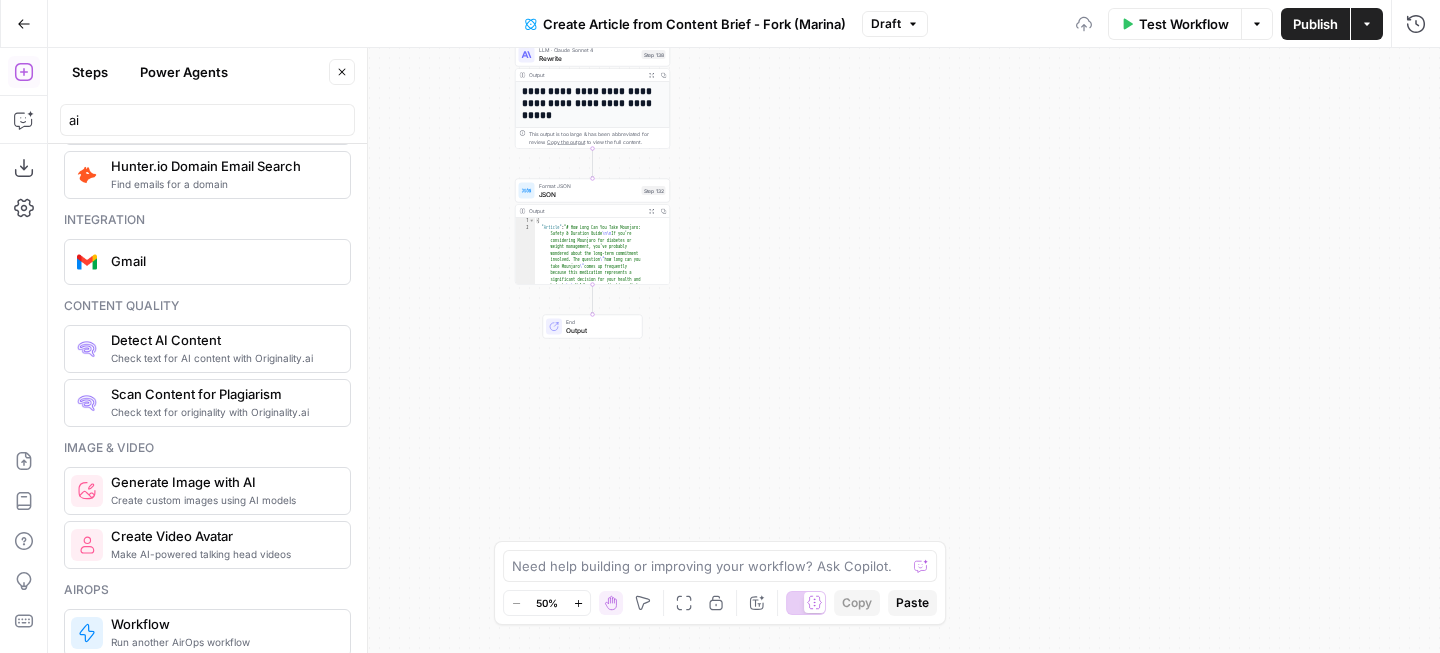 click on "Publish" at bounding box center [1315, 24] 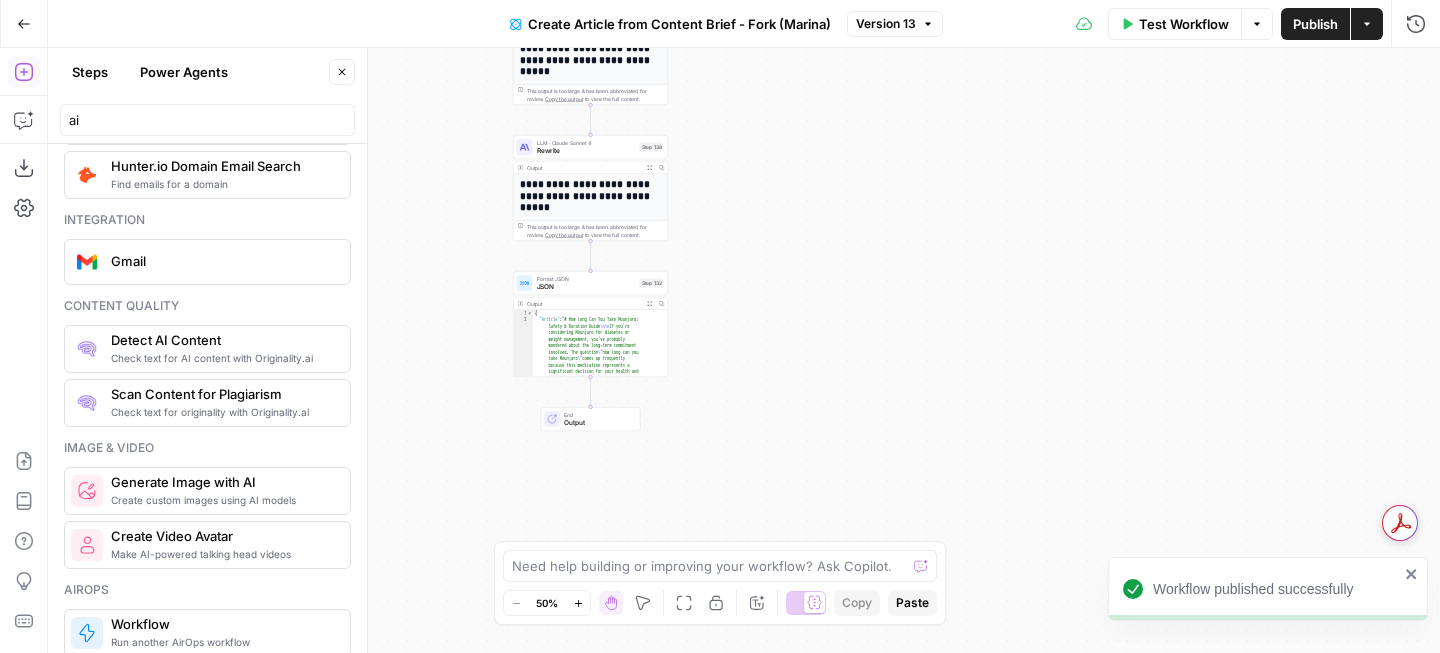 click 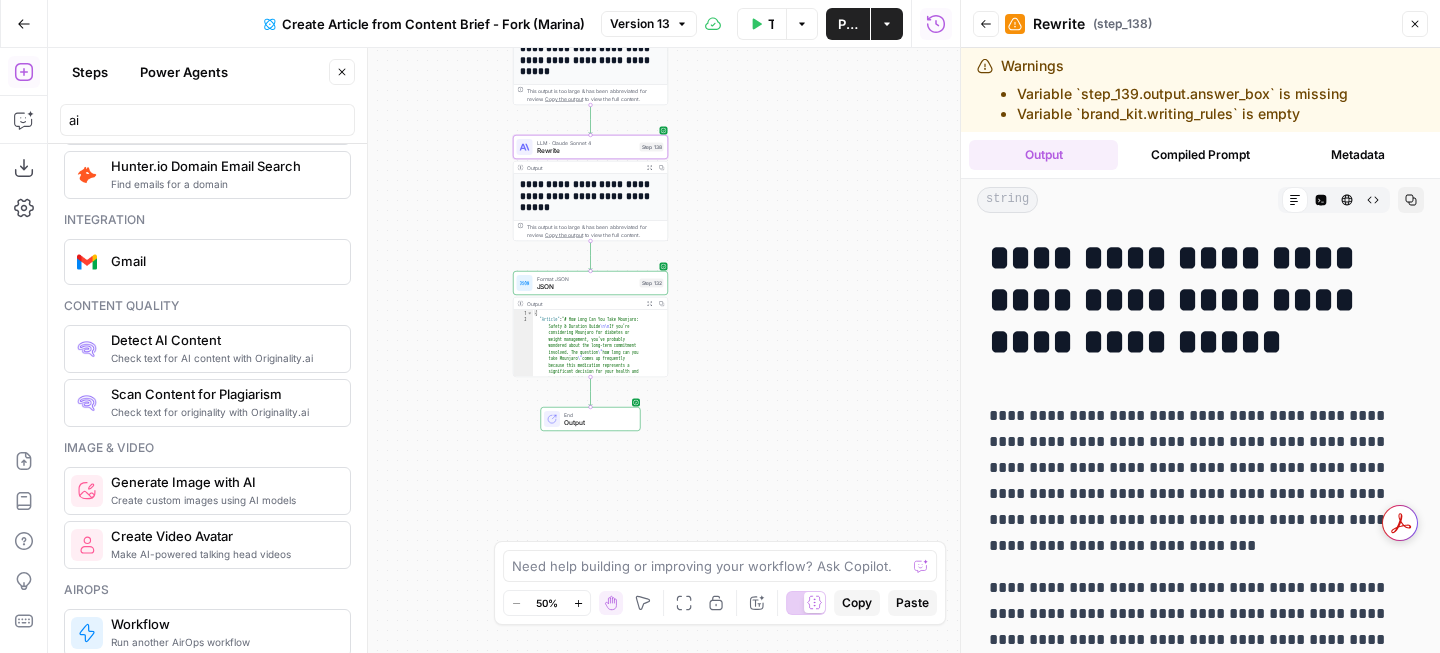 drag, startPoint x: 1083, startPoint y: 112, endPoint x: 1230, endPoint y: 112, distance: 147 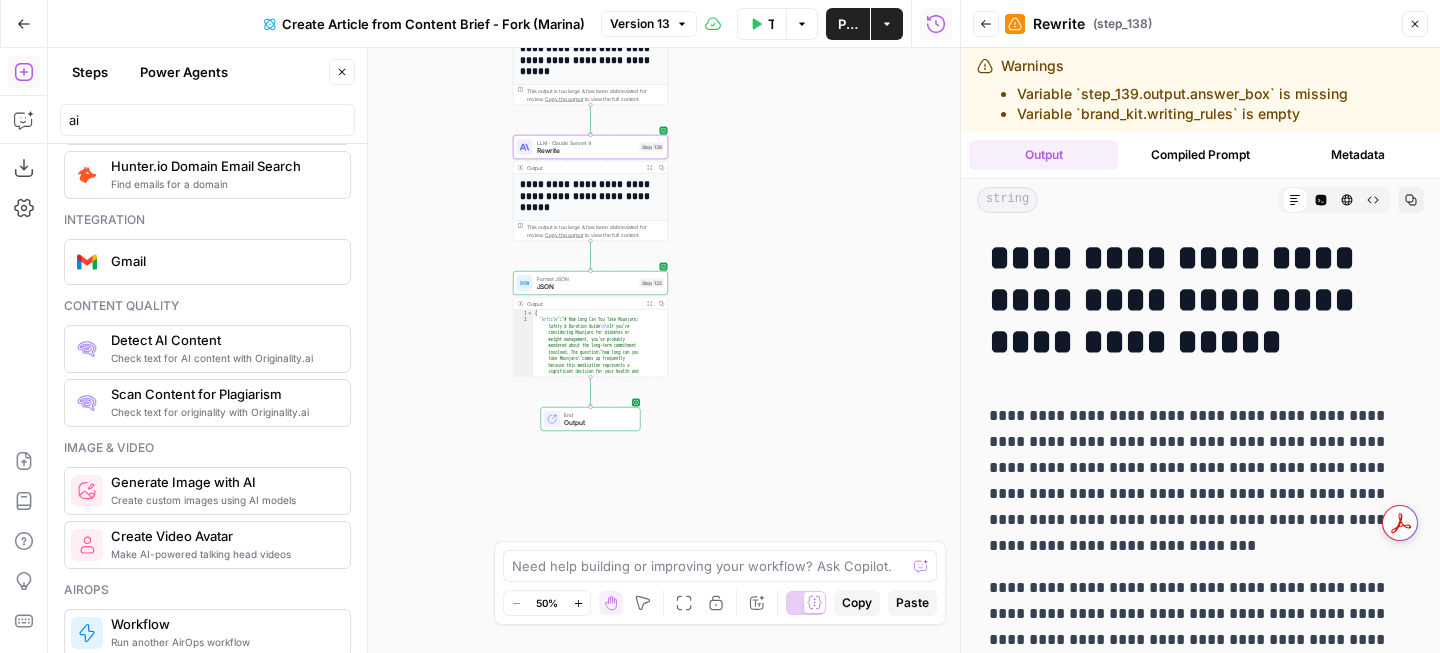 click on "Variable `brand_kit.writing_rules` is empty" at bounding box center [1182, 114] 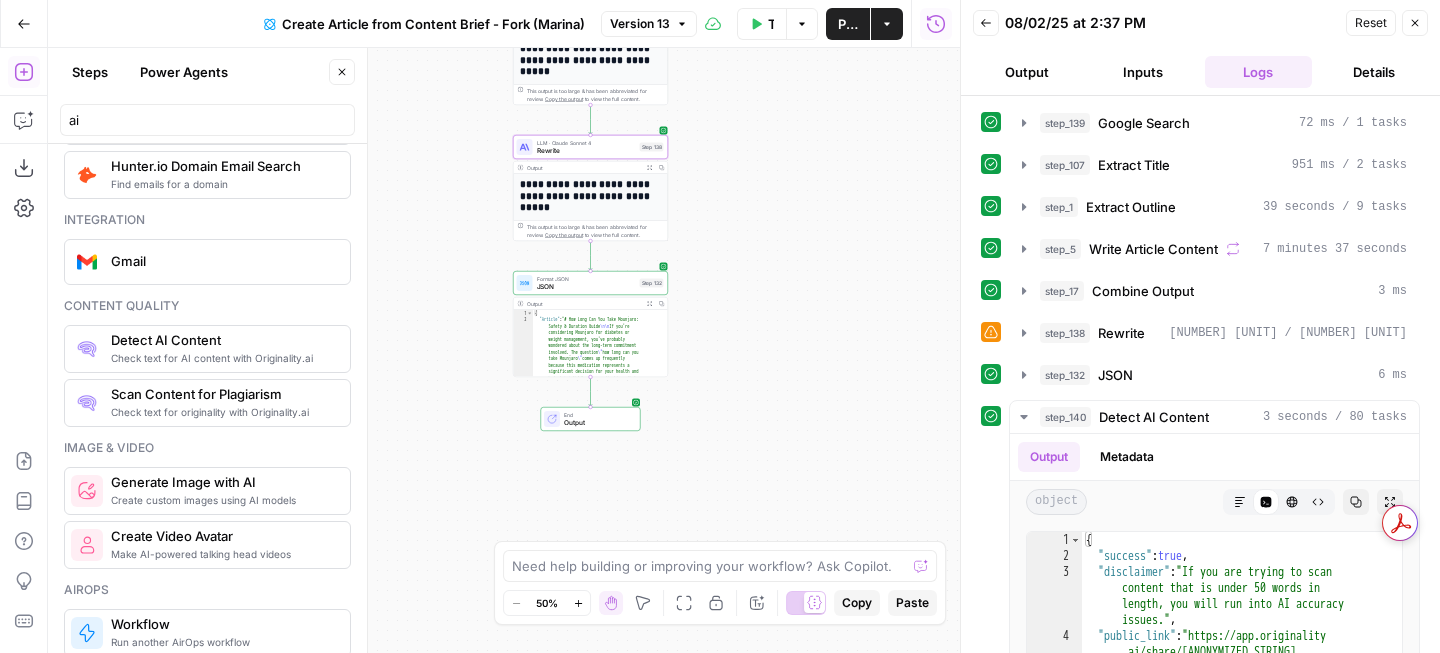 click on "Test Workflow Options Publish Actions Run History" at bounding box center [828, 23] 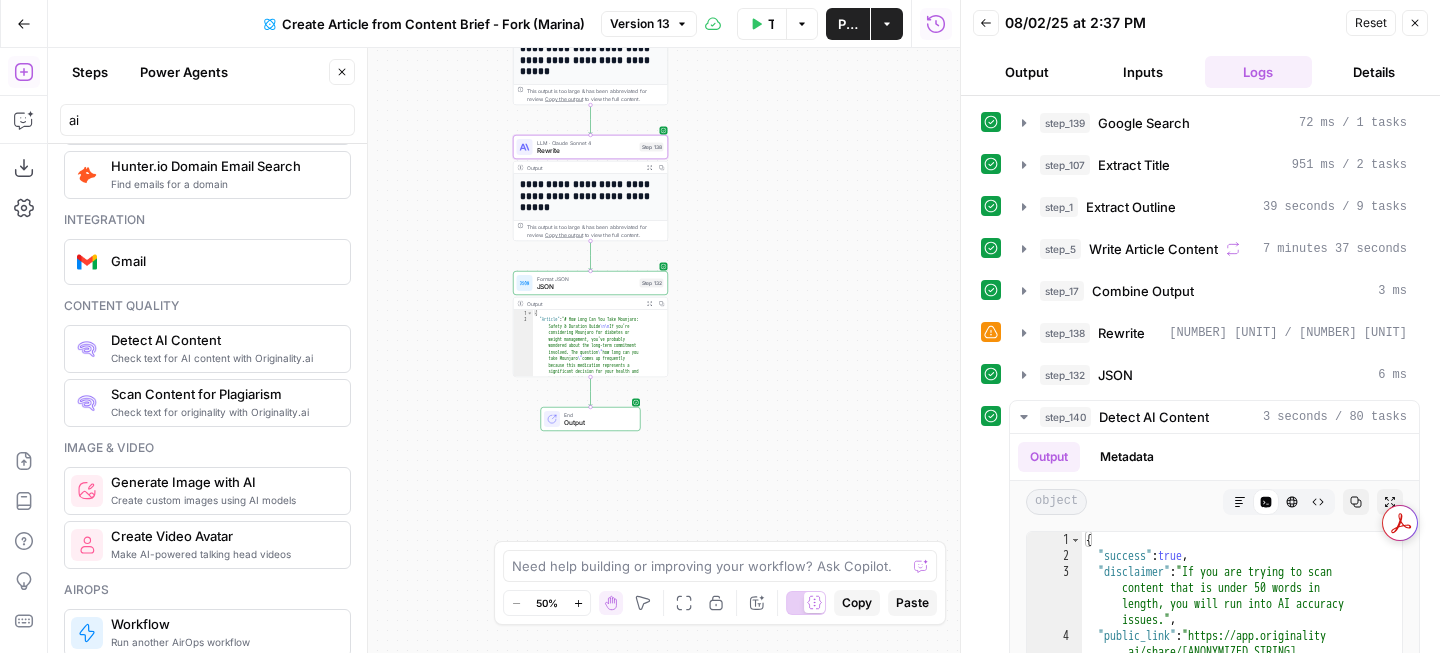 click on "Version 13" at bounding box center [649, 24] 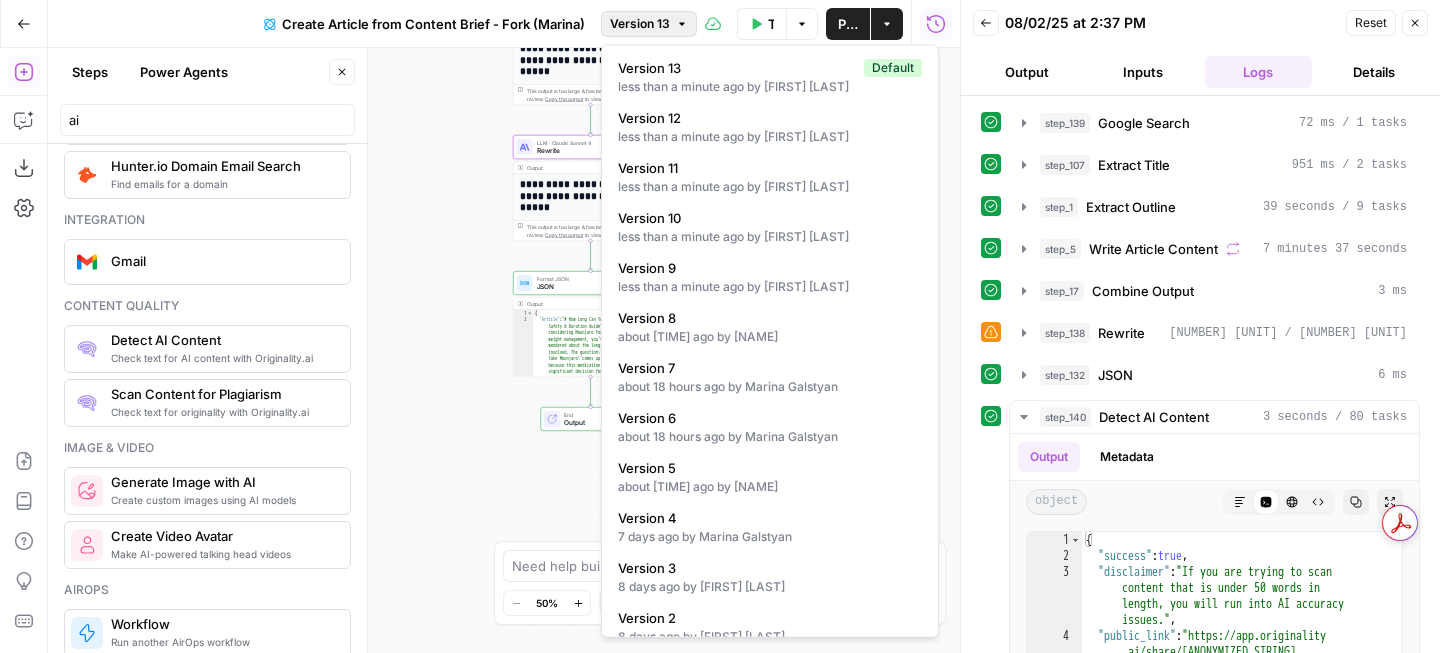 click on "Version 13" at bounding box center [649, 24] 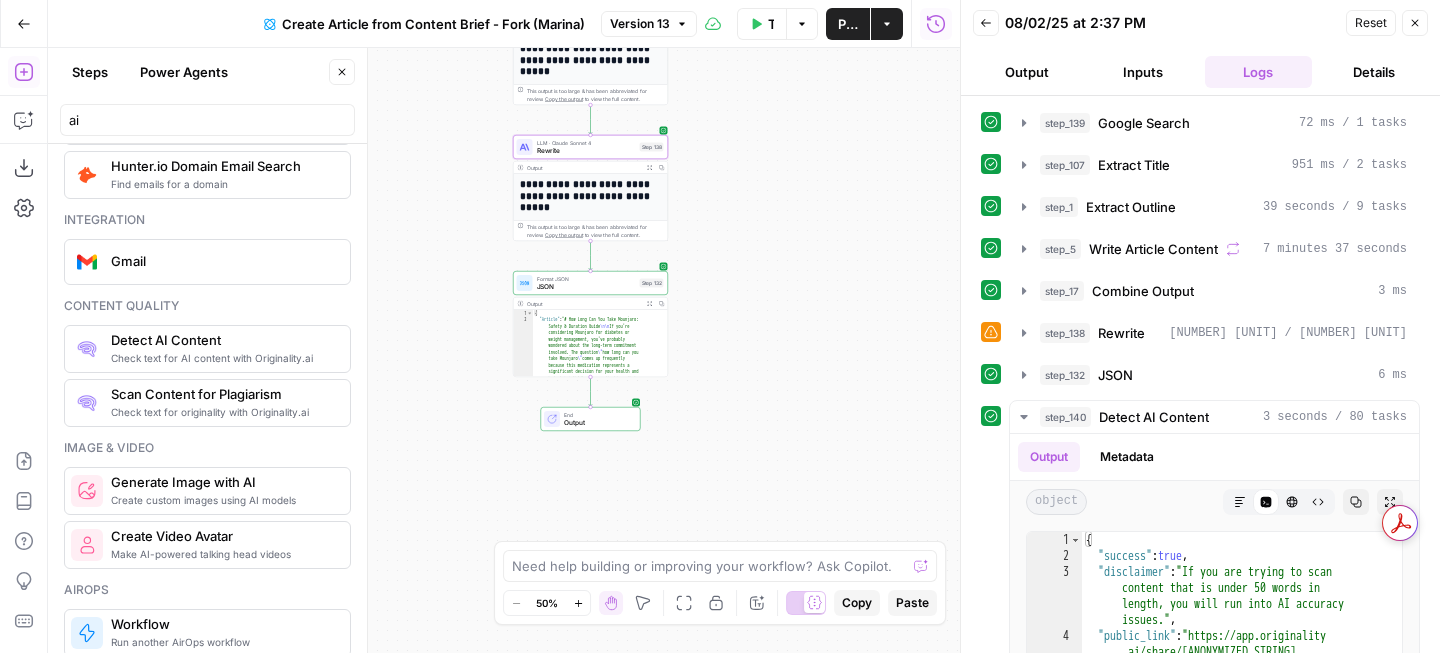 type 